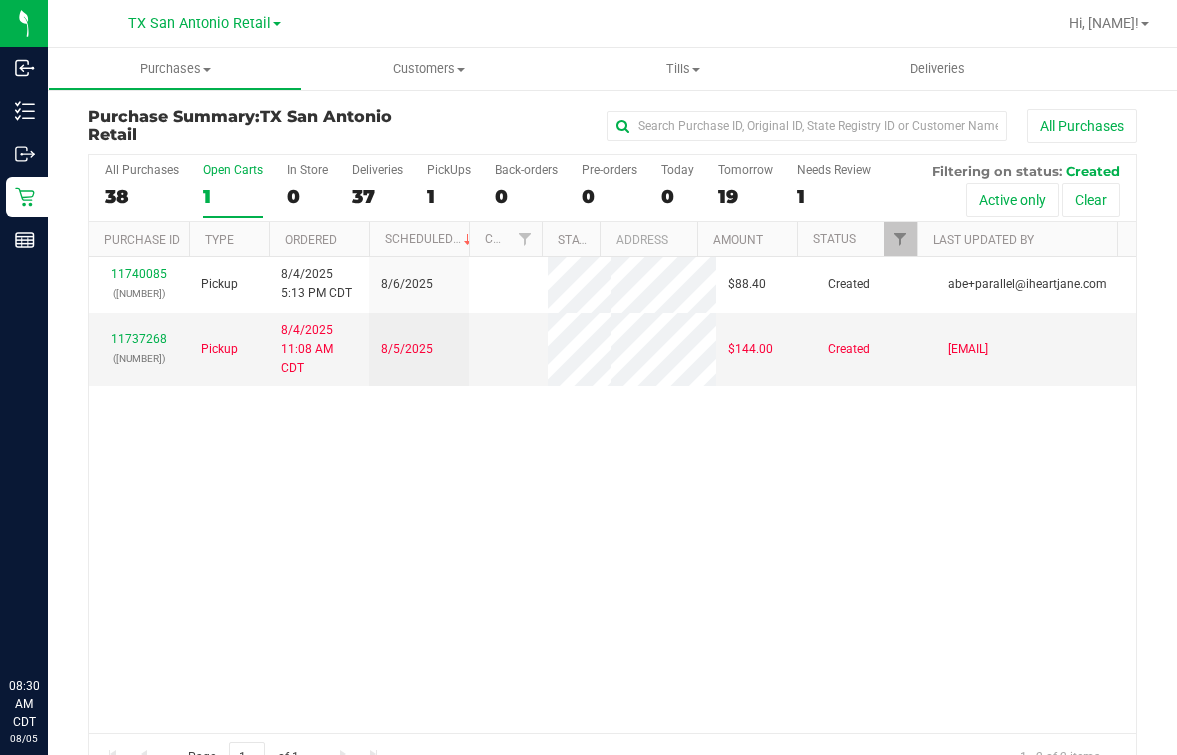 scroll, scrollTop: 0, scrollLeft: 0, axis: both 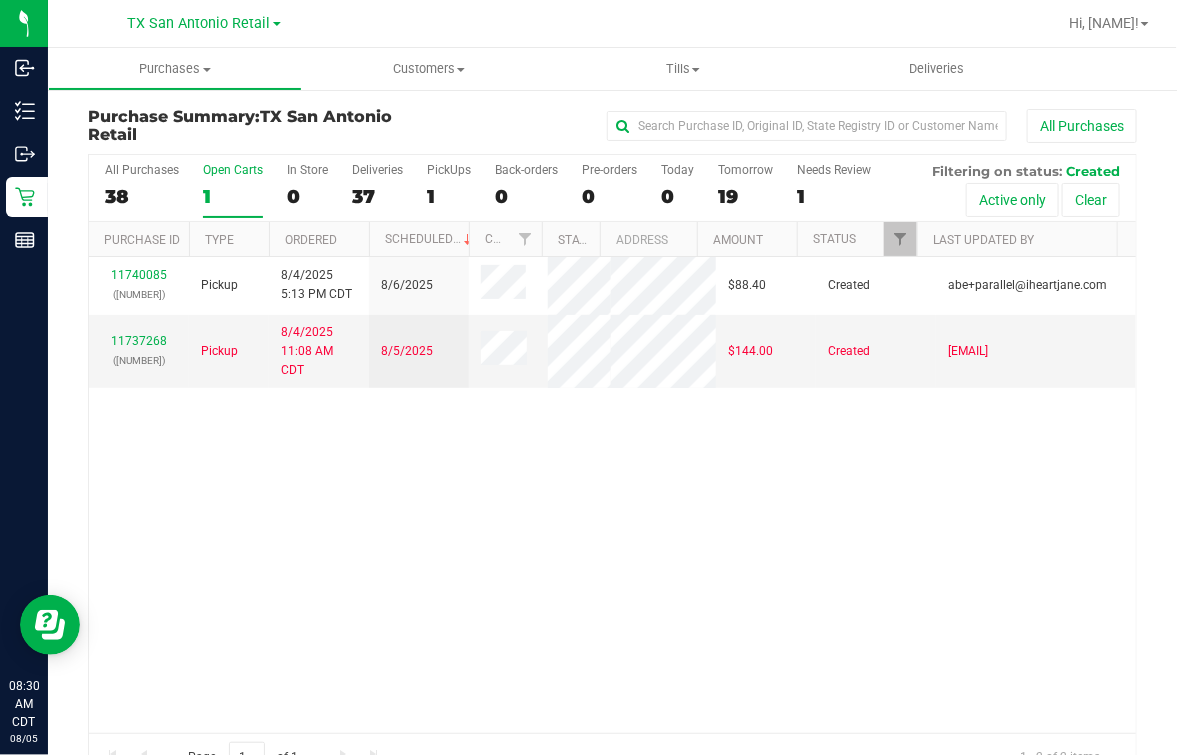 click on "11740085
(313206708)
Pickup 8/4/2025 5:13 PM CDT 8/6/2025
$88.40
Created [EMAIL]
11737268
(313123232)
Pickup 8/4/2025 11:08 AM CDT 8/5/2025
$144.00
Created [EMAIL]" at bounding box center (612, 495) 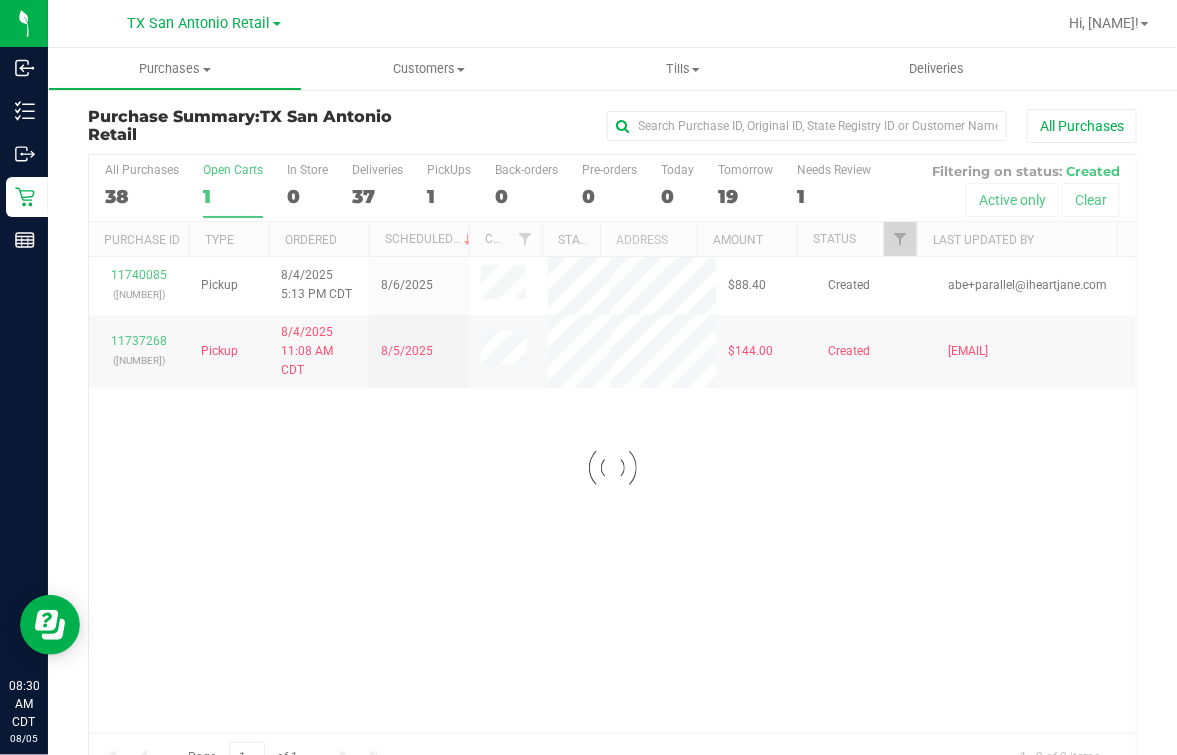 click at bounding box center (612, 468) 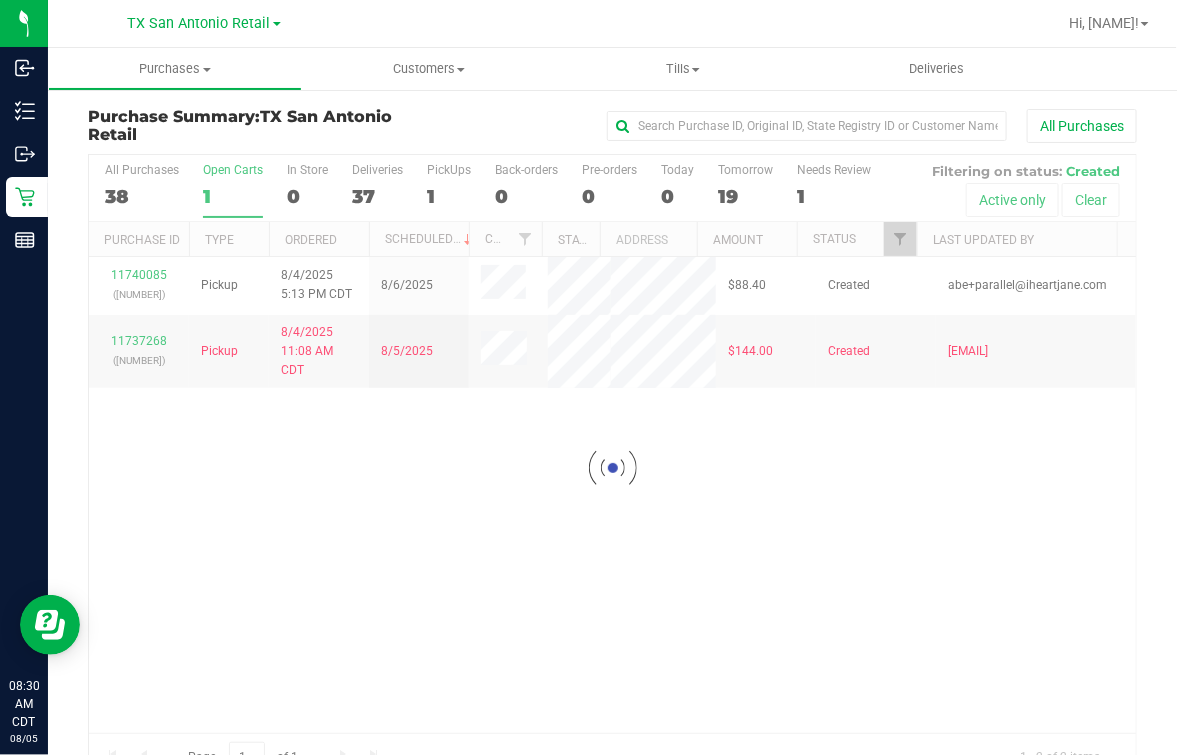 click at bounding box center (612, 468) 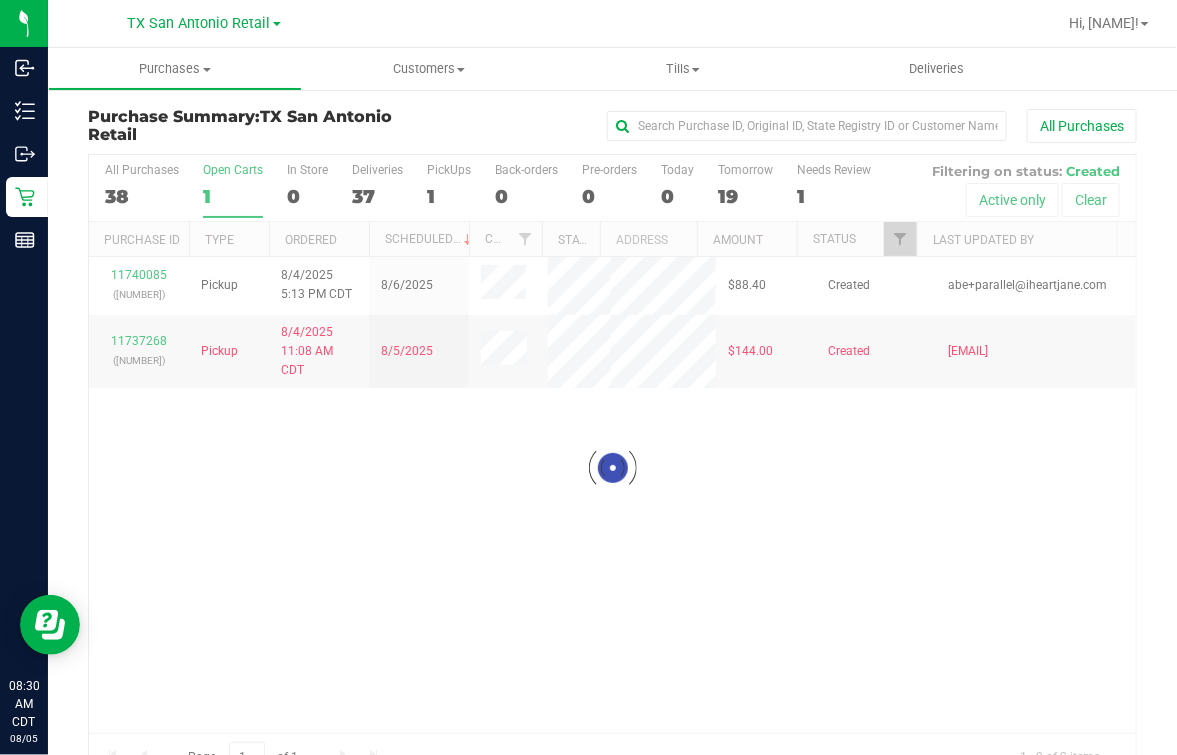 click at bounding box center [612, 468] 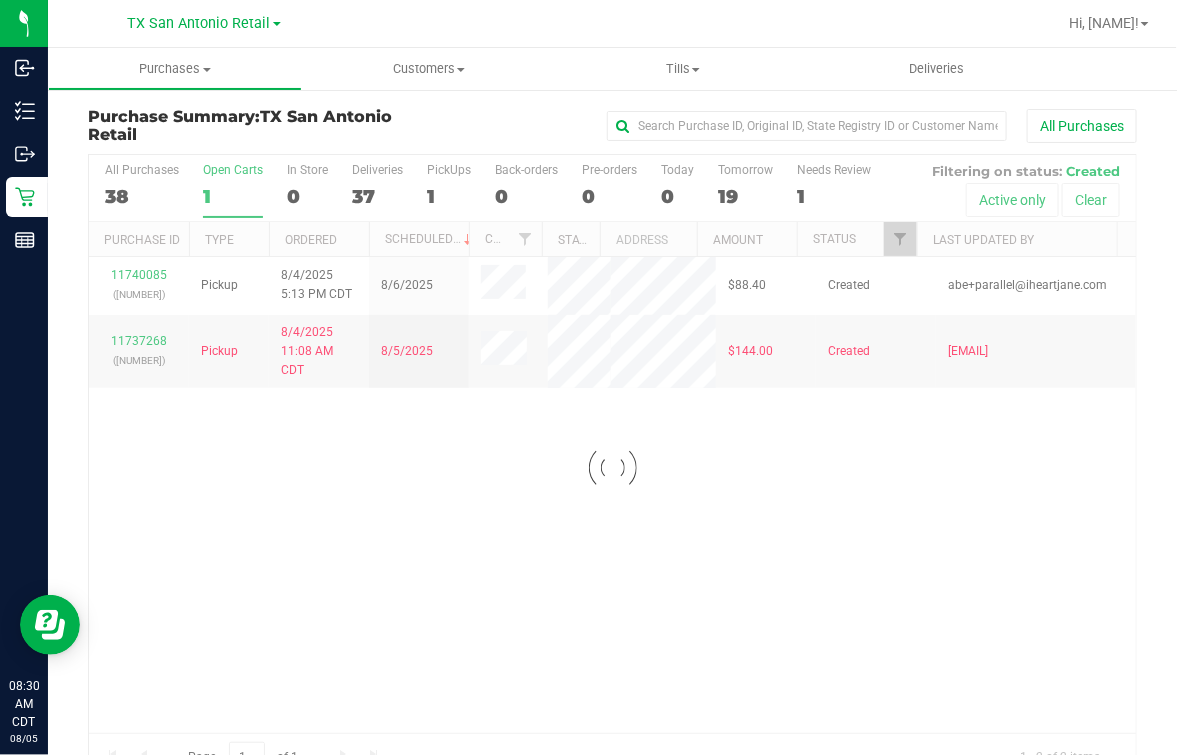 click at bounding box center (612, 468) 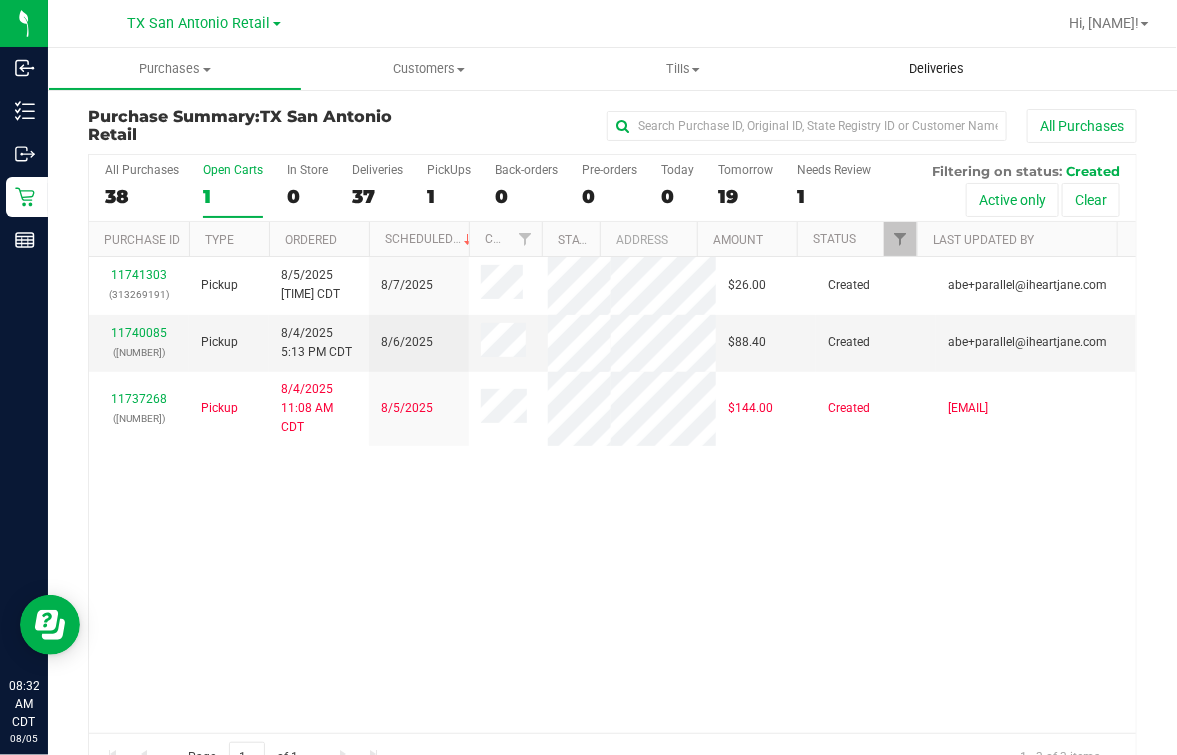 click on "Deliveries" at bounding box center [937, 69] 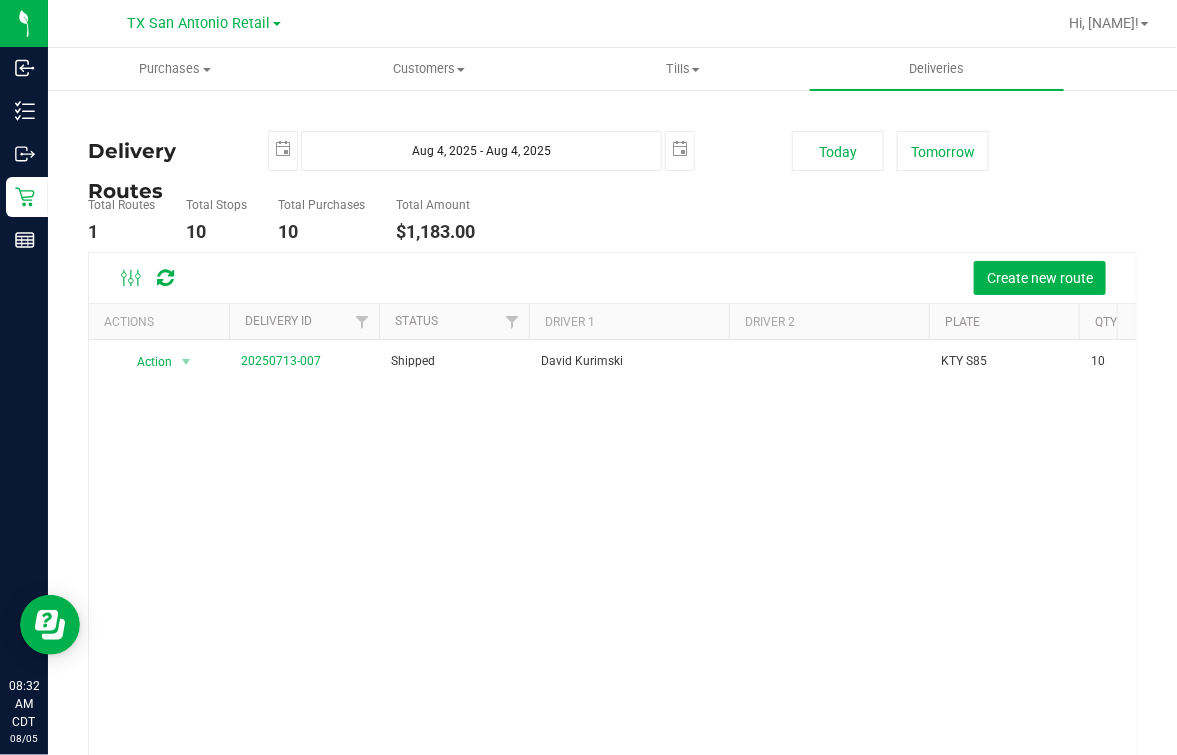 click on "Total Routes
1
Total Stops
10
Total Purchases
10
Total Amount
$[PRICE]" at bounding box center [430, 220] 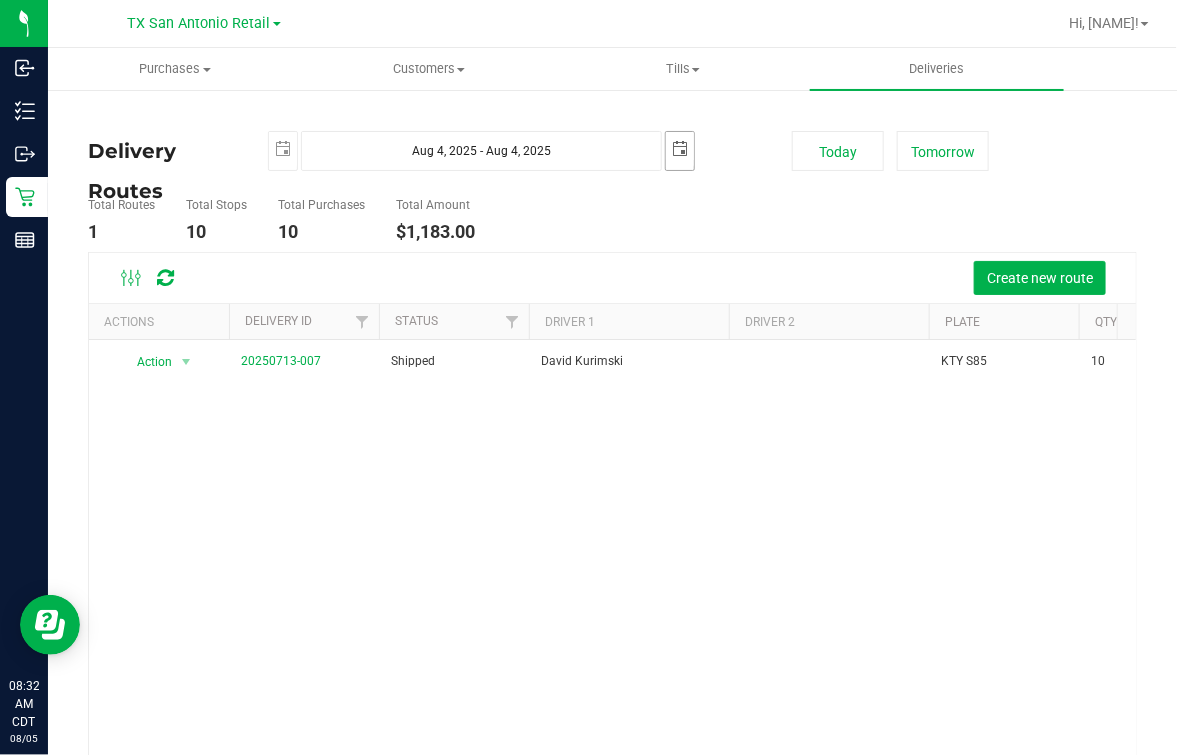 click on "2025-08-04
Aug 4, 2025 - Aug 4, 2025
2025-08-04" at bounding box center [515, 151] 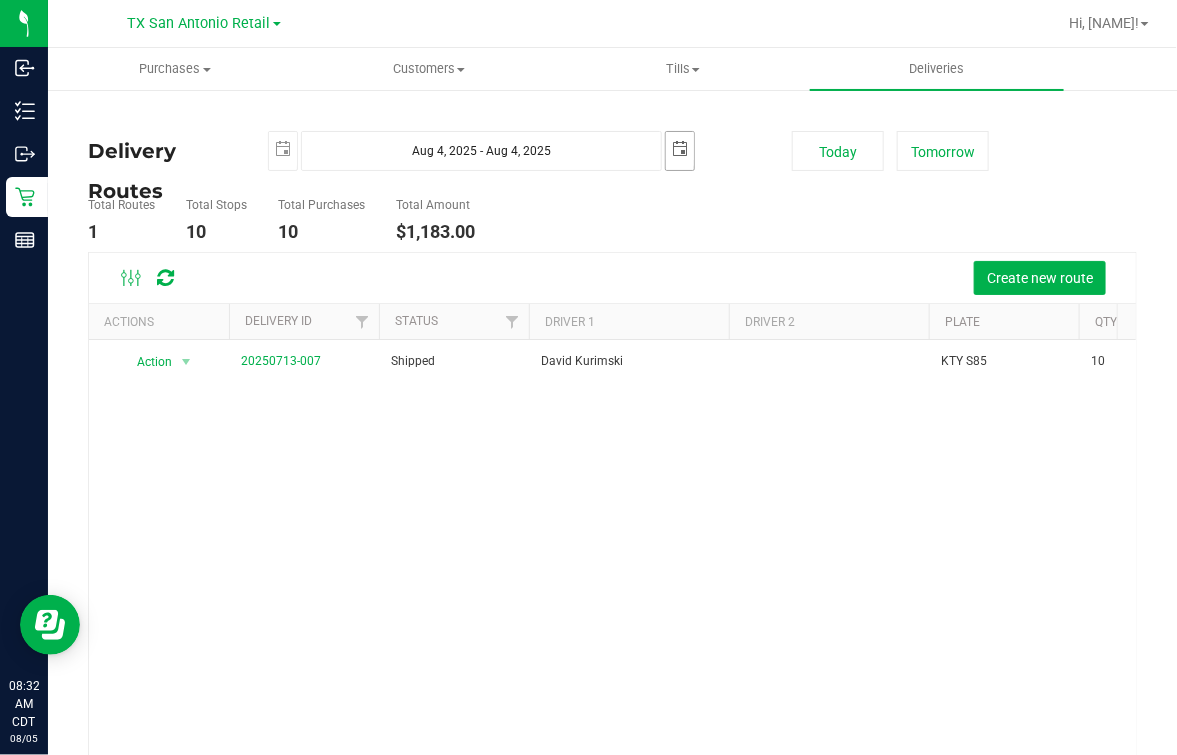 click at bounding box center [680, 149] 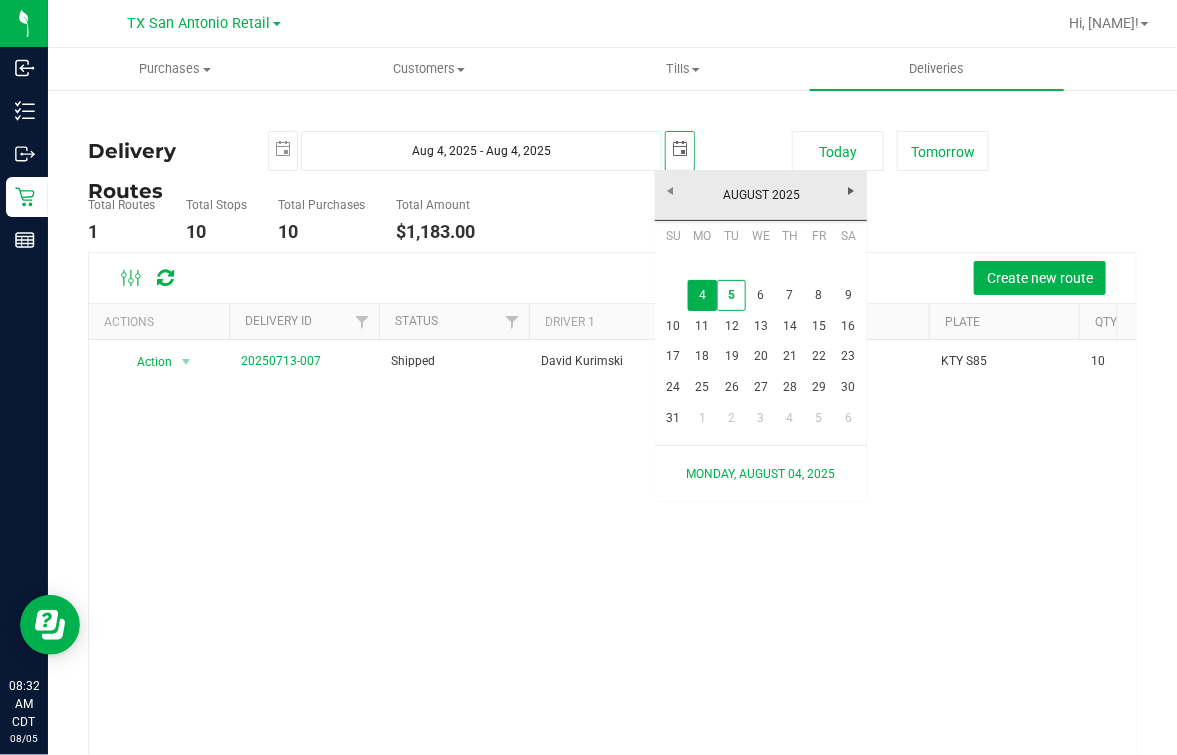 scroll, scrollTop: 0, scrollLeft: 49, axis: horizontal 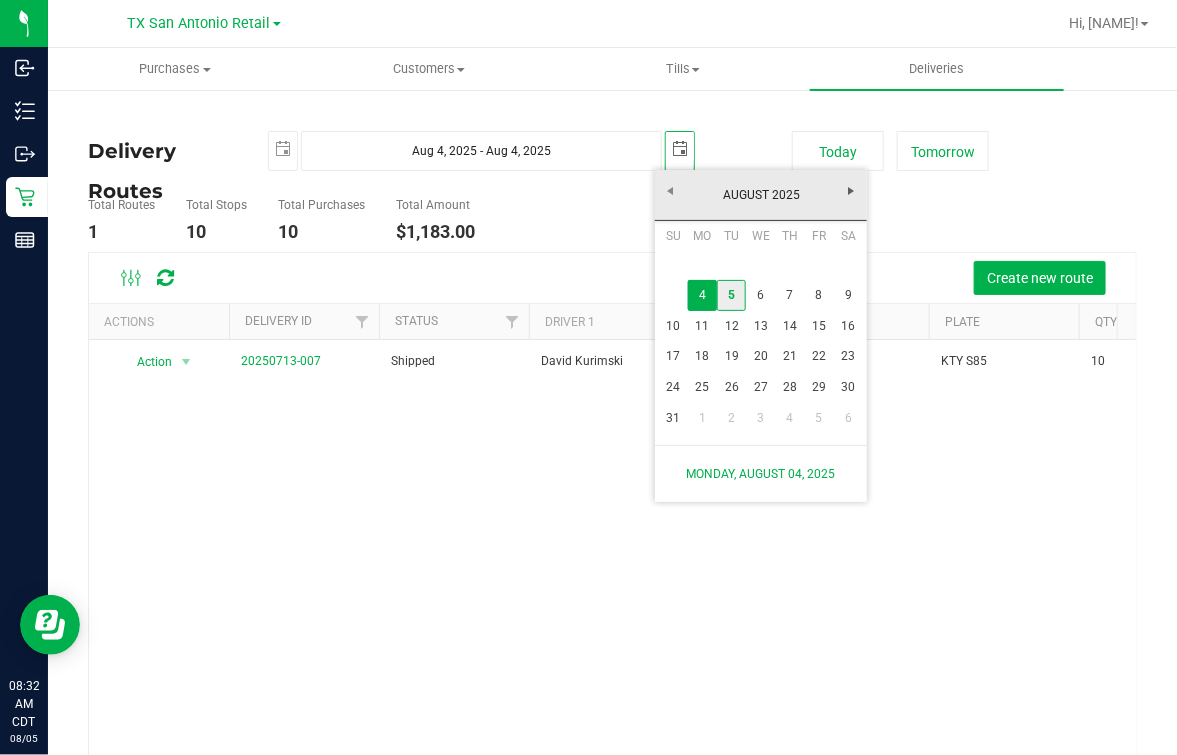 click on "5" at bounding box center [731, 295] 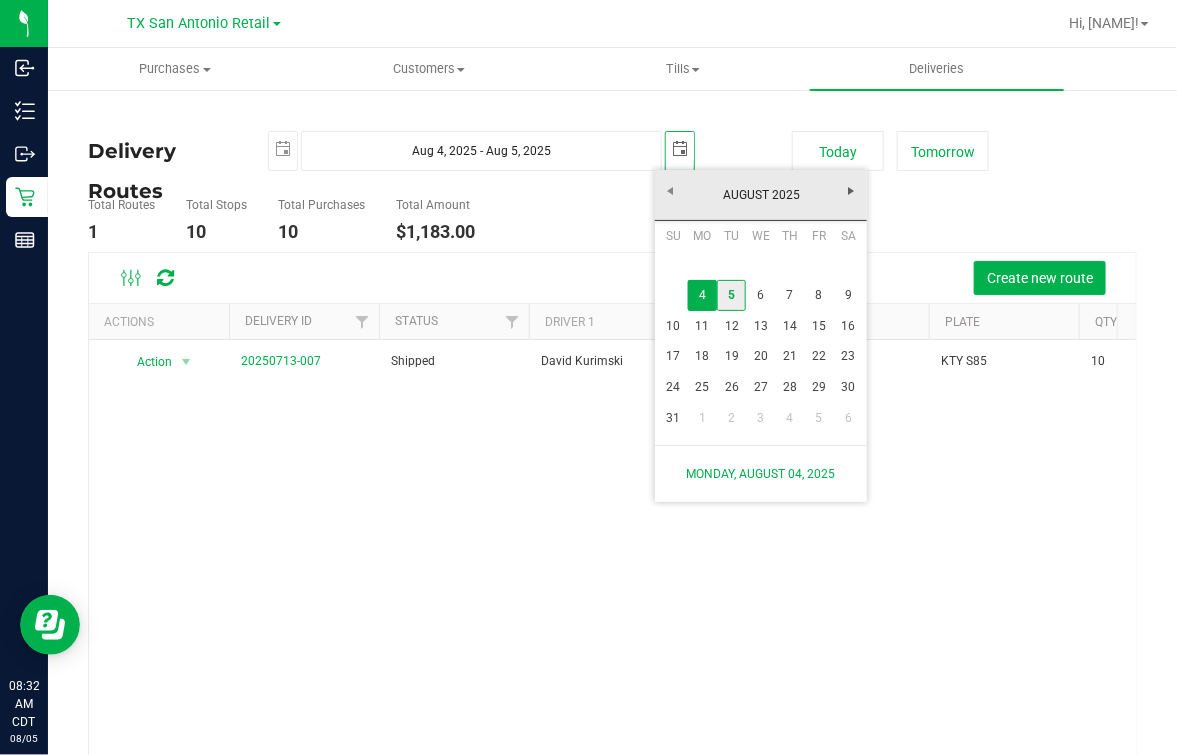 type on "2025-08-05" 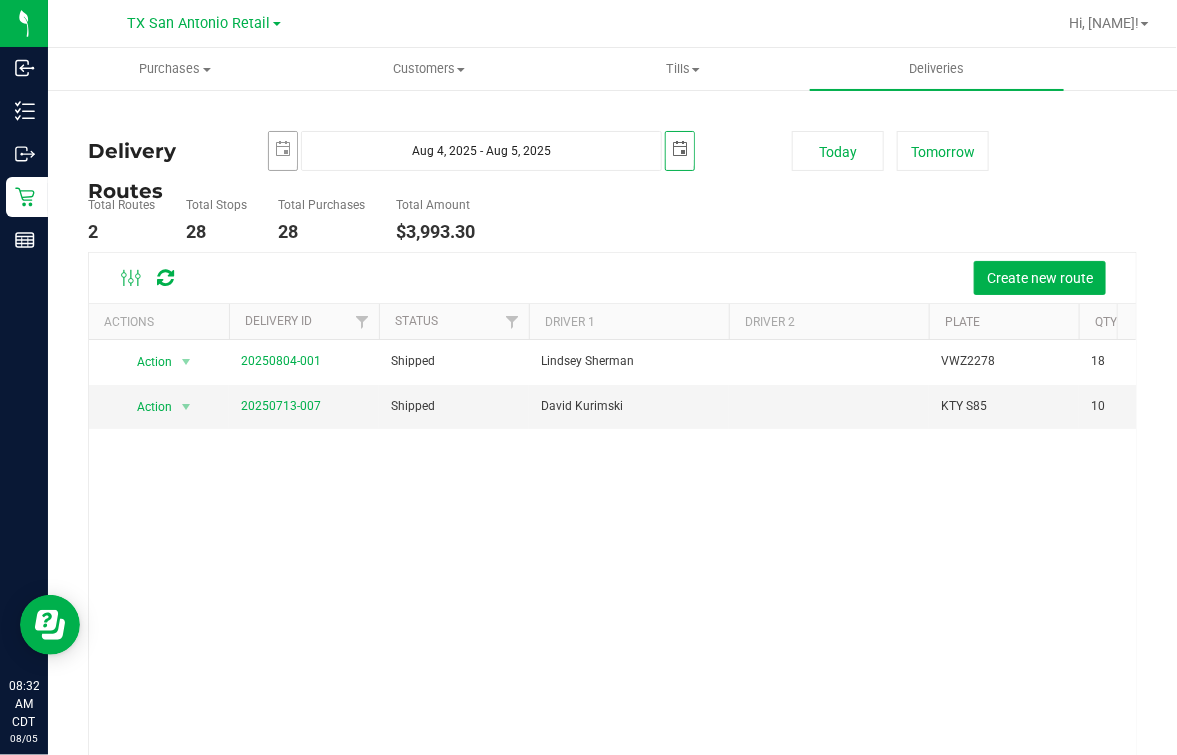 click on "2025-08-04" at bounding box center (283, 151) 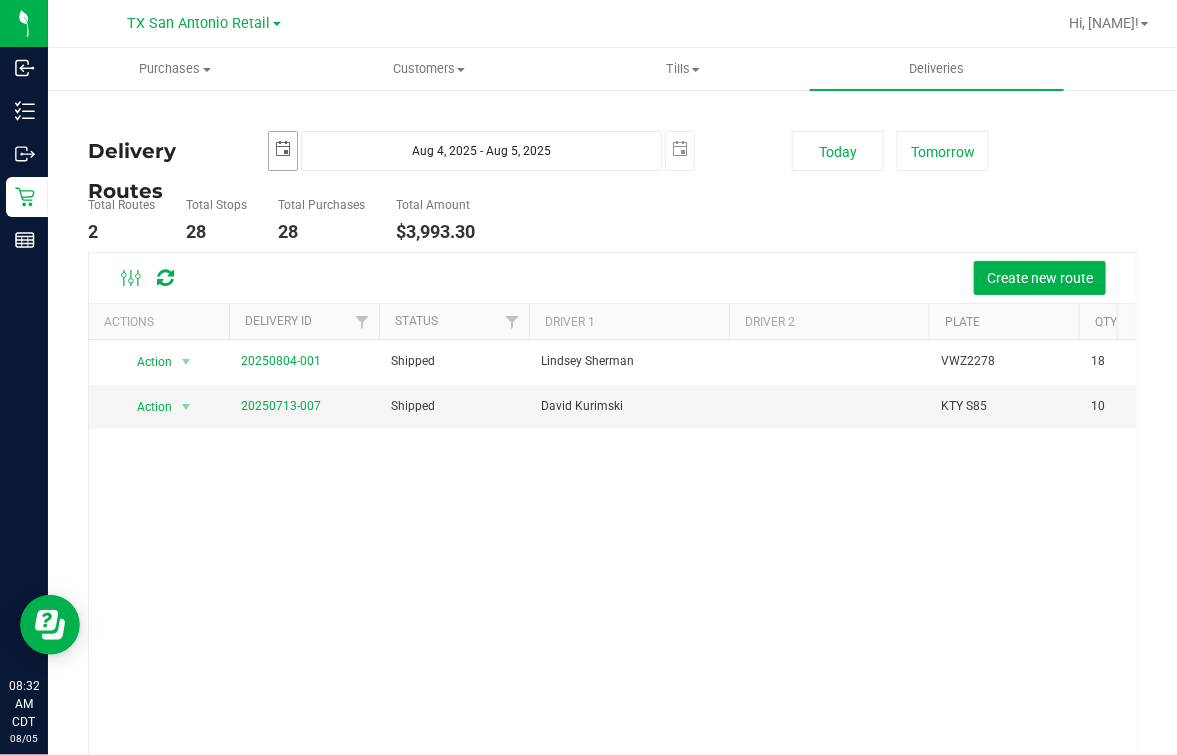 click at bounding box center [283, 149] 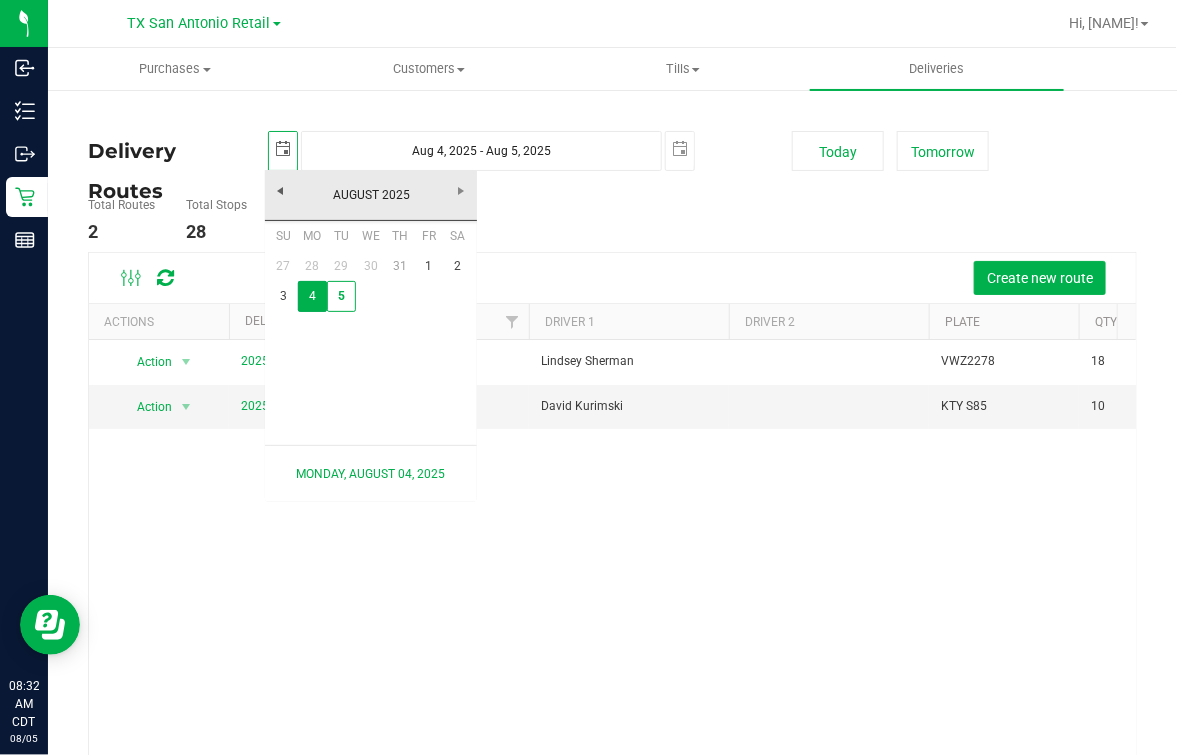 scroll, scrollTop: 0, scrollLeft: 49, axis: horizontal 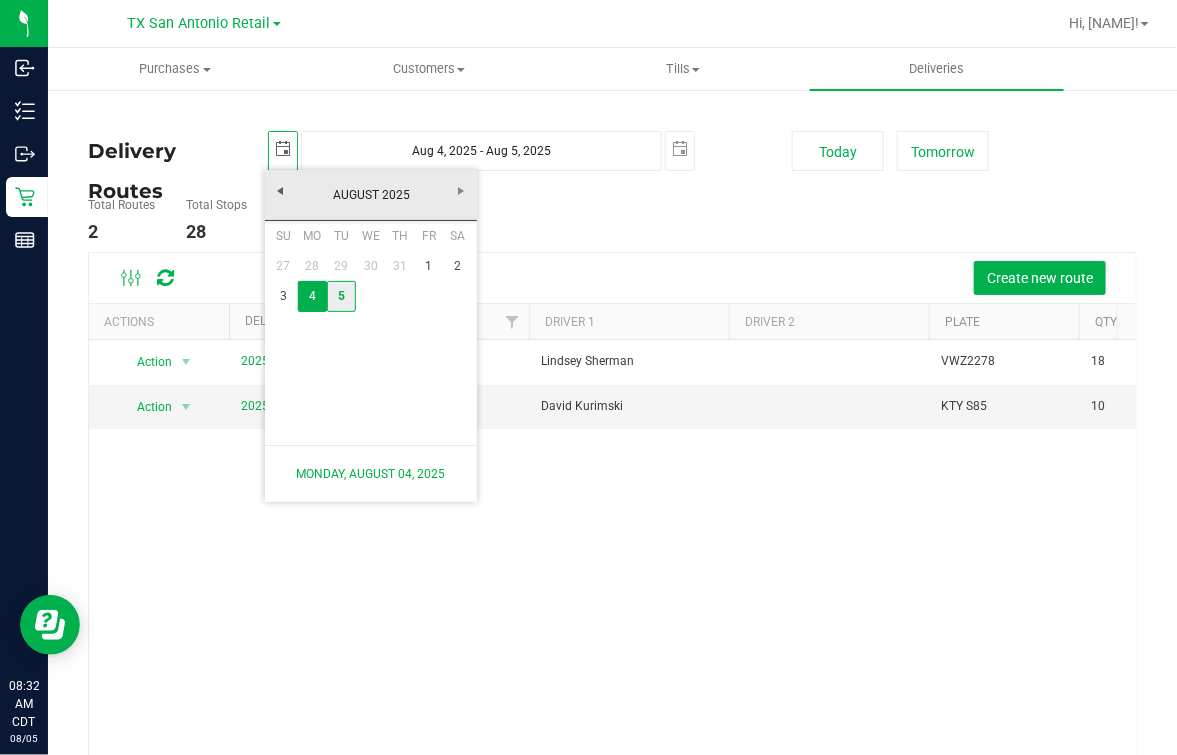 click on "5" at bounding box center [341, 296] 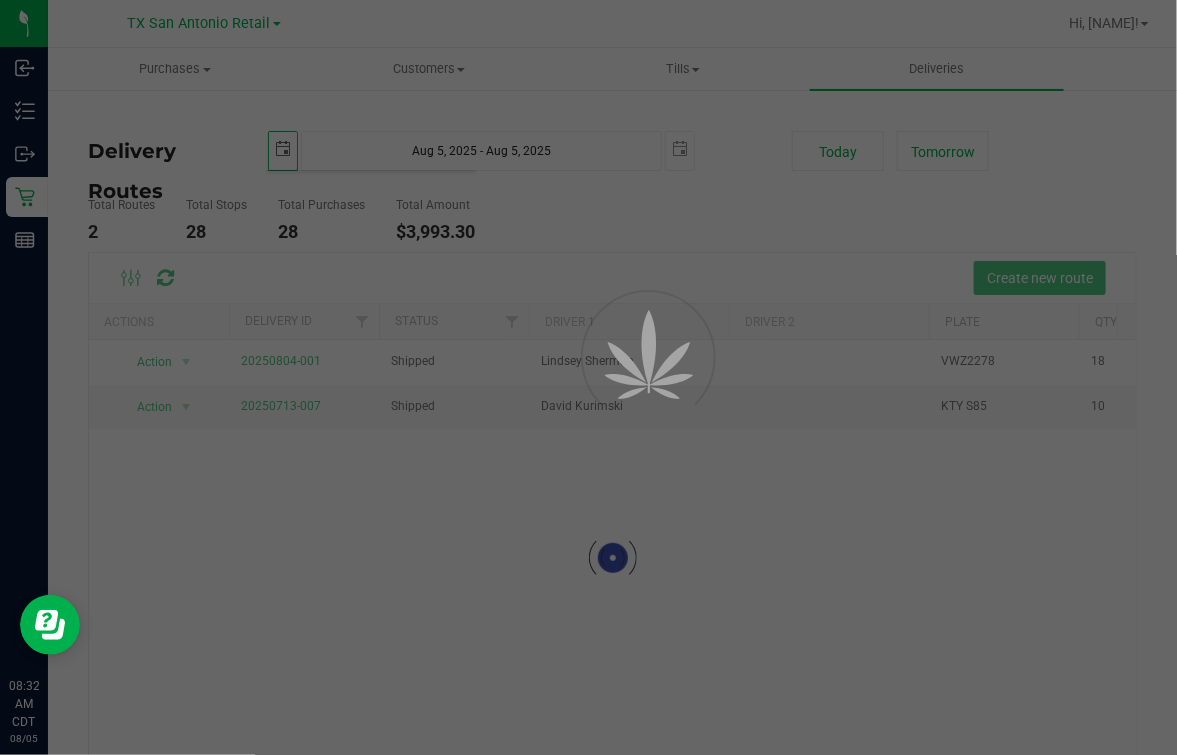 click on "Total Routes
2
Total Stops
28
Total Purchases
28
Total Amount
$3,993.30" at bounding box center (430, 220) 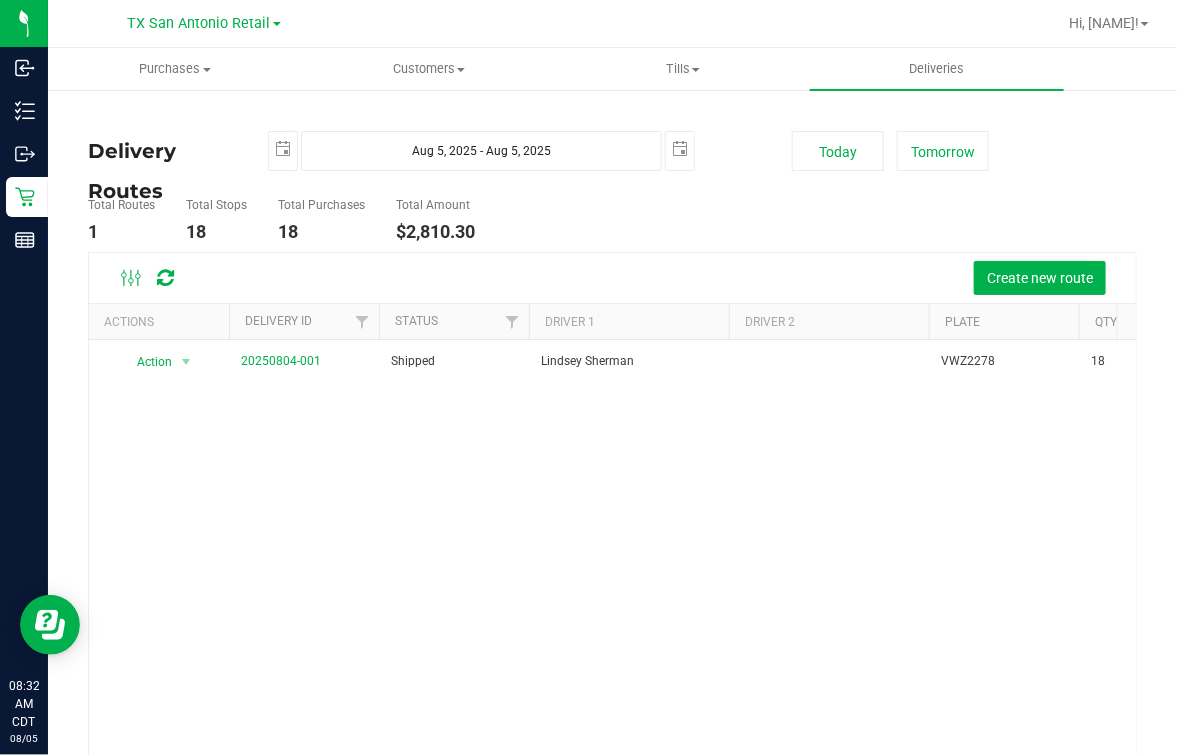 scroll, scrollTop: 0, scrollLeft: 0, axis: both 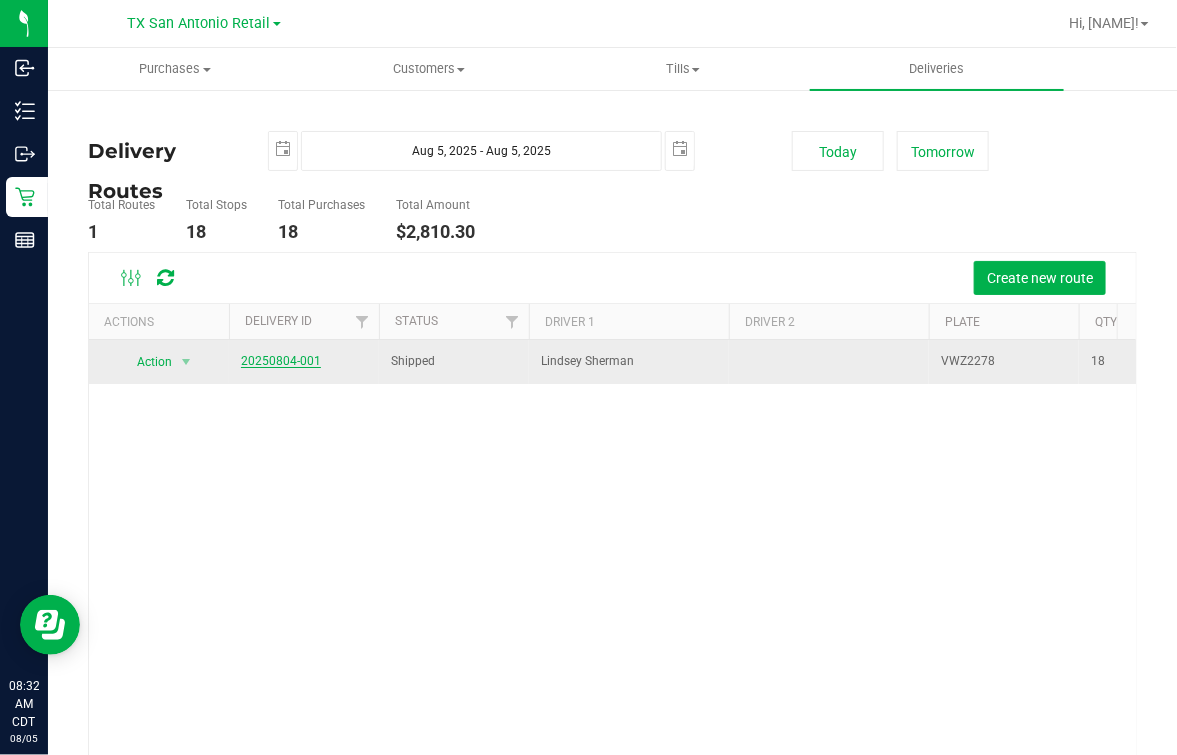 click on "20250804-001" at bounding box center [281, 361] 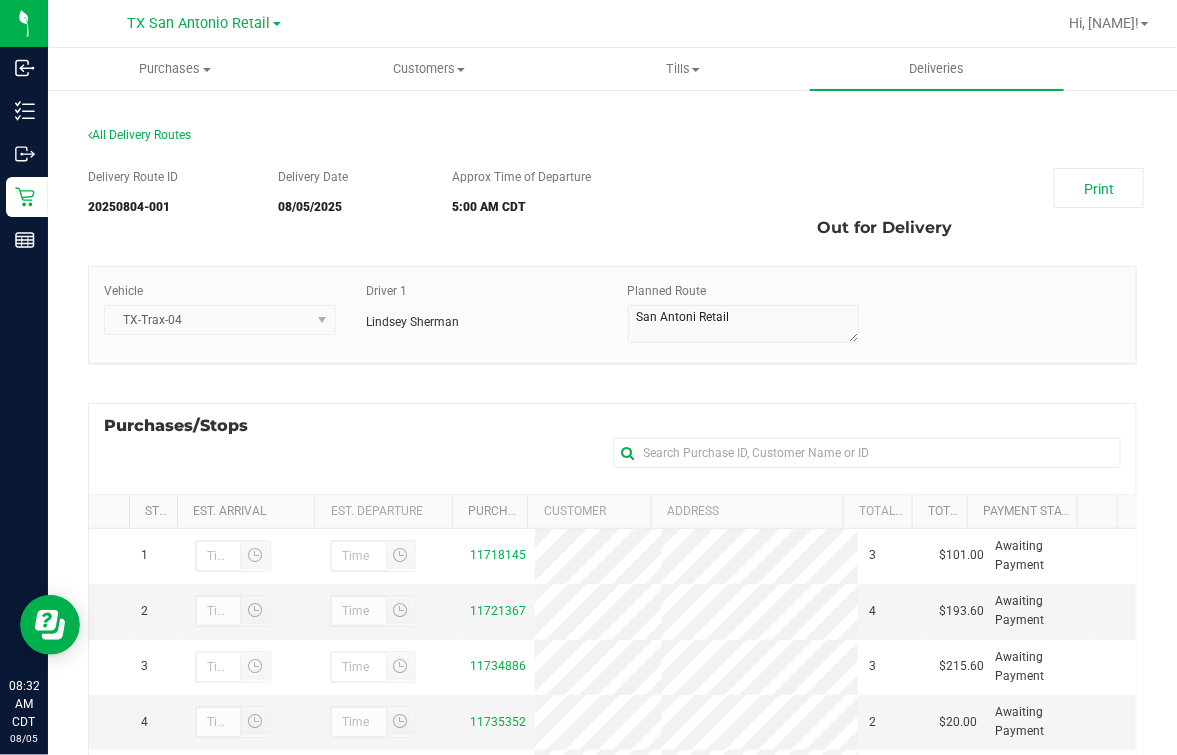 scroll, scrollTop: 353, scrollLeft: 0, axis: vertical 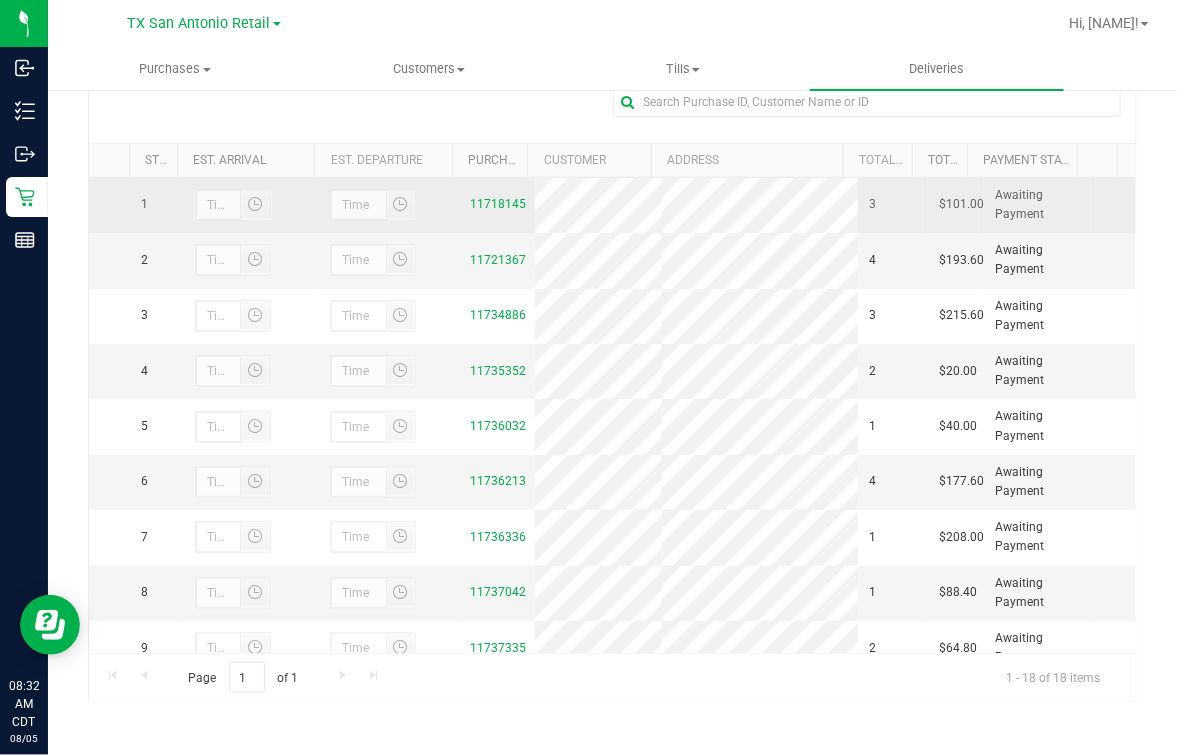 click on "11718145" at bounding box center [496, 205] 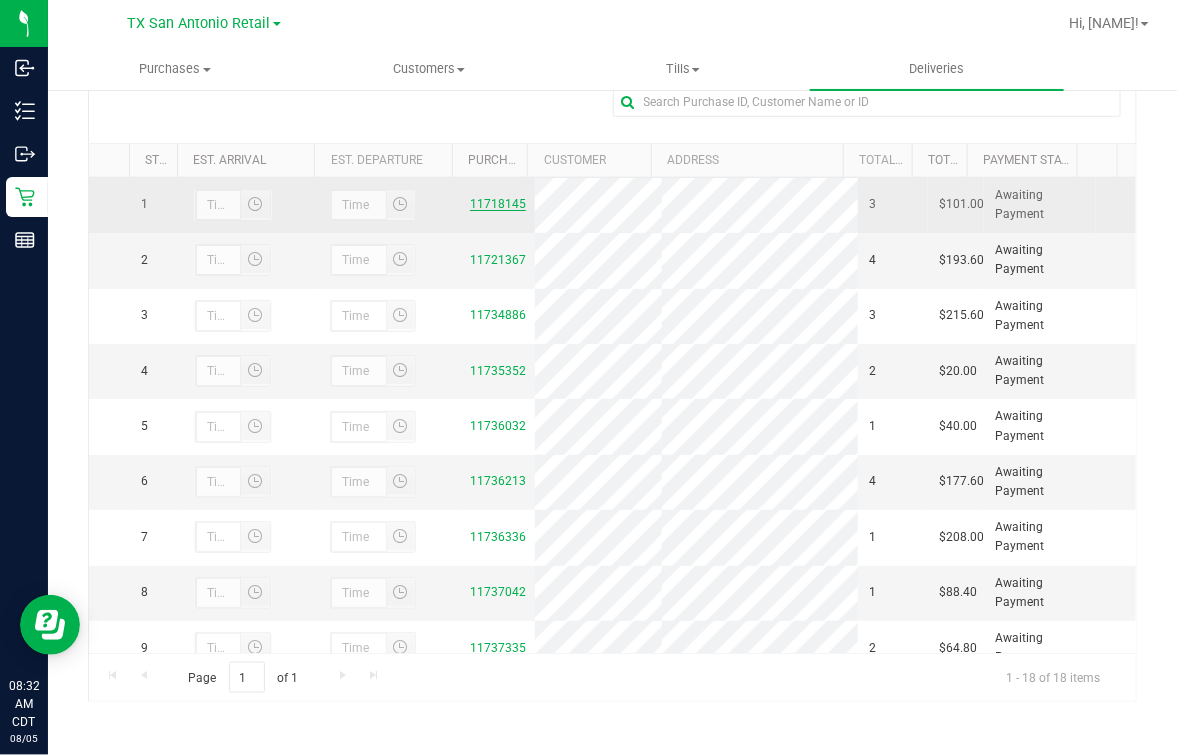 click on "11718145" at bounding box center (498, 204) 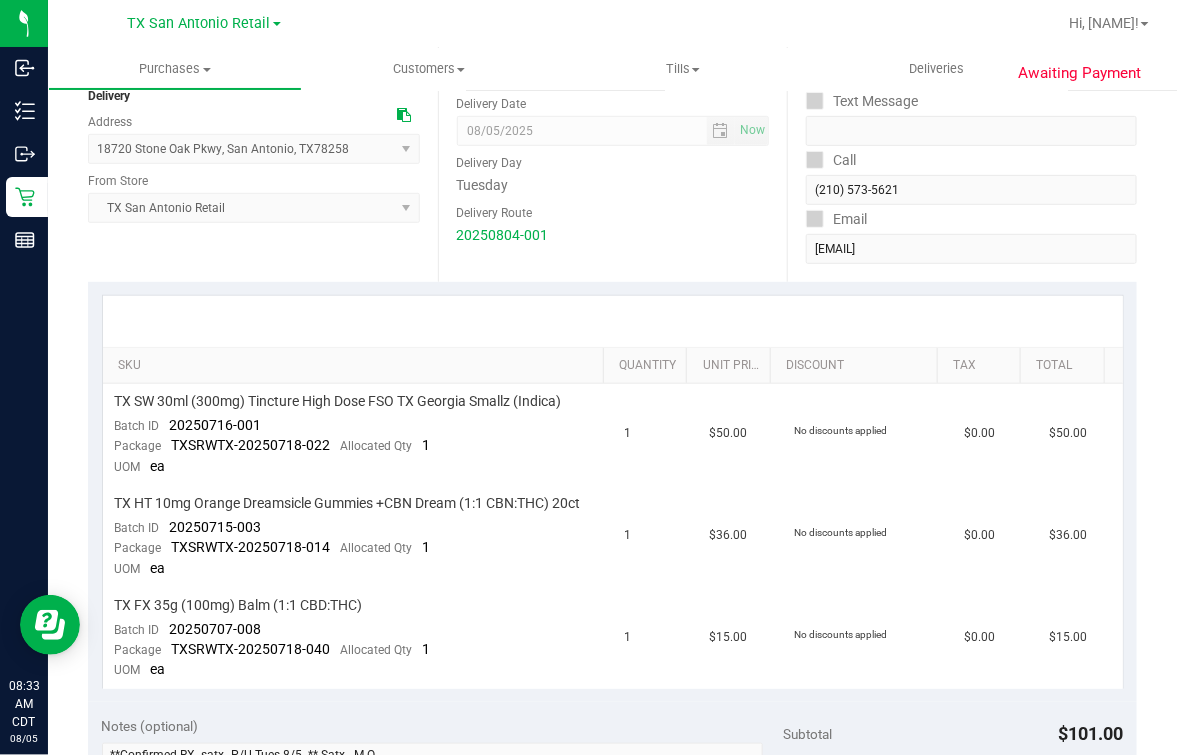 scroll, scrollTop: 375, scrollLeft: 0, axis: vertical 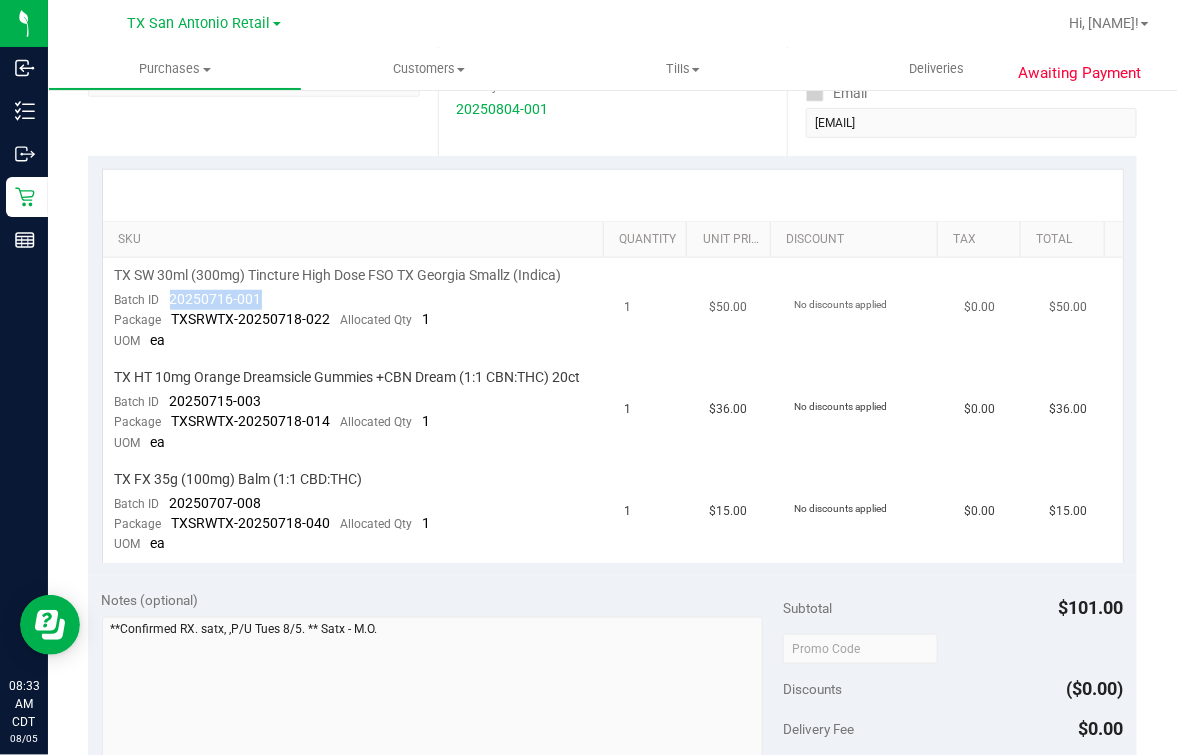 drag, startPoint x: 164, startPoint y: 296, endPoint x: 264, endPoint y: 297, distance: 100.005 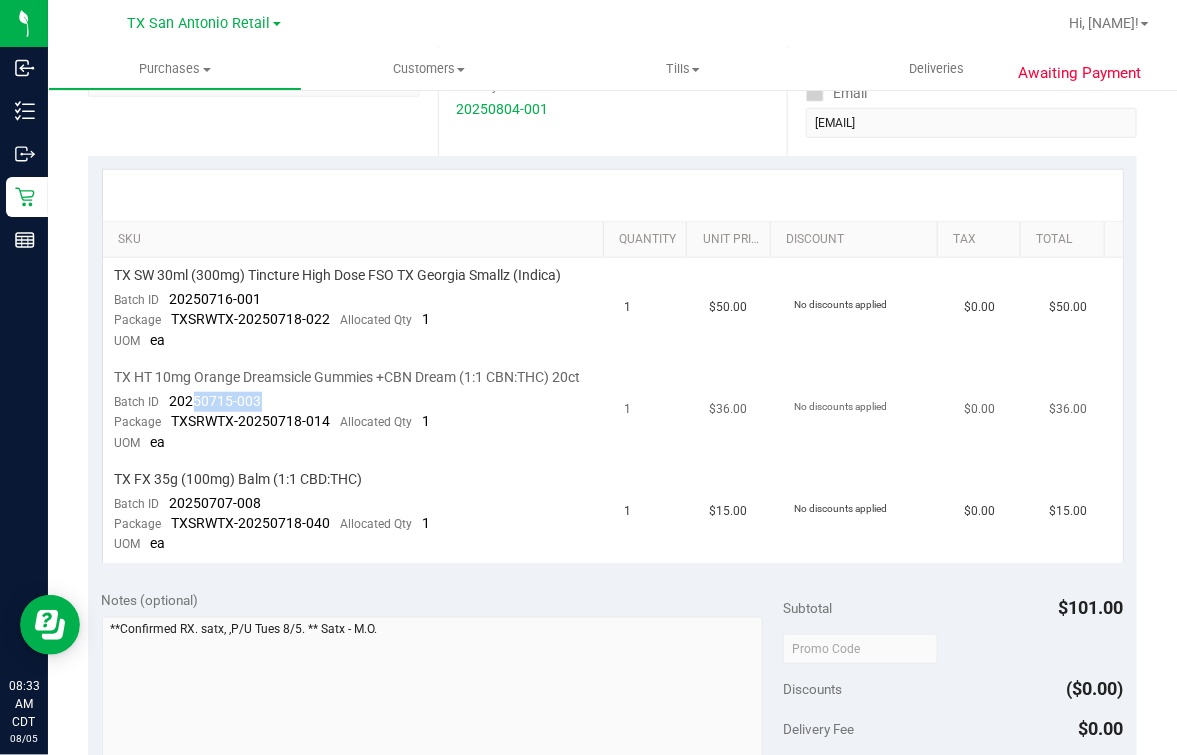 drag, startPoint x: 214, startPoint y: 421, endPoint x: 346, endPoint y: 421, distance: 132 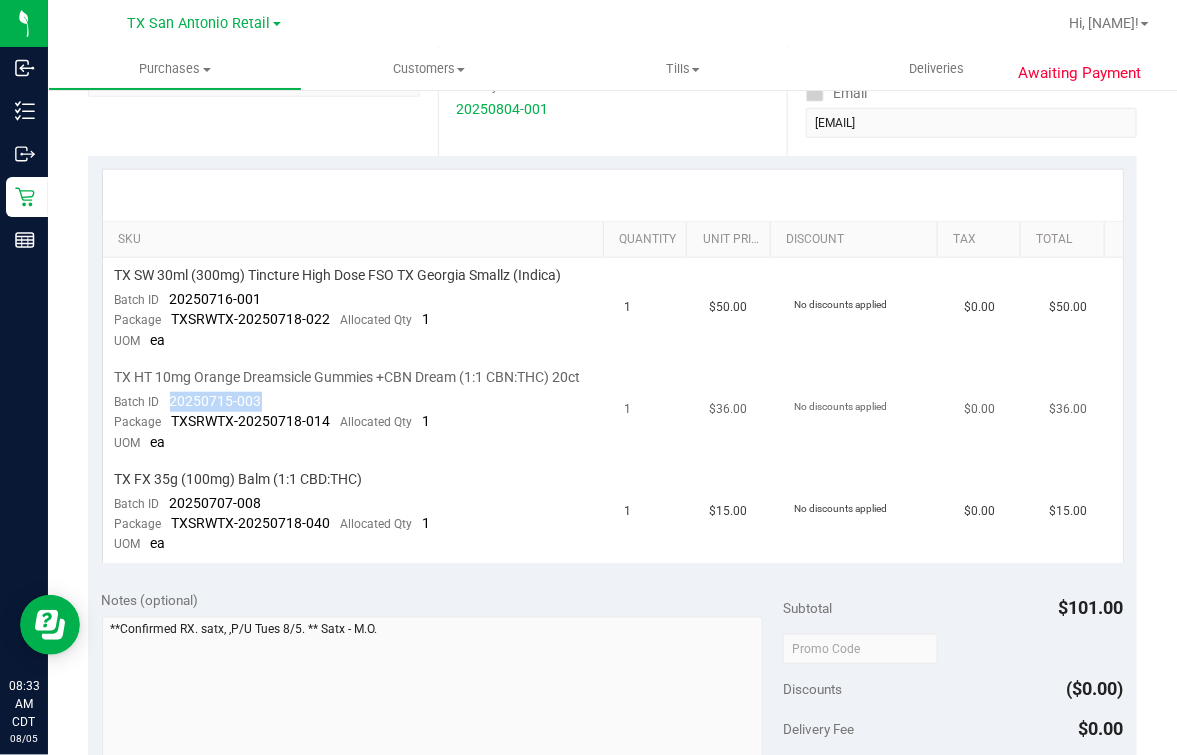 drag, startPoint x: 168, startPoint y: 418, endPoint x: 281, endPoint y: 417, distance: 113.004425 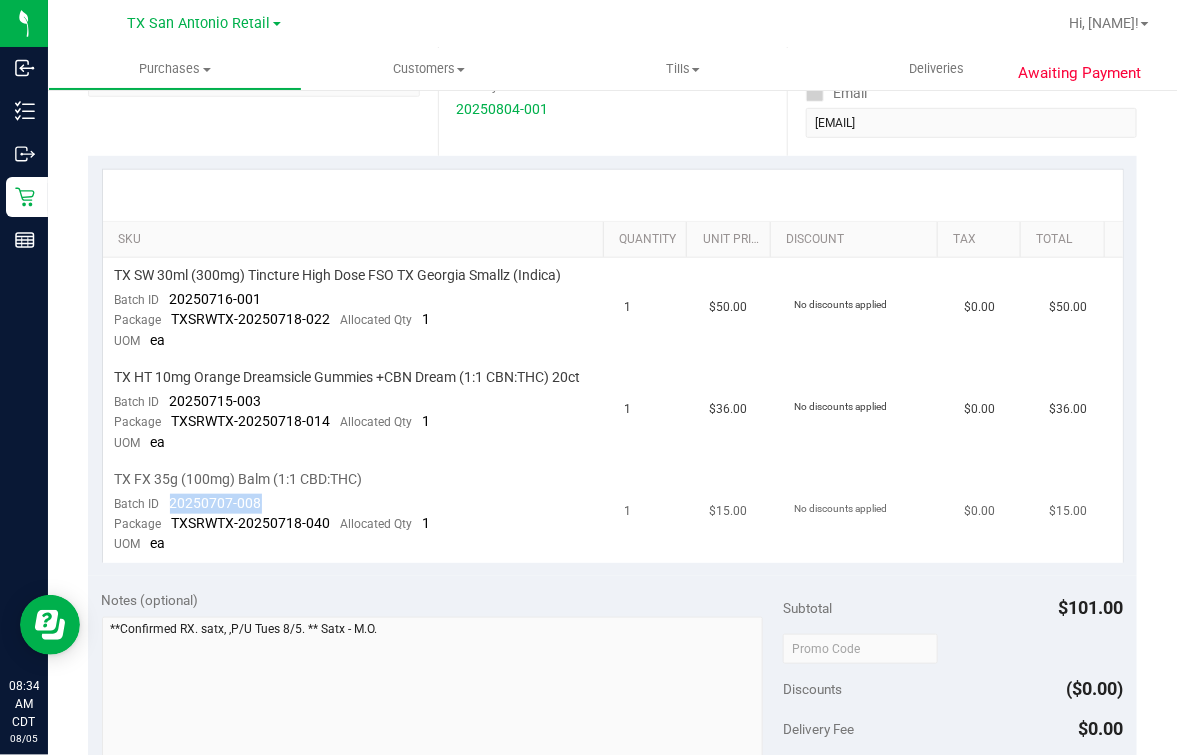 drag, startPoint x: 159, startPoint y: 525, endPoint x: 264, endPoint y: 524, distance: 105.00476 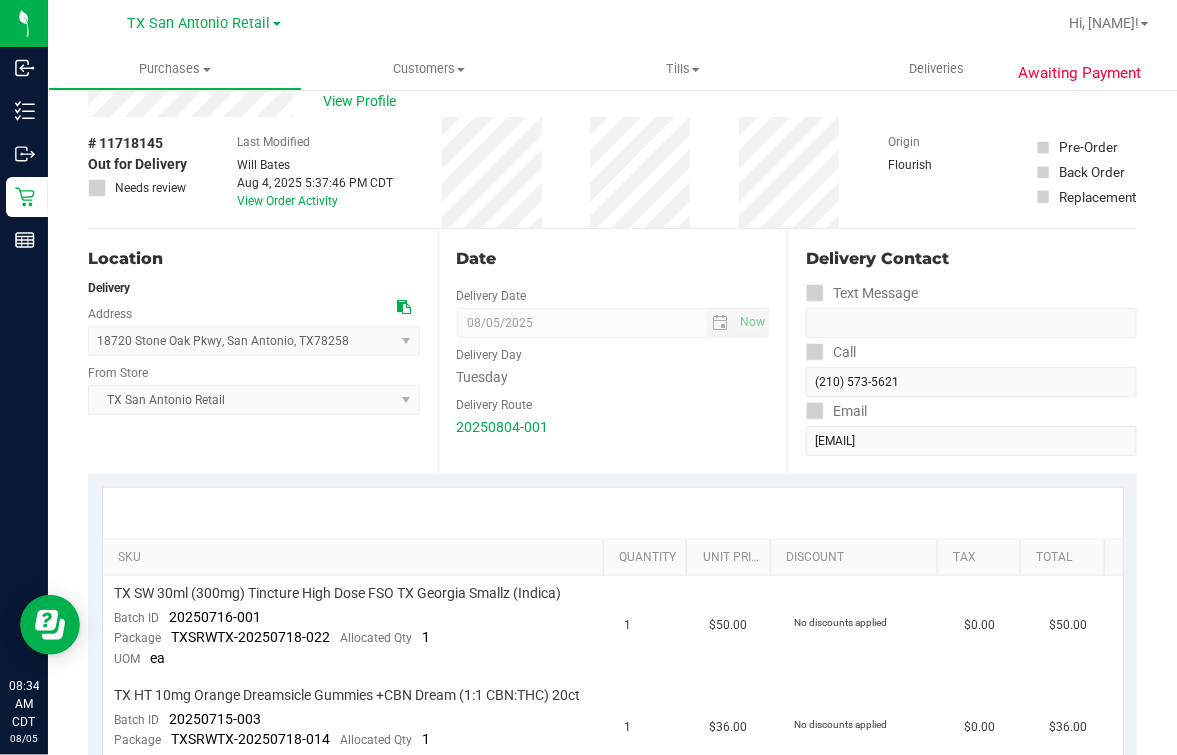 scroll, scrollTop: 0, scrollLeft: 0, axis: both 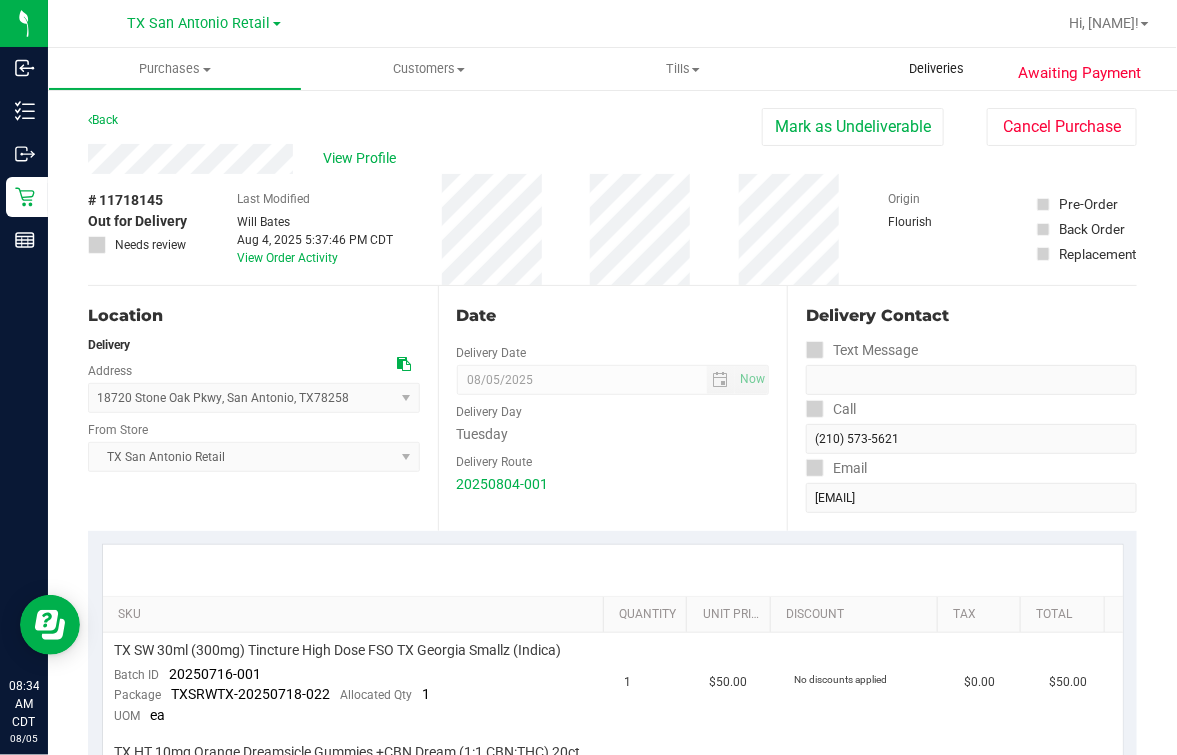 click on "Deliveries" at bounding box center (937, 69) 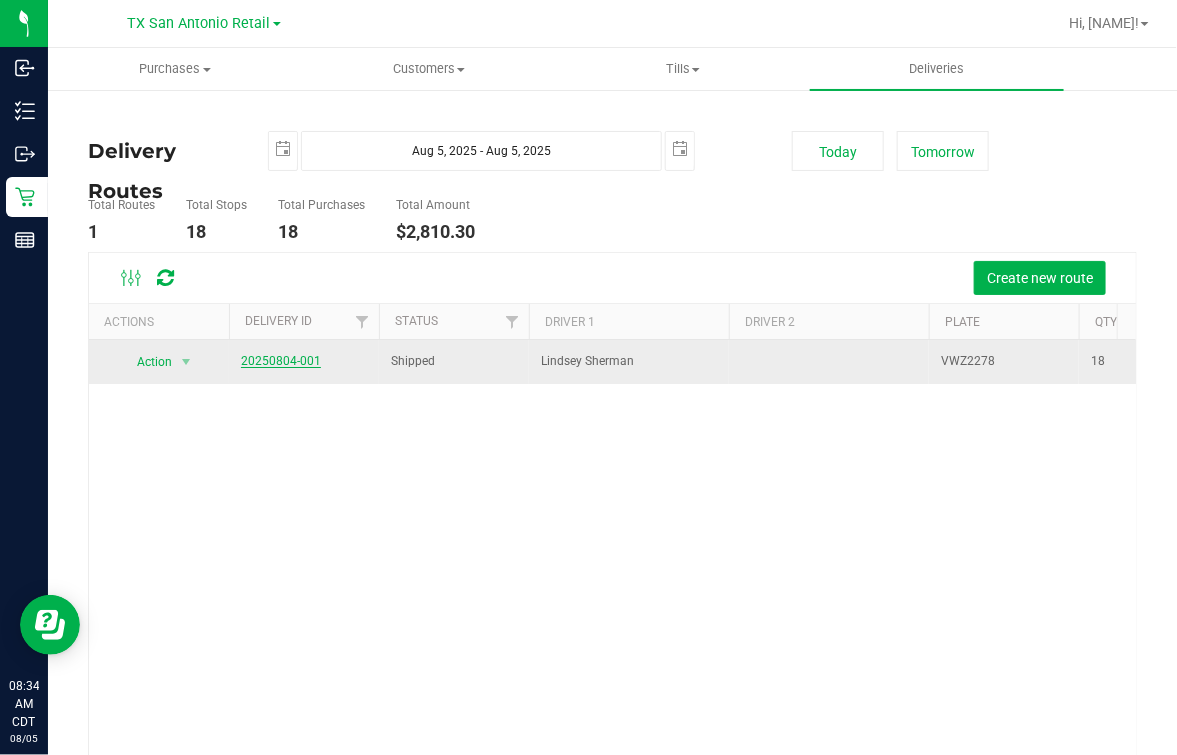click on "20250804-001" at bounding box center (281, 361) 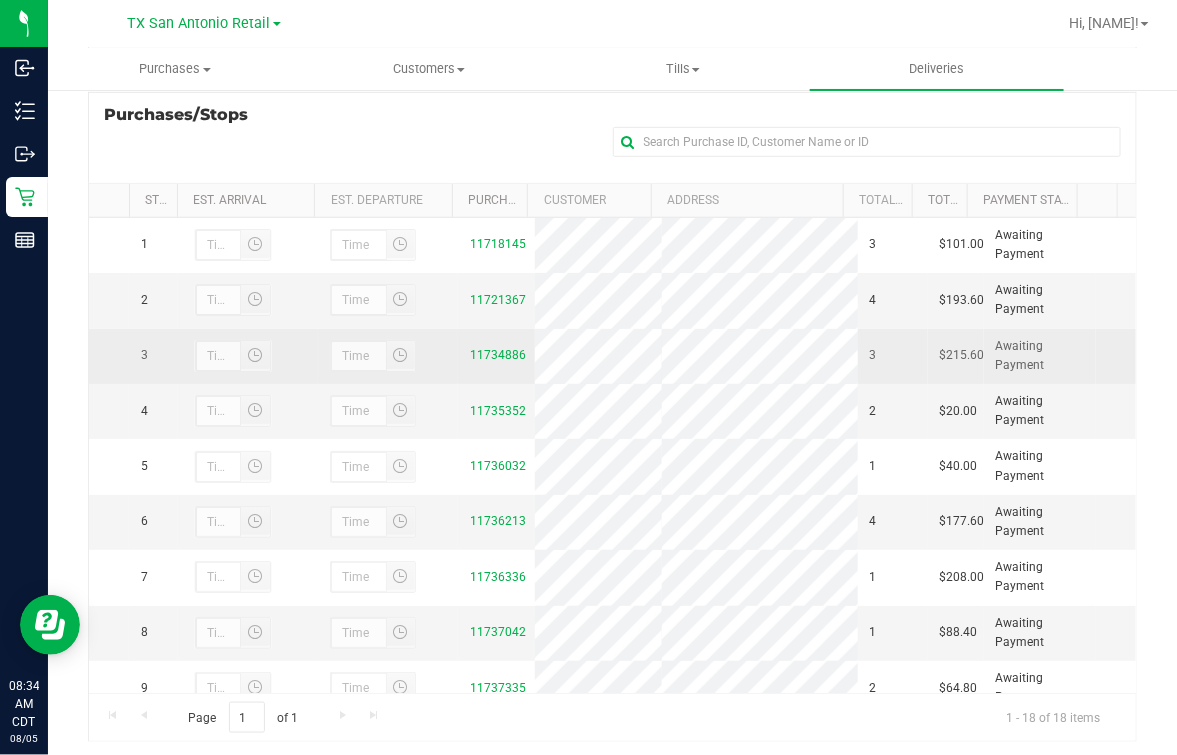 scroll, scrollTop: 353, scrollLeft: 0, axis: vertical 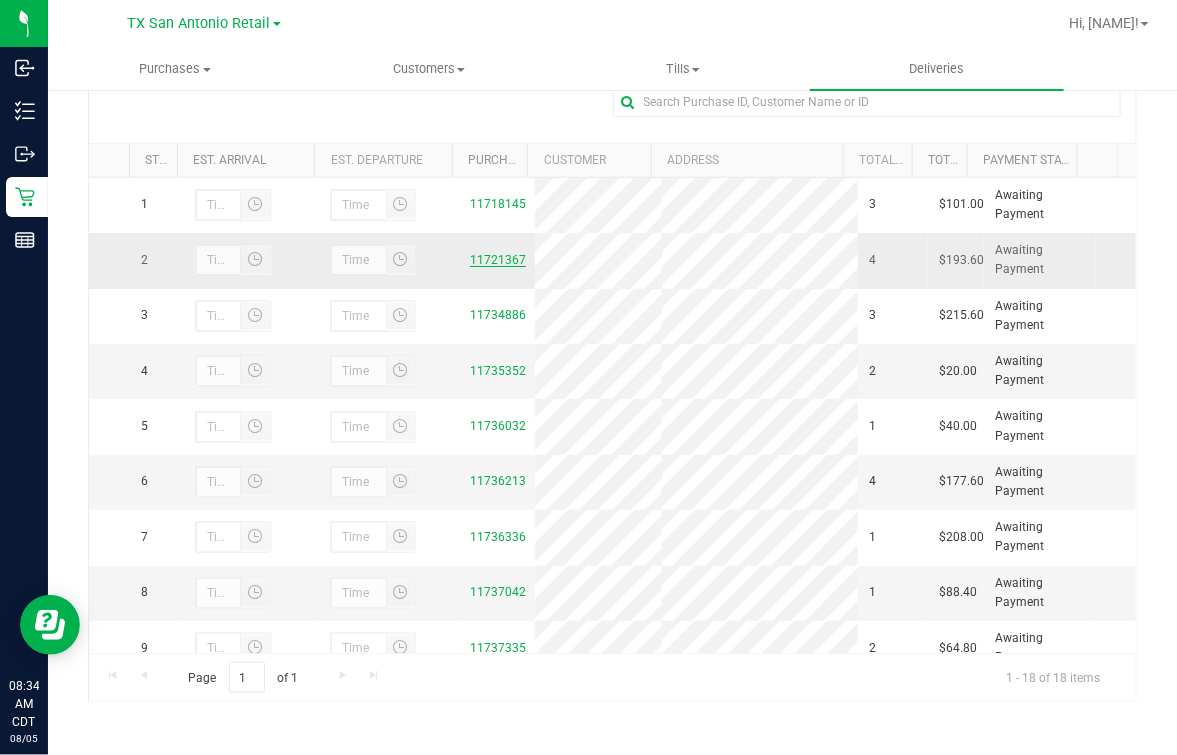 click on "11721367" at bounding box center (498, 260) 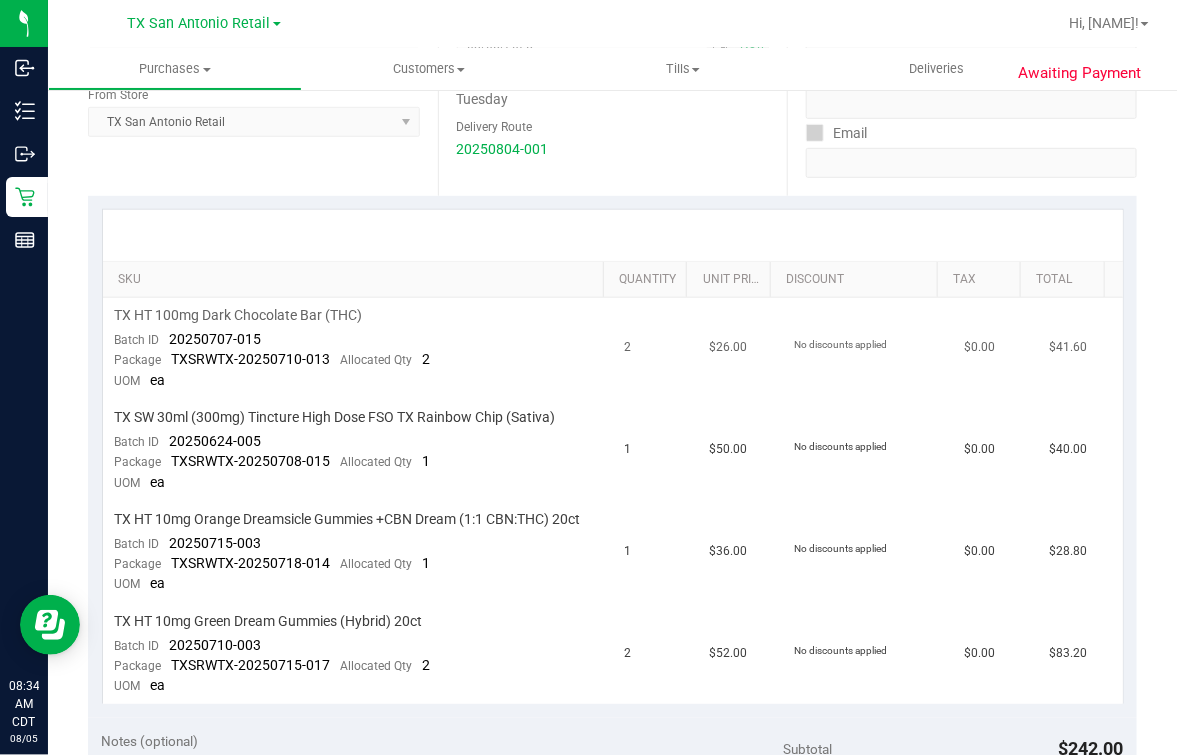 scroll, scrollTop: 375, scrollLeft: 0, axis: vertical 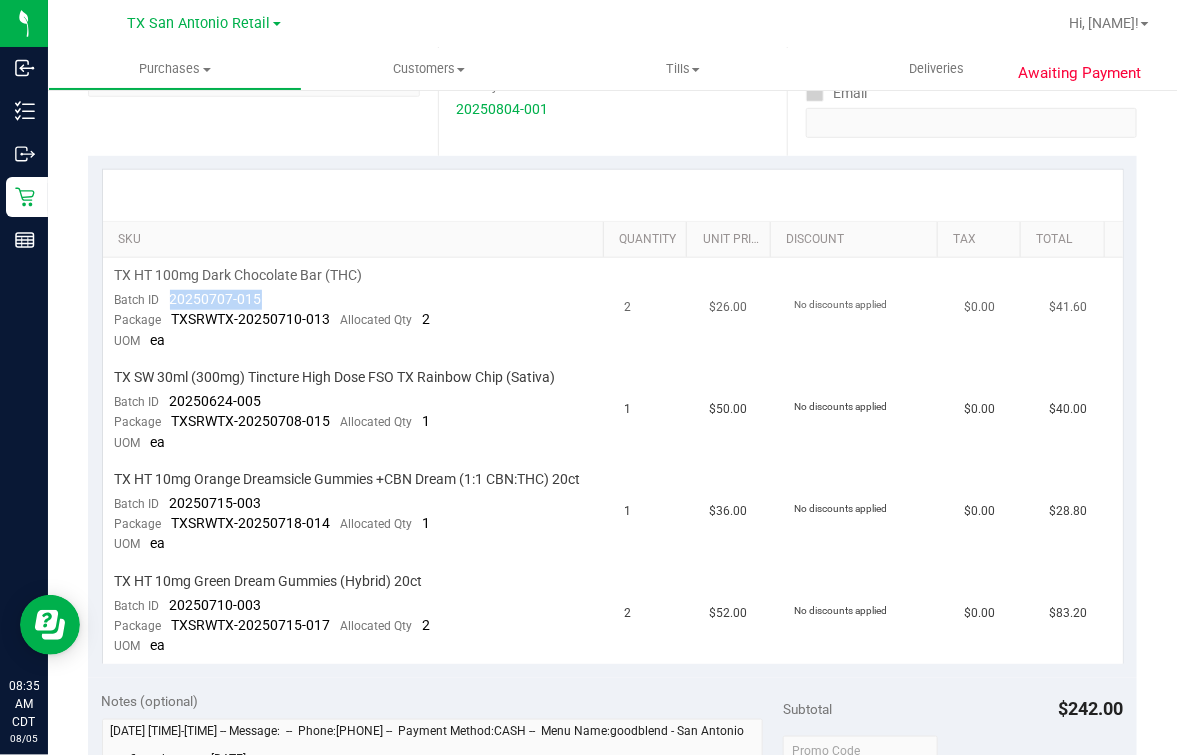 drag, startPoint x: 182, startPoint y: 298, endPoint x: 301, endPoint y: 298, distance: 119 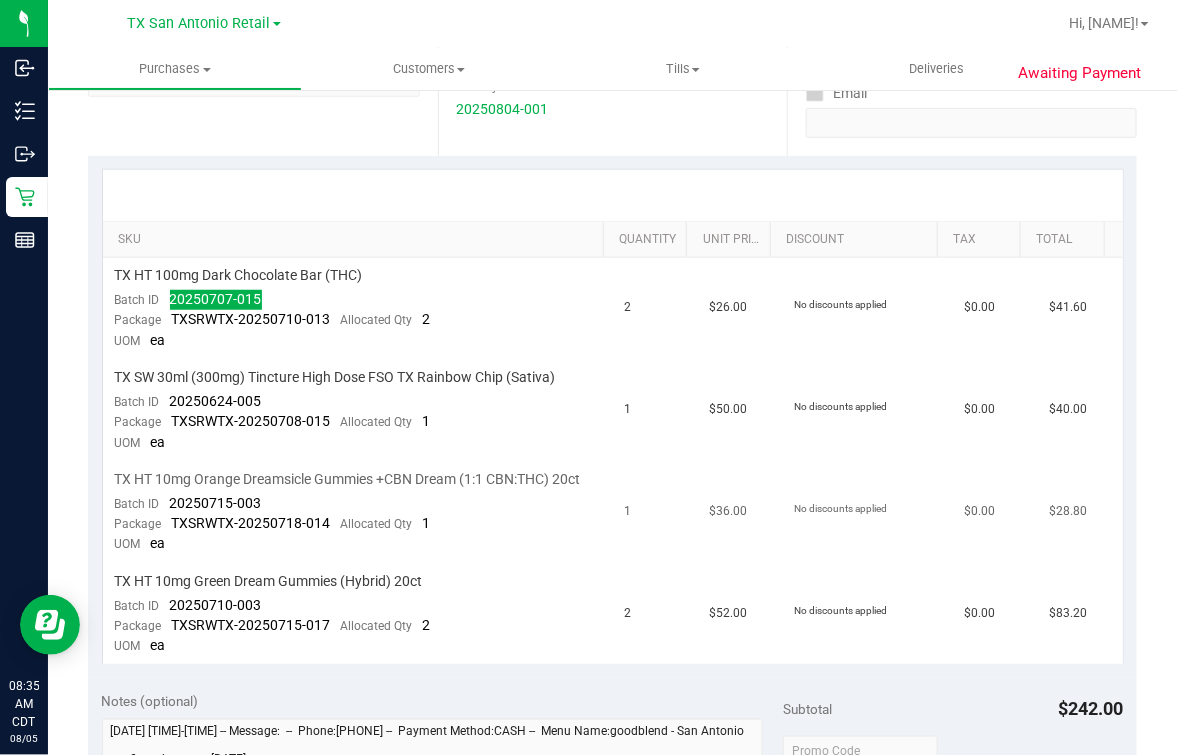 scroll, scrollTop: 499, scrollLeft: 0, axis: vertical 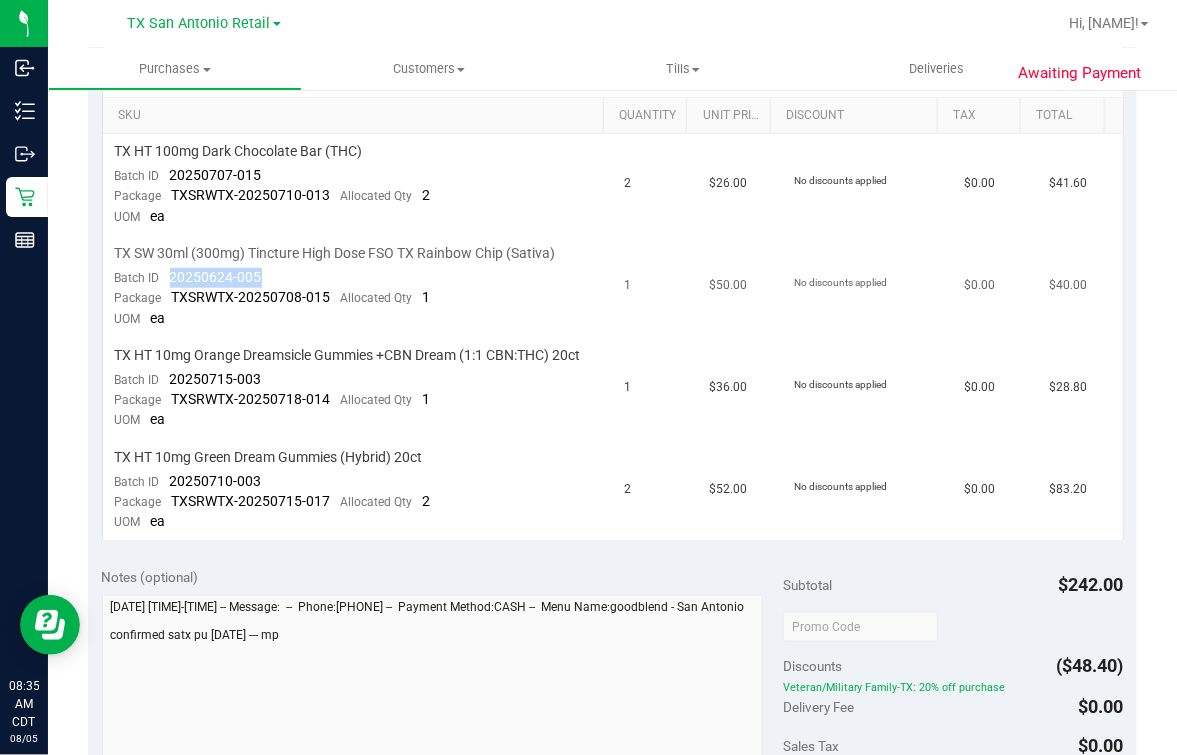 drag, startPoint x: 179, startPoint y: 273, endPoint x: 331, endPoint y: 268, distance: 152.08221 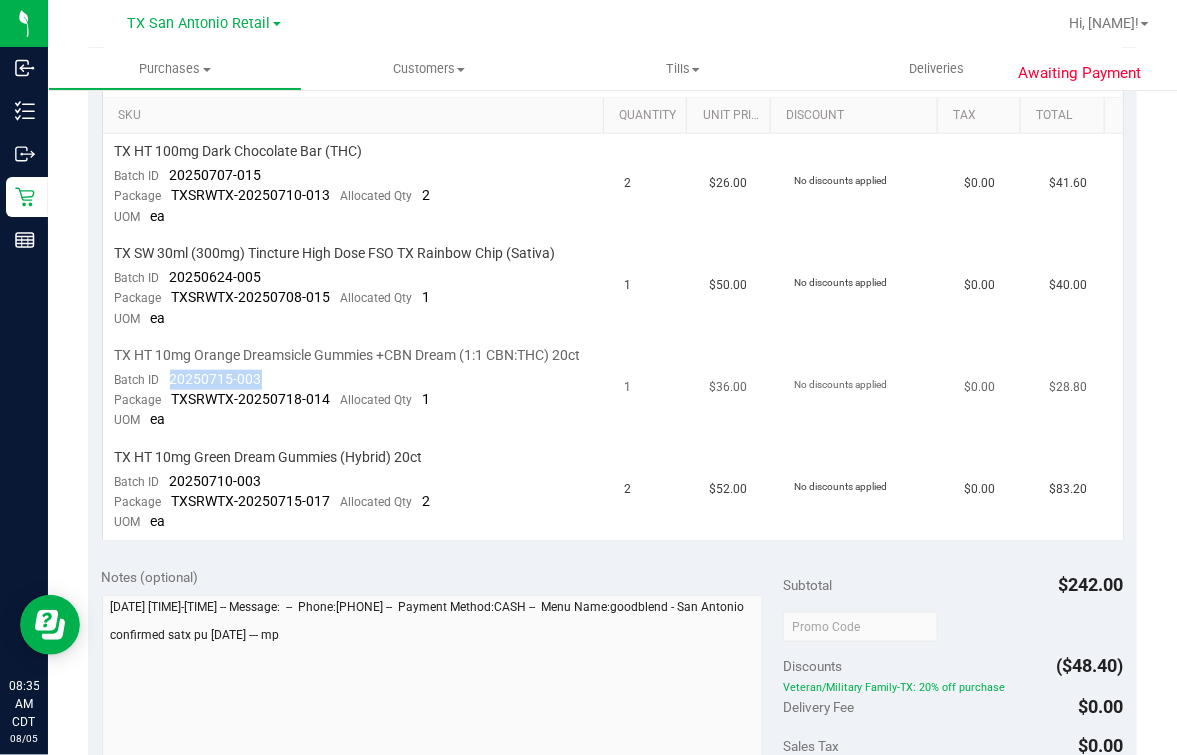 drag, startPoint x: 186, startPoint y: 385, endPoint x: 301, endPoint y: 385, distance: 115 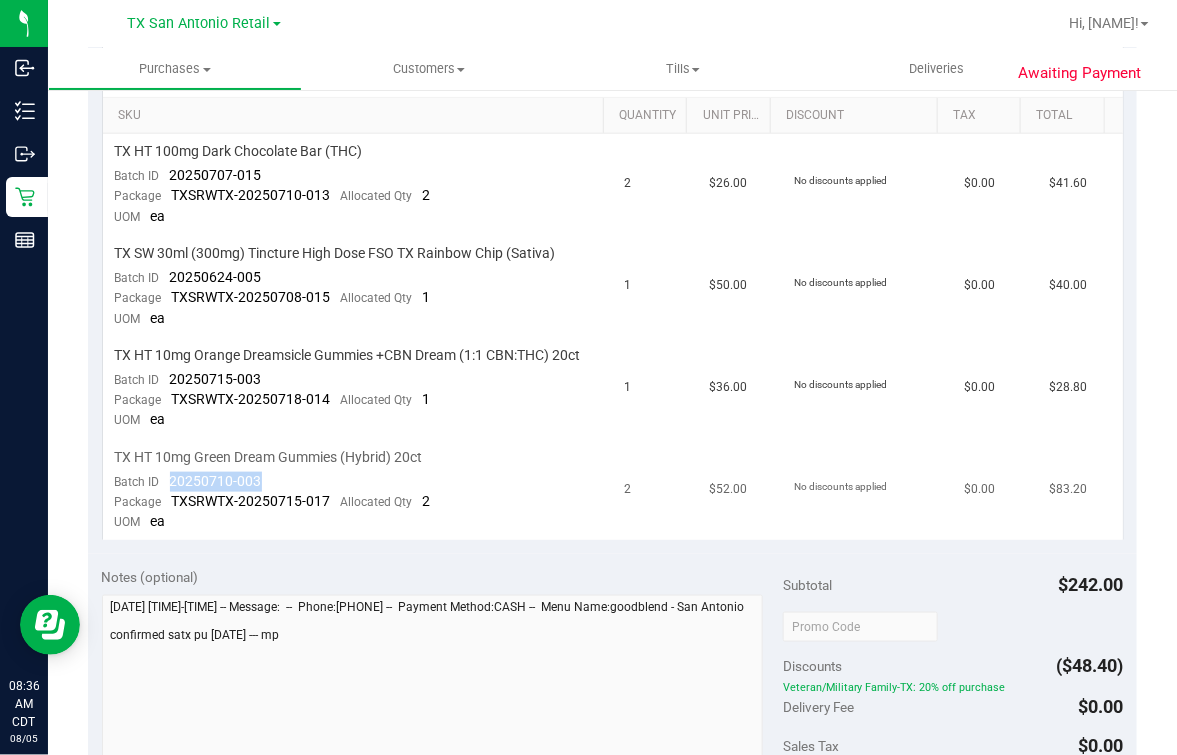 drag, startPoint x: 157, startPoint y: 495, endPoint x: 311, endPoint y: 488, distance: 154.15901 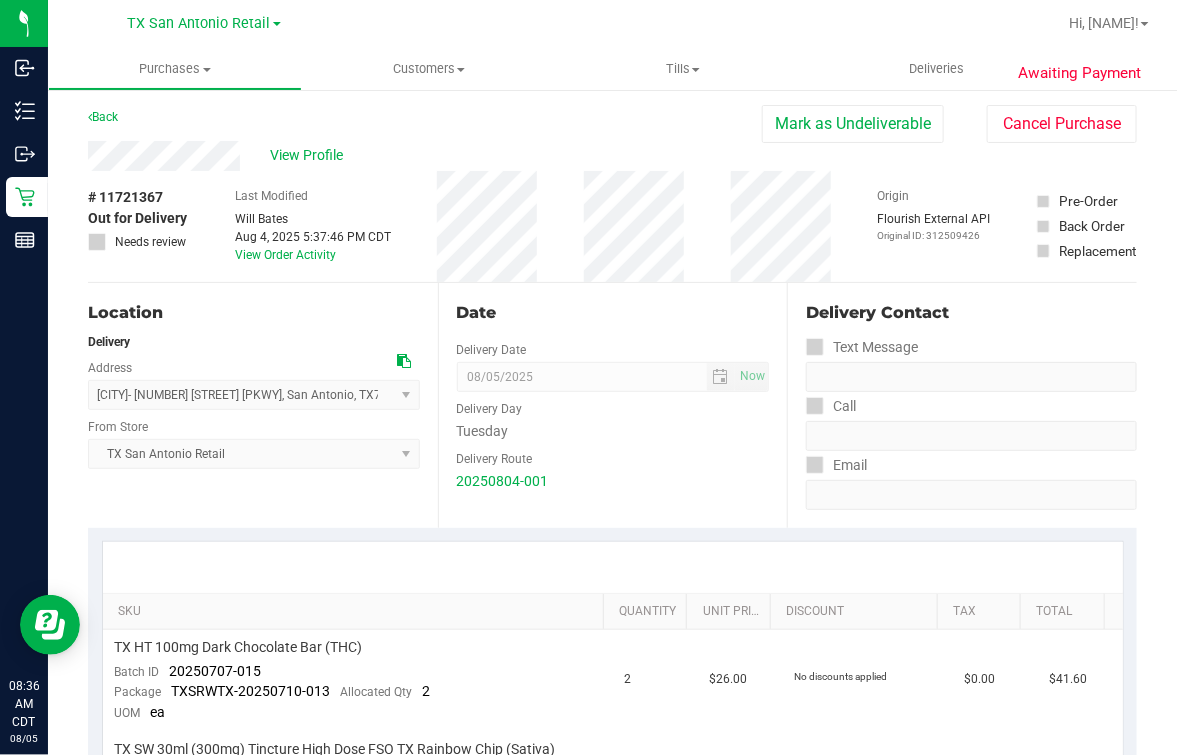 scroll, scrollTop: 0, scrollLeft: 0, axis: both 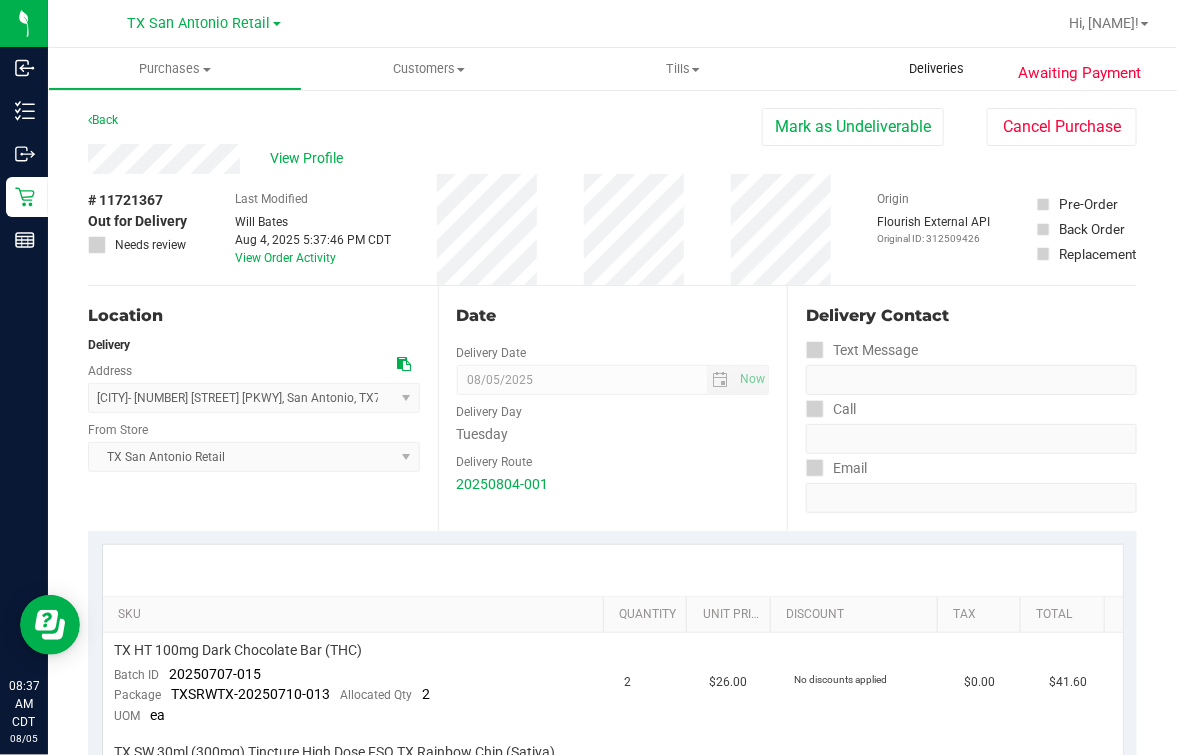 click on "Deliveries" at bounding box center [937, 69] 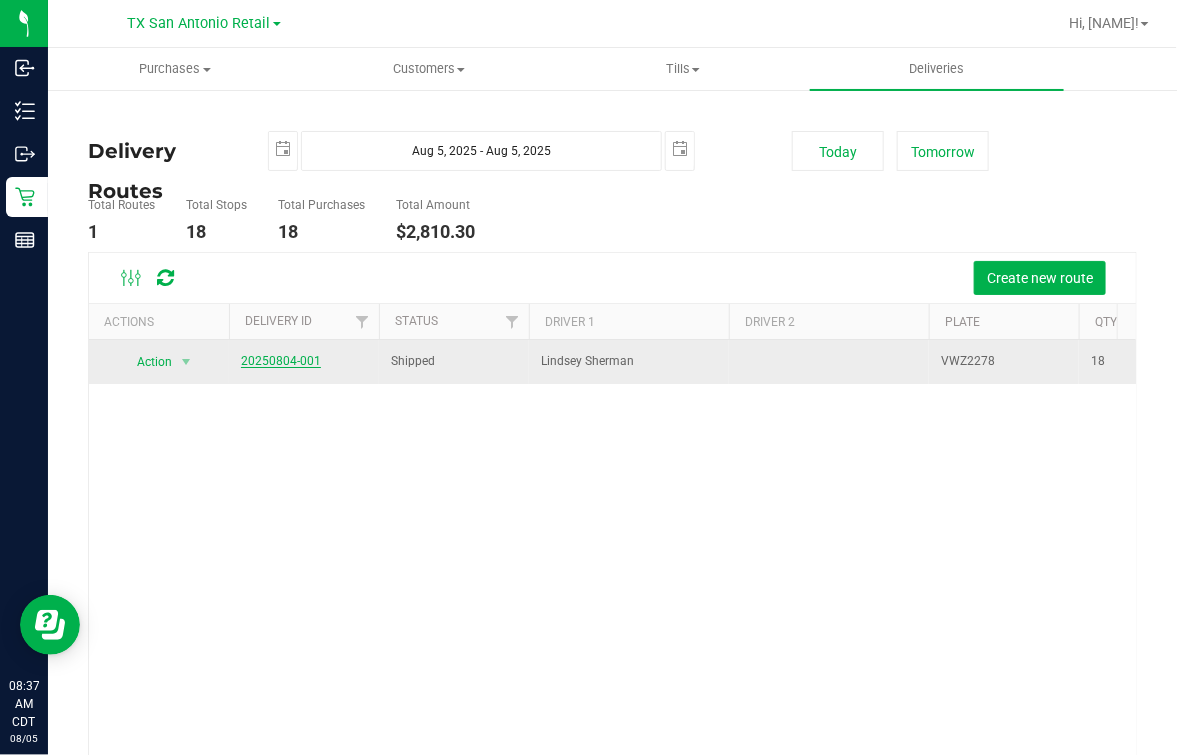click on "20250804-001" at bounding box center (281, 361) 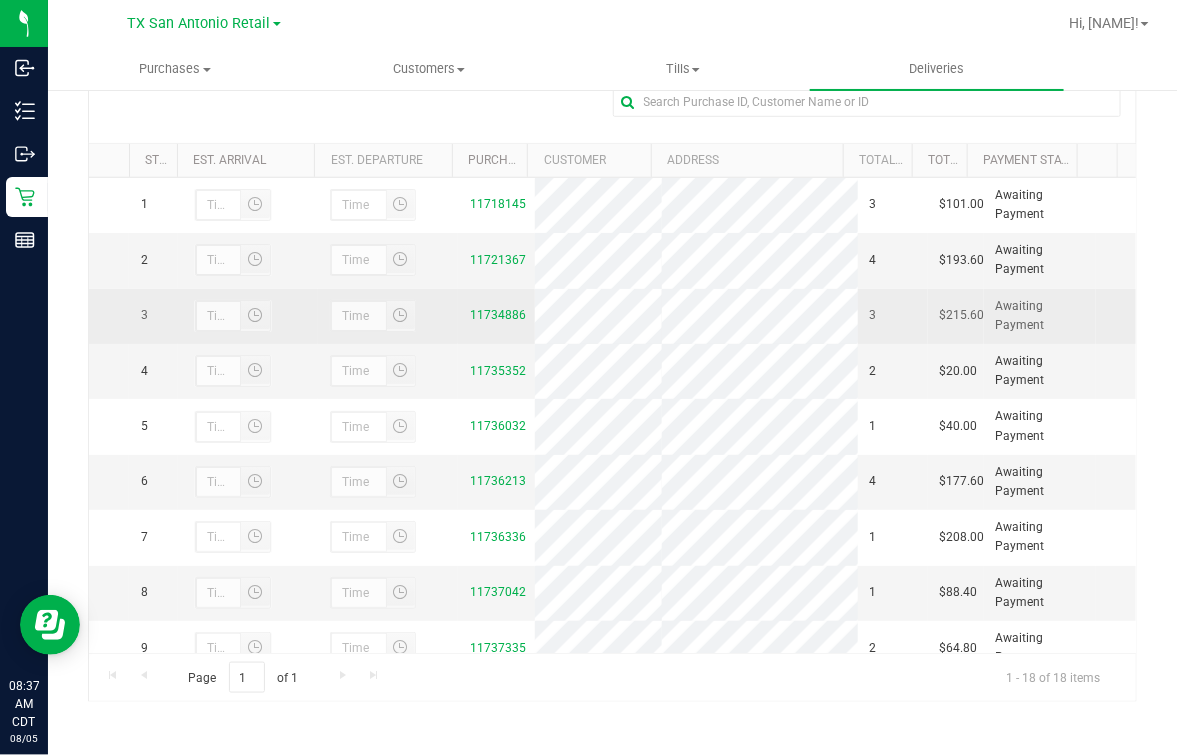 scroll, scrollTop: 353, scrollLeft: 0, axis: vertical 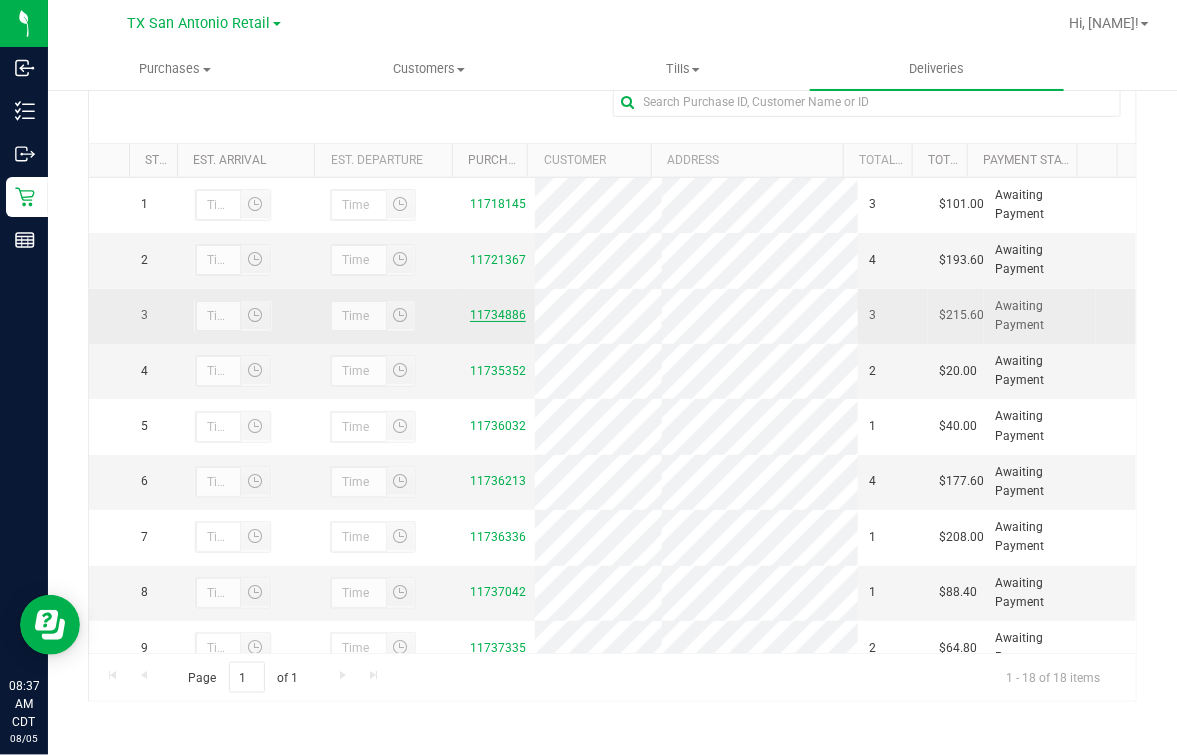 click on "11734886" at bounding box center (498, 315) 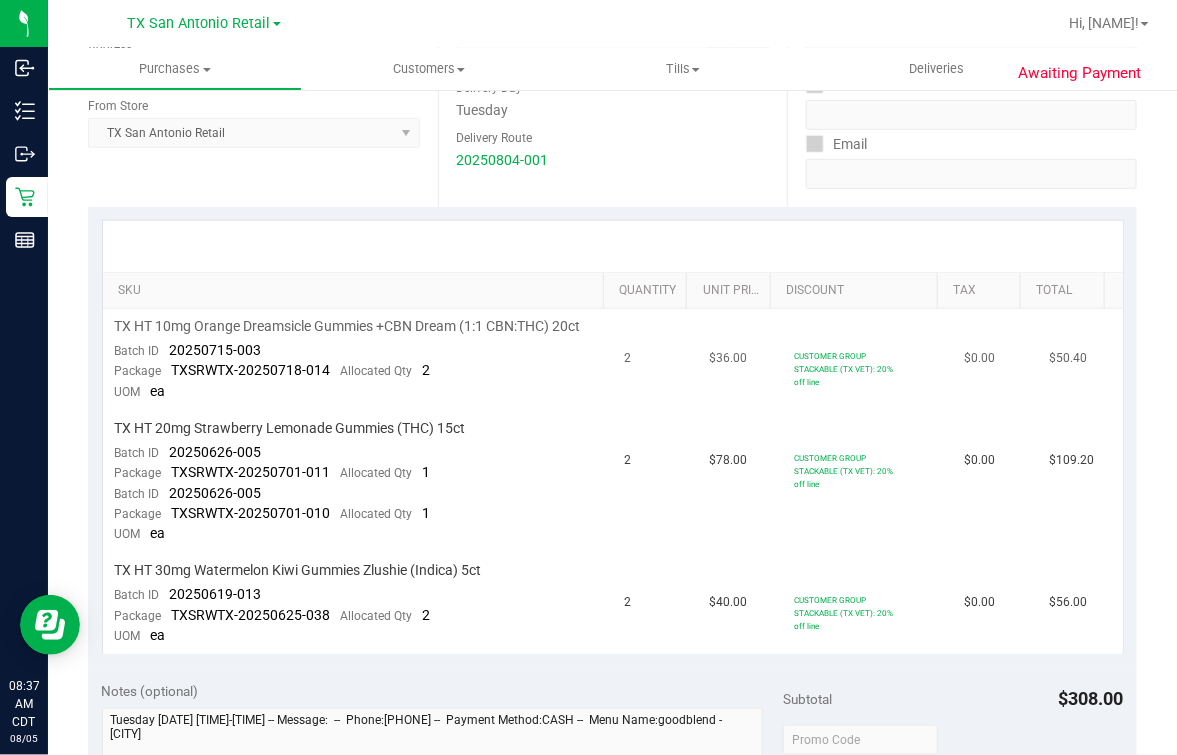 scroll, scrollTop: 375, scrollLeft: 0, axis: vertical 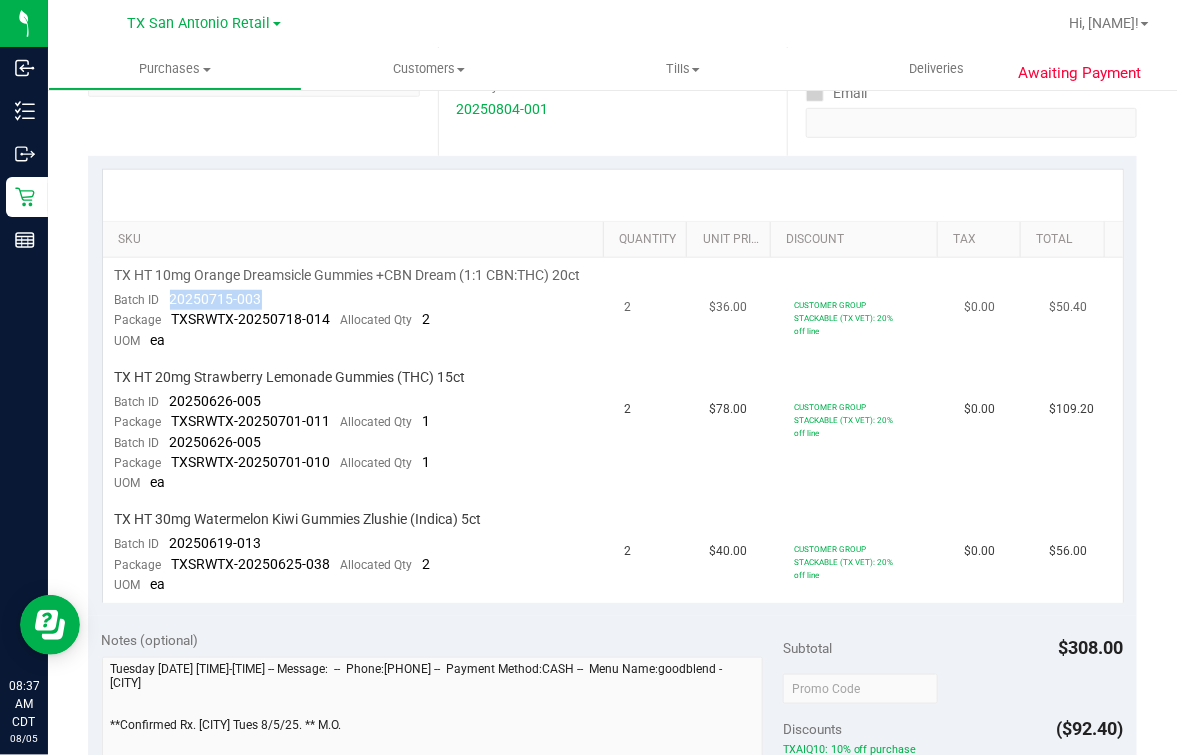 drag, startPoint x: 157, startPoint y: 319, endPoint x: 256, endPoint y: 318, distance: 99.00505 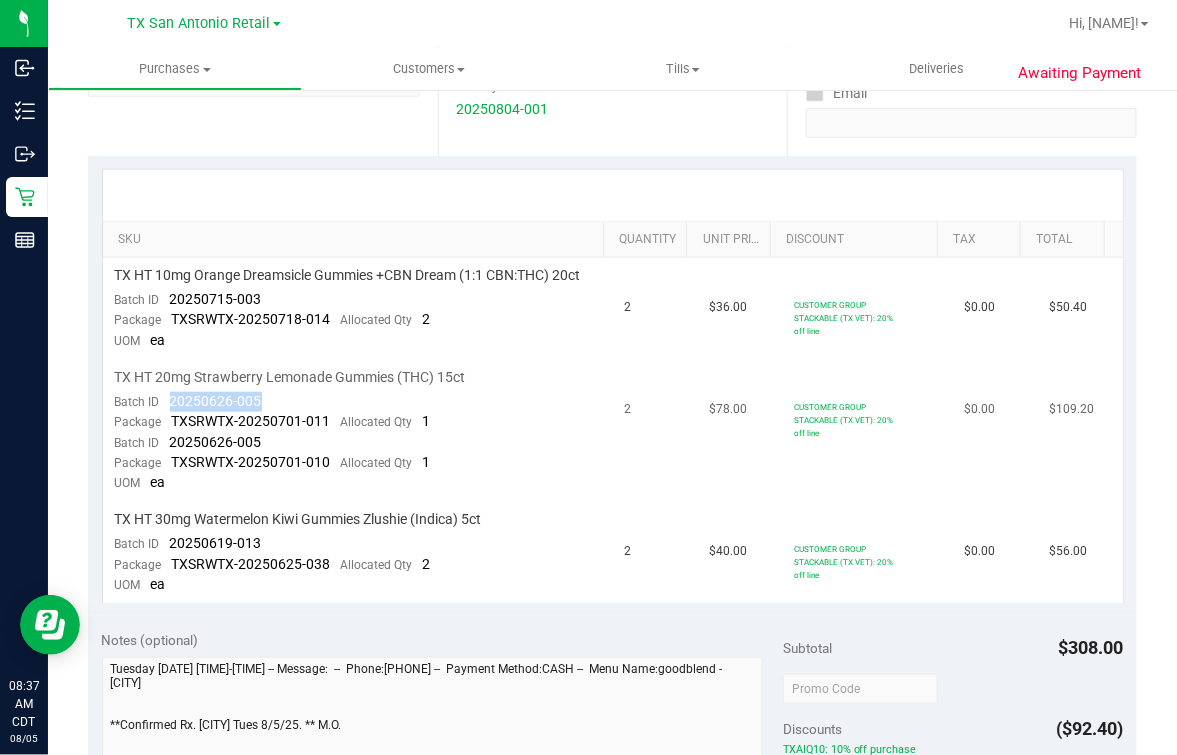drag, startPoint x: 157, startPoint y: 422, endPoint x: 276, endPoint y: 425, distance: 119.03781 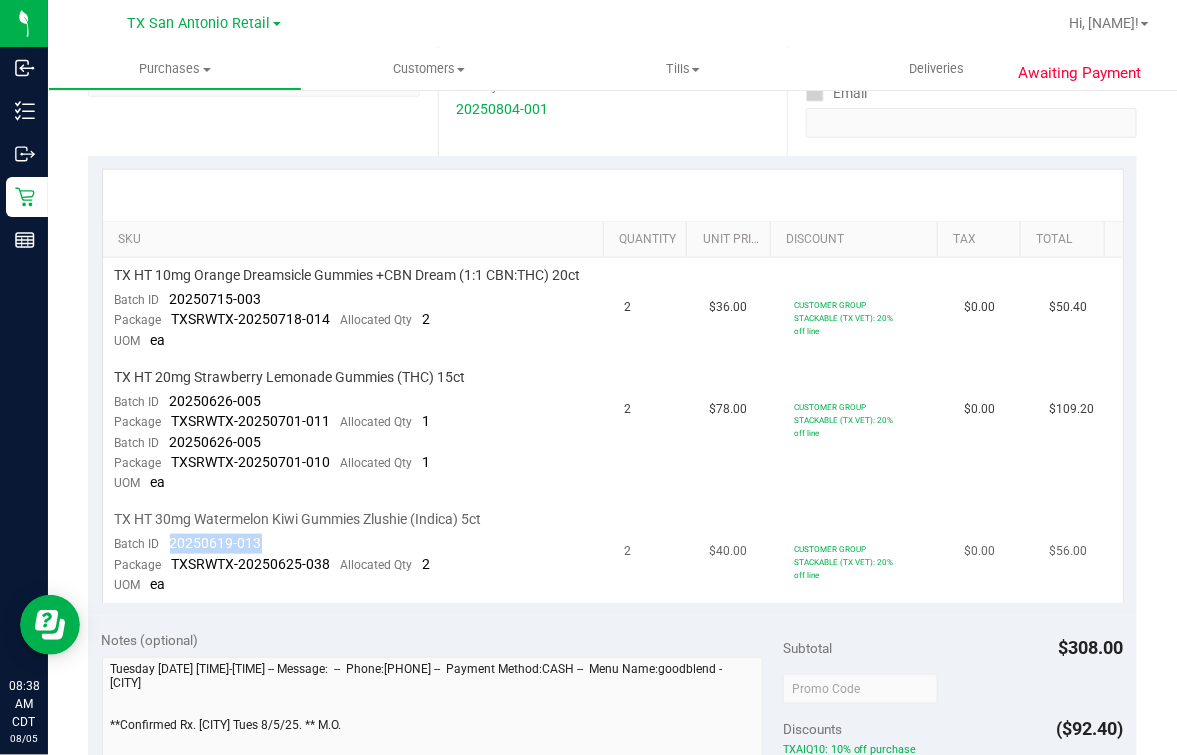 drag, startPoint x: 170, startPoint y: 560, endPoint x: 261, endPoint y: 560, distance: 91 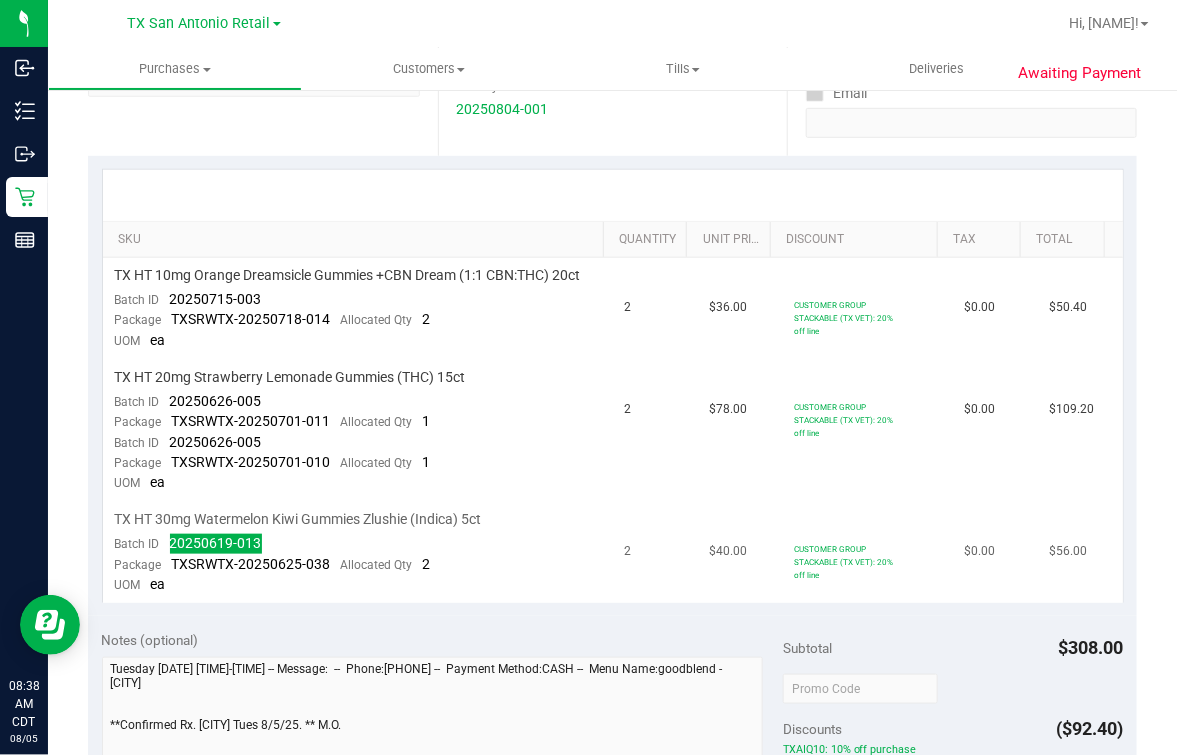 scroll, scrollTop: 0, scrollLeft: 0, axis: both 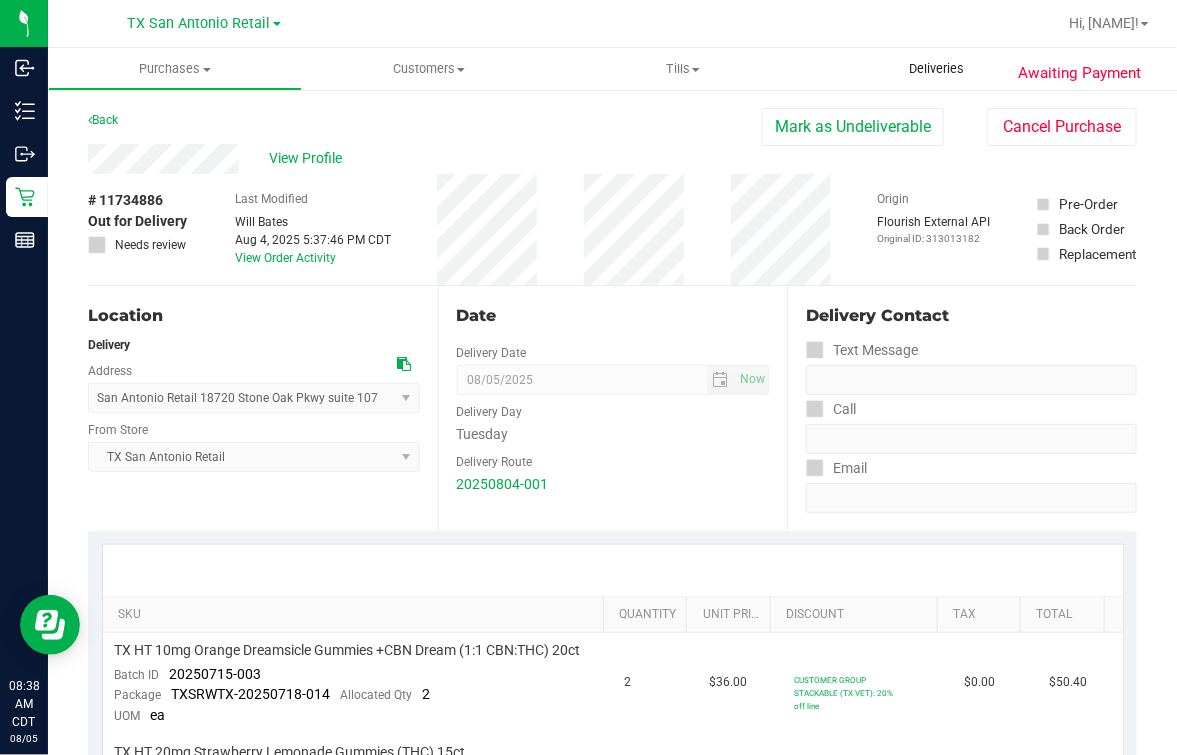 click on "Deliveries" at bounding box center [937, 69] 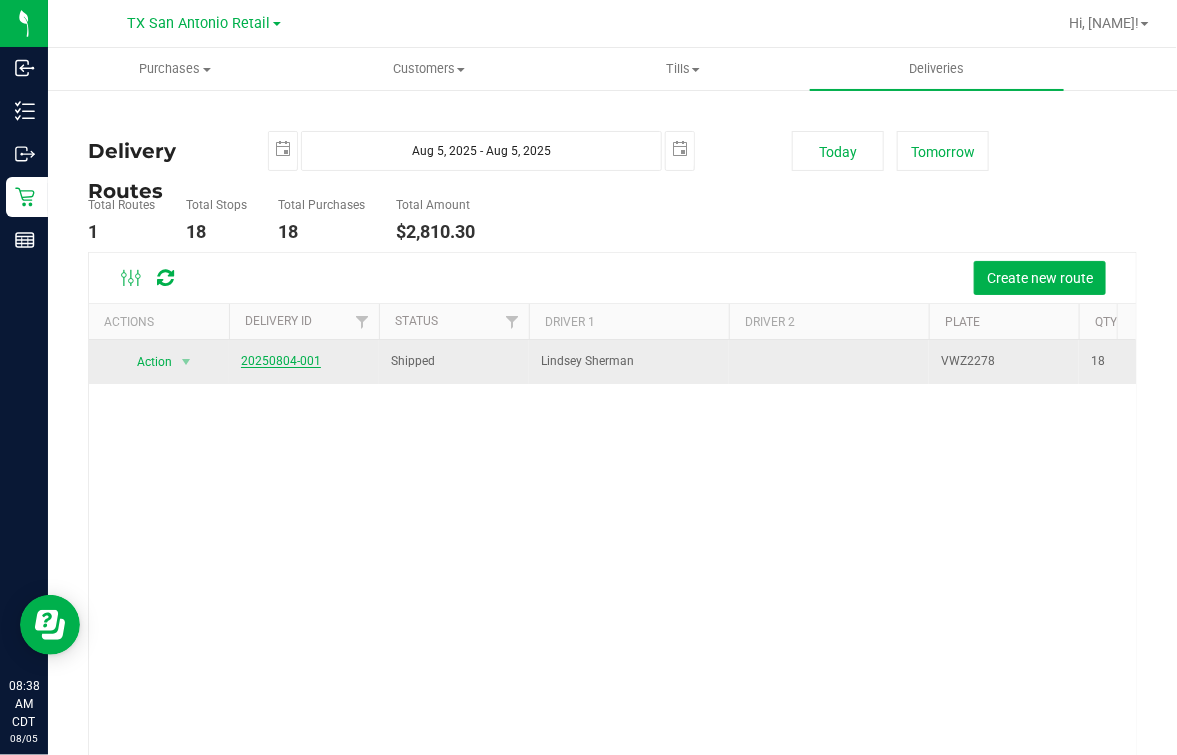 click on "20250804-001" at bounding box center [281, 361] 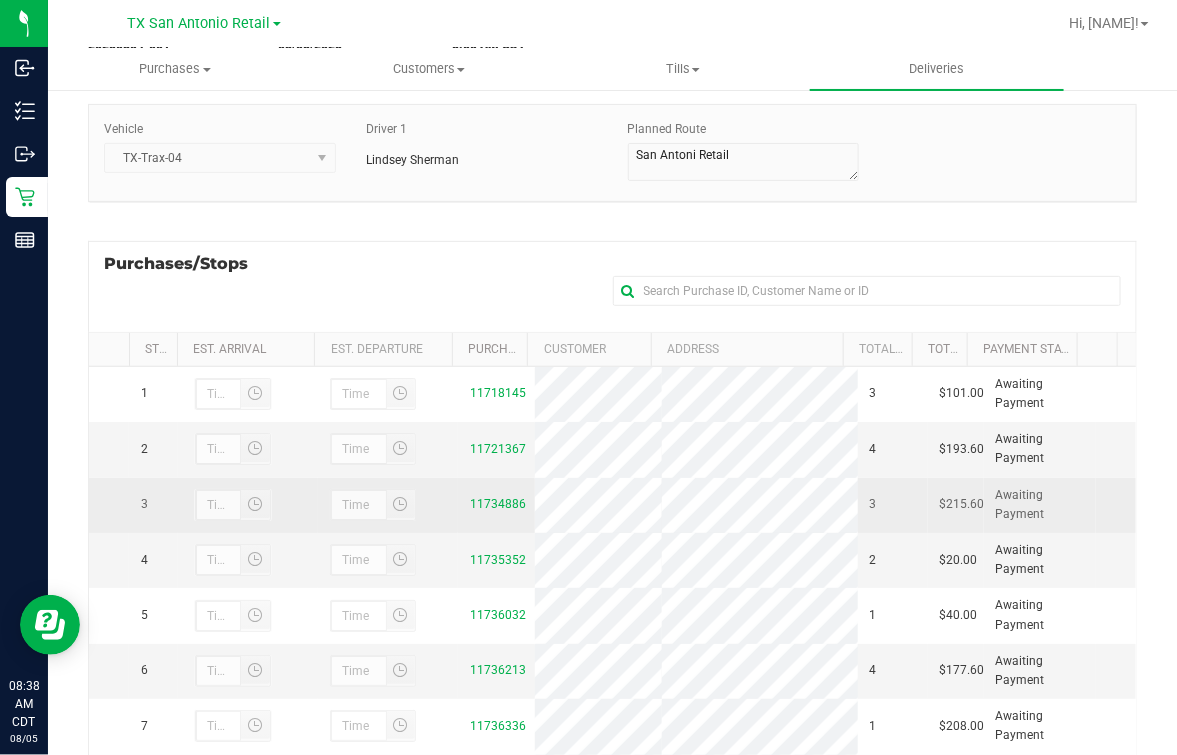 scroll, scrollTop: 353, scrollLeft: 0, axis: vertical 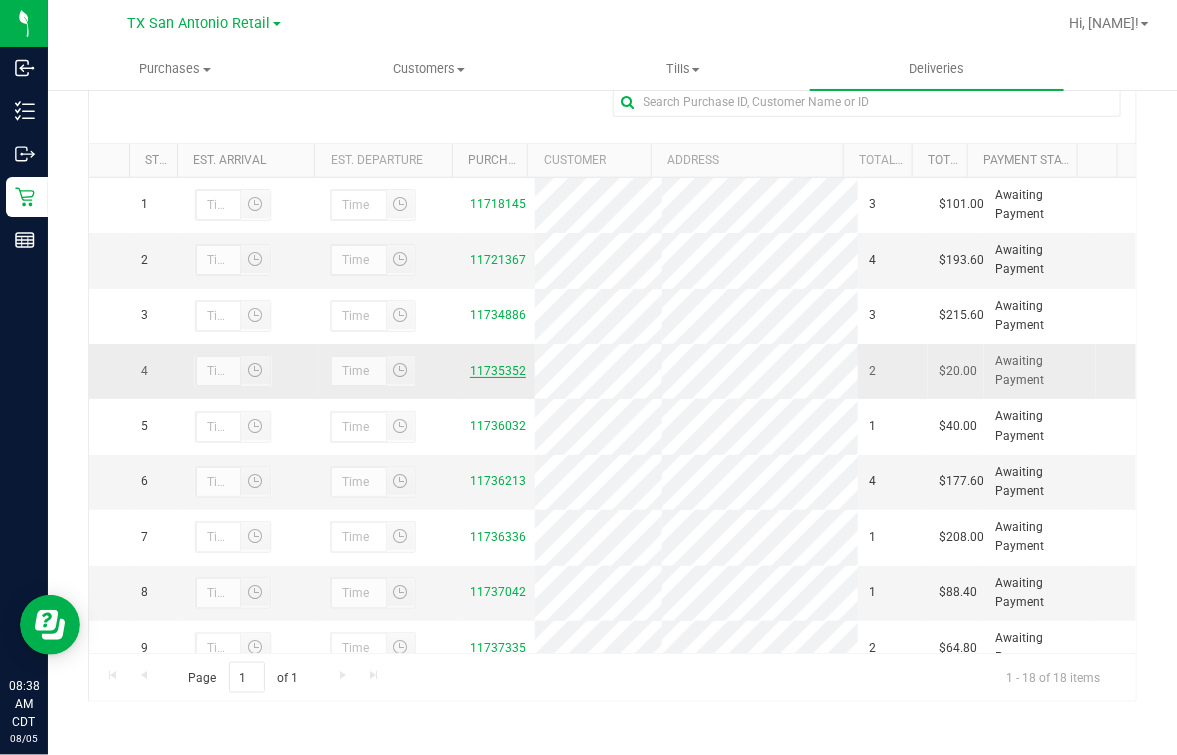 click on "11735352" at bounding box center [498, 371] 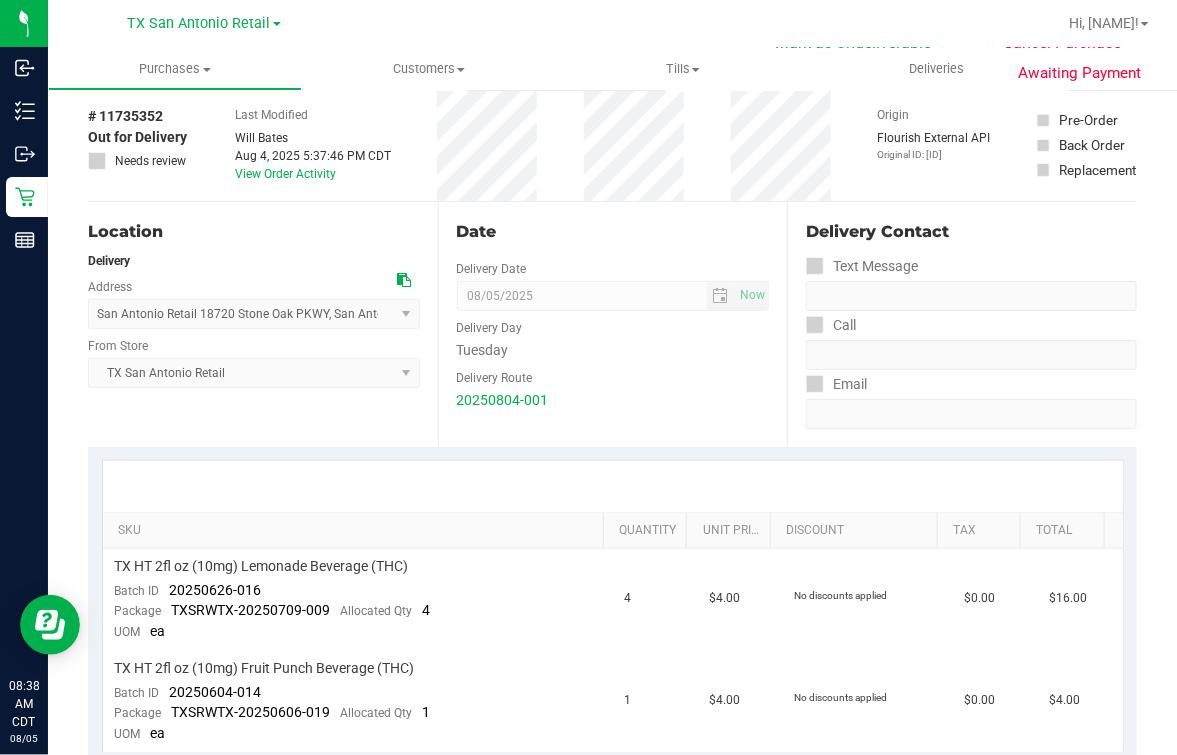 scroll, scrollTop: 0, scrollLeft: 0, axis: both 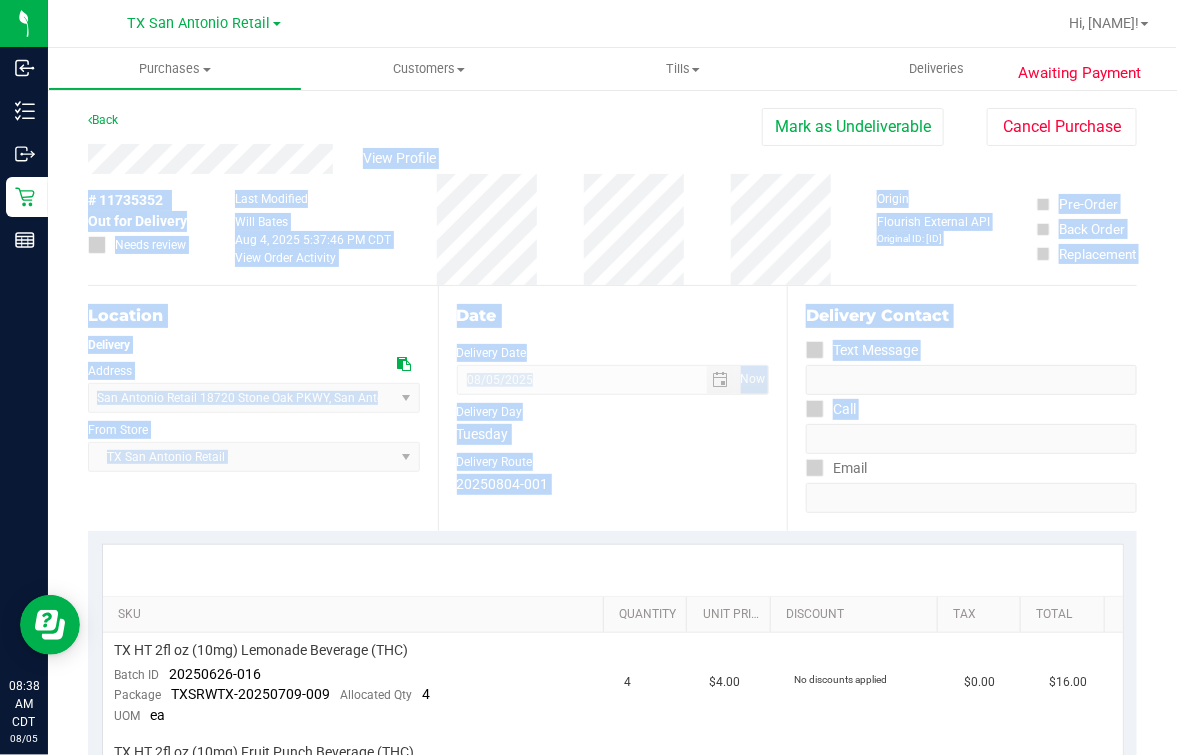 click on "Inbound Inventory Outbound Retail Reports [TIME] CDT [DATE]  [DATE]   TX [CITY] Retail    Hi, [NAME]!
Purchases
Summary of purchases
Fulfillment
All purchases
Customers
All customers" at bounding box center [588, 377] 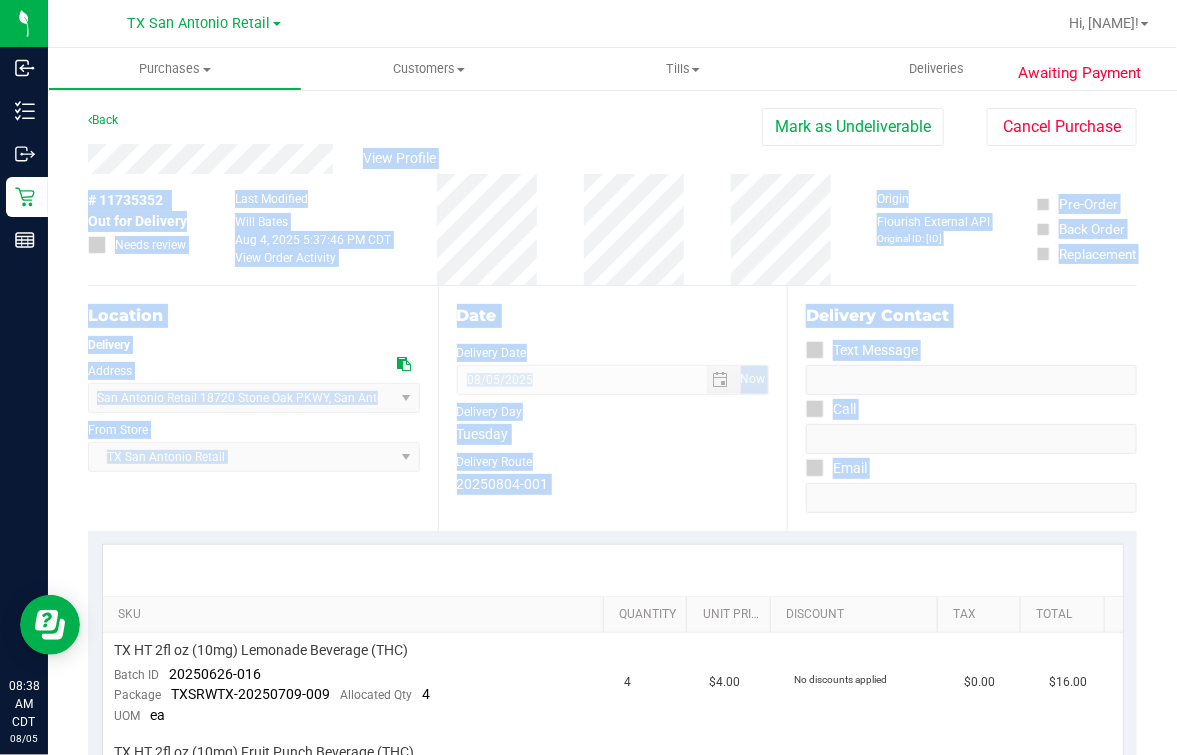 click on "# 11735352
Out for Delivery
Needs review
Last Modified
Will Bates
Aug 4, 2025 5:37:46 PM CDT
View Order Activity
Origin
Flourish External API
Original ID: 313028747
Pre-Order
Back Order
Replacement" at bounding box center [612, 229] 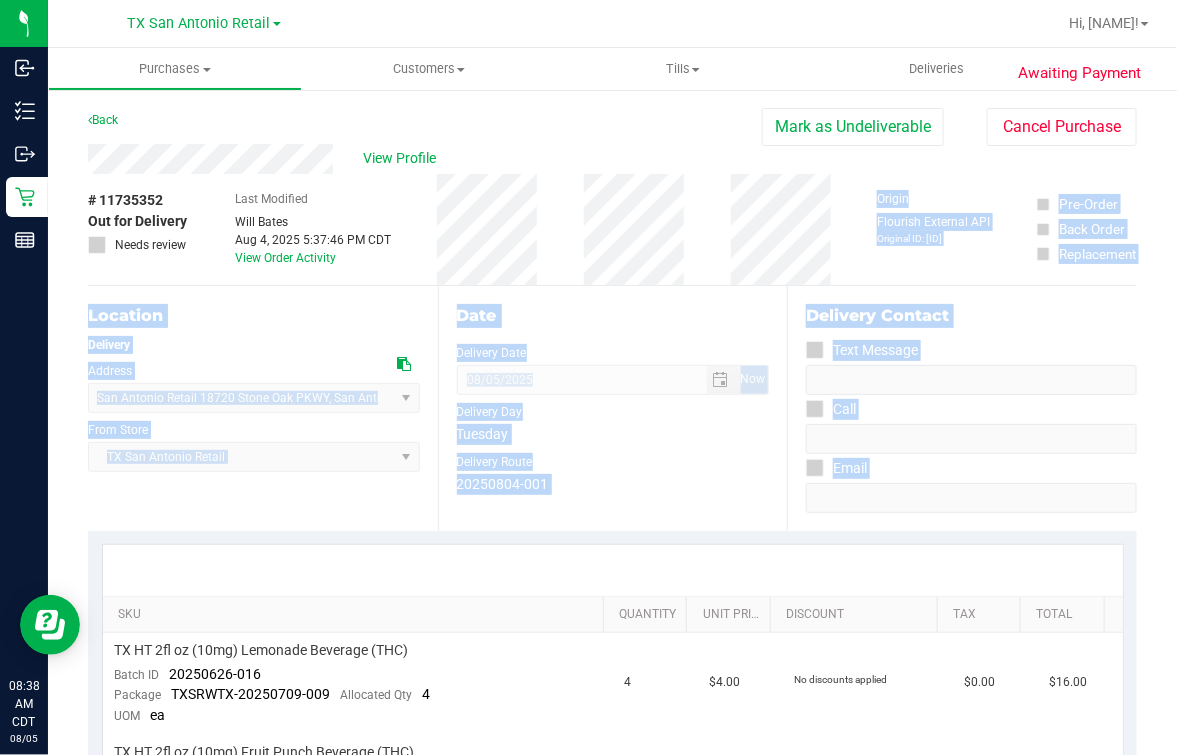 click on "Inbound Inventory Outbound Retail Reports [TIME] CDT [DATE]  [DATE]   TX [CITY] Retail    Hi, [NAME]!
Purchases
Summary of purchases
Fulfillment
All purchases
Customers
All customers" at bounding box center (588, 377) 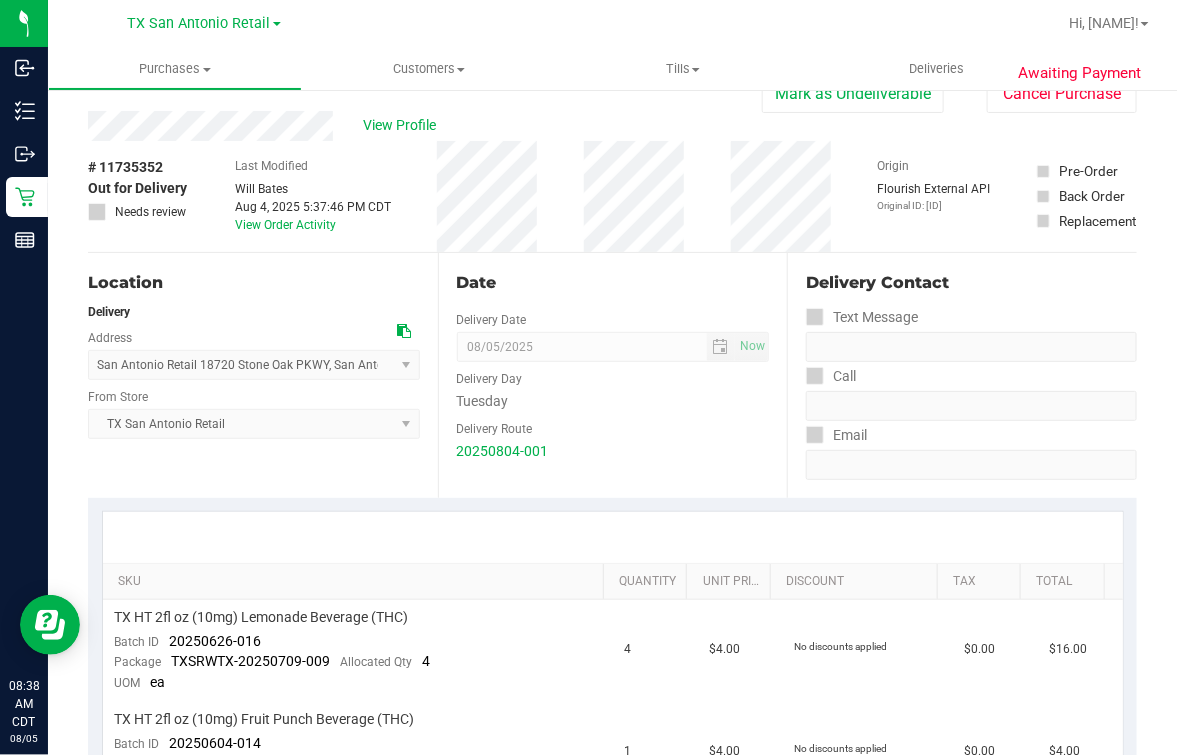 scroll, scrollTop: 0, scrollLeft: 0, axis: both 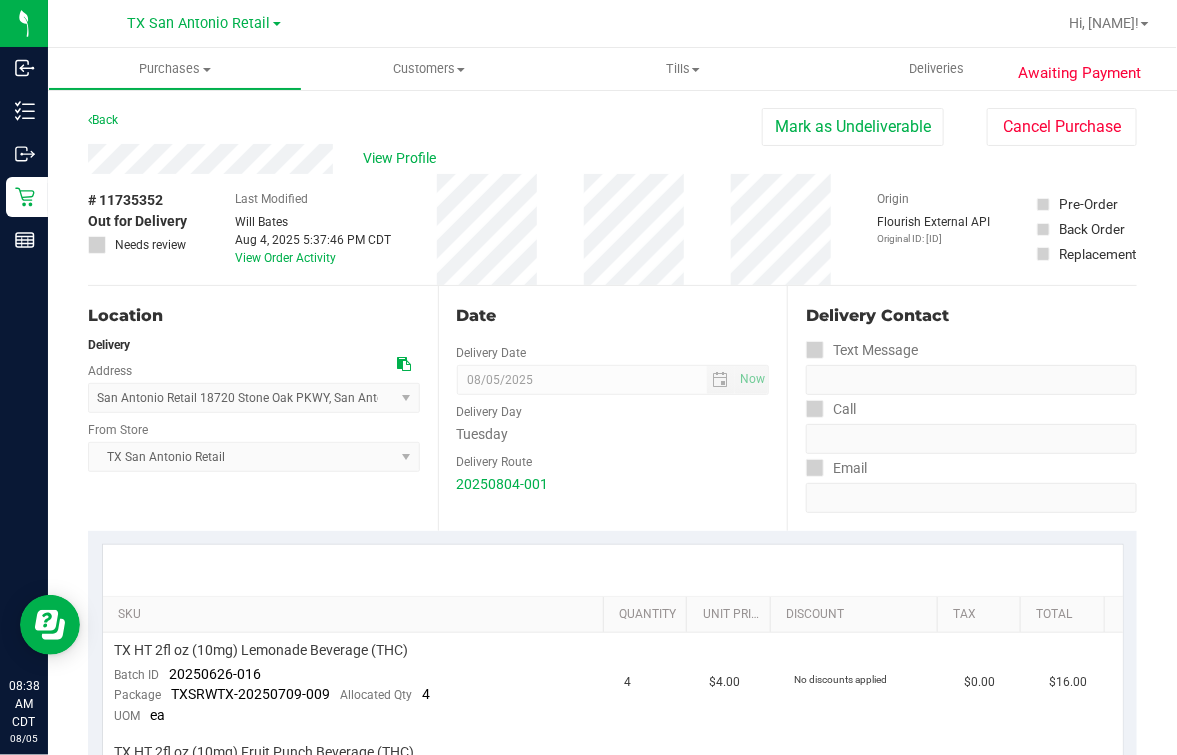 click on "View Profile" at bounding box center [425, 159] 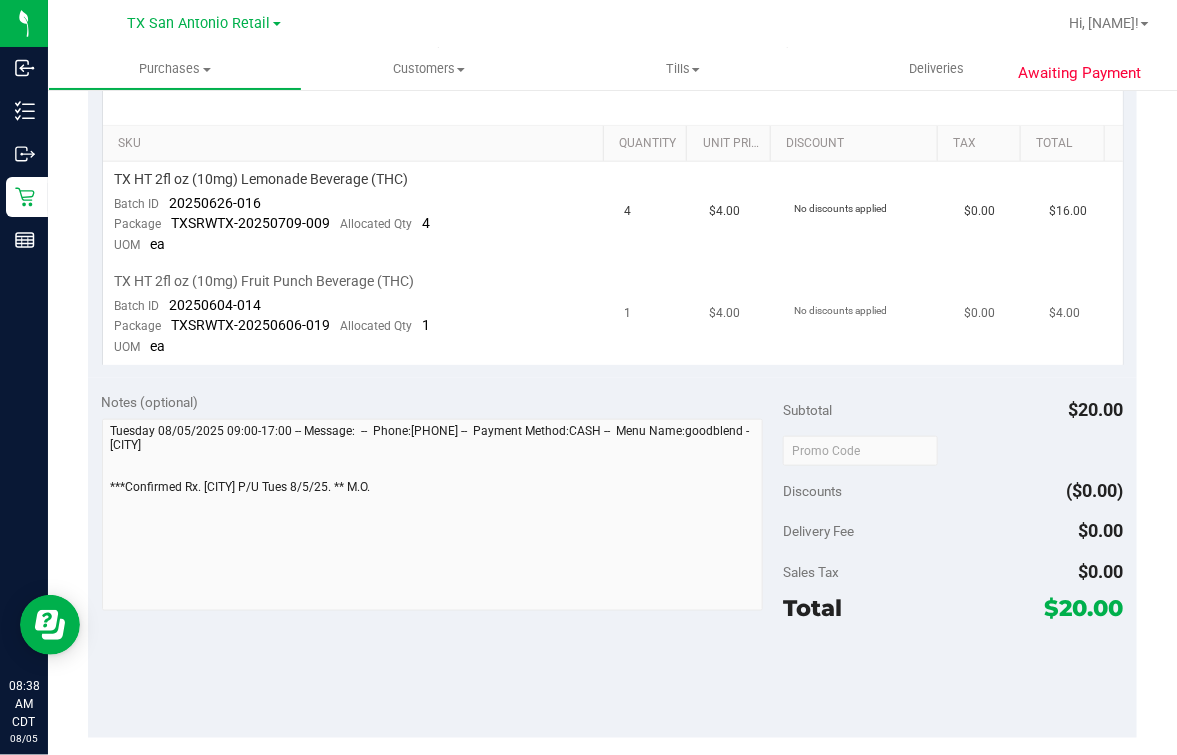 scroll, scrollTop: 0, scrollLeft: 0, axis: both 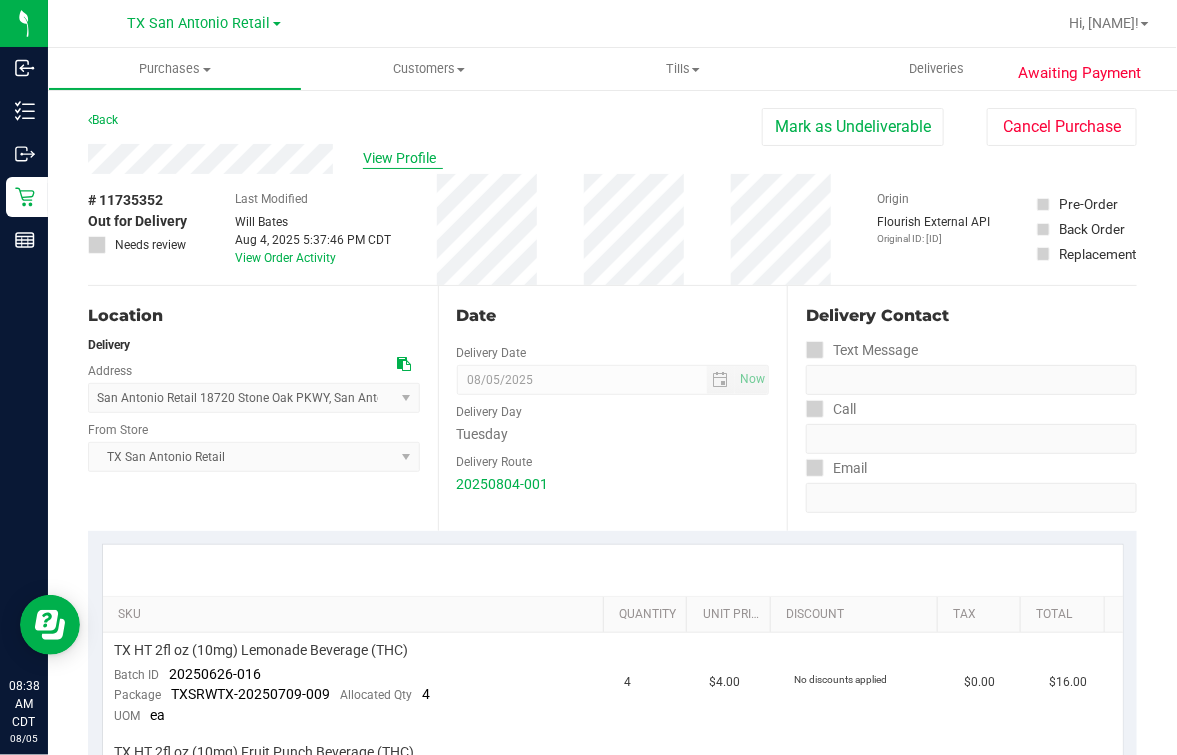 drag, startPoint x: 397, startPoint y: 133, endPoint x: 392, endPoint y: 151, distance: 18.681541 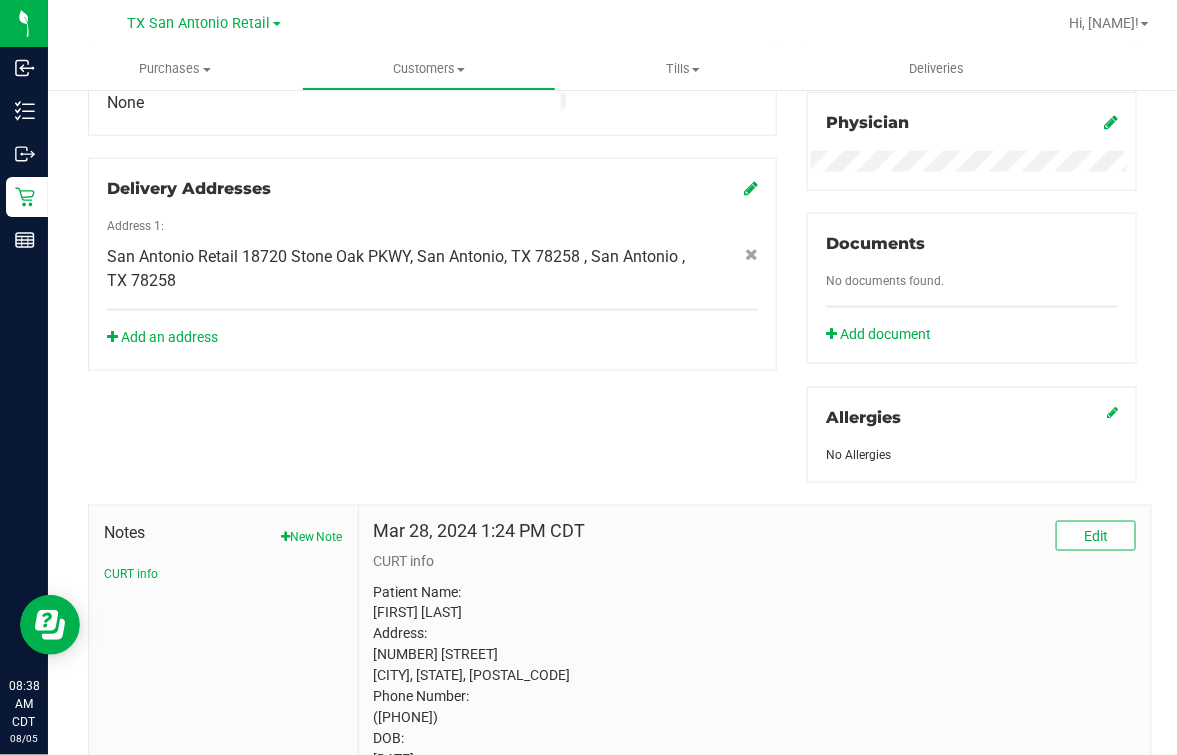scroll, scrollTop: 760, scrollLeft: 0, axis: vertical 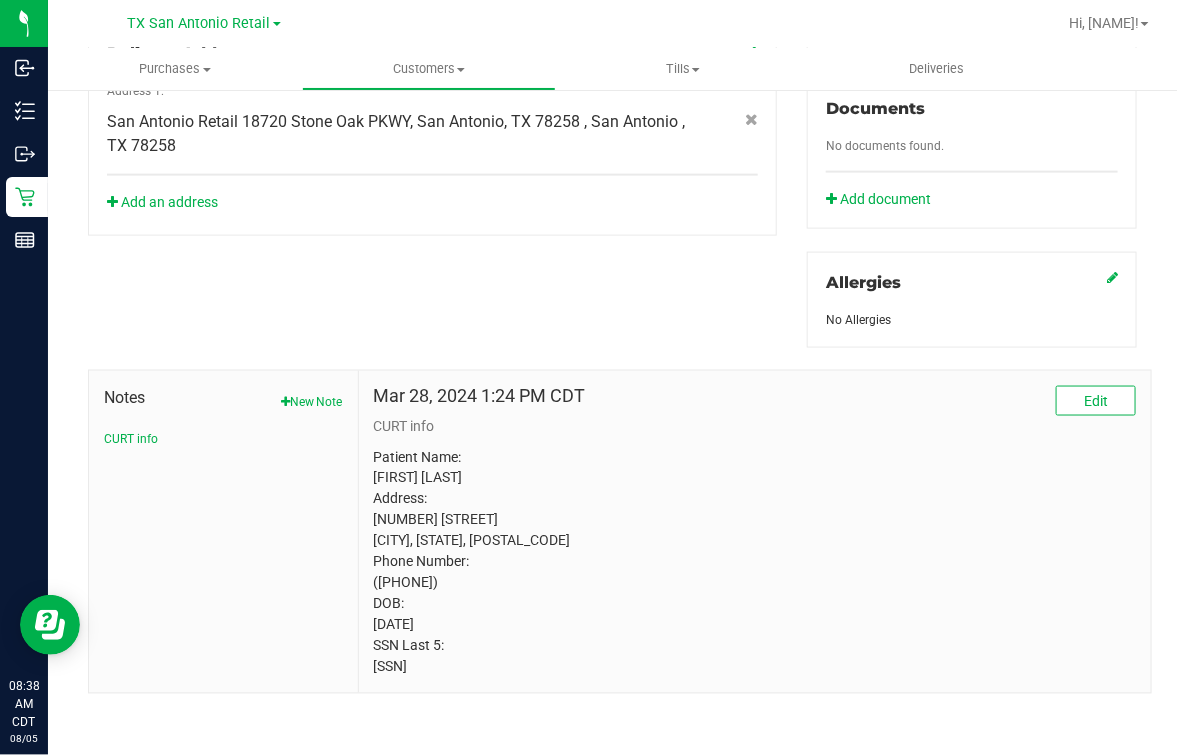 click on "Patient Name:
[FIRST] [LAST]
Address:
[NUMBER] [STREET]
[CITY], [STATE], [POSTAL_CODE]
Phone Number:
([PHONE])
DOB:
[DATE]
SSN Last 5:
[SSN]" at bounding box center [755, 562] 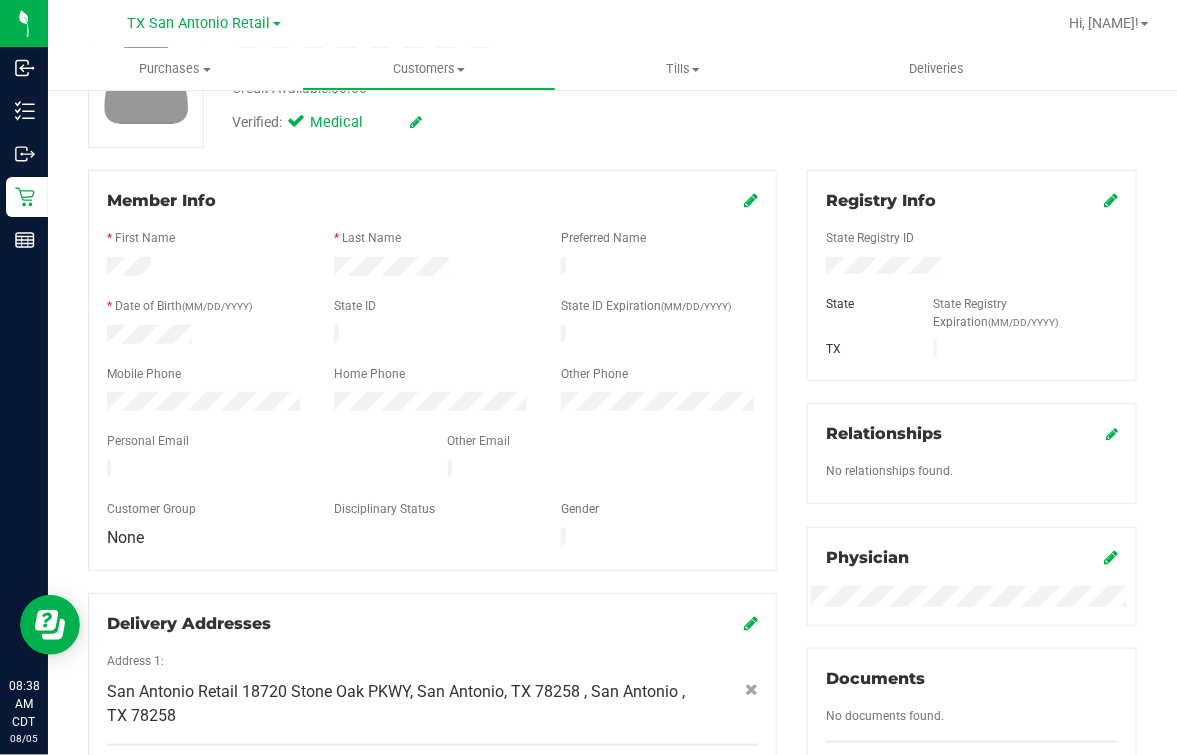 scroll, scrollTop: 0, scrollLeft: 0, axis: both 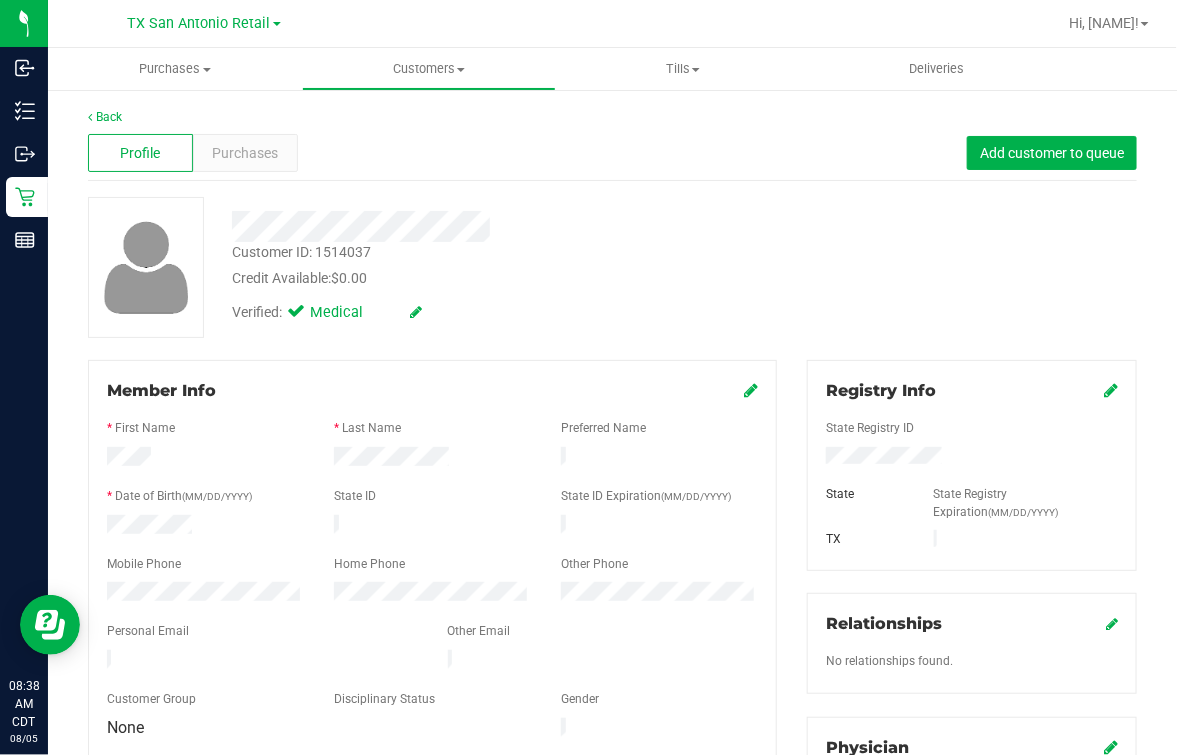 click on "Customer ID: [CUSTOMER_ID]
Credit Available:
$[PRICE]" at bounding box center [487, 265] 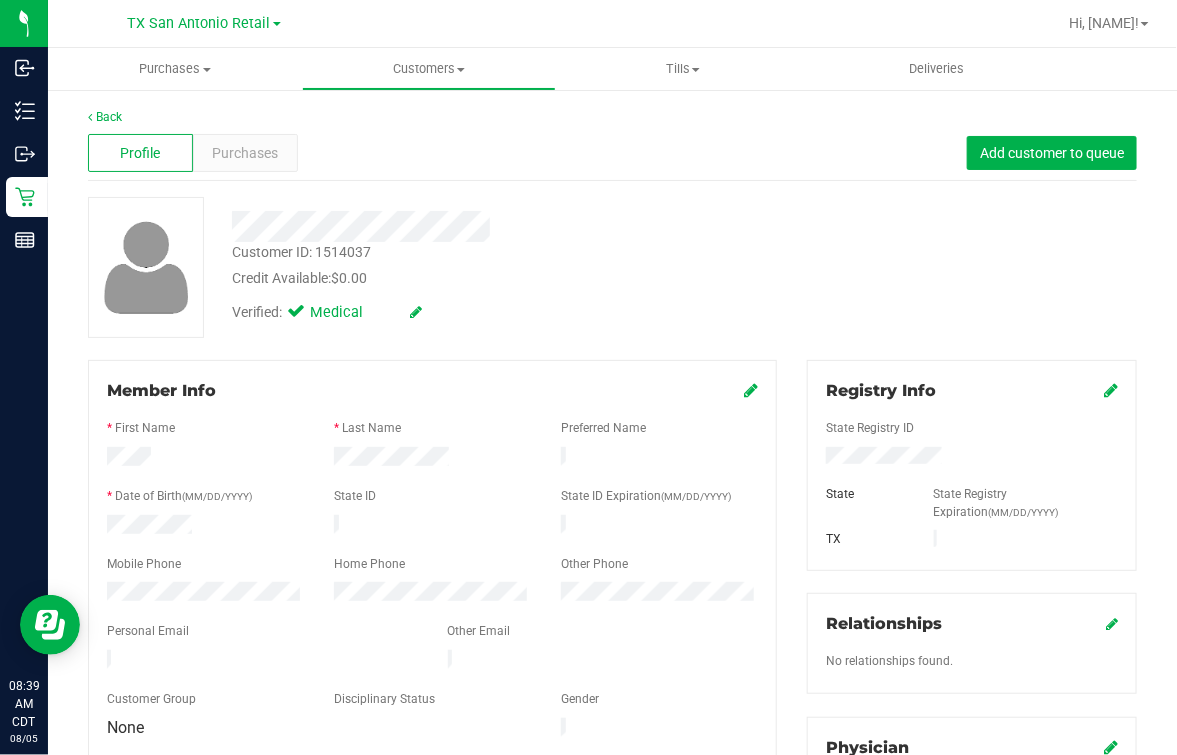 click at bounding box center [487, 219] 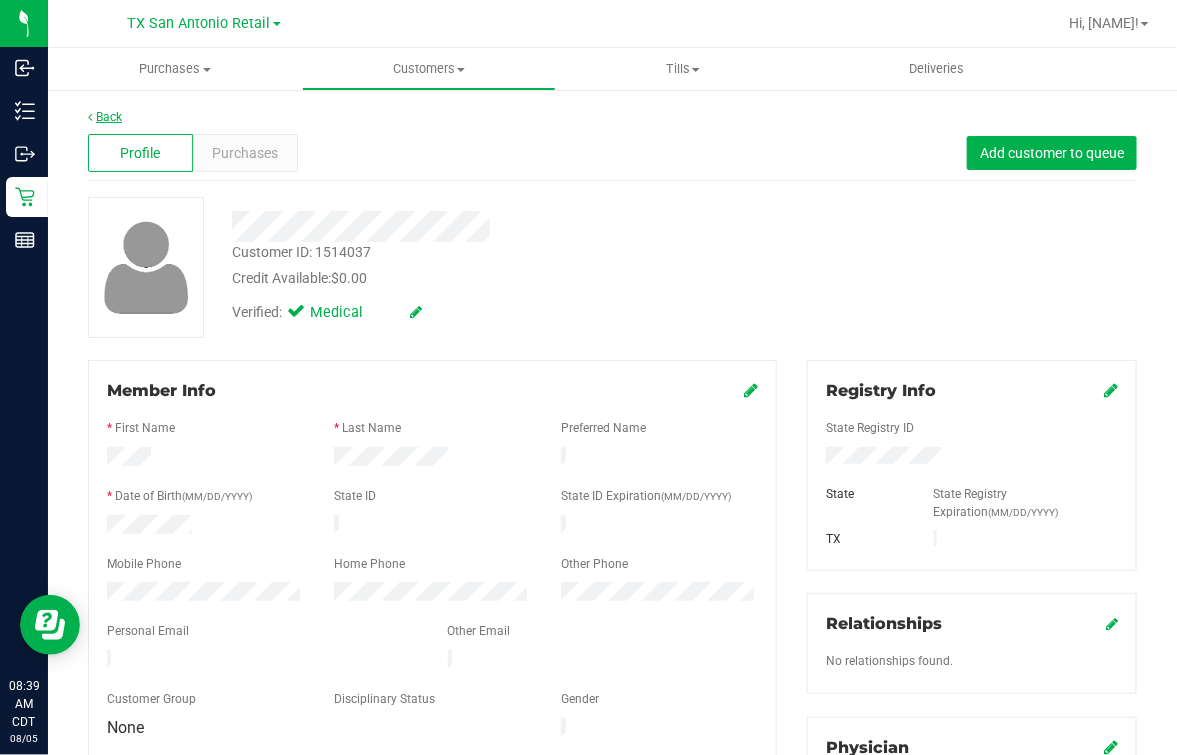 click on "Back" at bounding box center (105, 117) 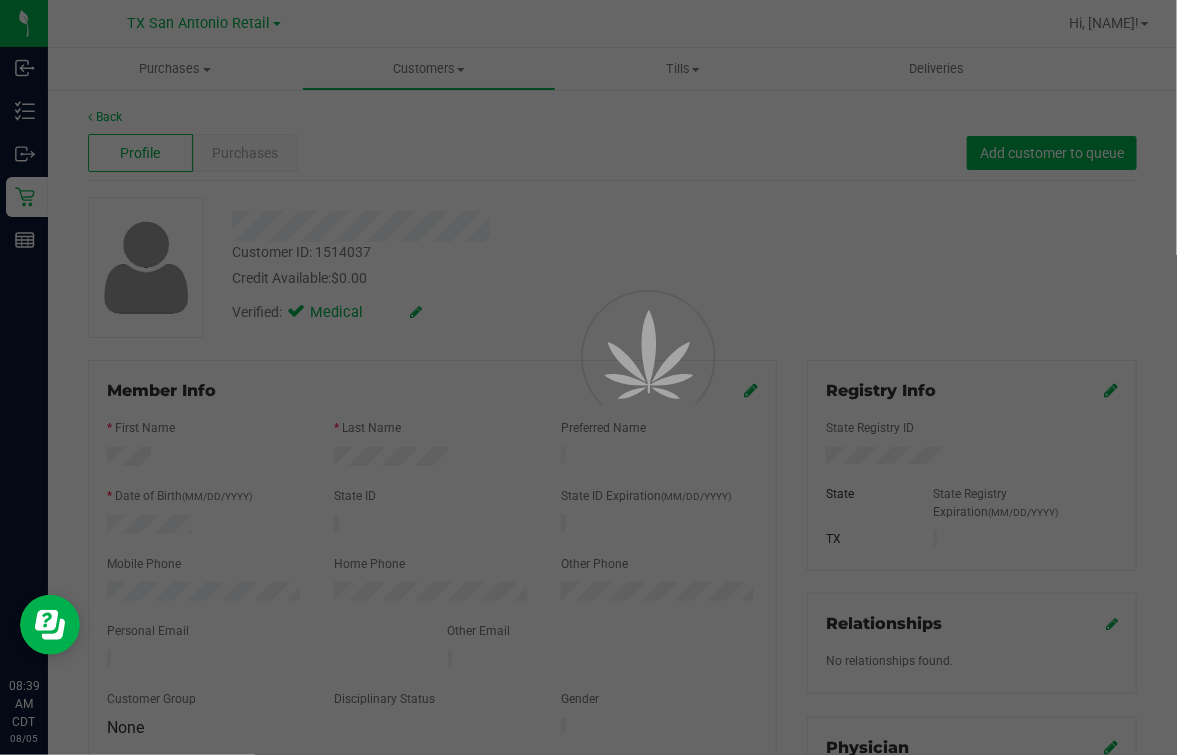 click at bounding box center [588, 377] 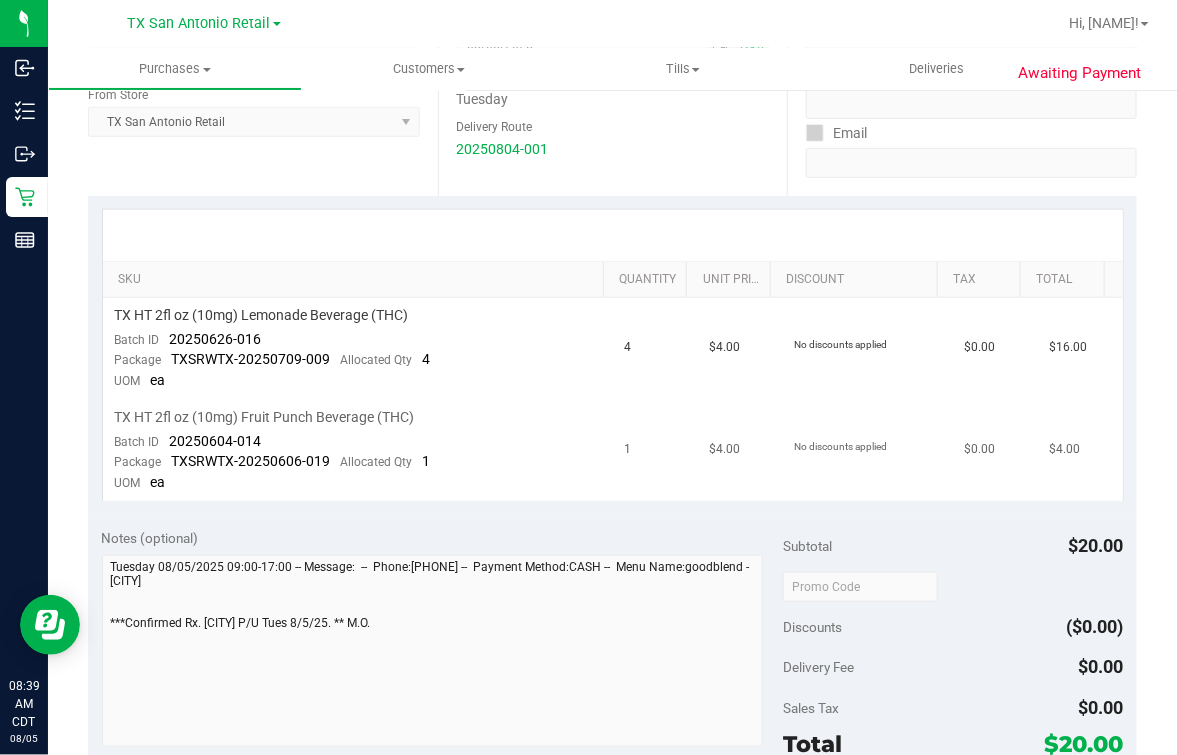 scroll, scrollTop: 375, scrollLeft: 0, axis: vertical 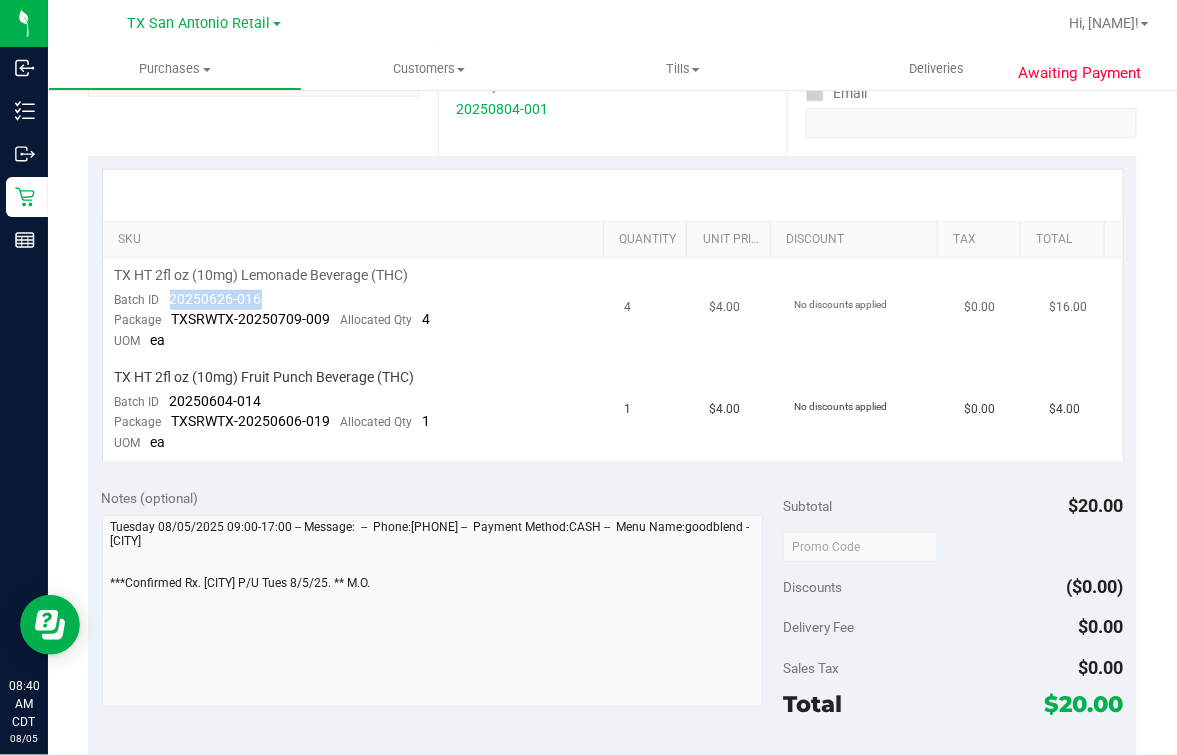 drag, startPoint x: 160, startPoint y: 297, endPoint x: 275, endPoint y: 293, distance: 115.06954 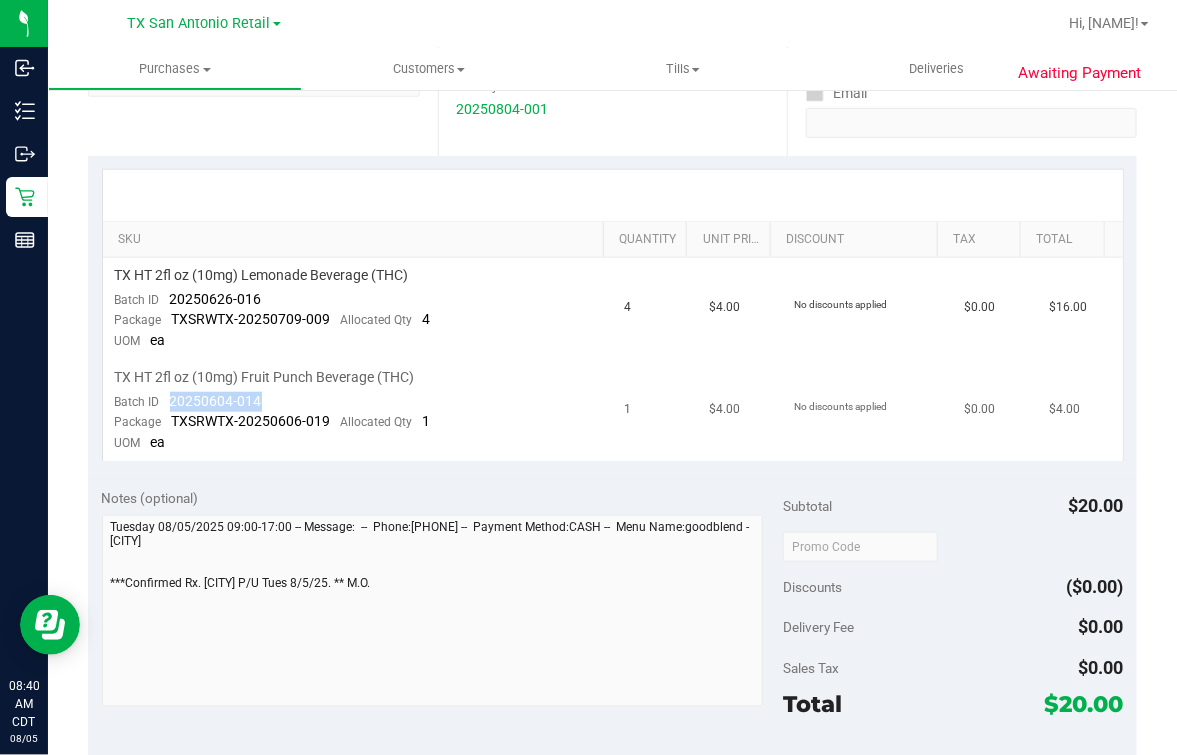 drag, startPoint x: 162, startPoint y: 405, endPoint x: 302, endPoint y: 396, distance: 140.28899 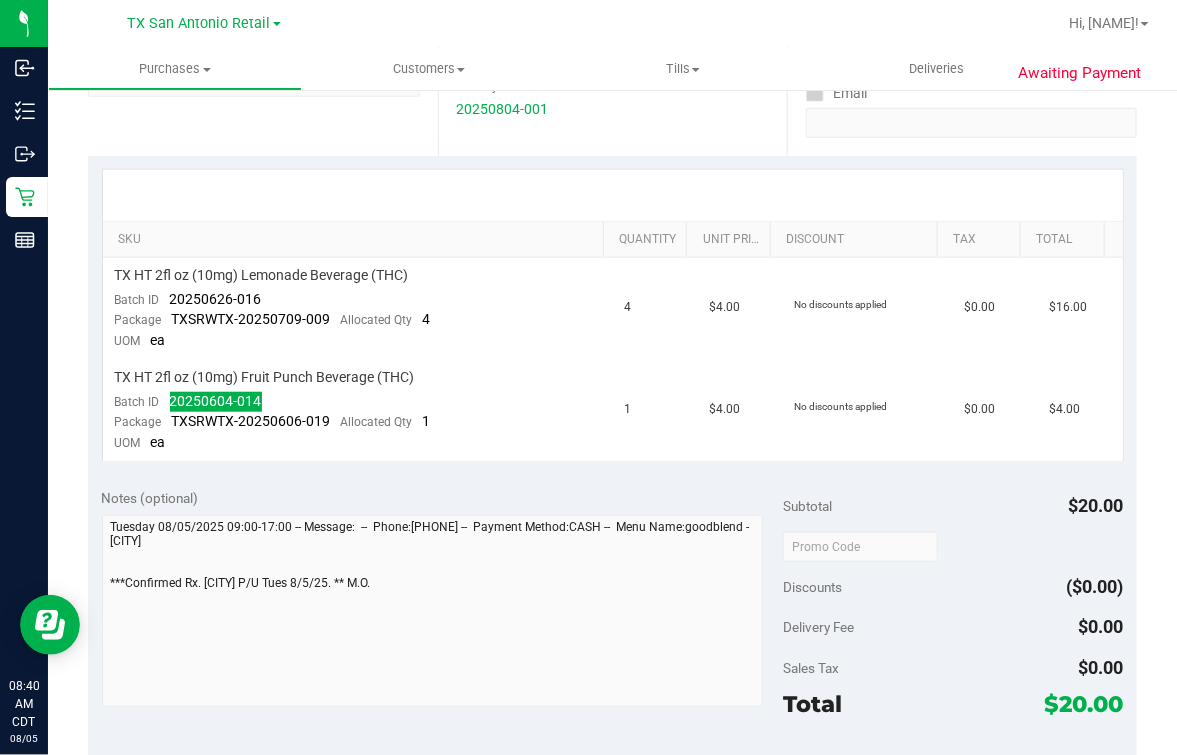 scroll, scrollTop: 0, scrollLeft: 0, axis: both 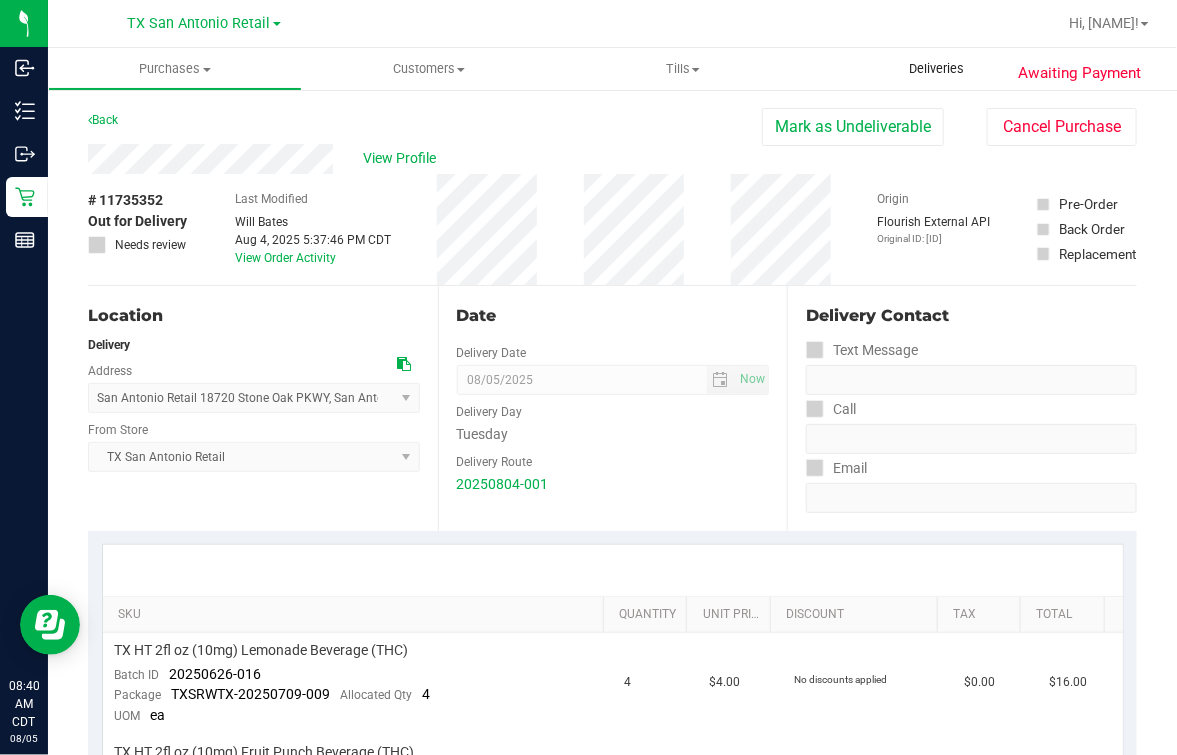 click on "Deliveries" at bounding box center [937, 69] 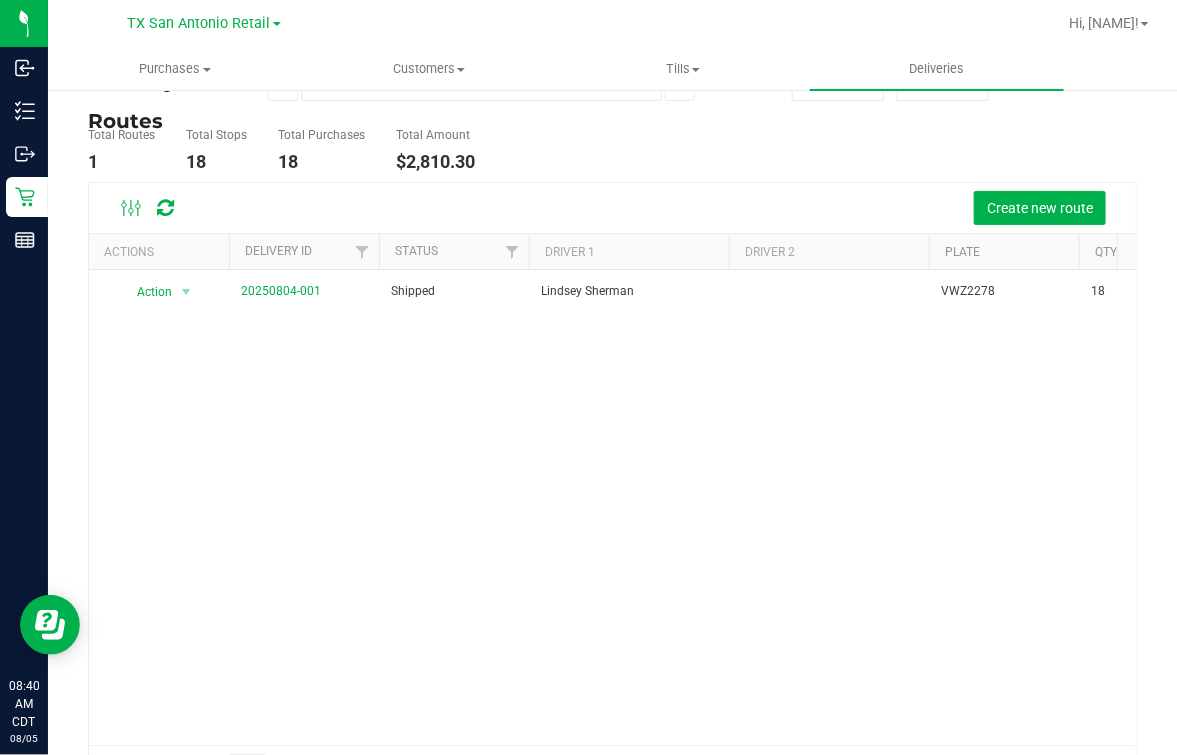 scroll, scrollTop: 128, scrollLeft: 0, axis: vertical 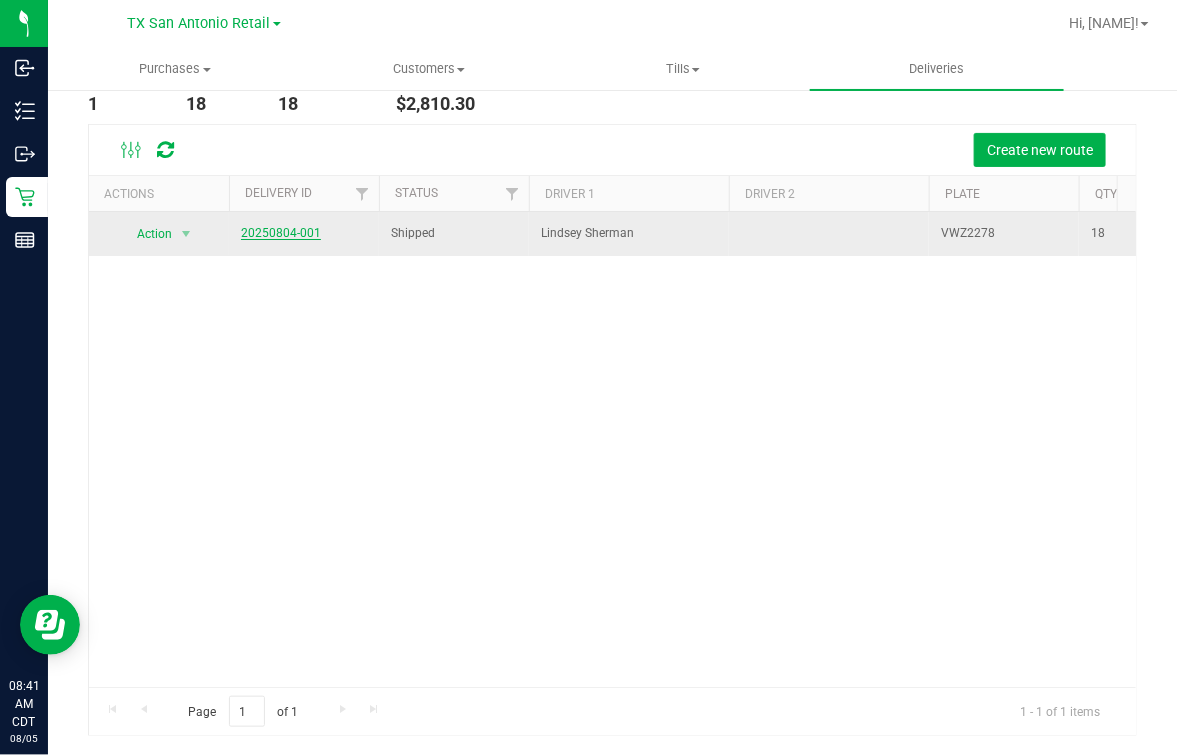 click on "20250804-001" at bounding box center [281, 233] 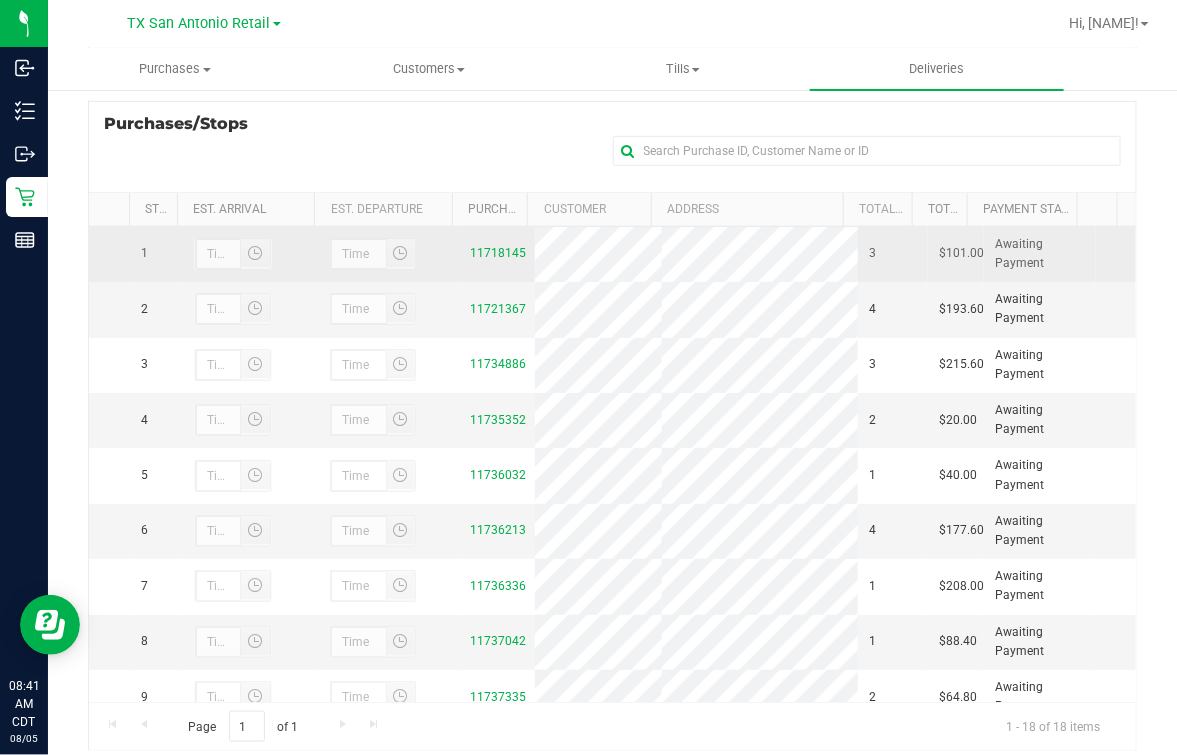 scroll, scrollTop: 353, scrollLeft: 0, axis: vertical 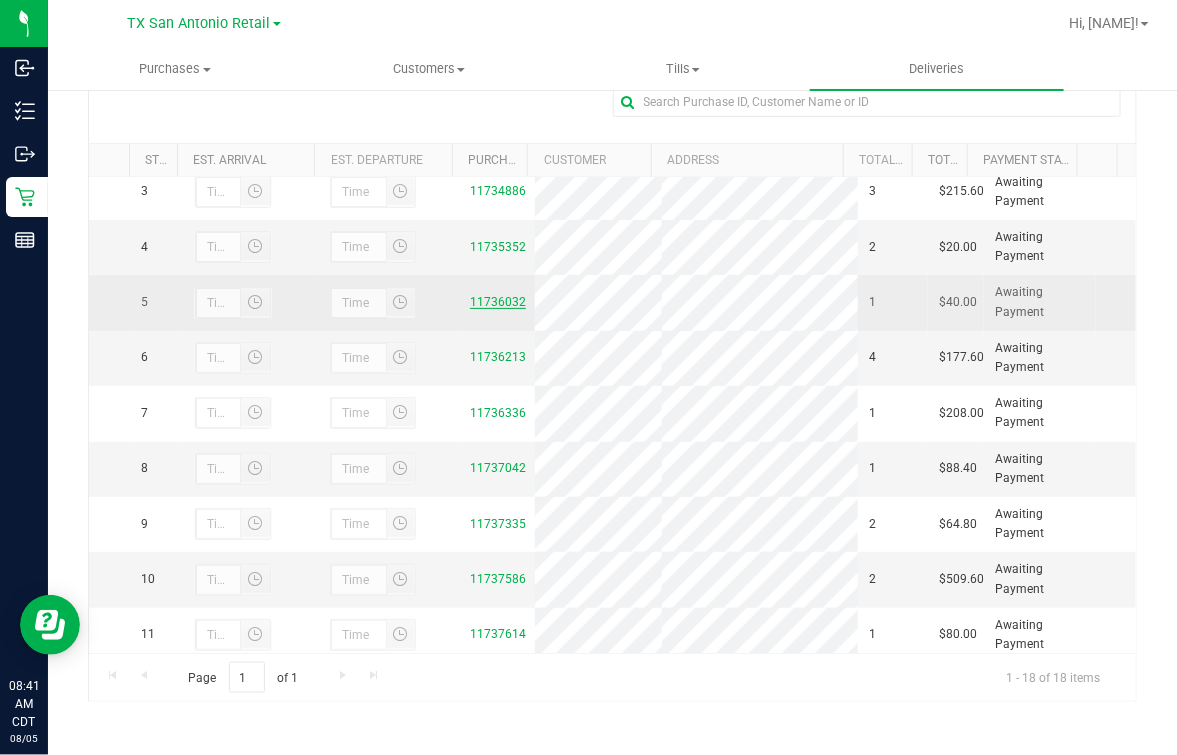 click on "11736032" at bounding box center (498, 302) 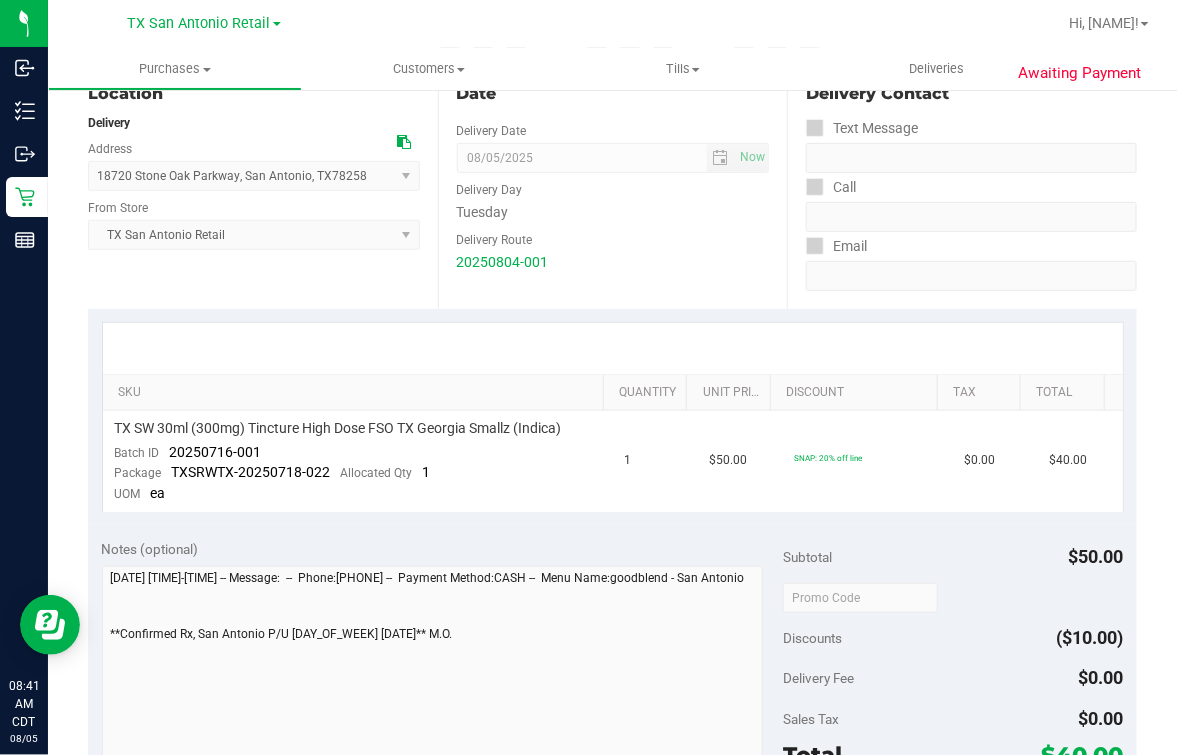 scroll, scrollTop: 0, scrollLeft: 0, axis: both 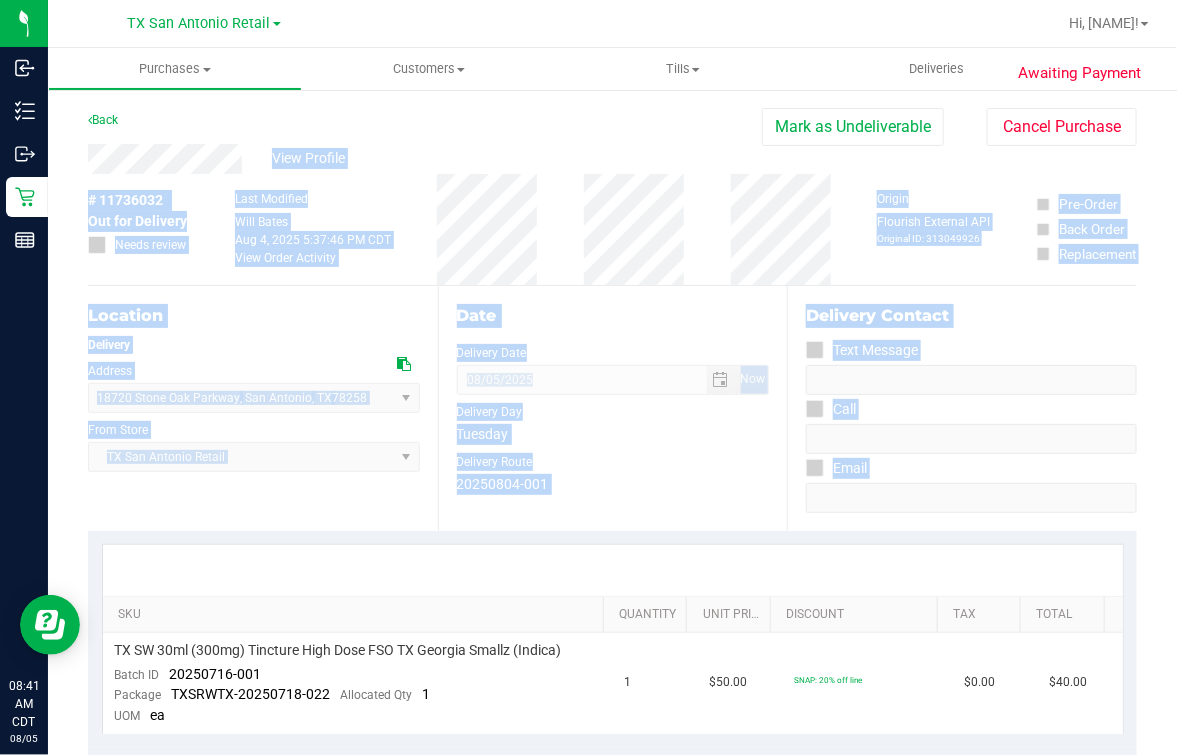 click on "Inbound Inventory Outbound Retail Reports [TIME] CDT [DATE]  [DATE]   TX [CITY] Retail    Hi, [NAME]!
Purchases
Summary of purchases
Fulfillment
All purchases
Customers
All customers" at bounding box center (588, 377) 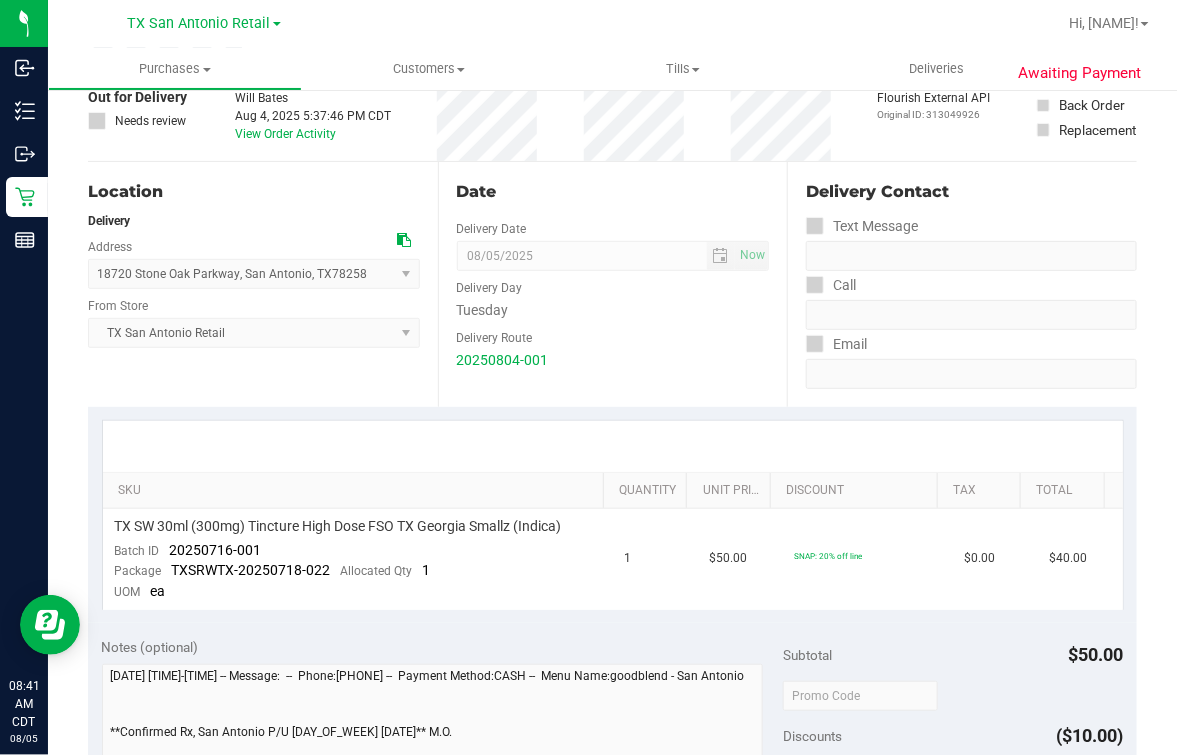 scroll, scrollTop: 249, scrollLeft: 0, axis: vertical 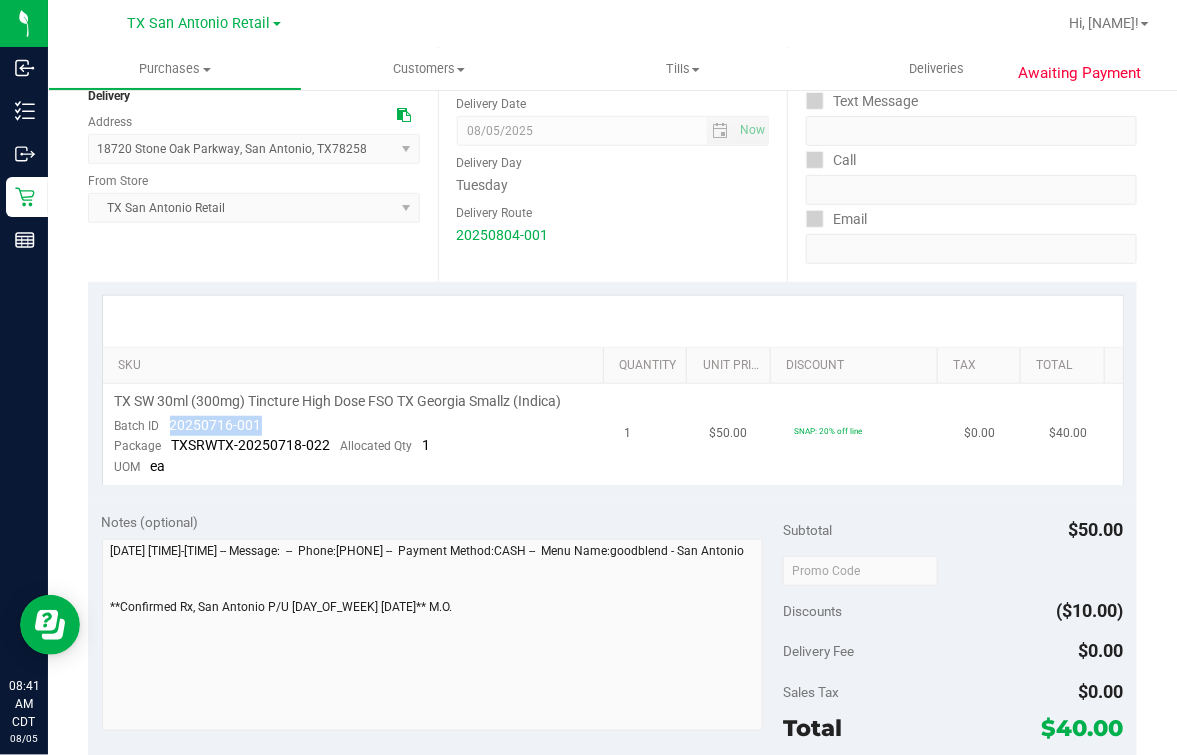 drag, startPoint x: 168, startPoint y: 428, endPoint x: 284, endPoint y: 424, distance: 116.06895 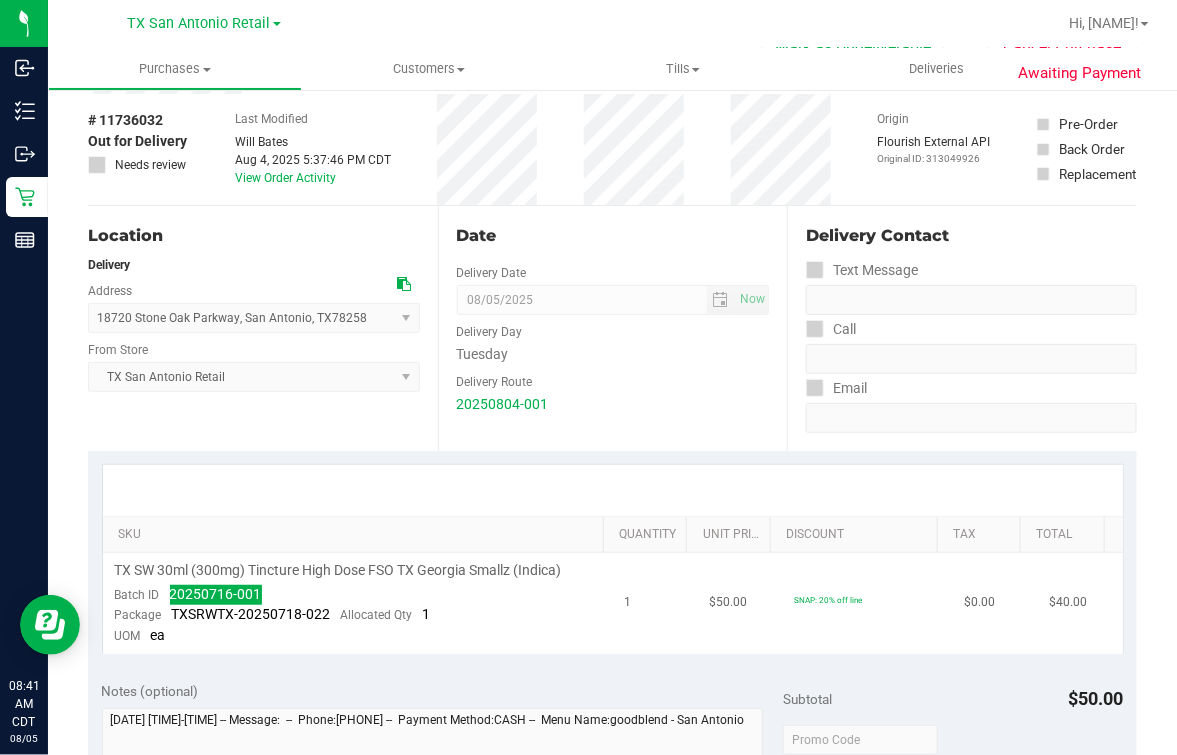 scroll, scrollTop: 0, scrollLeft: 0, axis: both 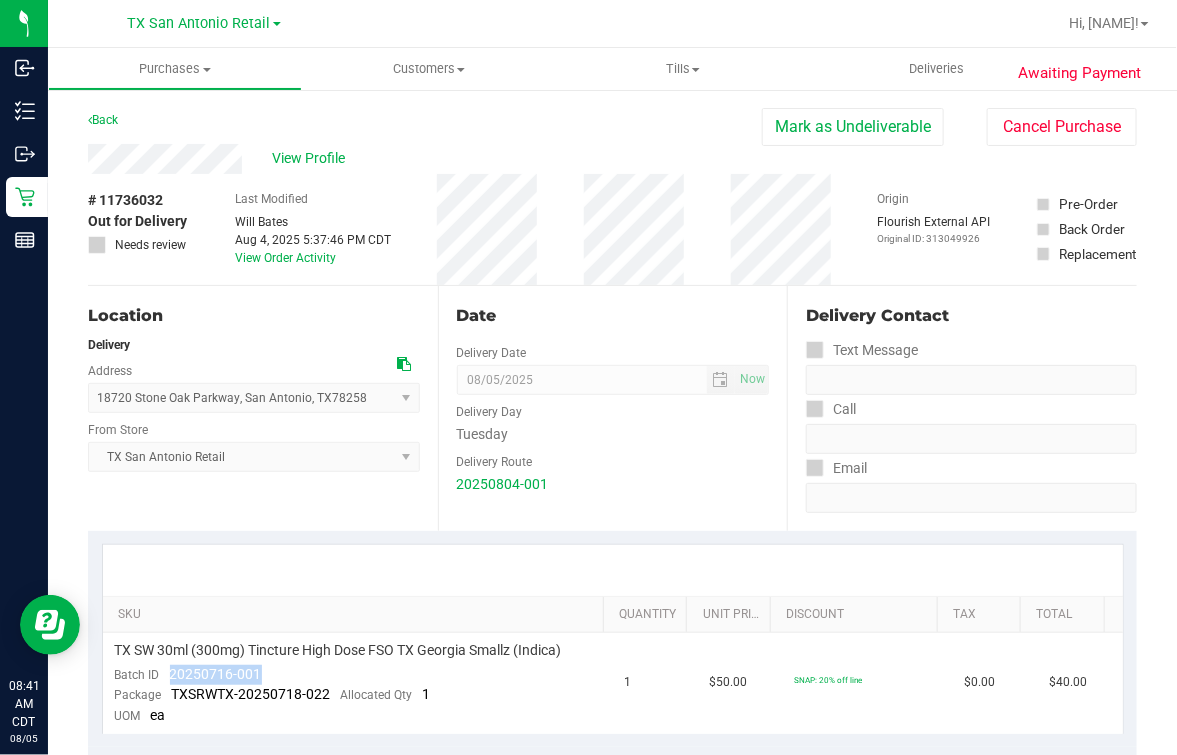 click on "# 11736032
Out for Delivery
Needs review
Last Modified
Will Bates
Aug 4, 2025 5:37:46 PM CDT
View Order Activity
Origin
Flourish External API
Original ID: 313049926
Pre-Order
Back Order
Replacement" at bounding box center (612, 229) 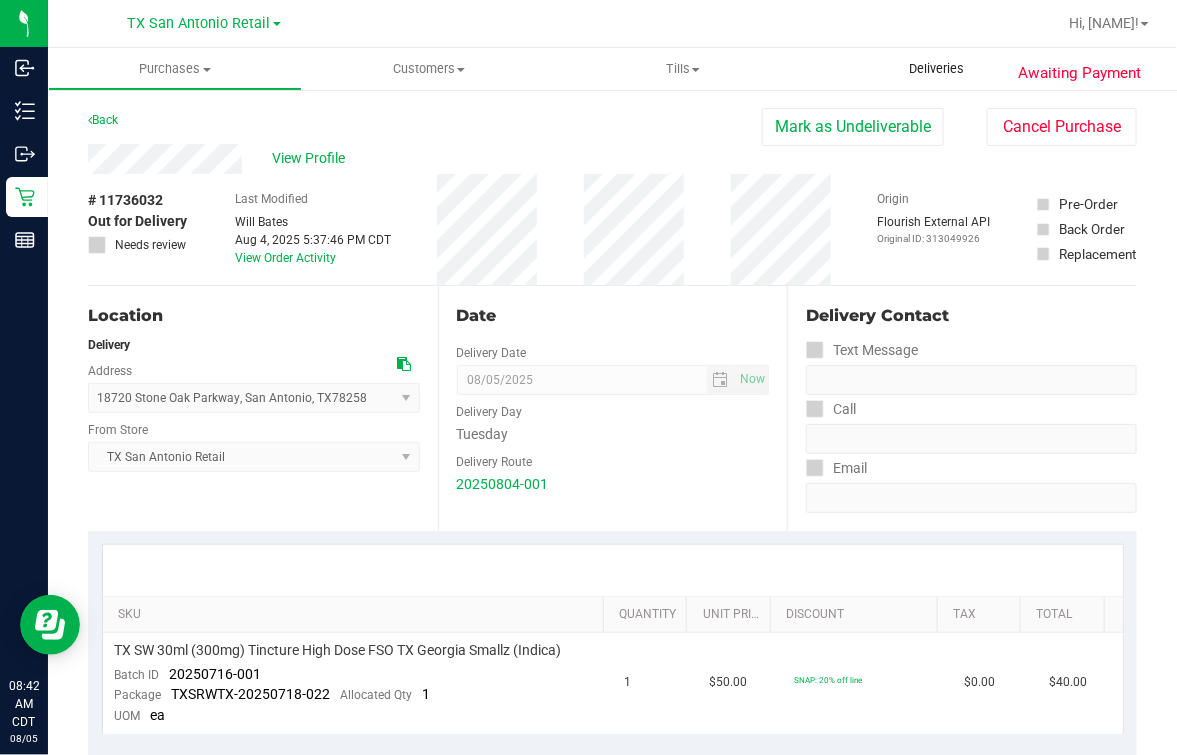 click on "Deliveries" at bounding box center (937, 69) 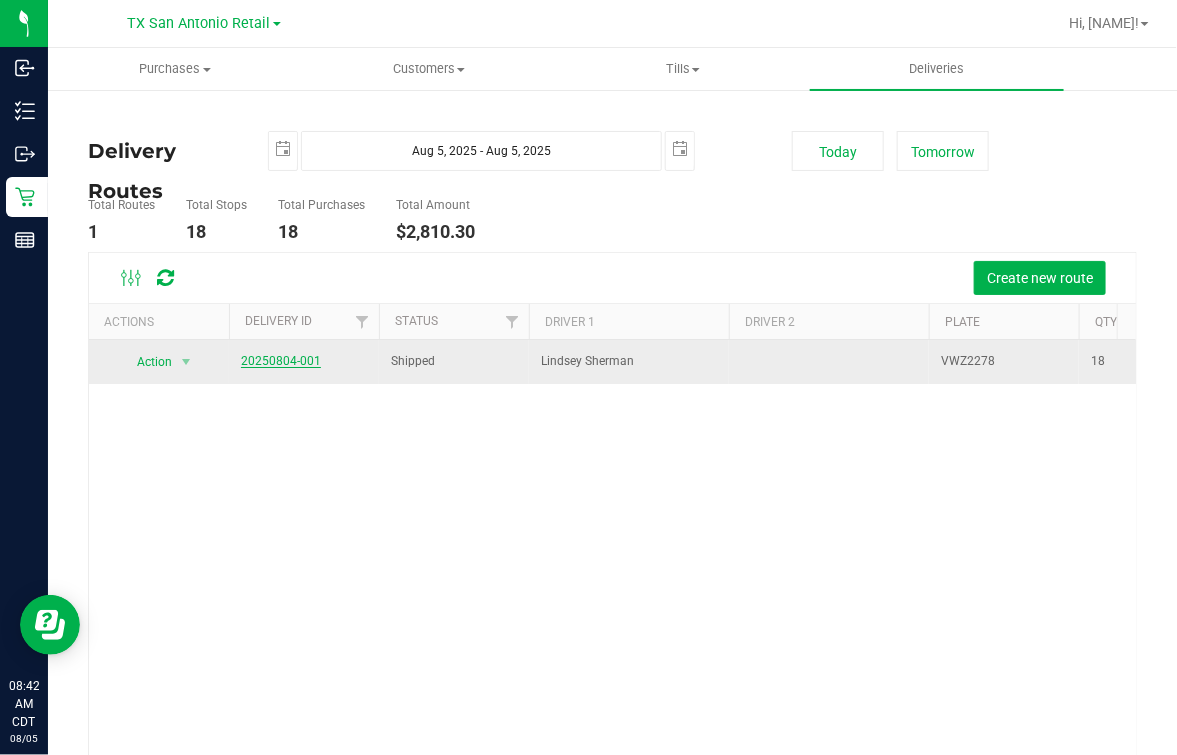 click on "20250804-001" at bounding box center (281, 361) 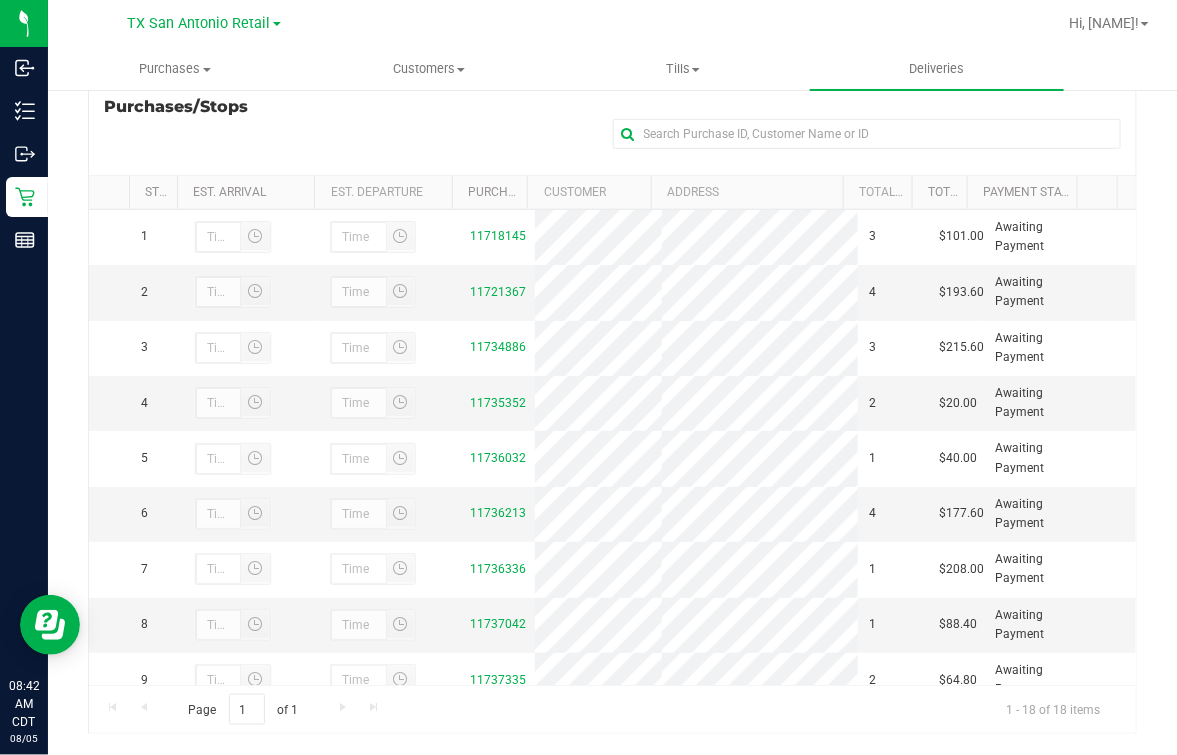 scroll, scrollTop: 353, scrollLeft: 0, axis: vertical 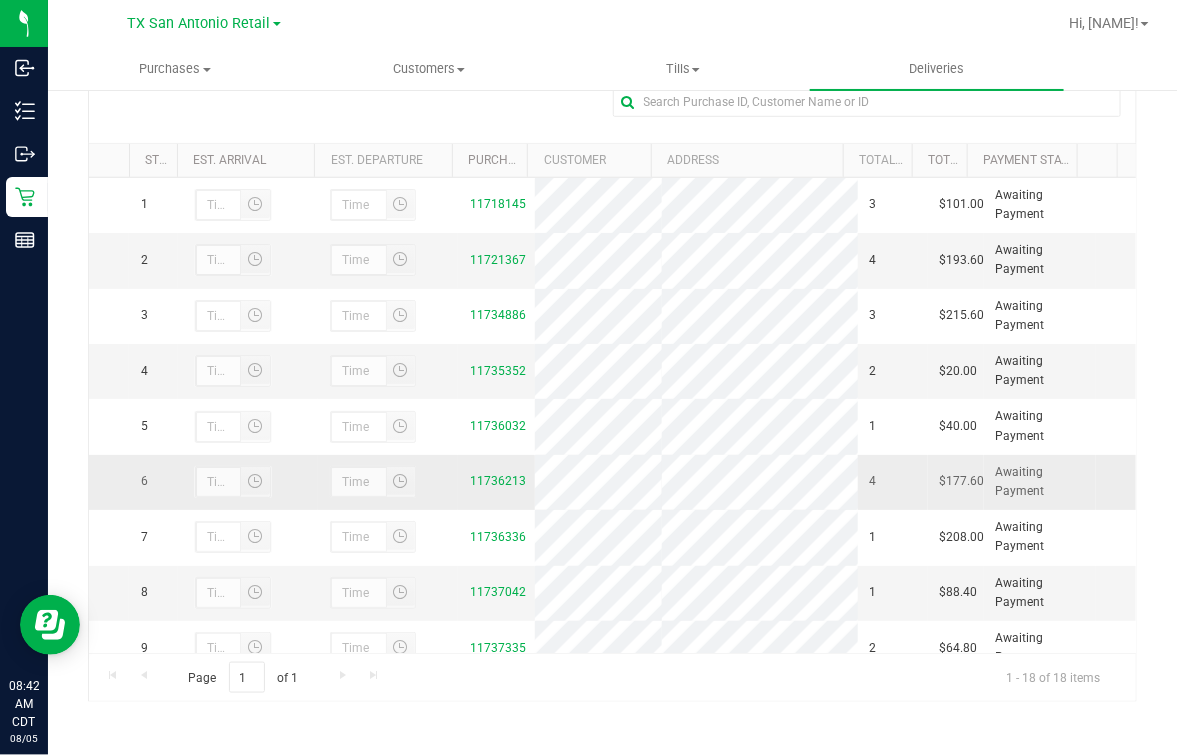 click on "11736213" at bounding box center [496, 482] 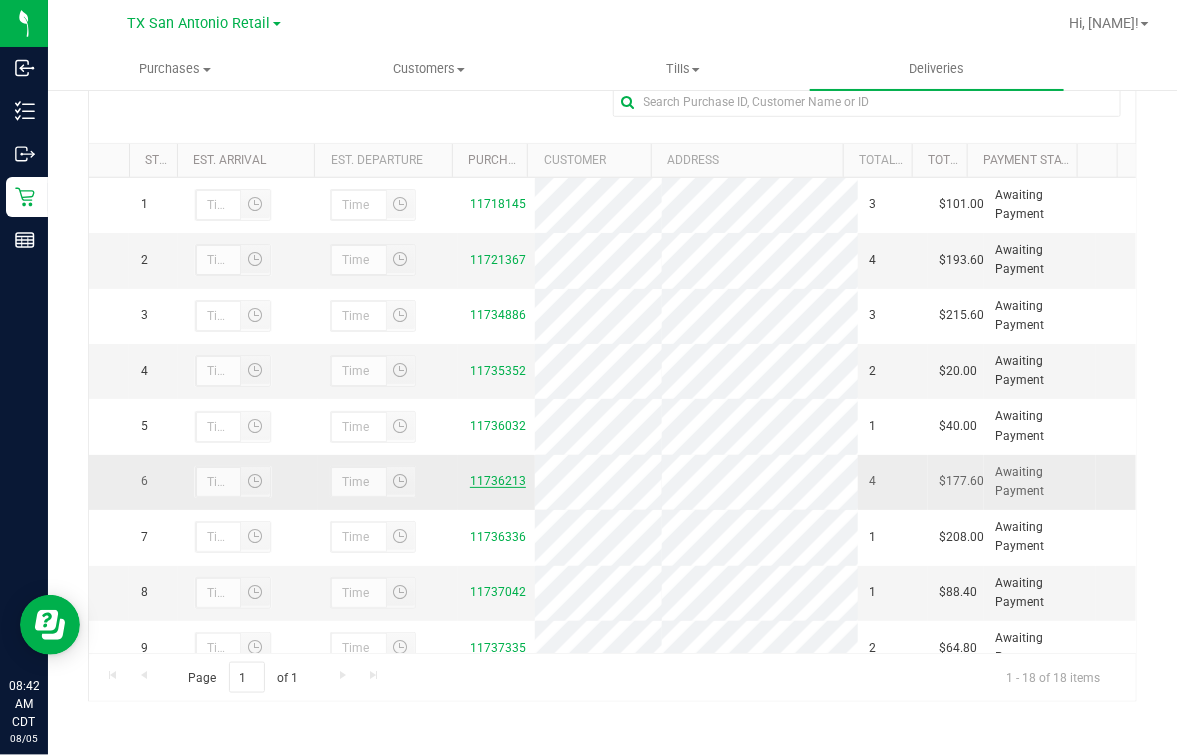 click on "11736213" at bounding box center (498, 481) 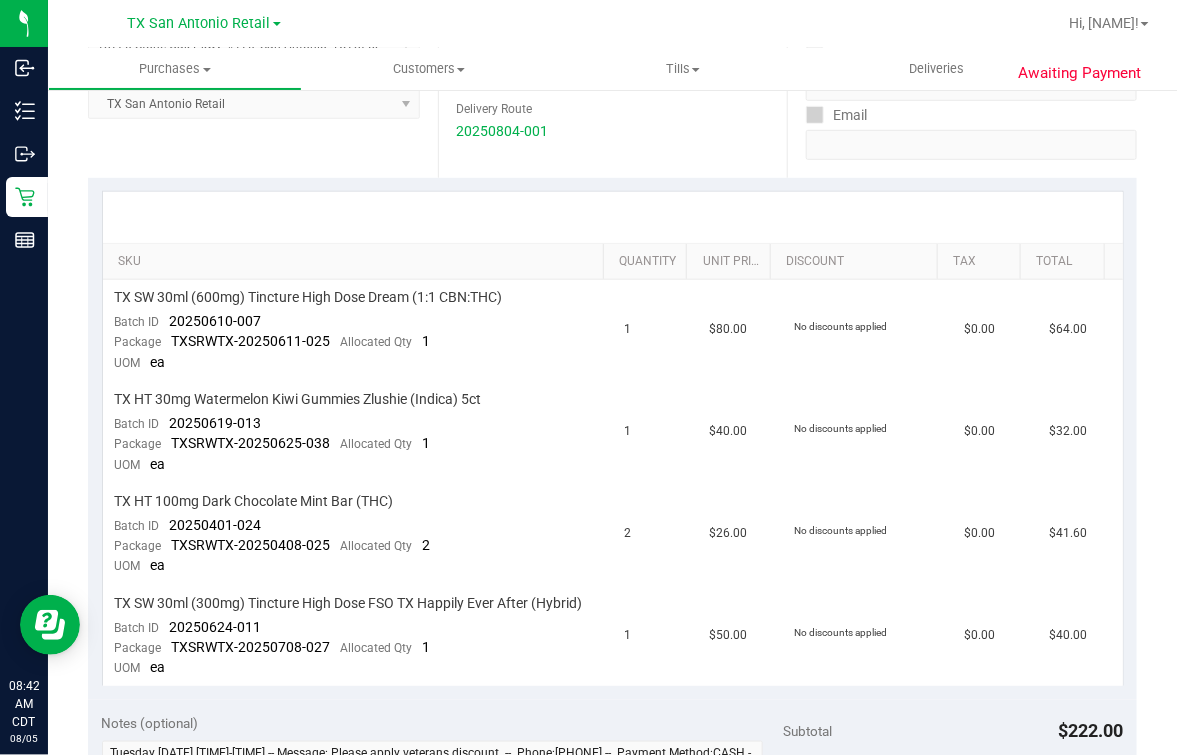 scroll, scrollTop: 0, scrollLeft: 0, axis: both 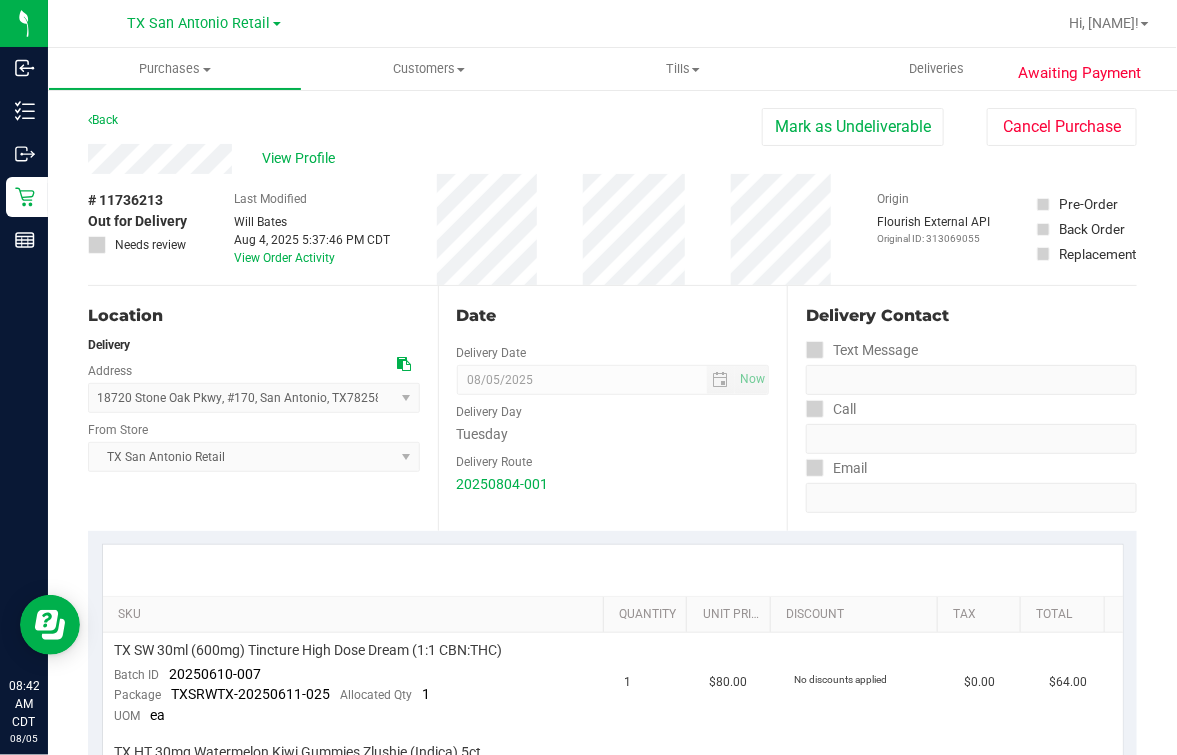 click on "# [ID]
Out for Delivery
Needs review
Last Modified
[NAME]
[DATE] [TIME] [TIMEZONE]
View Order Activity
Origin
Flourish External API
Original ID: [ID]
Pre-Order
Back Order
Replacement" at bounding box center (612, 229) 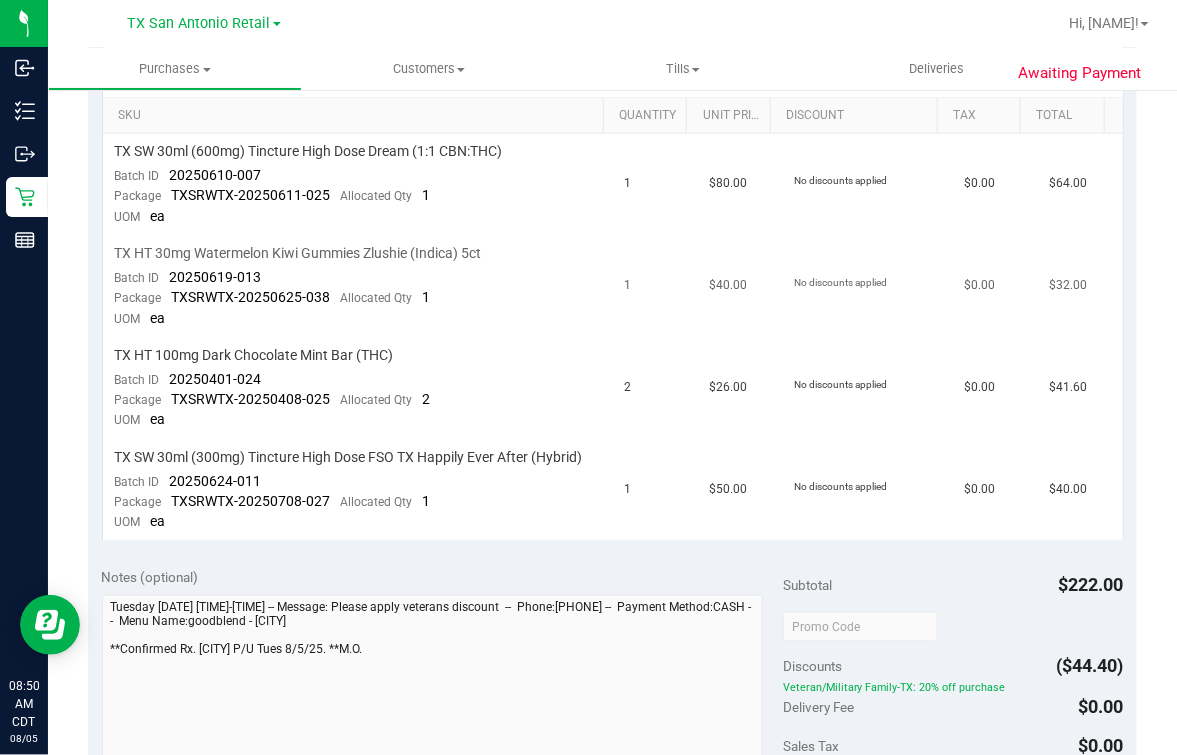 scroll, scrollTop: 0, scrollLeft: 0, axis: both 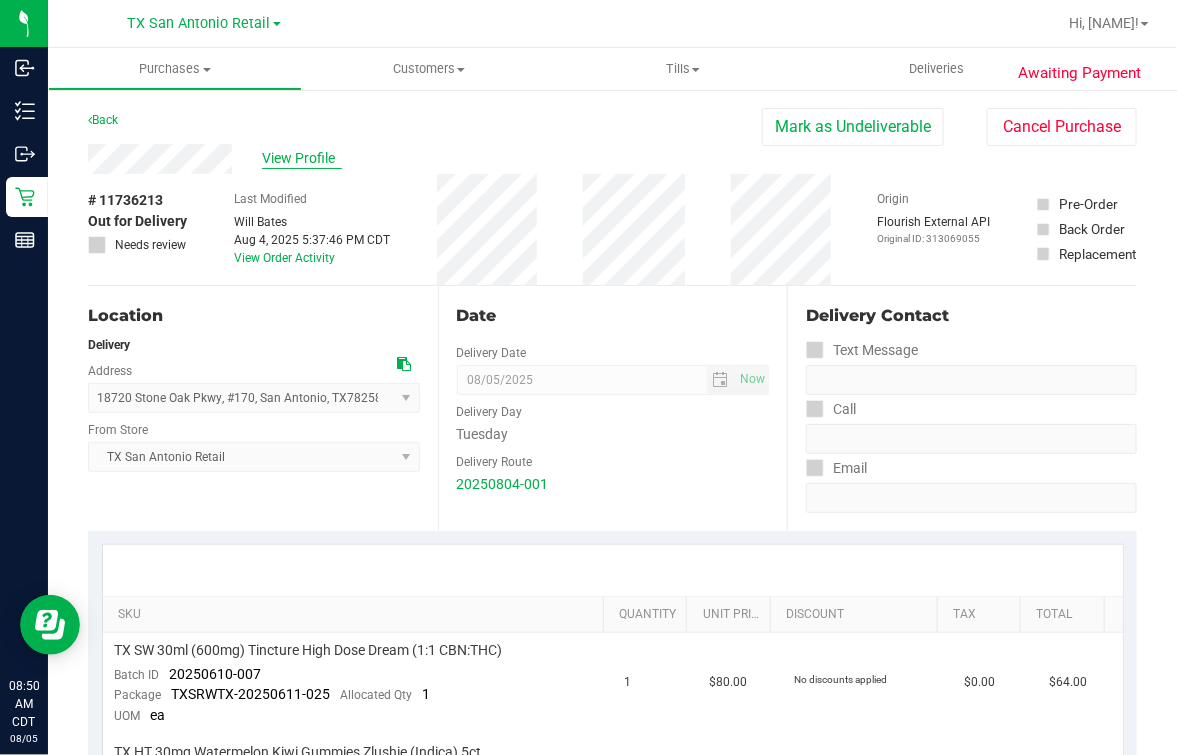 click on "View Profile" at bounding box center (302, 158) 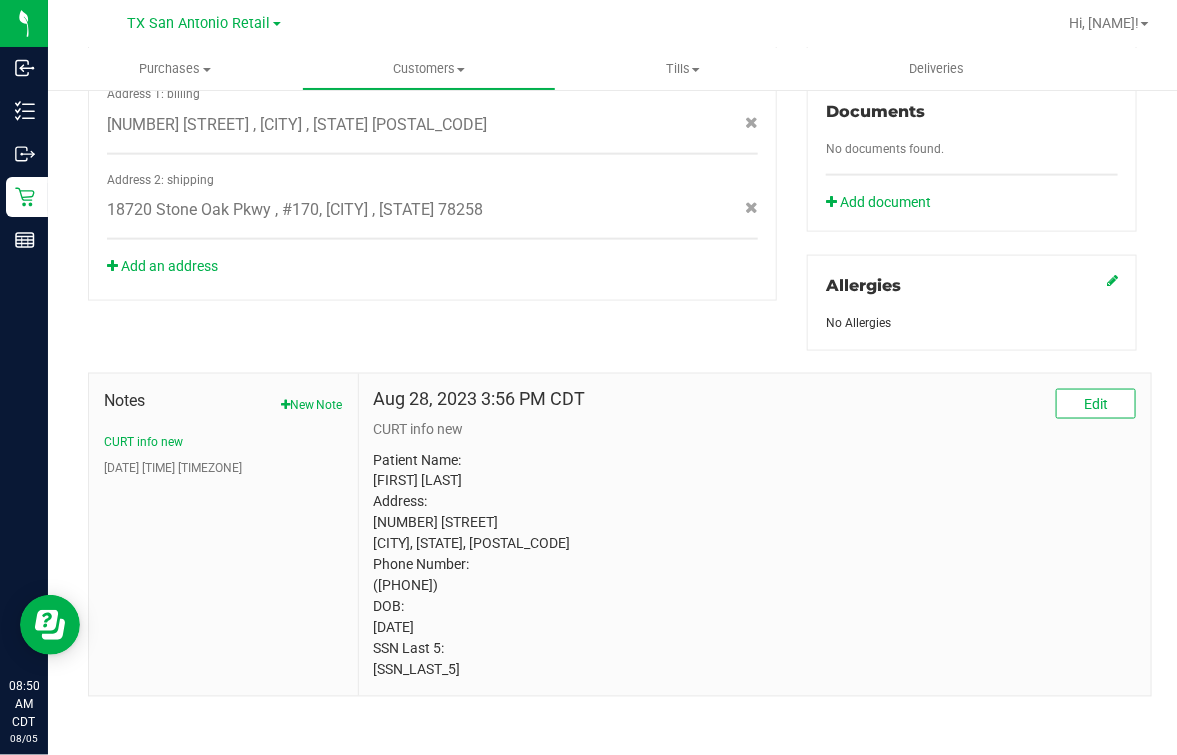 scroll, scrollTop: 760, scrollLeft: 0, axis: vertical 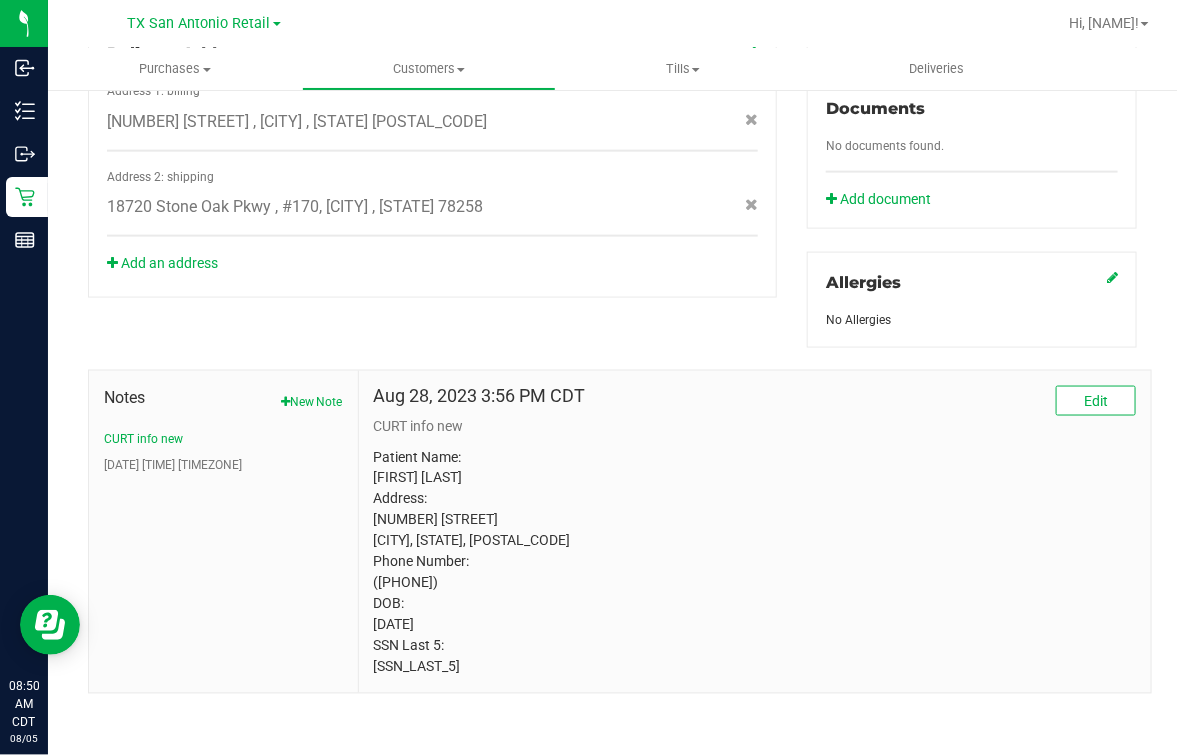 click on "Patient Name:
[FIRST] [LAST]
Address:
[NUMBER] [STREET]
[CITY], [STATE], [POSTAL_CODE]
Phone Number:
([PHONE])
DOB:
[DATE]
SSN Last 5:
[SSN_LAST_5]" at bounding box center (755, 562) 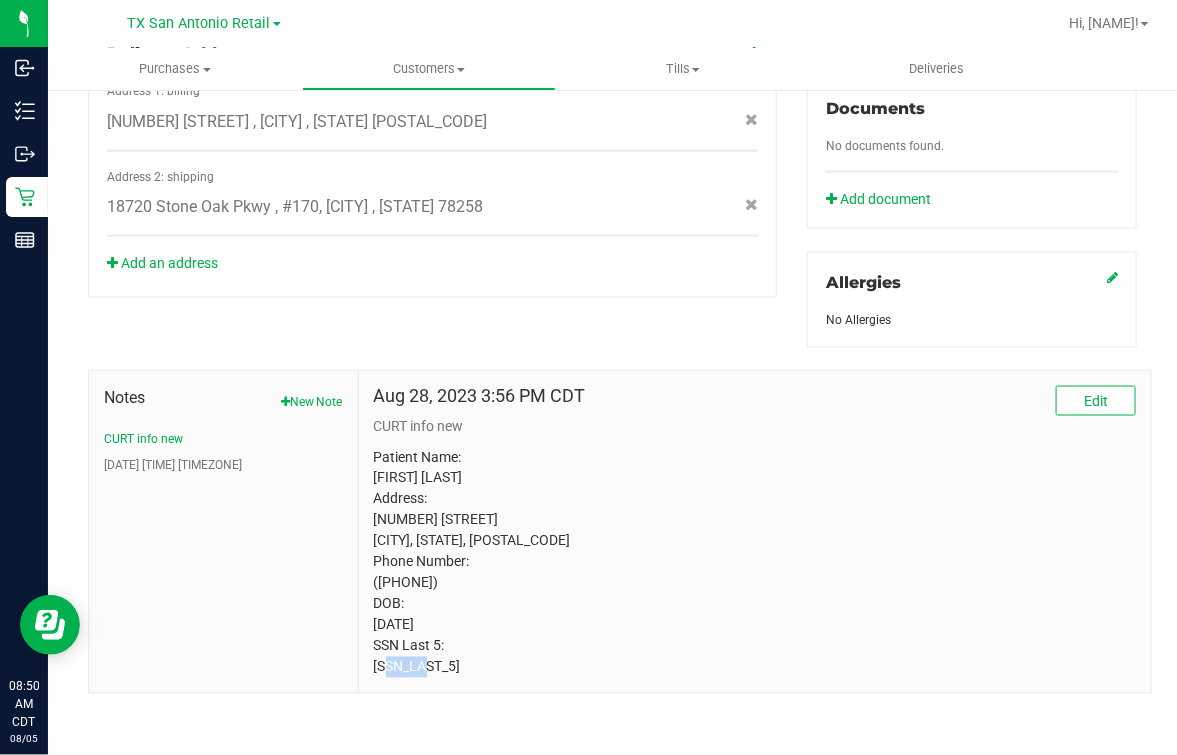 click on "Patient Name:
[FIRST] [LAST]
Address:
[NUMBER] [STREET]
[CITY], [STATE], [POSTAL_CODE]
Phone Number:
([PHONE])
DOB:
[DATE]
SSN Last 5:
[SSN_LAST_5]" at bounding box center (755, 562) 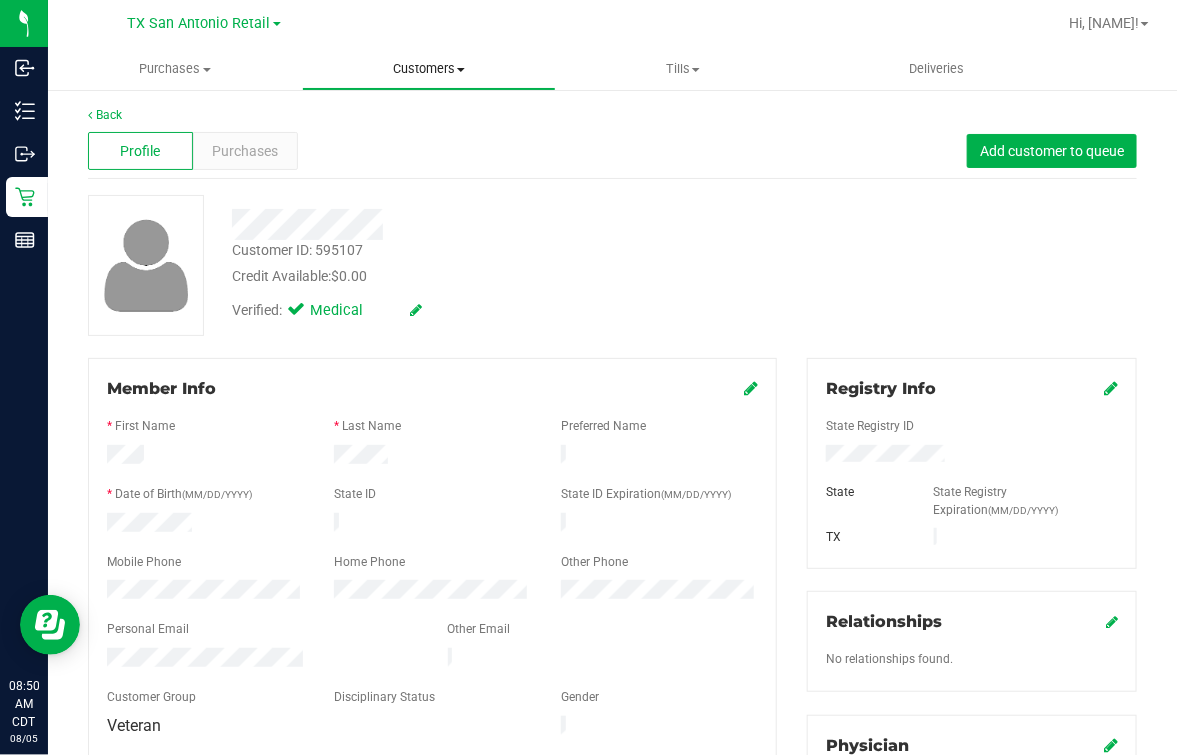 scroll, scrollTop: 0, scrollLeft: 0, axis: both 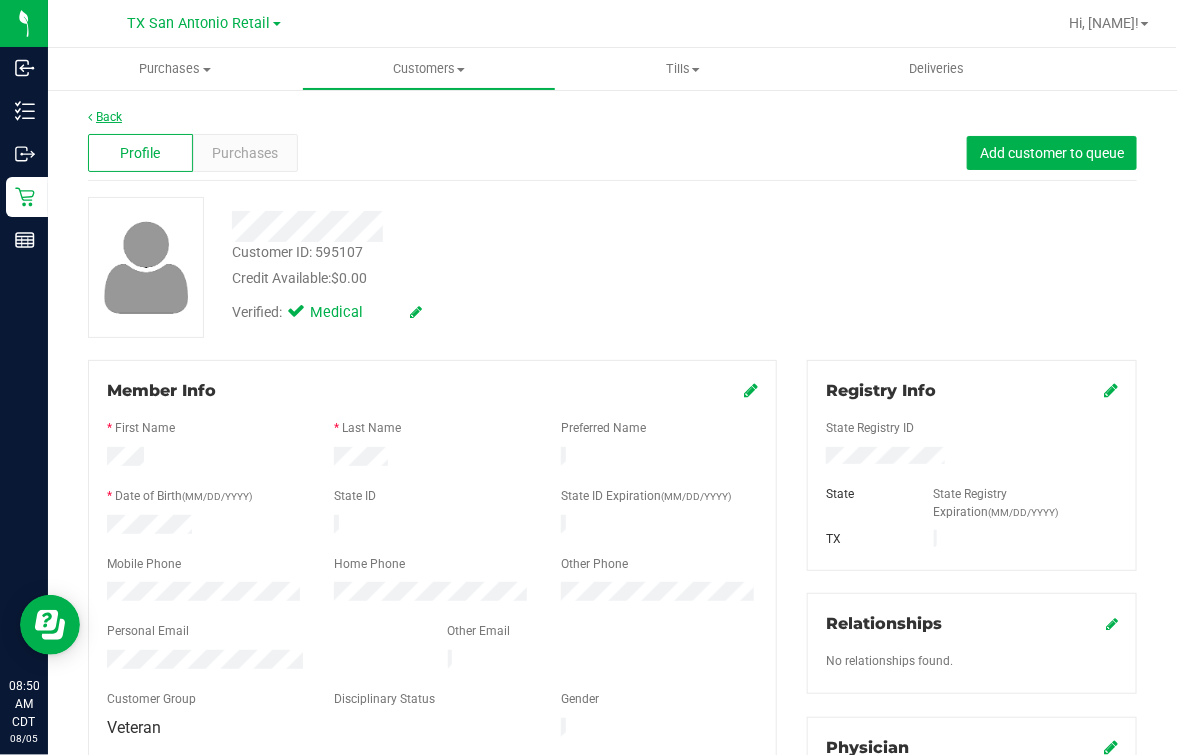 click at bounding box center [90, 117] 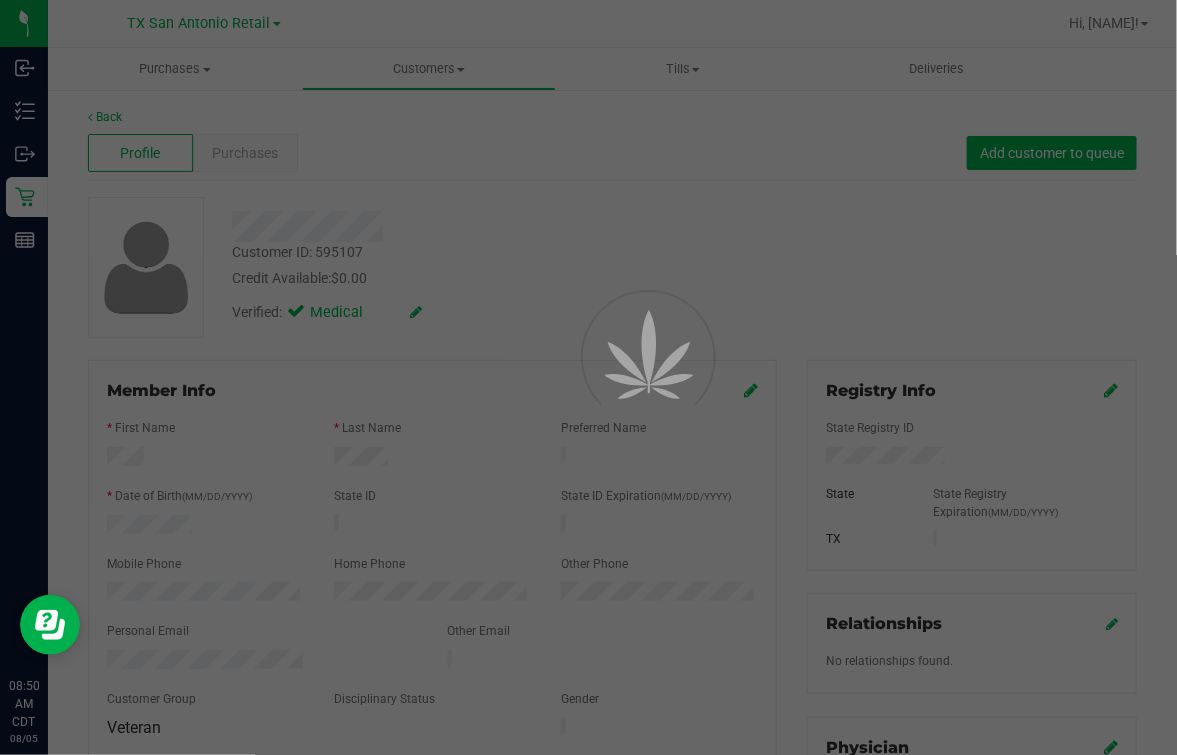 click at bounding box center (588, 377) 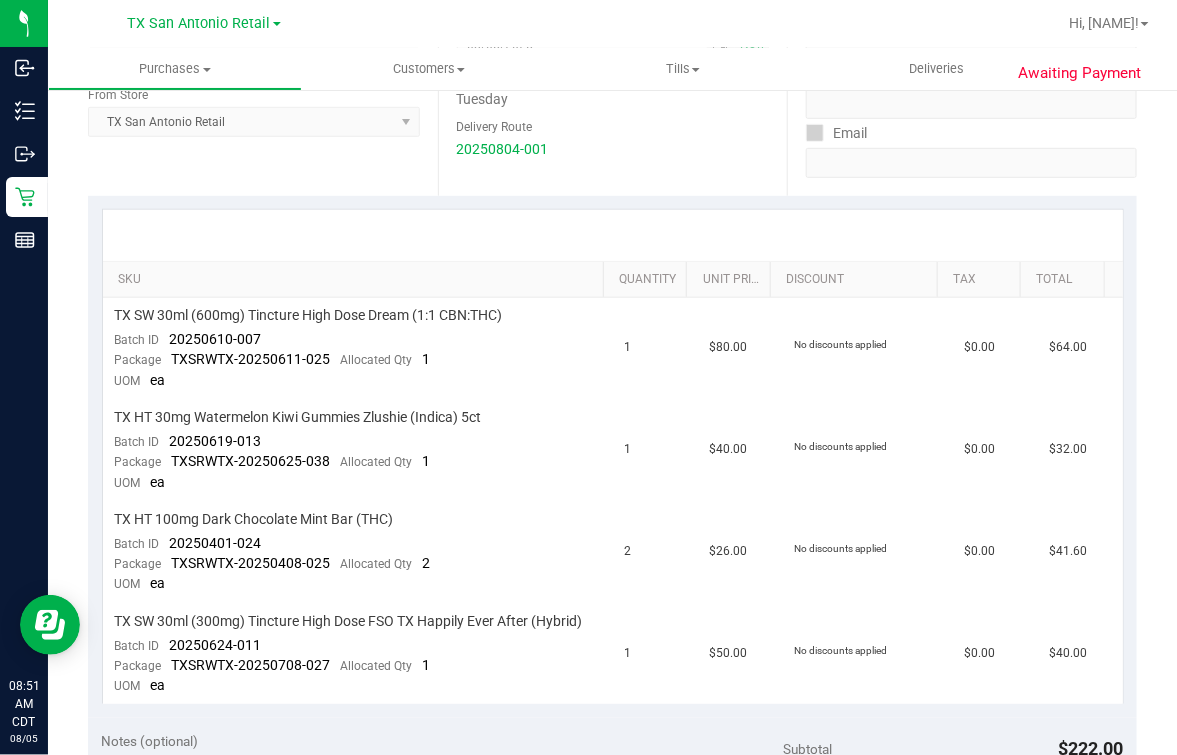 scroll, scrollTop: 375, scrollLeft: 0, axis: vertical 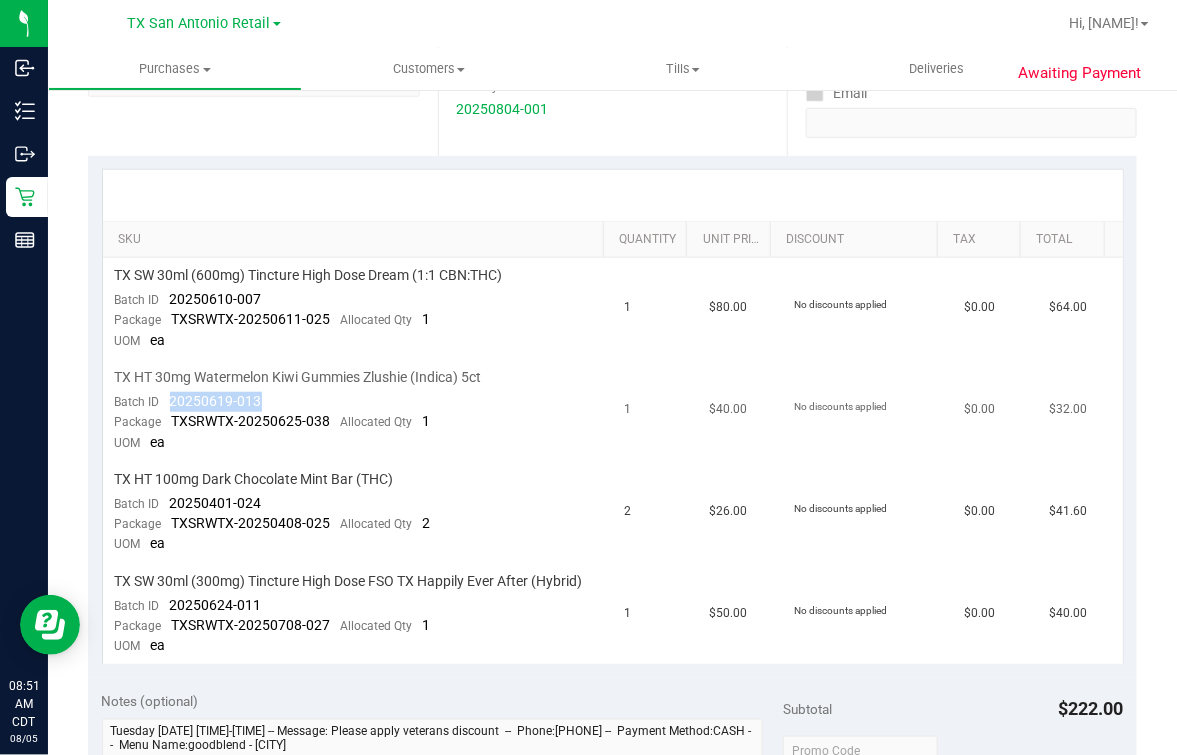 drag, startPoint x: 165, startPoint y: 405, endPoint x: 297, endPoint y: 402, distance: 132.03409 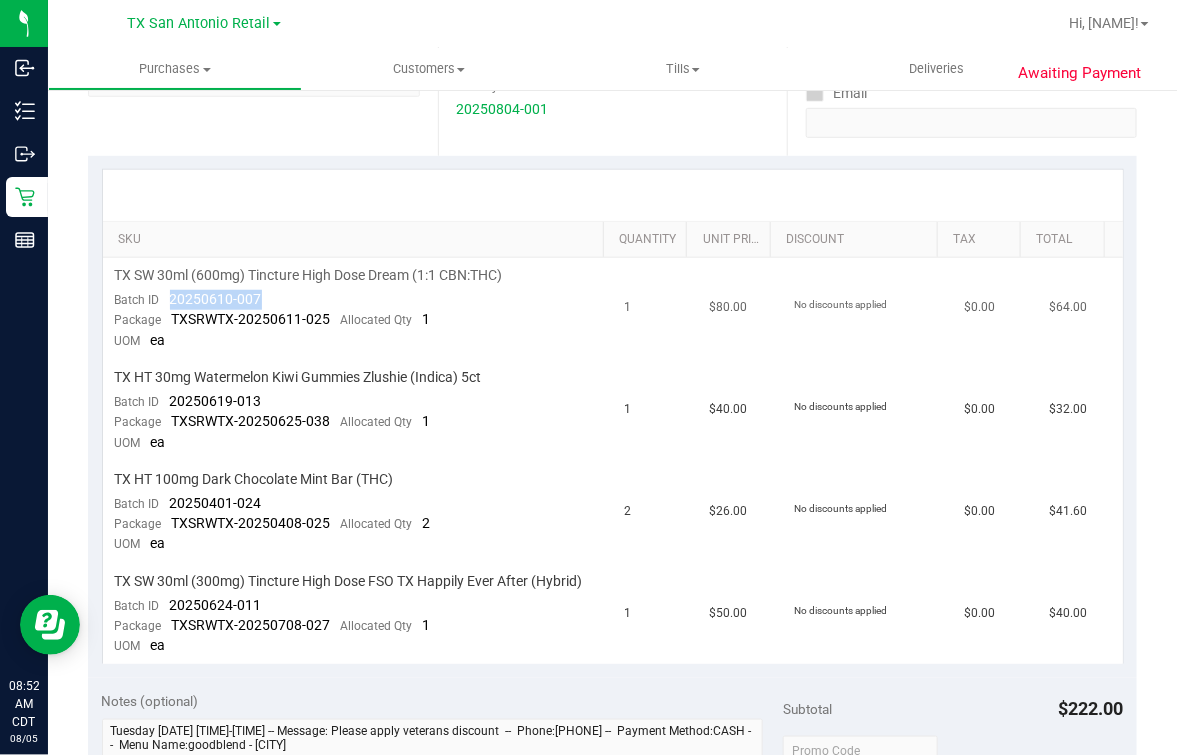 drag, startPoint x: 167, startPoint y: 297, endPoint x: 262, endPoint y: 297, distance: 95 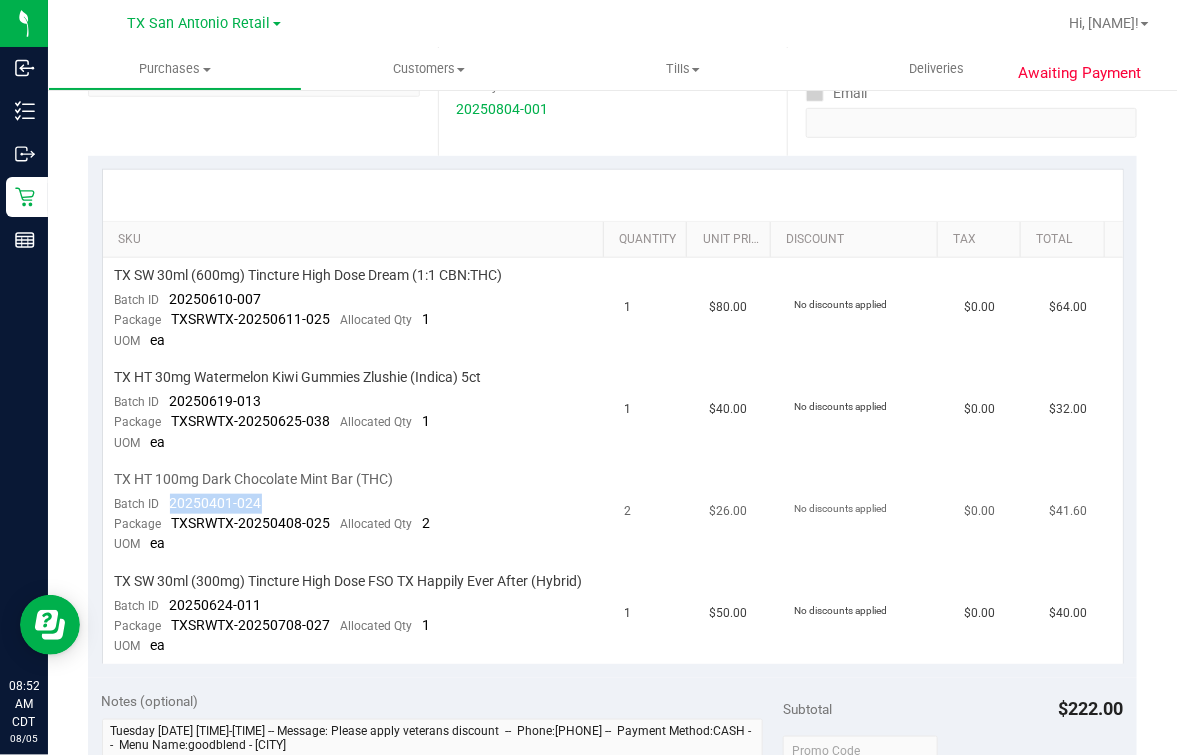 drag, startPoint x: 164, startPoint y: 500, endPoint x: 264, endPoint y: 499, distance: 100.005 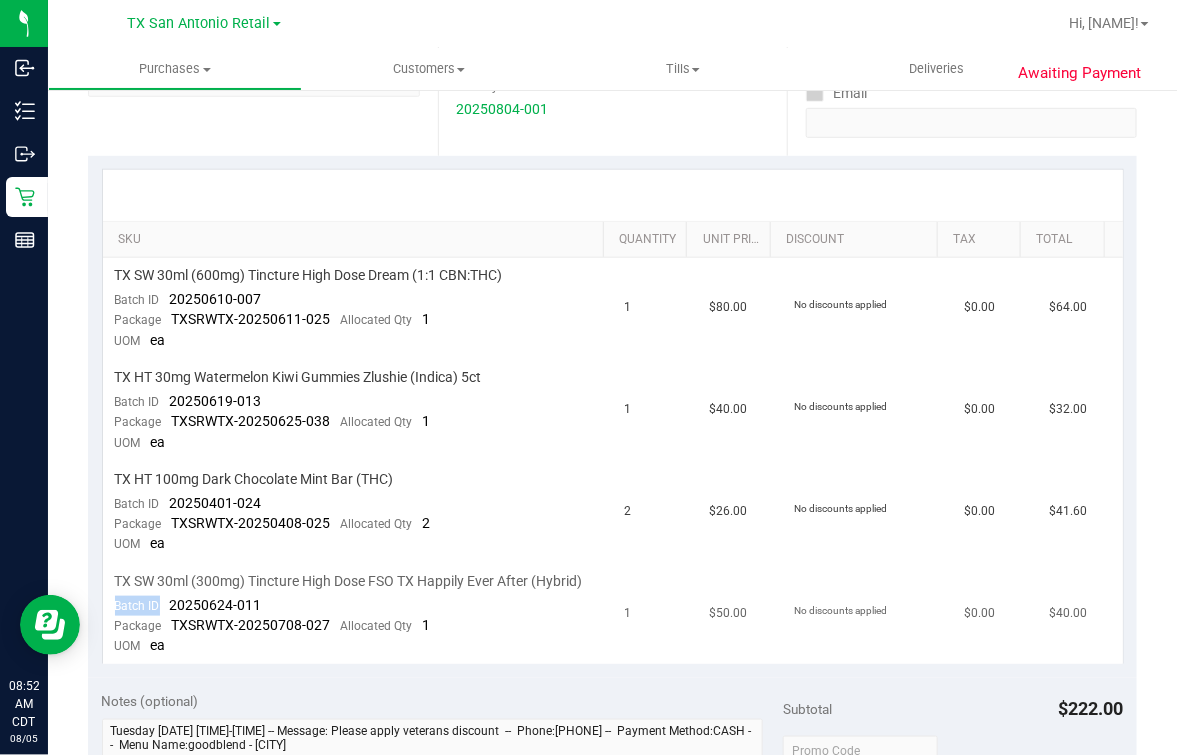 drag, startPoint x: 165, startPoint y: 617, endPoint x: 285, endPoint y: 605, distance: 120.59851 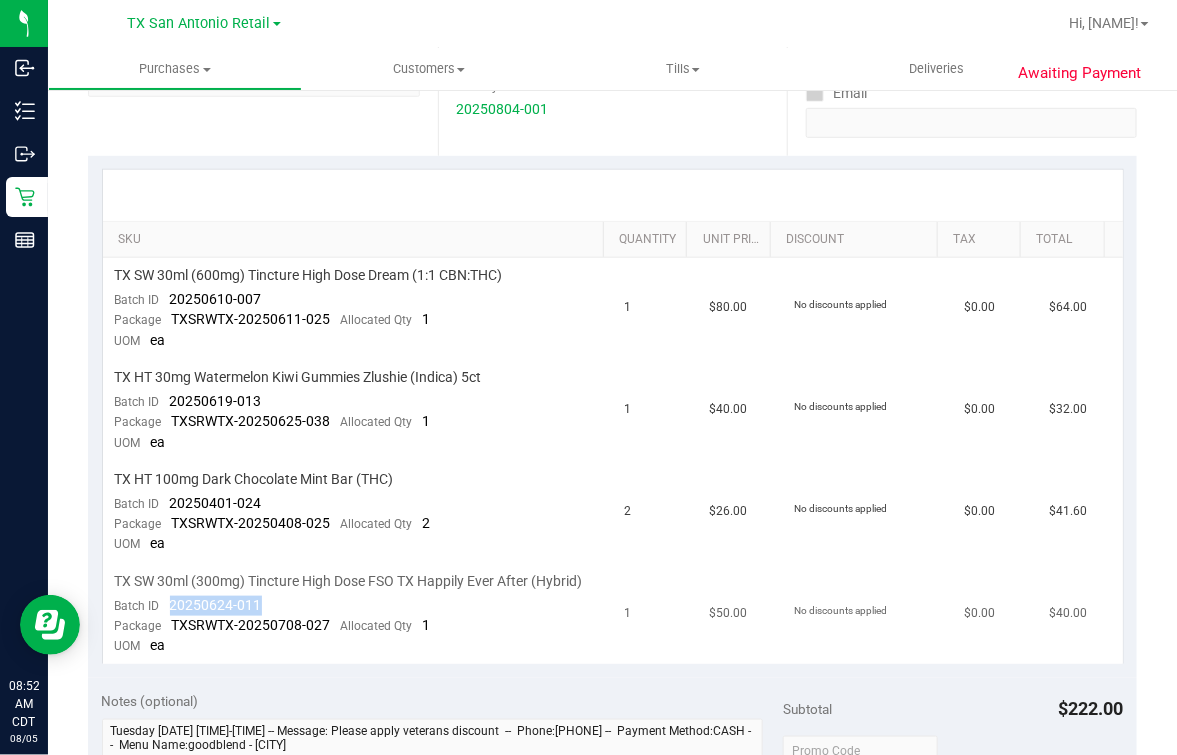 drag, startPoint x: 167, startPoint y: 620, endPoint x: 320, endPoint y: 607, distance: 153.5513 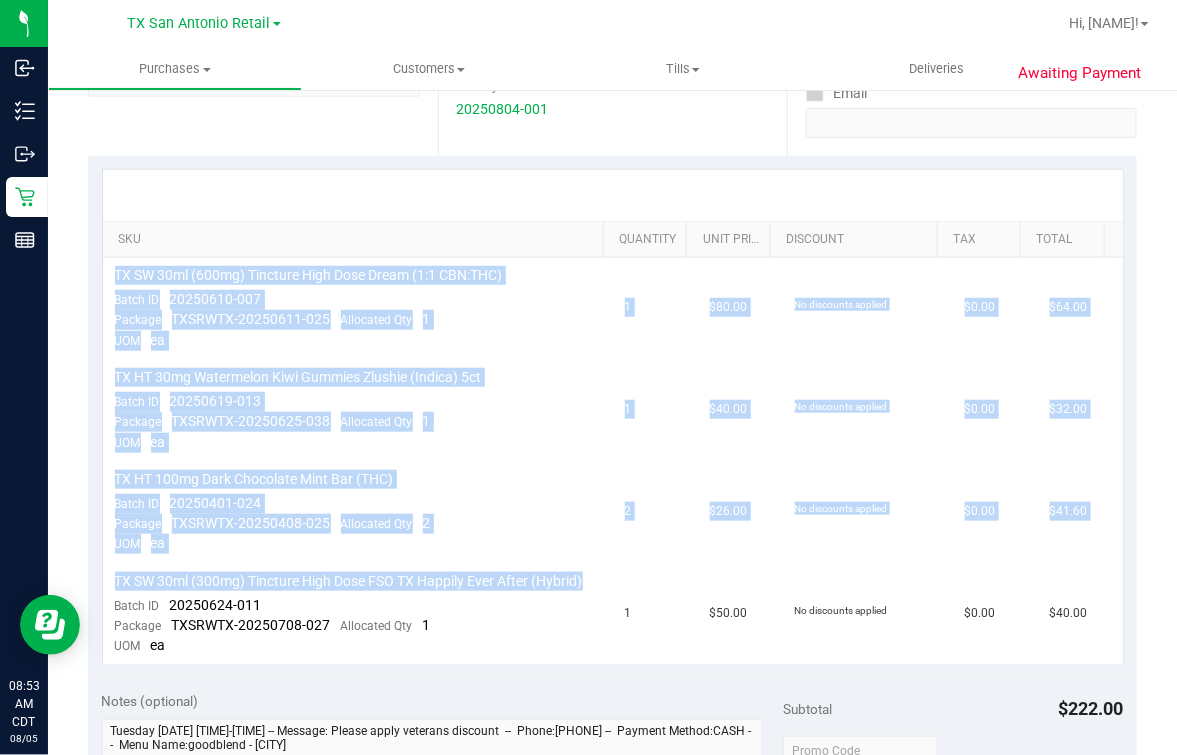 drag, startPoint x: 225, startPoint y: 601, endPoint x: 1462, endPoint y: 435, distance: 1248.0885 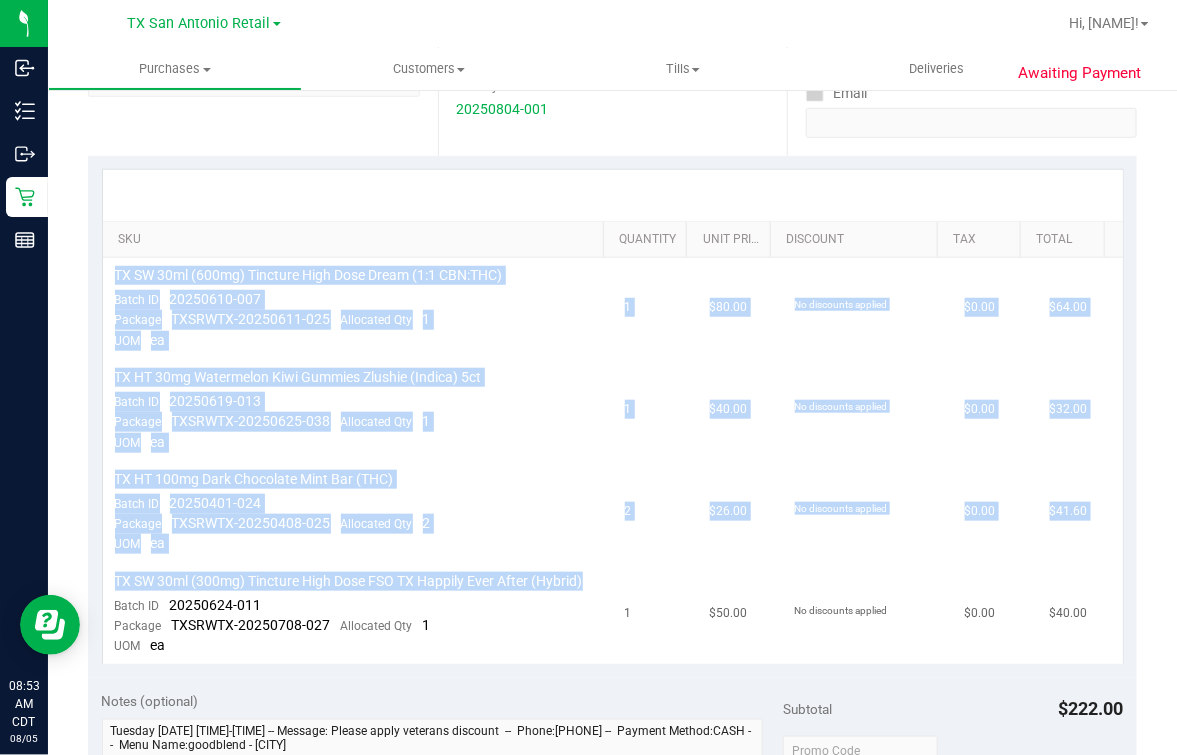 click on "TX SW 30ml (300mg) Tincture High Dose FSO TX Happily Ever After (Hybrid)" at bounding box center [349, 581] 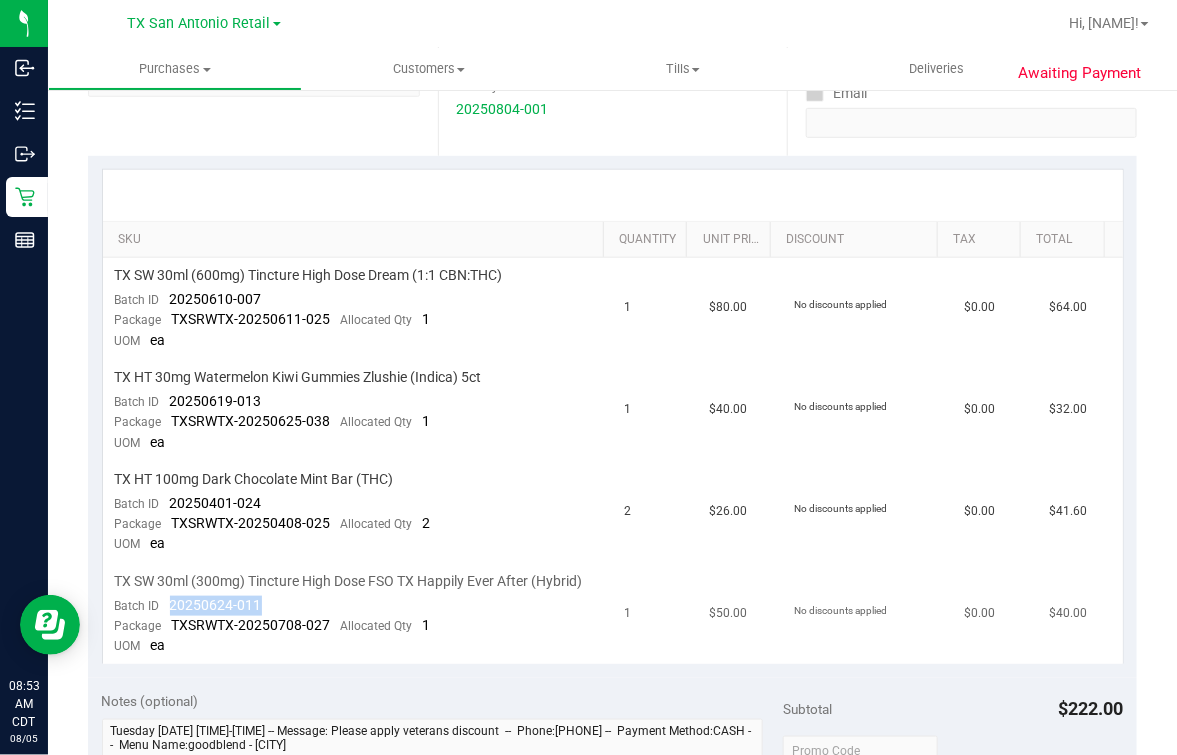 drag, startPoint x: 170, startPoint y: 623, endPoint x: 262, endPoint y: 620, distance: 92.0489 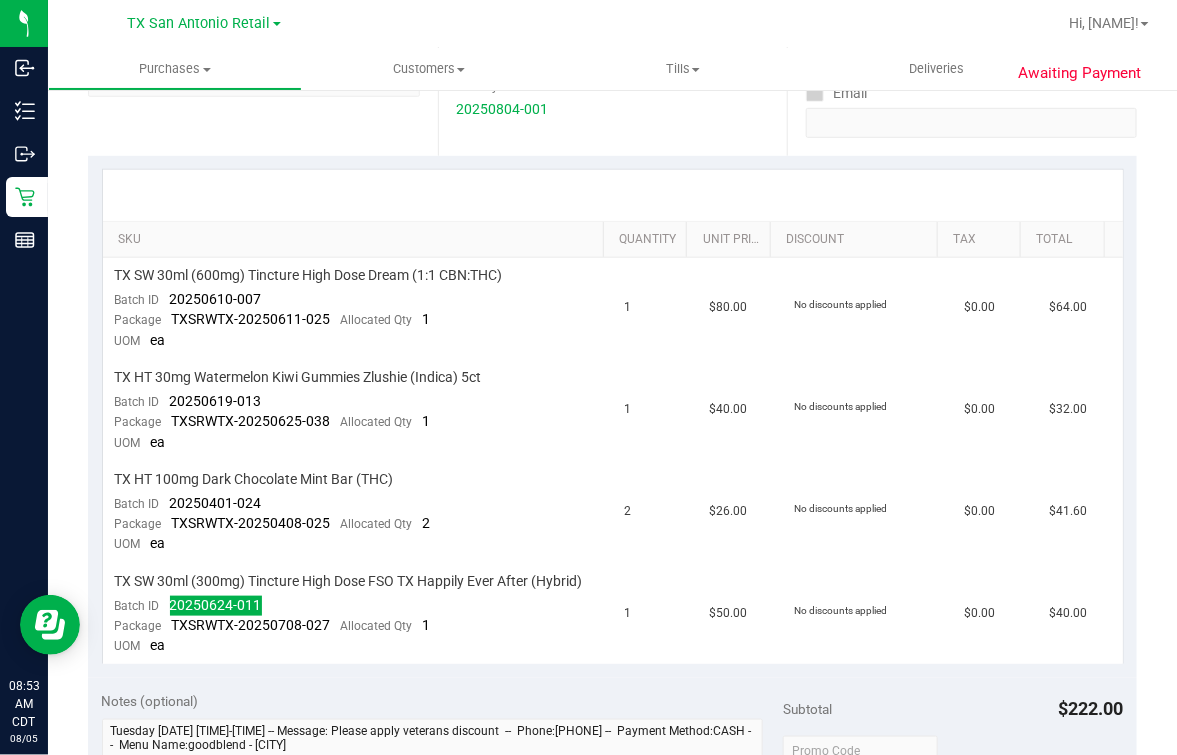 scroll, scrollTop: 0, scrollLeft: 0, axis: both 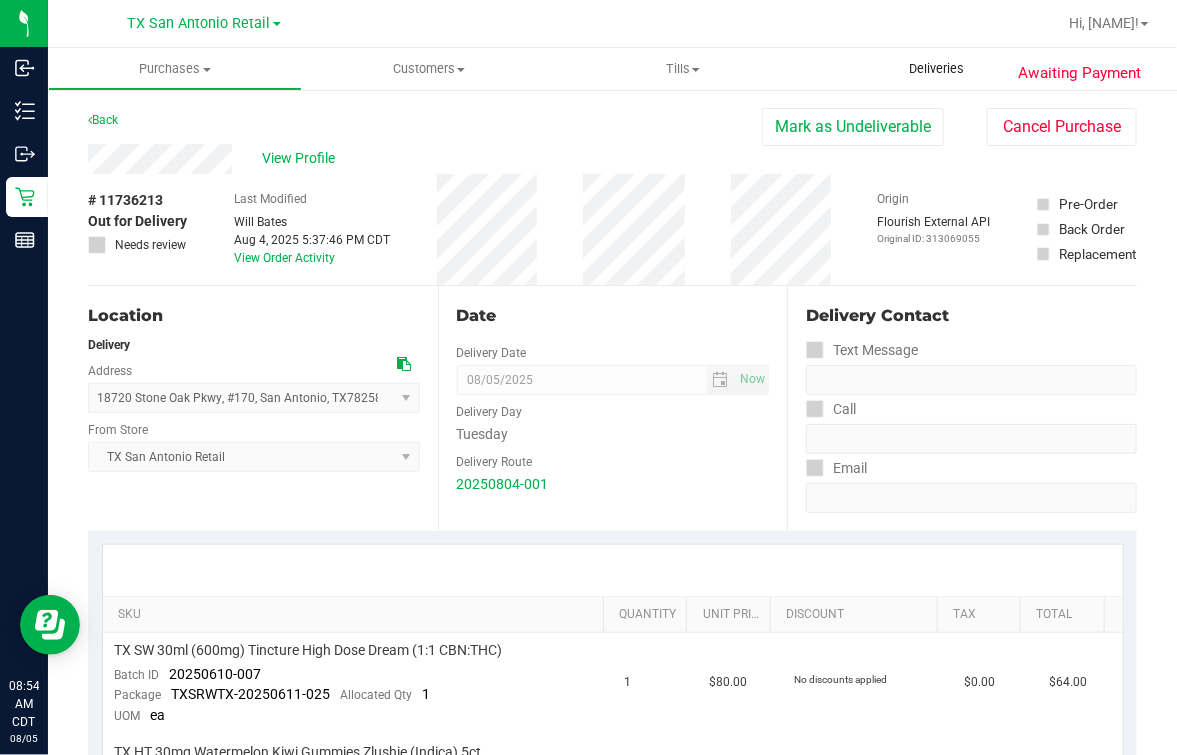 click on "Deliveries" at bounding box center [937, 69] 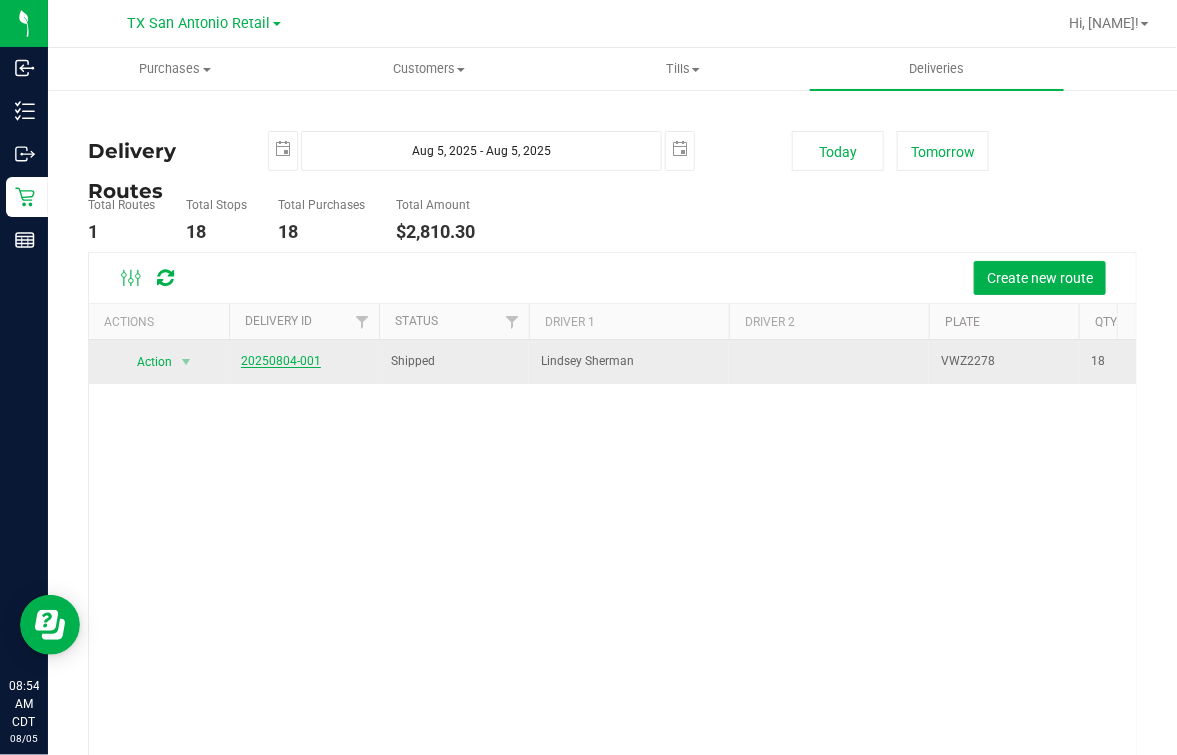click on "20250804-001" at bounding box center (281, 361) 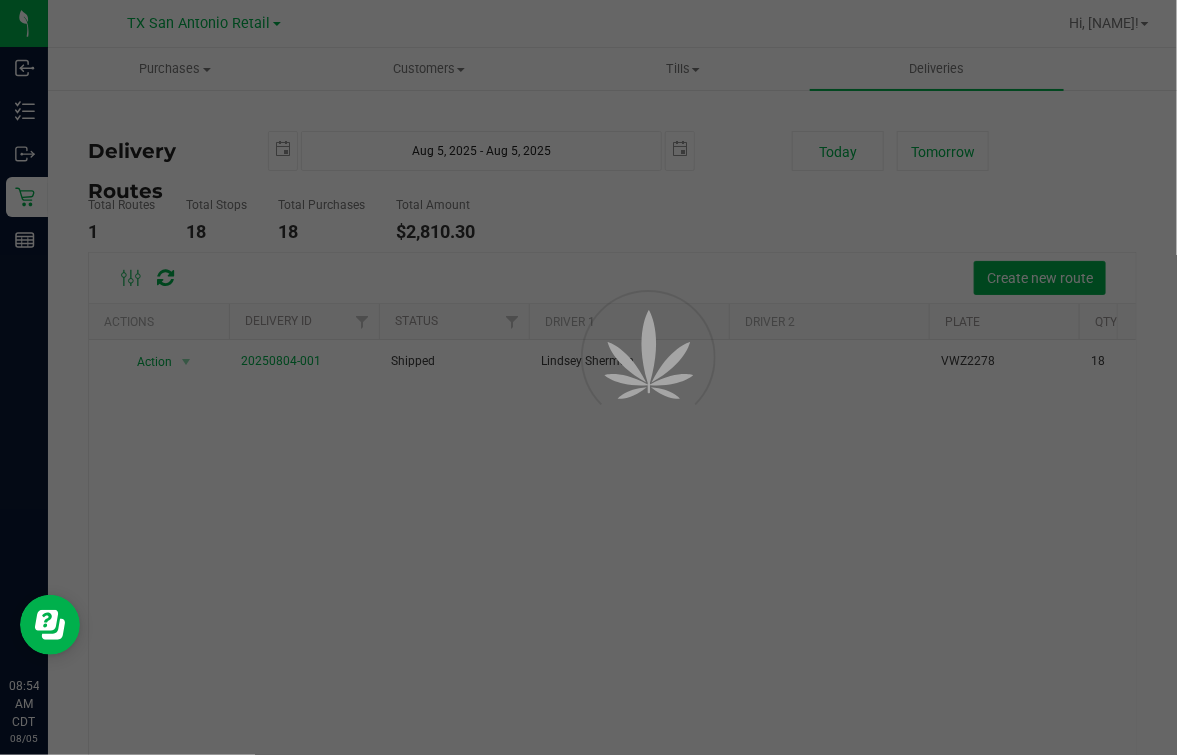 click at bounding box center [588, 377] 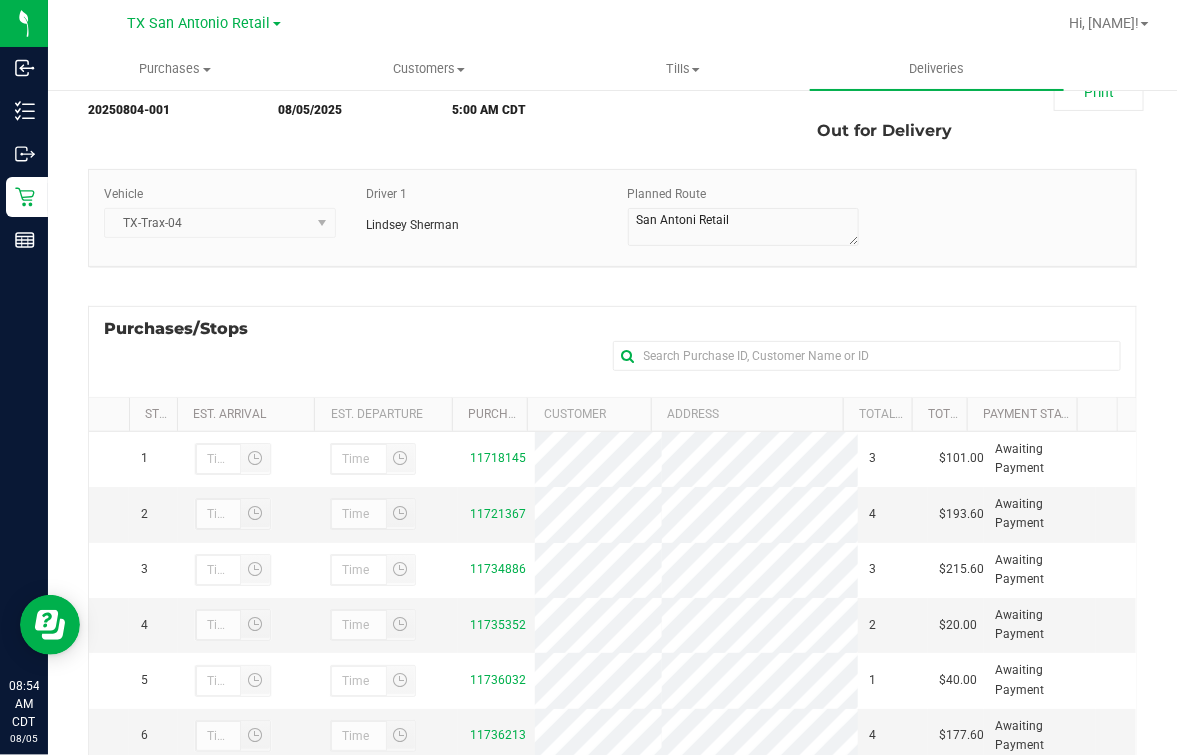 scroll, scrollTop: 249, scrollLeft: 0, axis: vertical 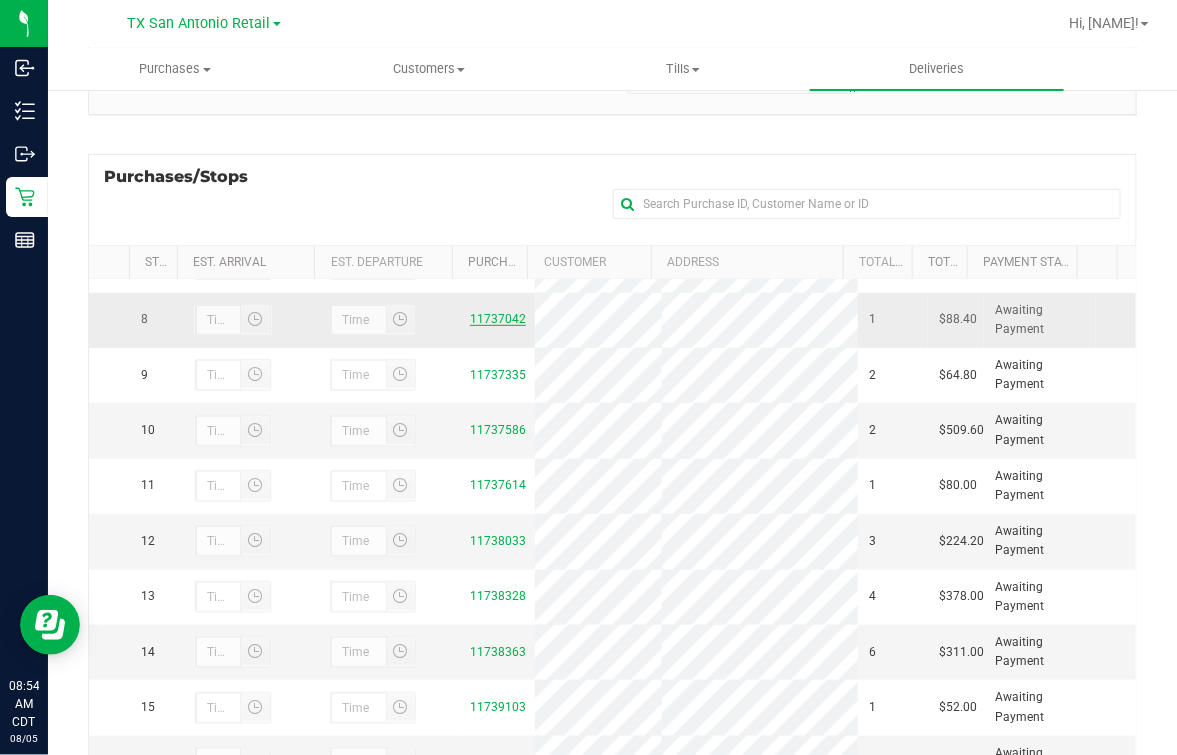 click on "11737042" at bounding box center [498, 319] 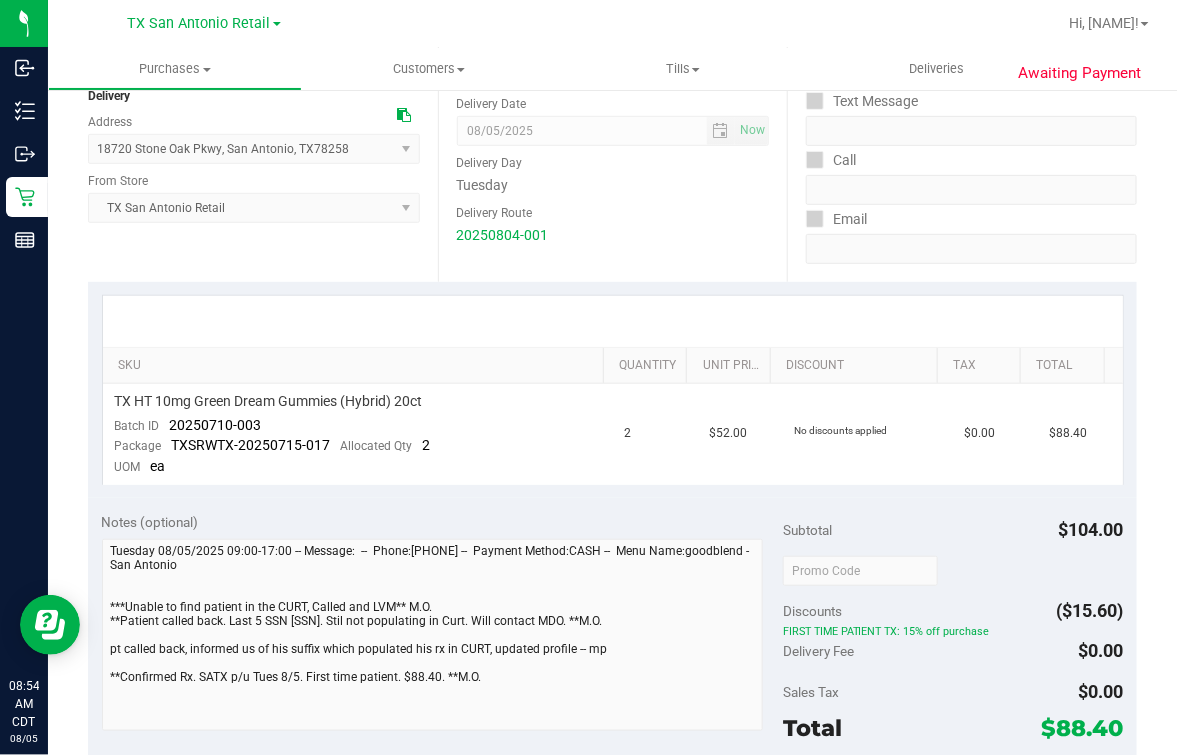 scroll, scrollTop: 0, scrollLeft: 0, axis: both 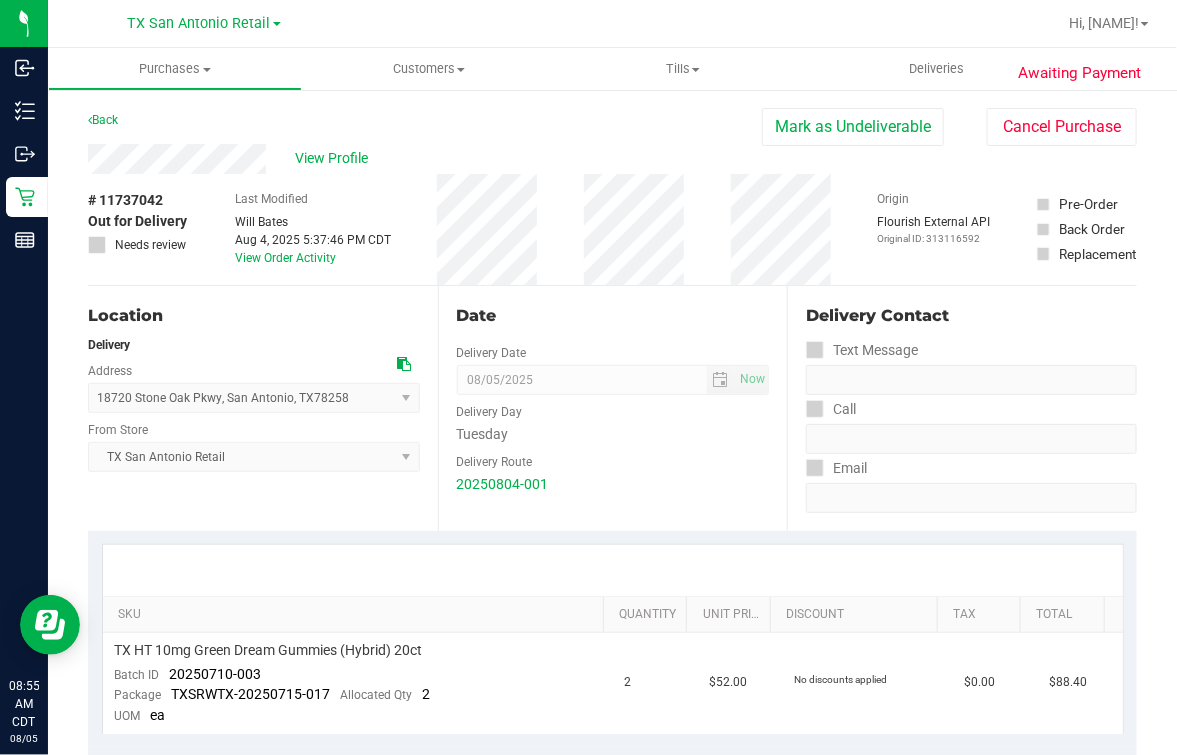 click on "View Profile" at bounding box center [425, 159] 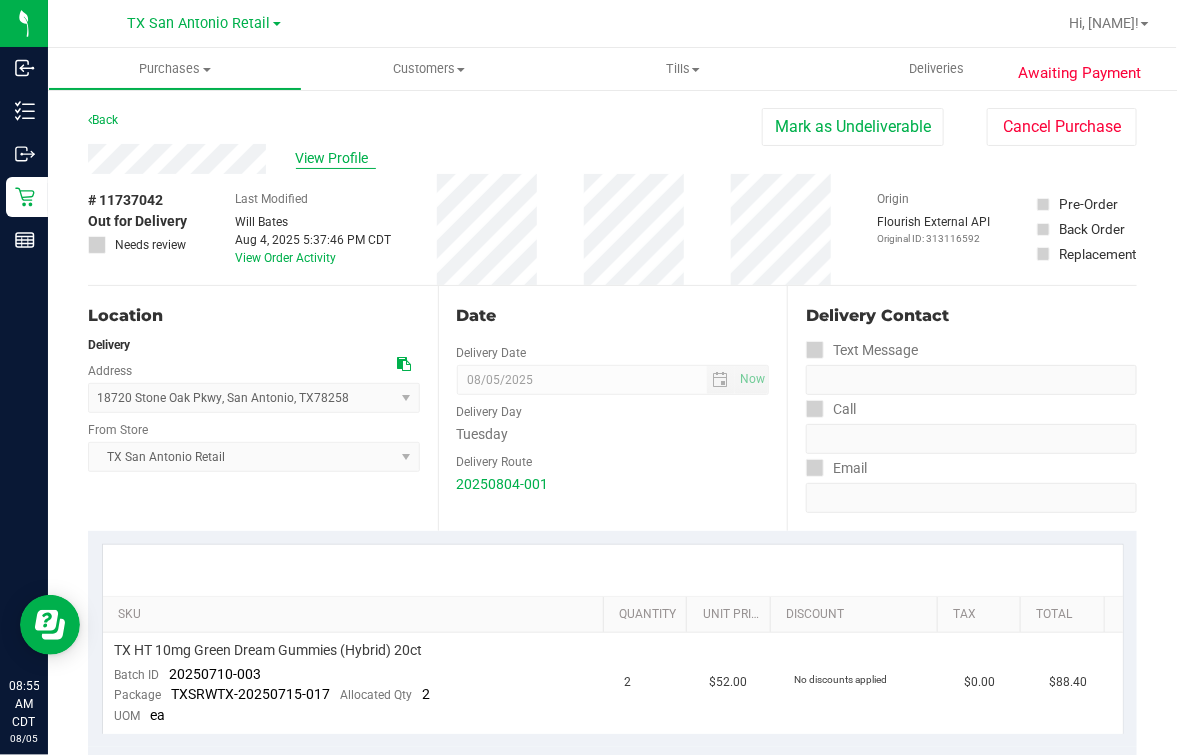 click on "View Profile" at bounding box center (425, 159) 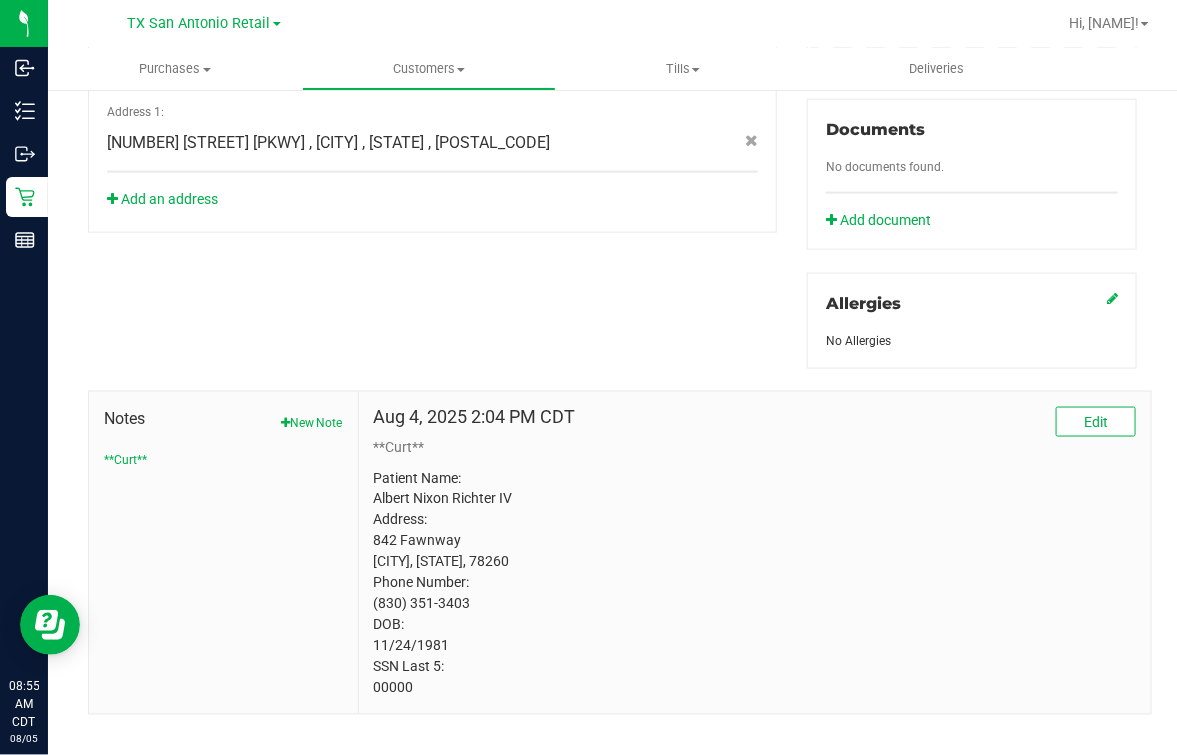 scroll, scrollTop: 750, scrollLeft: 0, axis: vertical 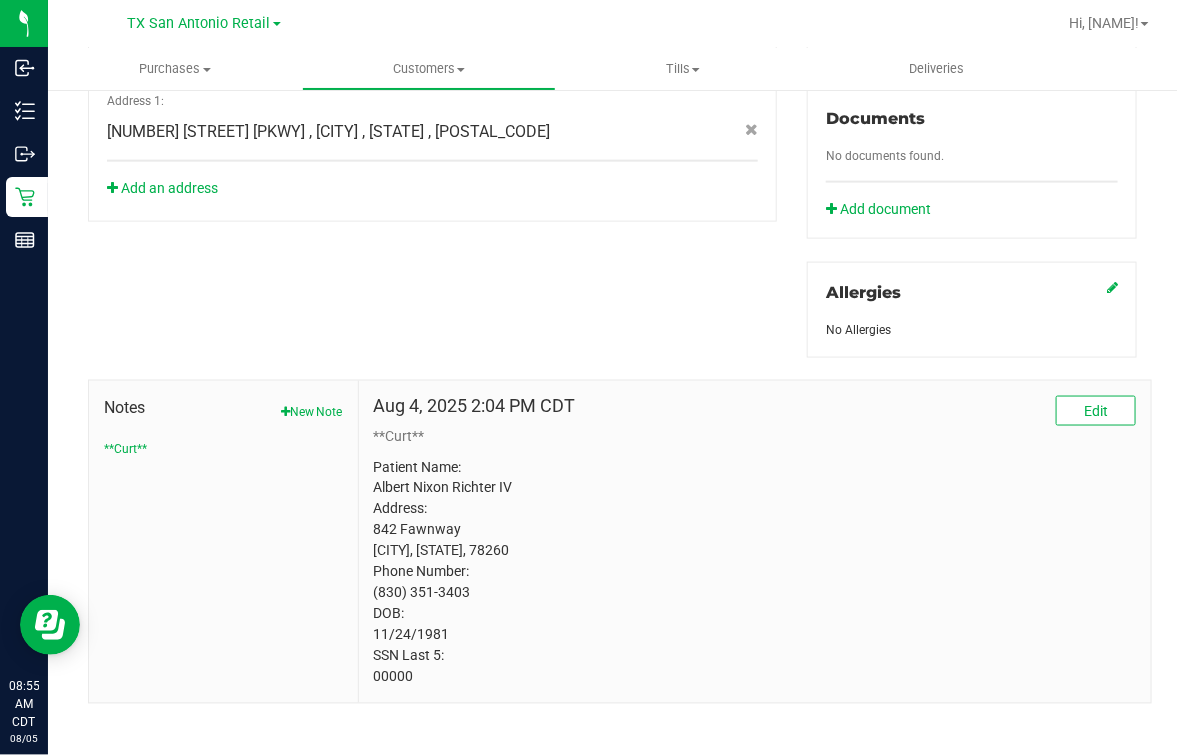 click on "Patient Name:
Albert Nixon Richter IV
Address:
842 Fawnway
[CITY], [STATE], 78260
Phone Number:
(830) 351-3403
DOB:
11/24/1981
SSN Last 5:
00000" at bounding box center (755, 572) 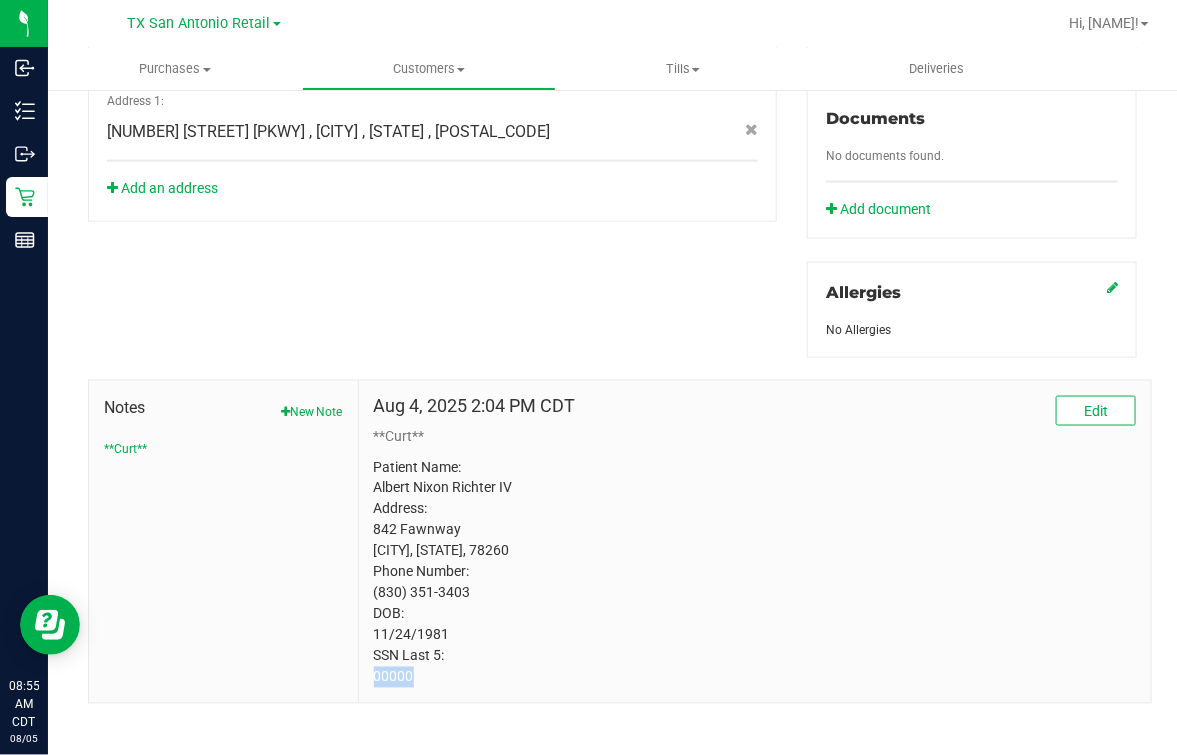 click on "Patient Name:
Albert Nixon Richter IV
Address:
842 Fawnway
[CITY], [STATE], 78260
Phone Number:
(830) 351-3403
DOB:
11/24/1981
SSN Last 5:
00000" at bounding box center (755, 572) 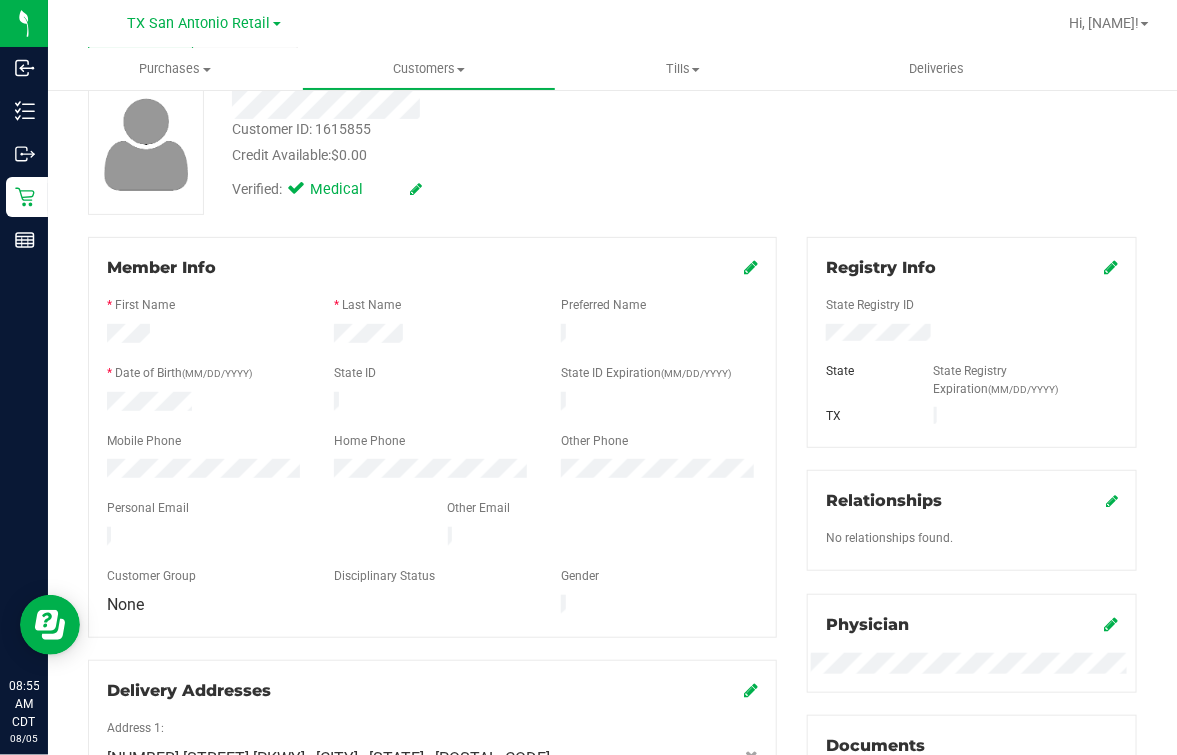 scroll, scrollTop: 0, scrollLeft: 0, axis: both 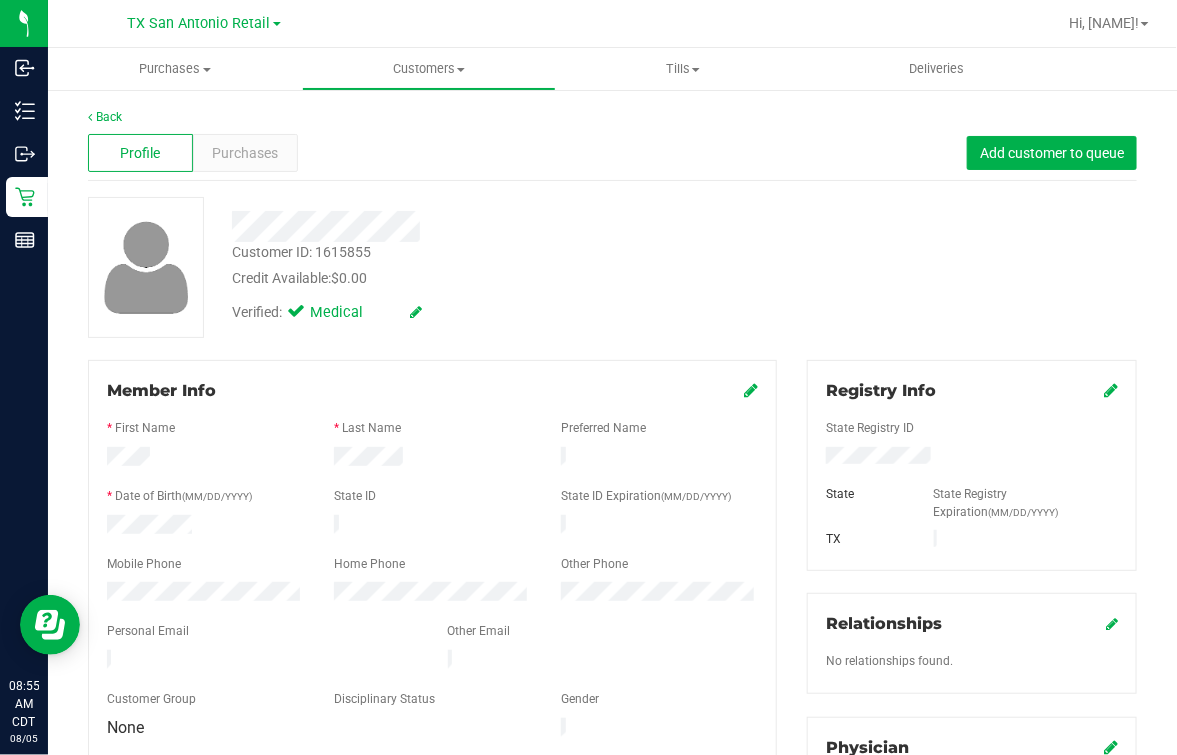 click on "Customer ID: 1615855
Credit Available:
$0.00
Verified:
Medical" at bounding box center [612, 267] 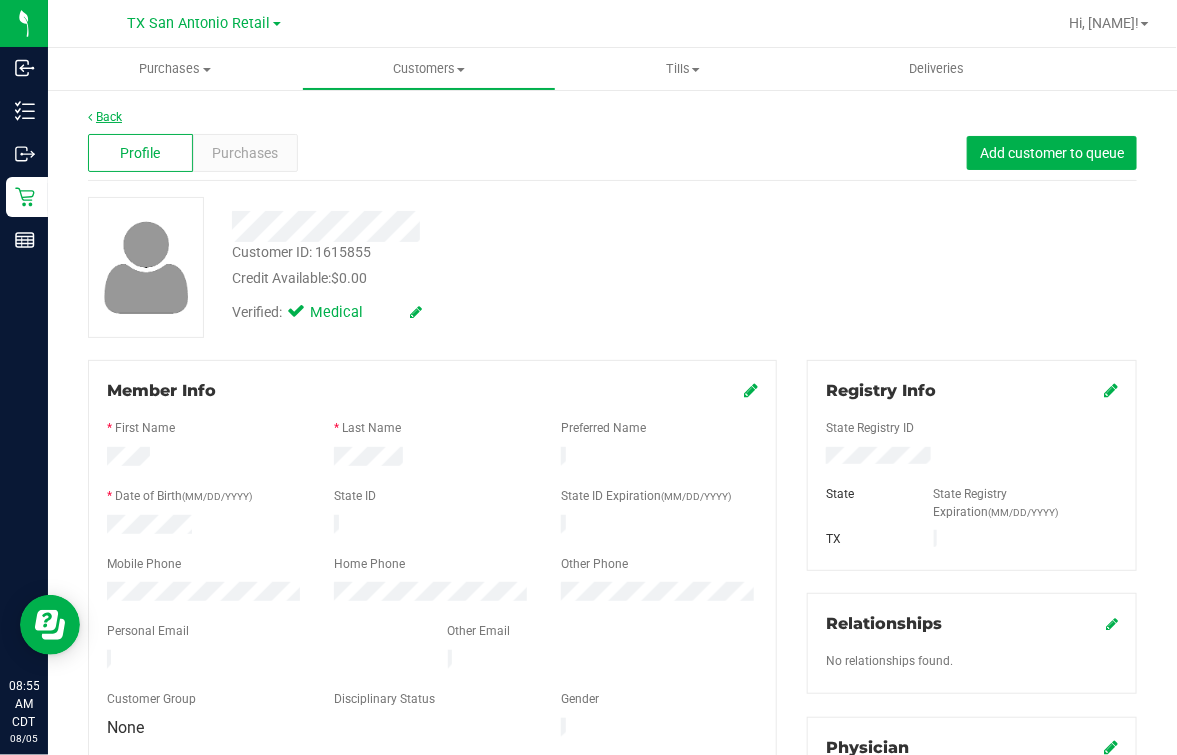 click on "Back" at bounding box center (105, 117) 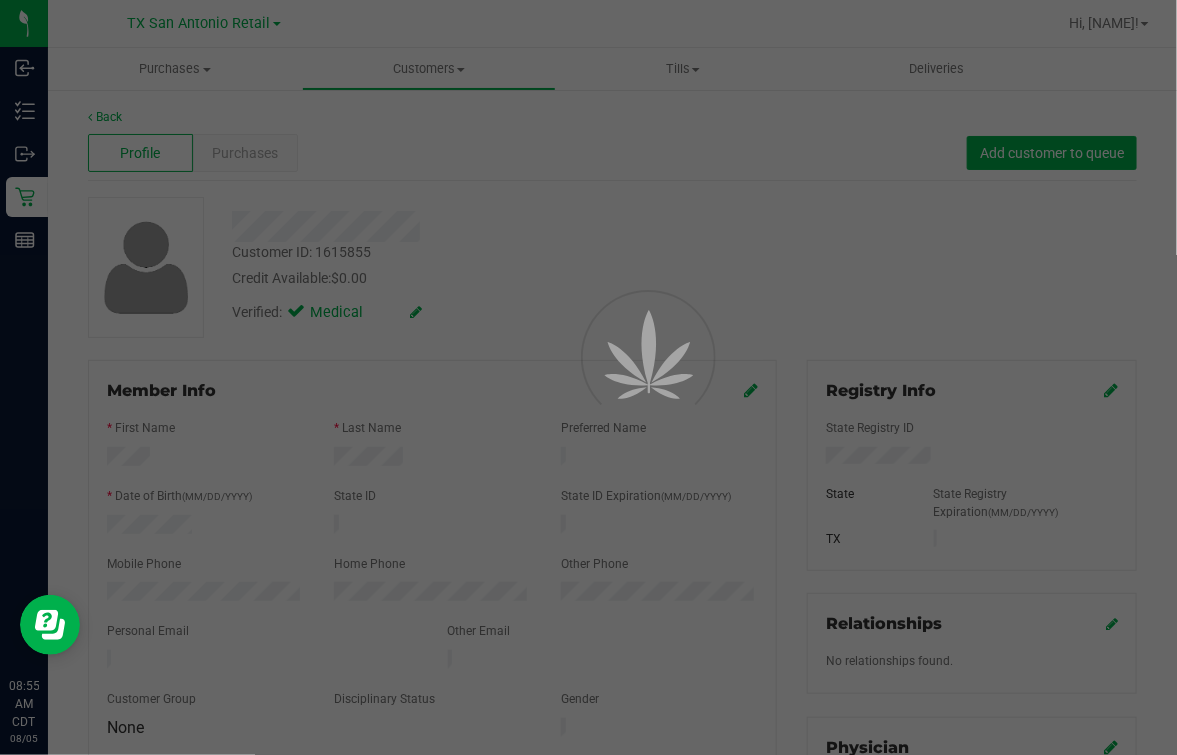 click at bounding box center (588, 377) 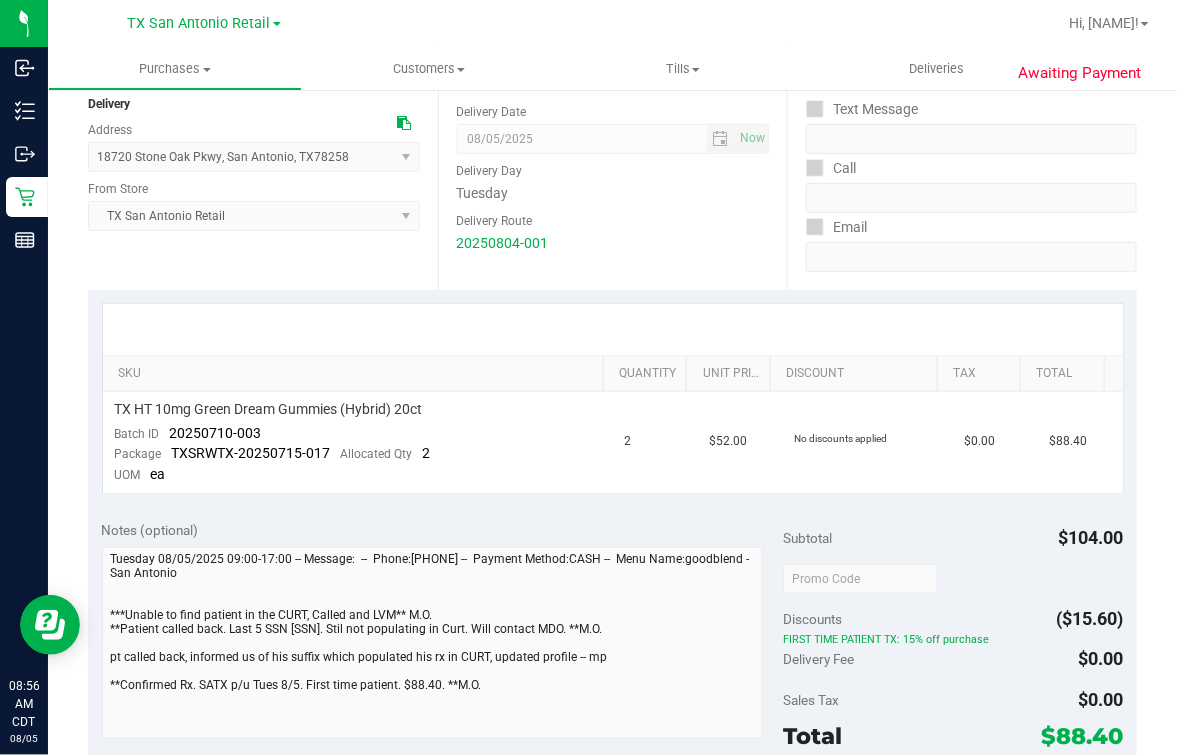 scroll, scrollTop: 124, scrollLeft: 0, axis: vertical 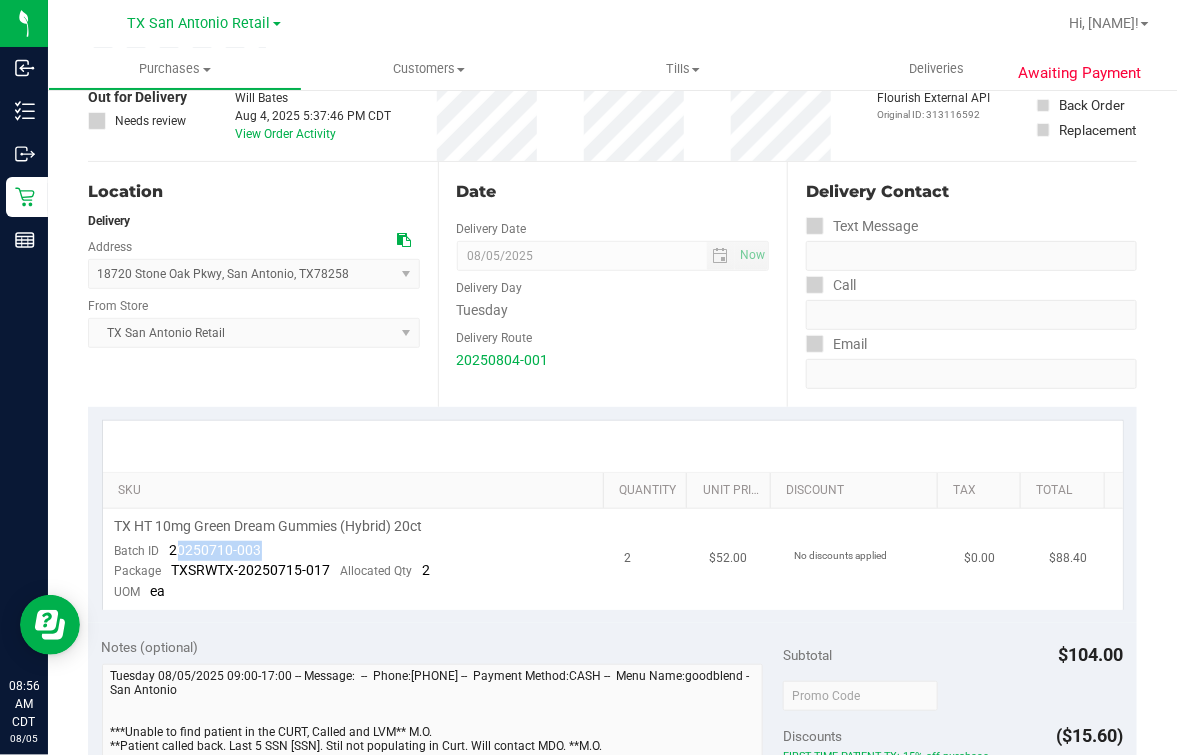 drag, startPoint x: 177, startPoint y: 556, endPoint x: 289, endPoint y: 555, distance: 112.00446 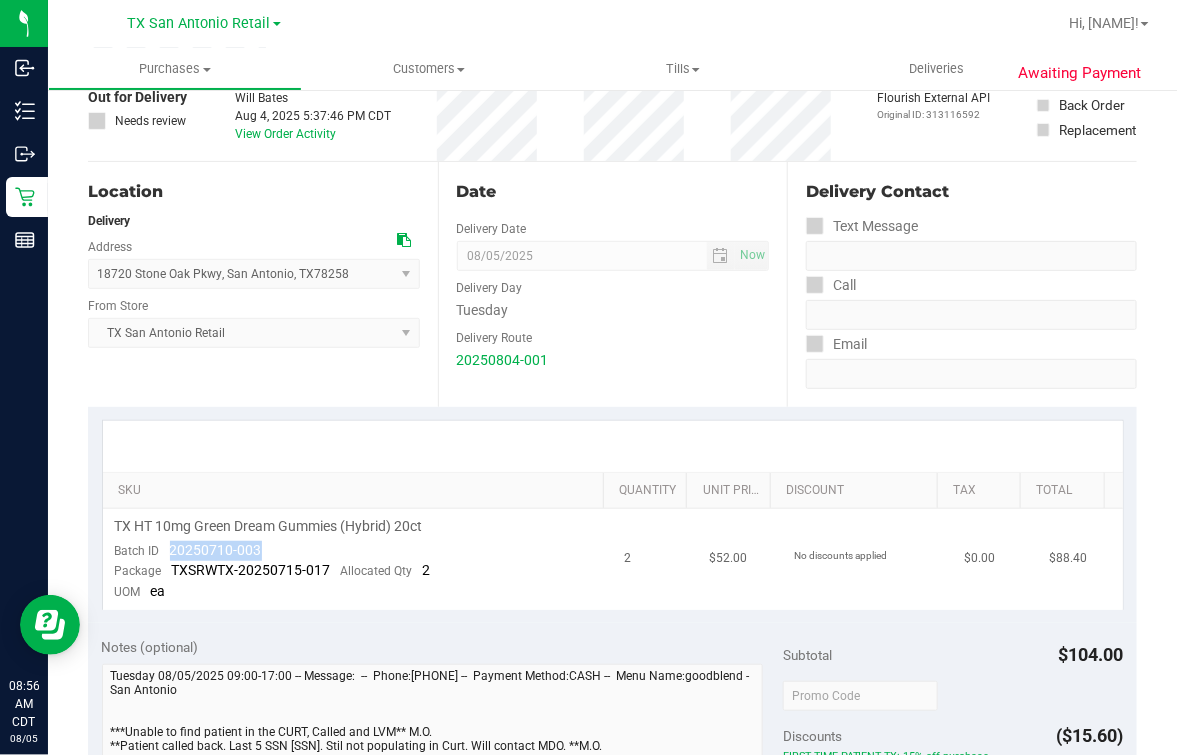 drag, startPoint x: 157, startPoint y: 546, endPoint x: 303, endPoint y: 546, distance: 146 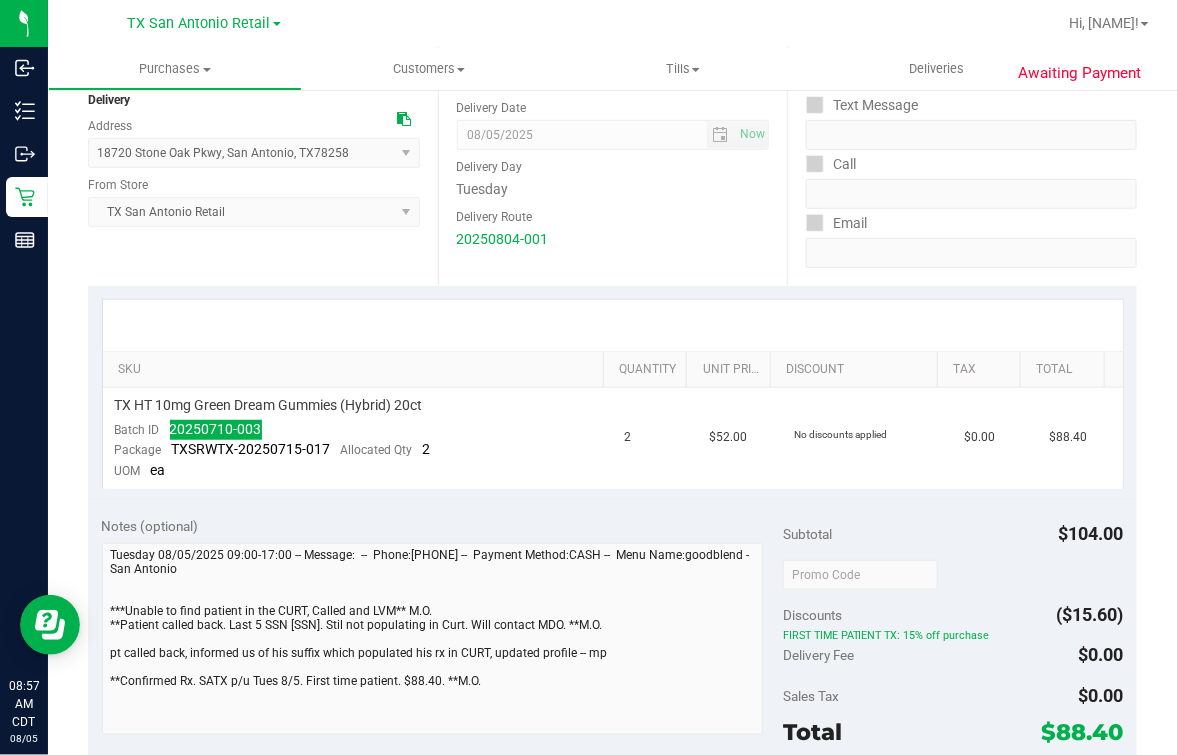 scroll, scrollTop: 0, scrollLeft: 0, axis: both 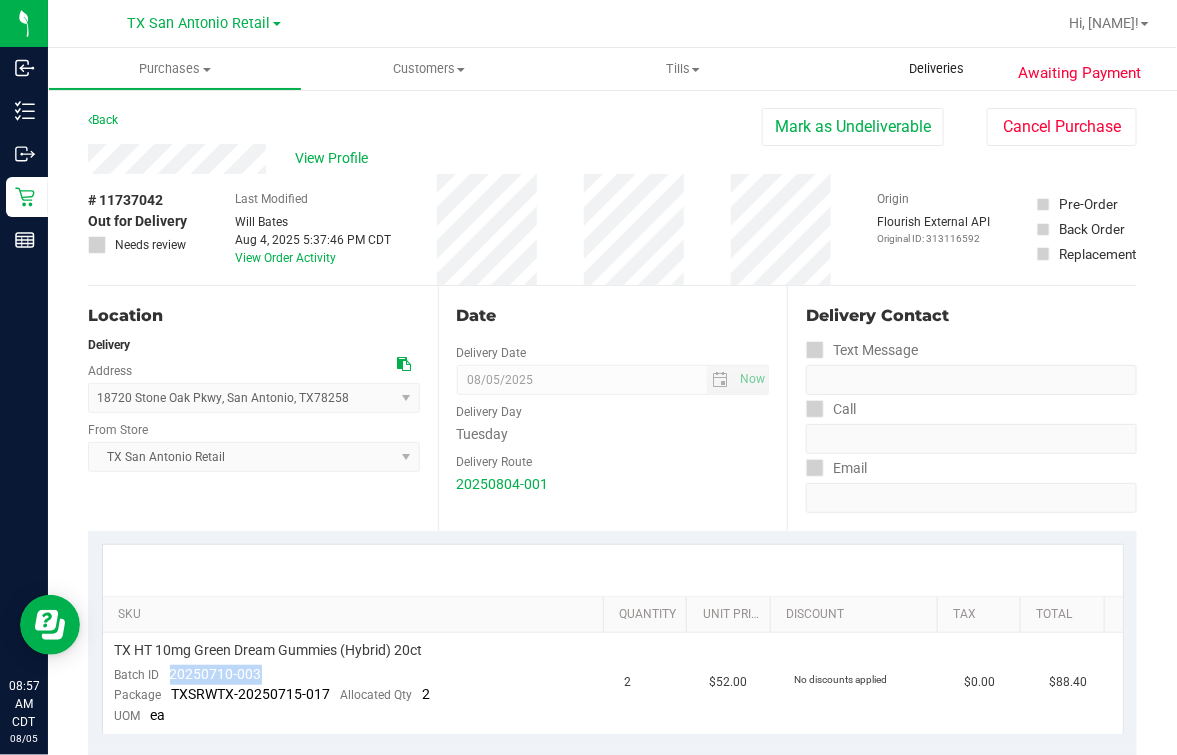 click on "Deliveries" at bounding box center [937, 69] 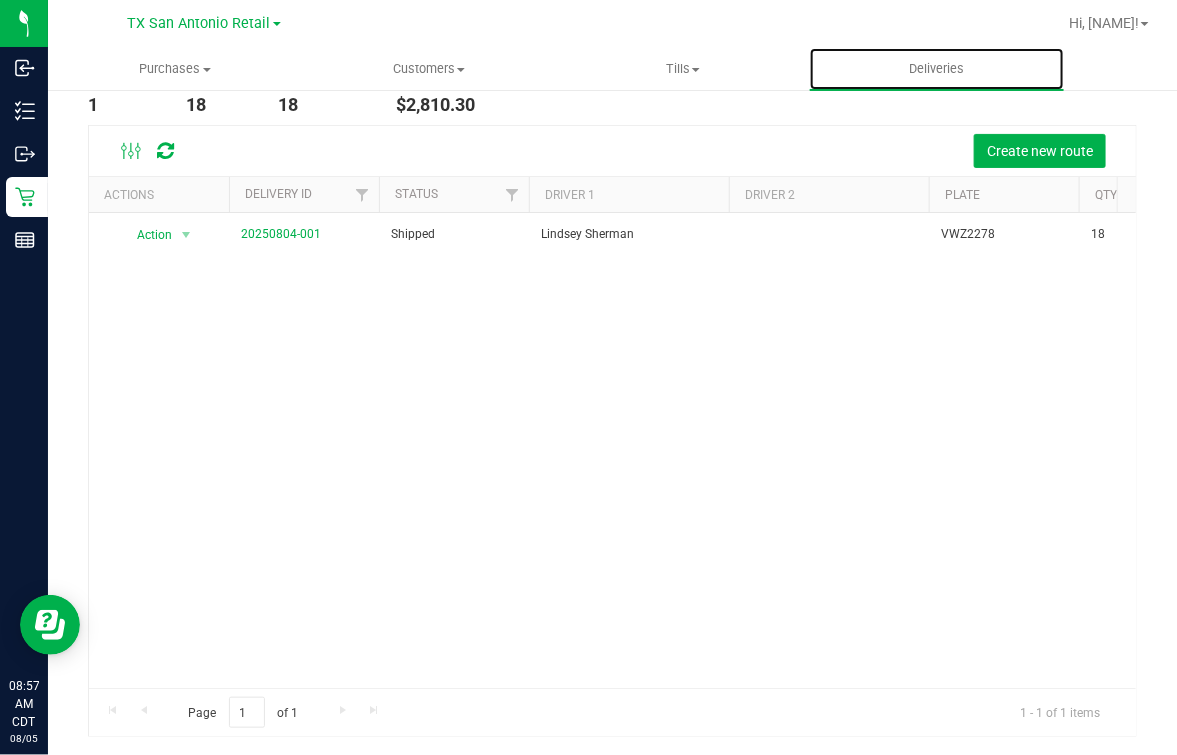 scroll, scrollTop: 128, scrollLeft: 0, axis: vertical 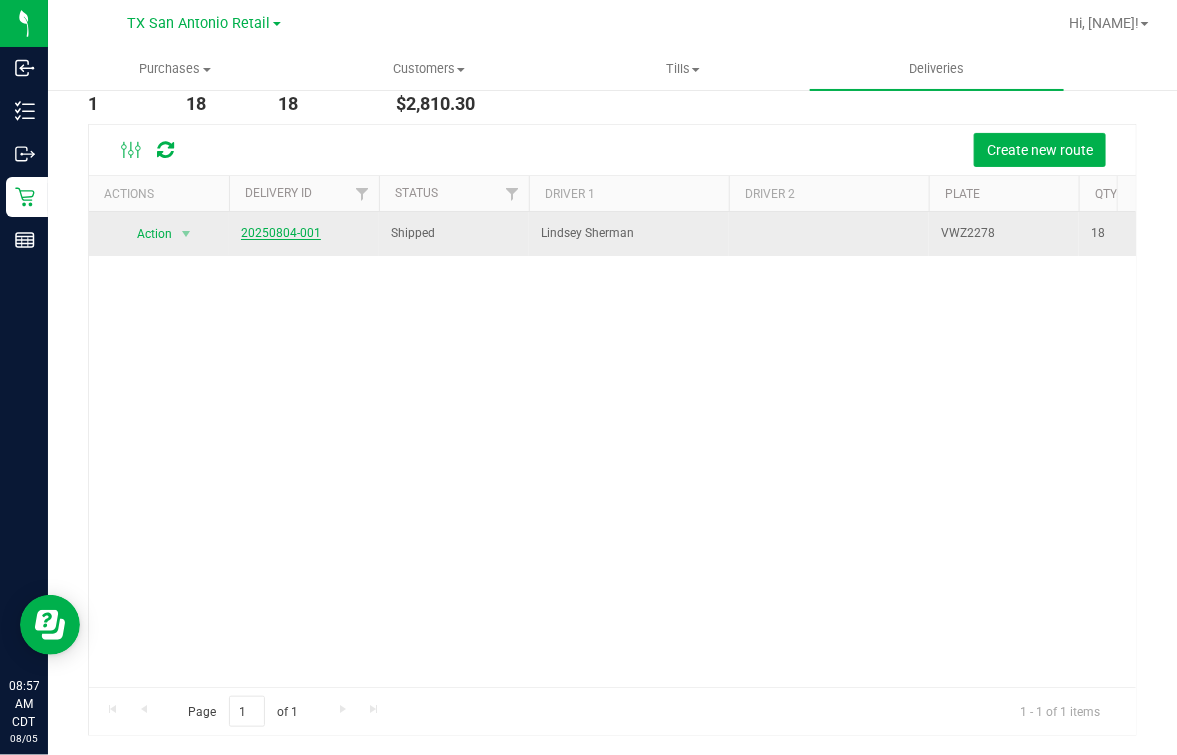 click on "20250804-001" at bounding box center (281, 233) 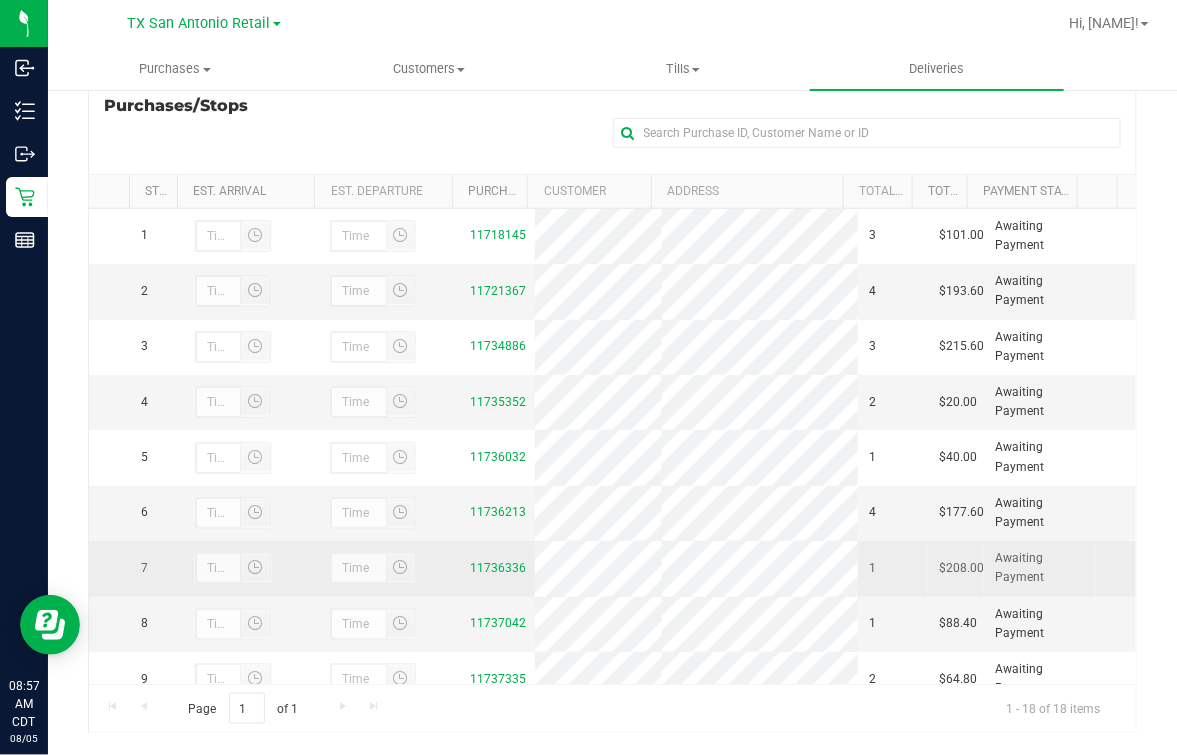 scroll, scrollTop: 353, scrollLeft: 0, axis: vertical 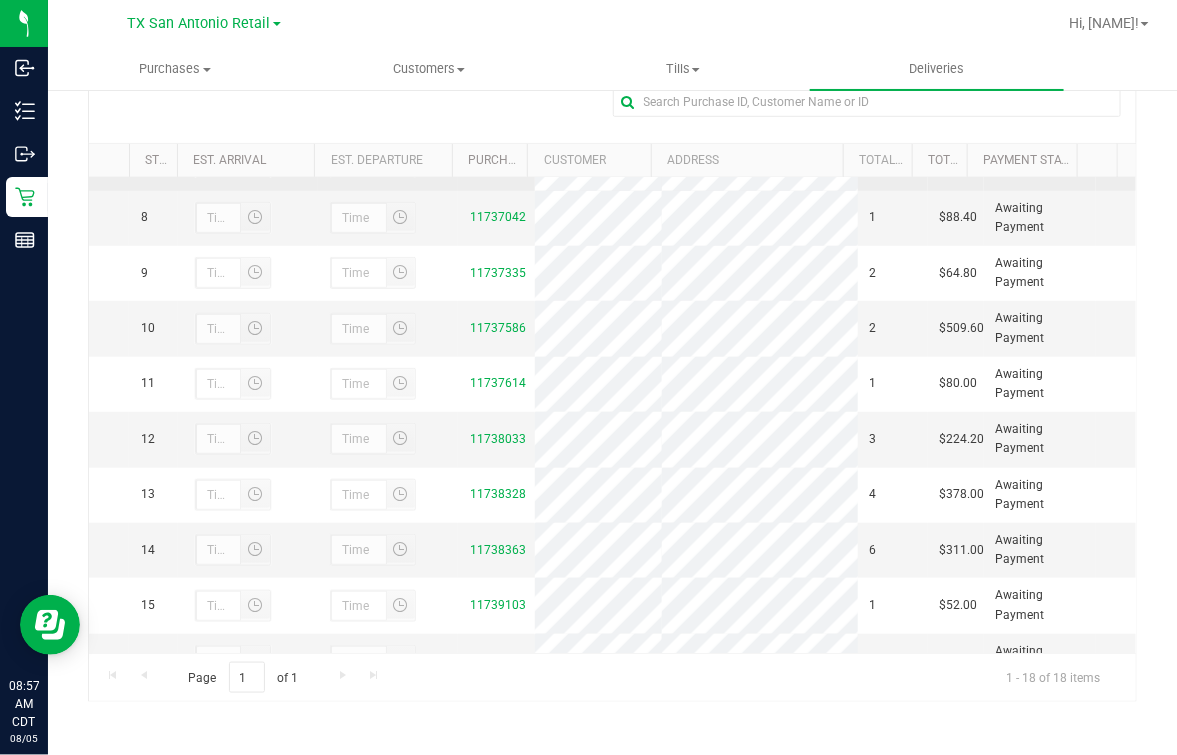 click on "11736336" at bounding box center [498, 162] 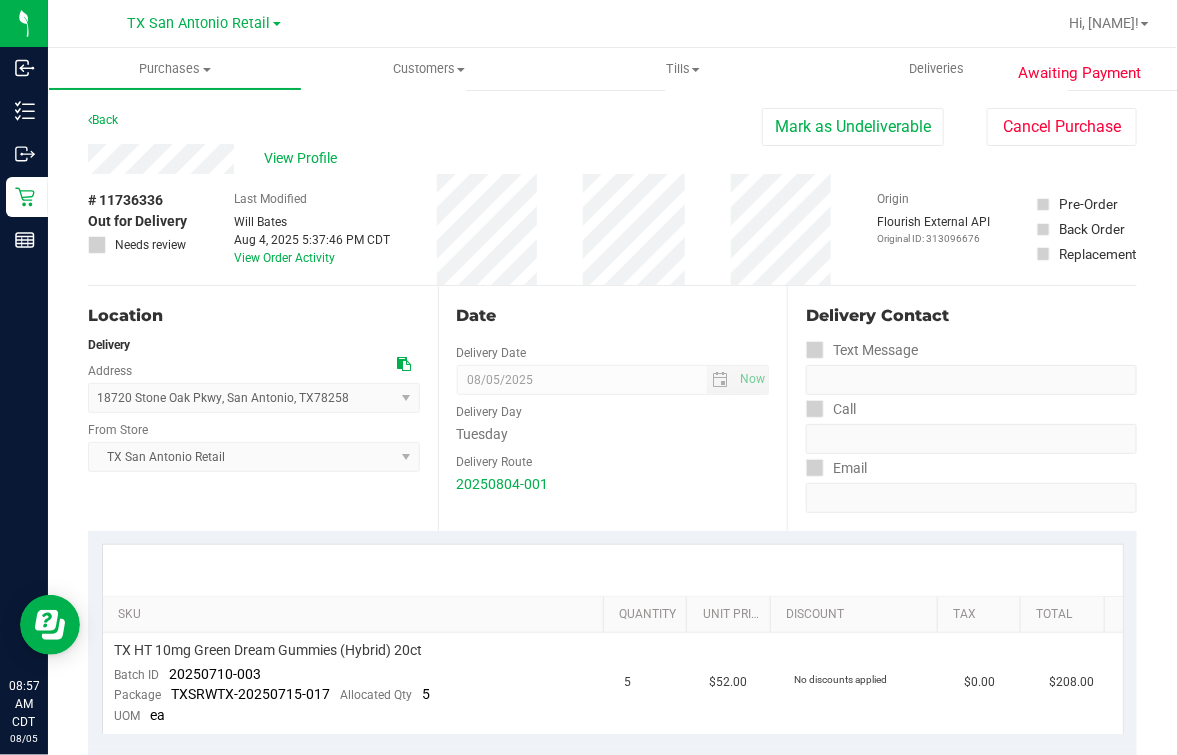 scroll, scrollTop: 249, scrollLeft: 0, axis: vertical 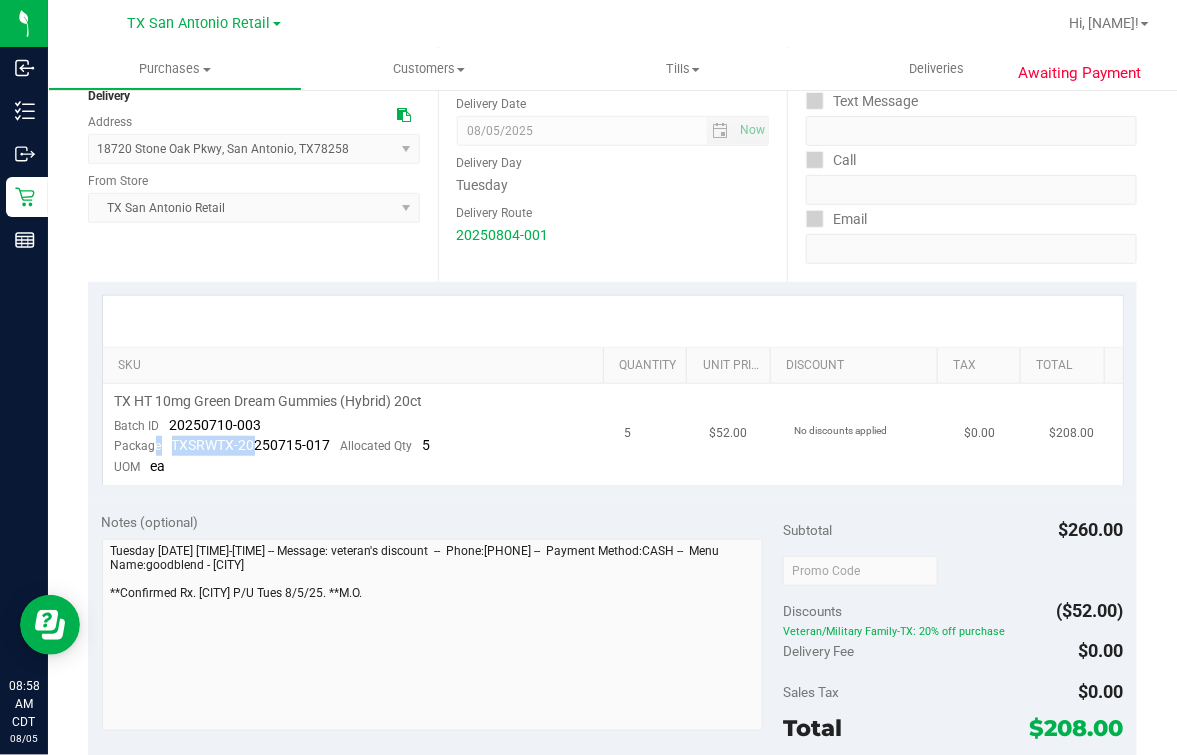 drag, startPoint x: 154, startPoint y: 438, endPoint x: 251, endPoint y: 436, distance: 97.020615 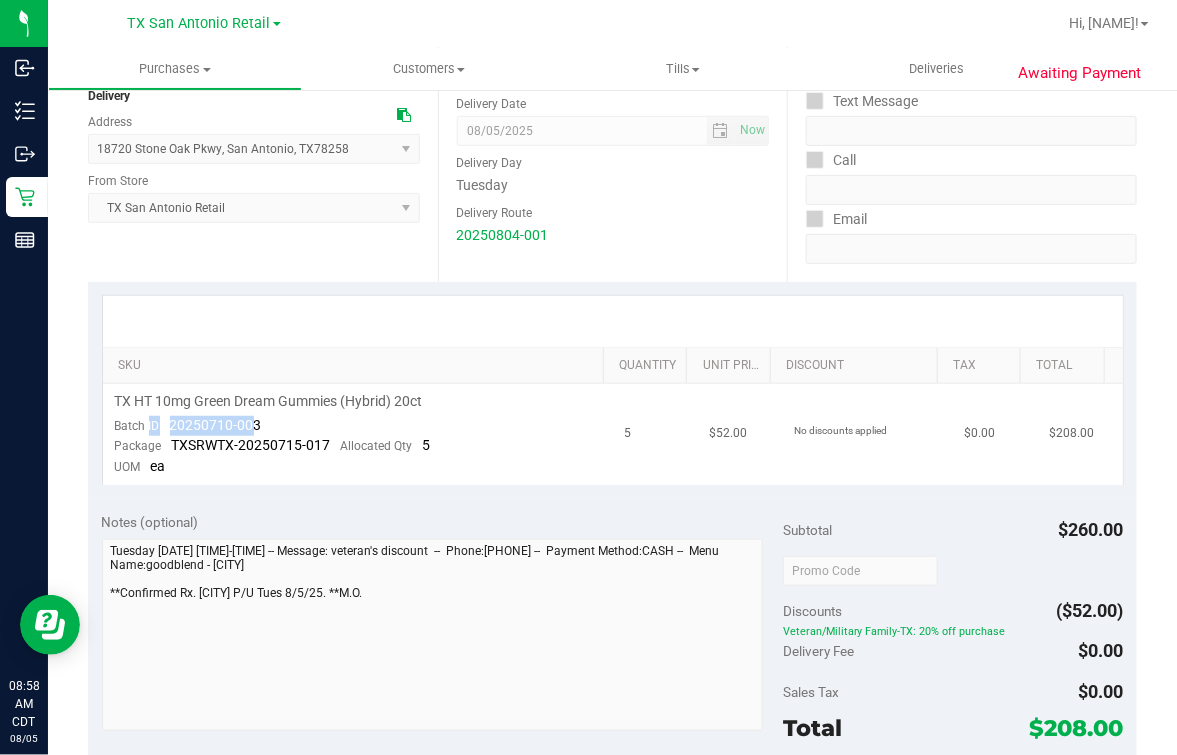 drag, startPoint x: 147, startPoint y: 416, endPoint x: 252, endPoint y: 415, distance: 105.00476 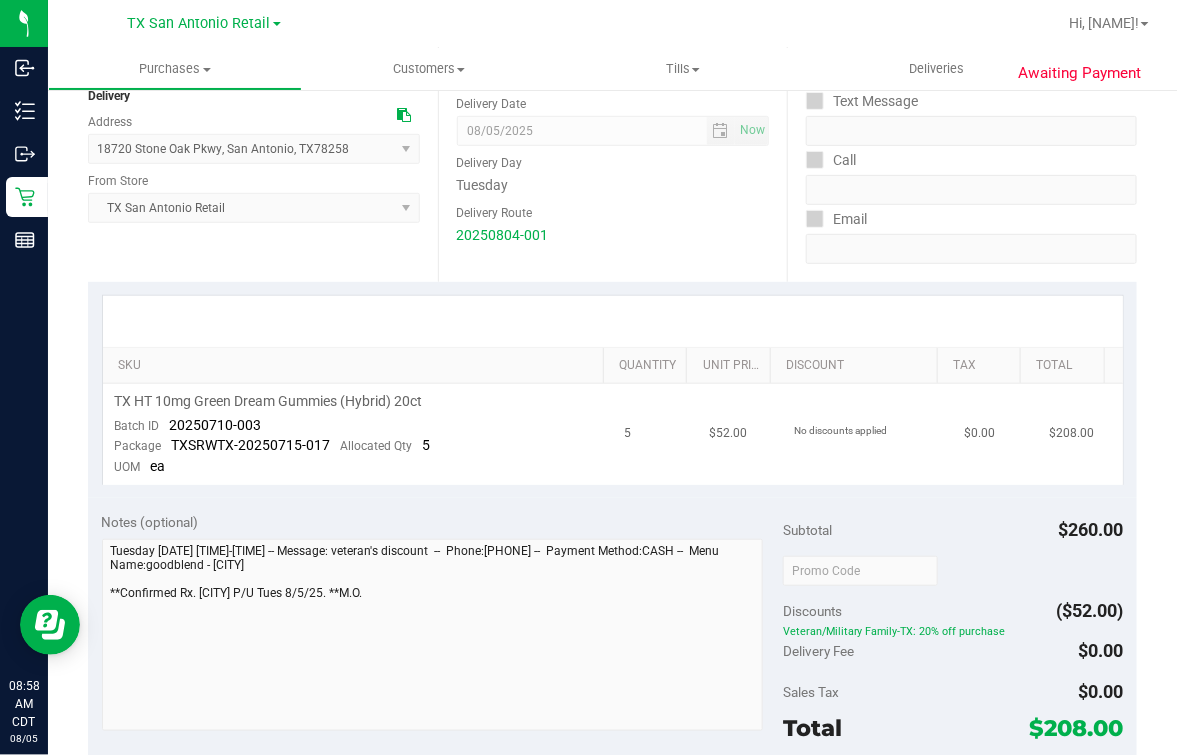 click on "TX HT 10mg Green Dream Gummies (Hybrid) 20ct
Batch ID
20250710-003
Package
TXSRWTX-20250715-017
Allocated Qty
5
UOM
ea" at bounding box center [358, 434] 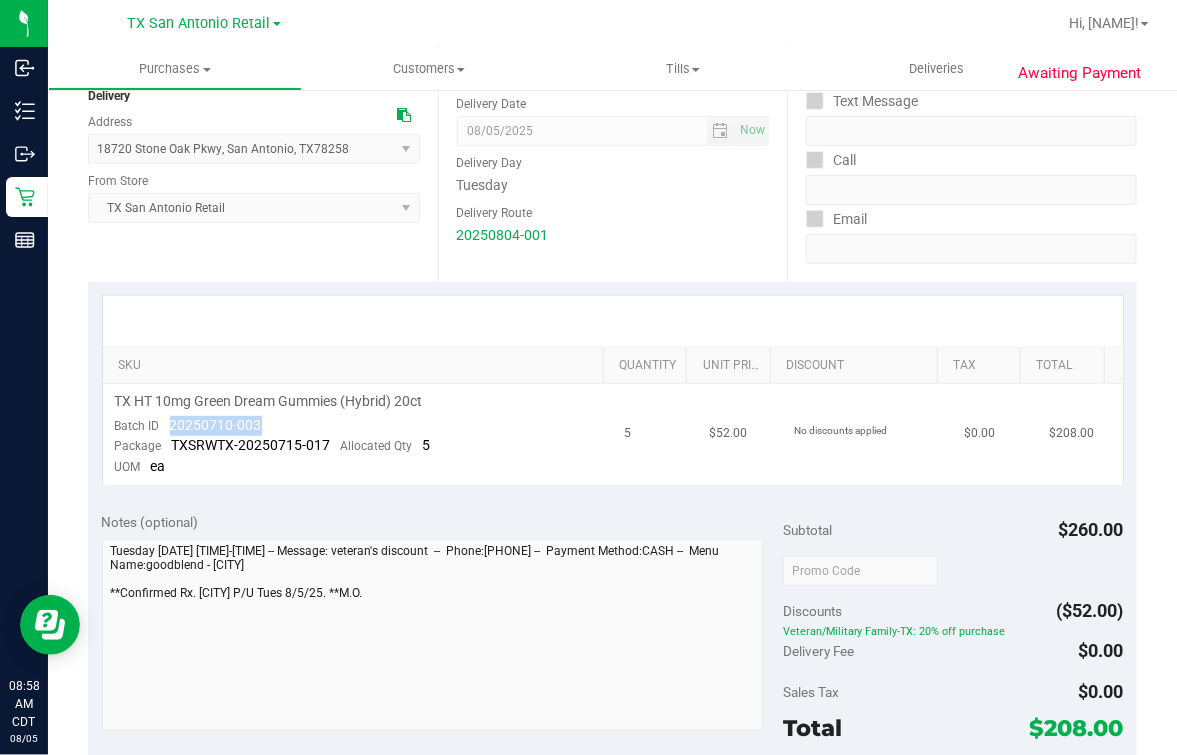 drag, startPoint x: 165, startPoint y: 422, endPoint x: 264, endPoint y: 423, distance: 99.00505 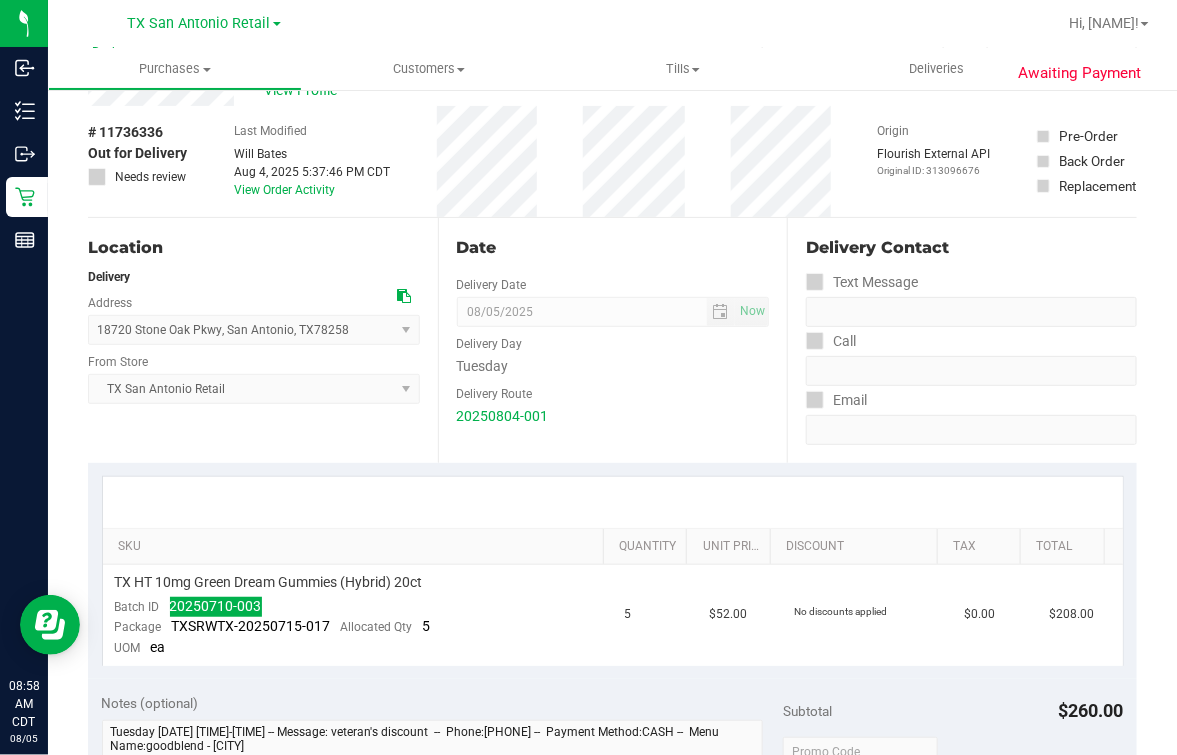 scroll, scrollTop: 0, scrollLeft: 0, axis: both 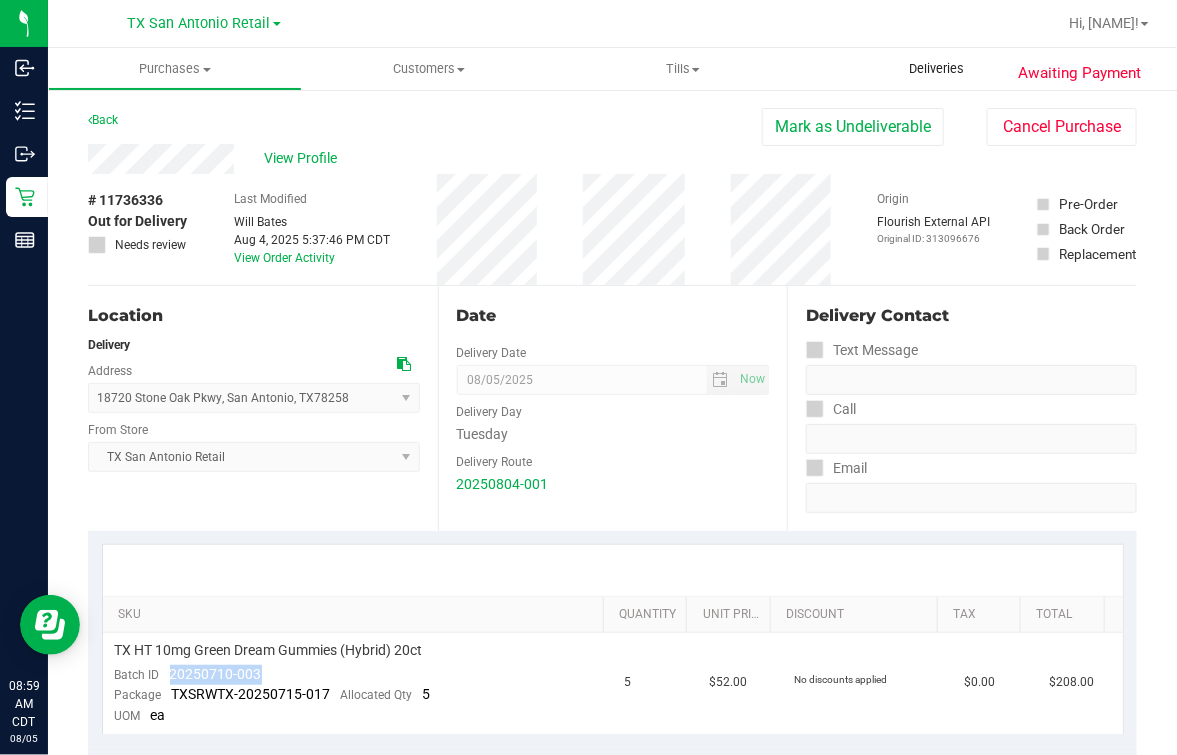 click on "Deliveries" at bounding box center (937, 69) 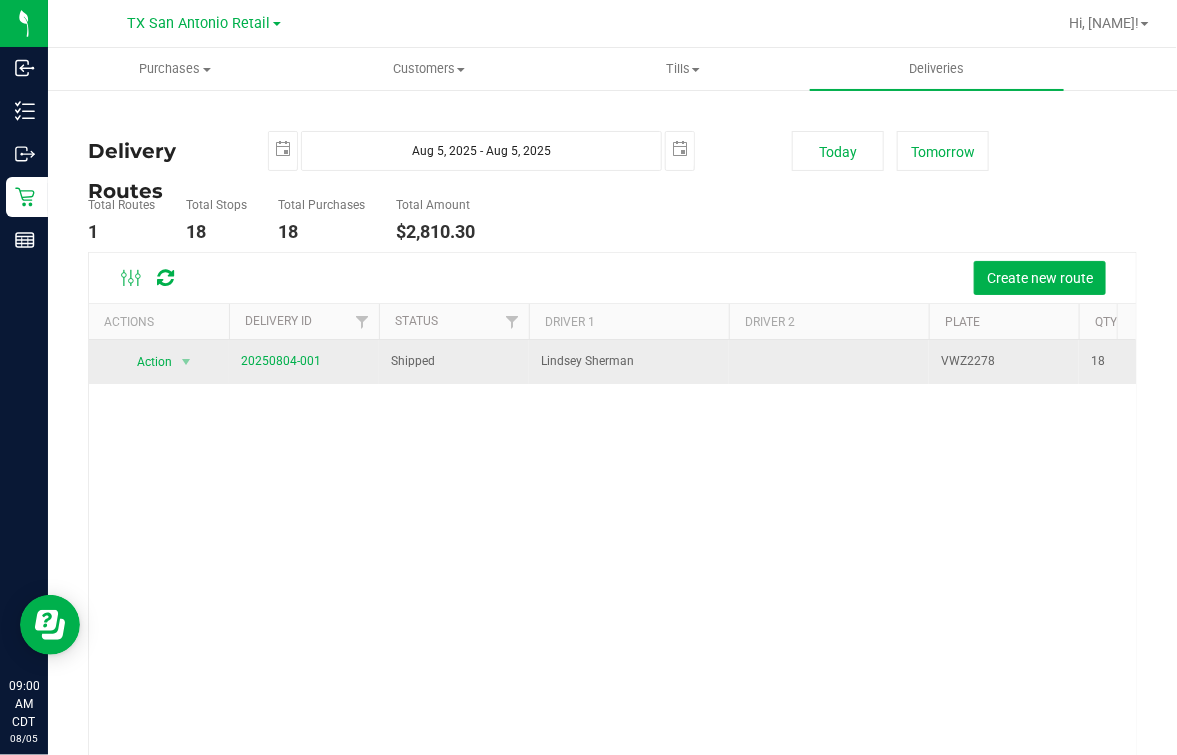 click on "20250804-001" at bounding box center (304, 362) 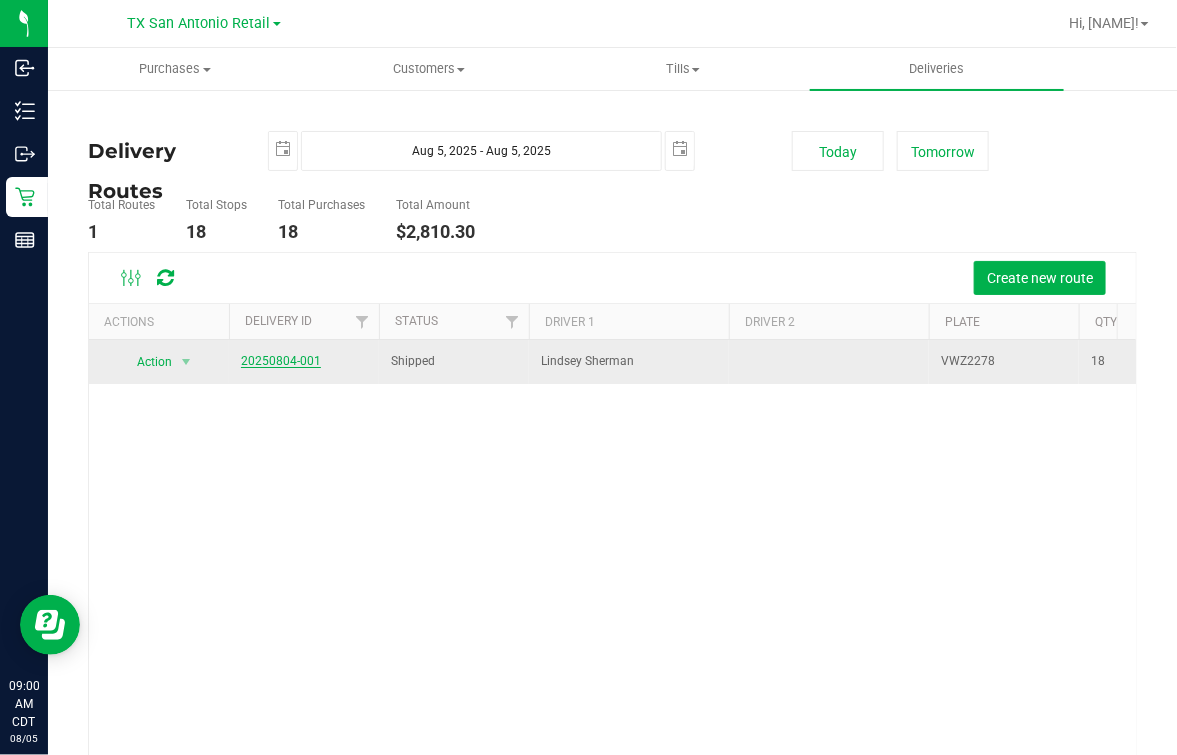 click on "20250804-001" at bounding box center (281, 361) 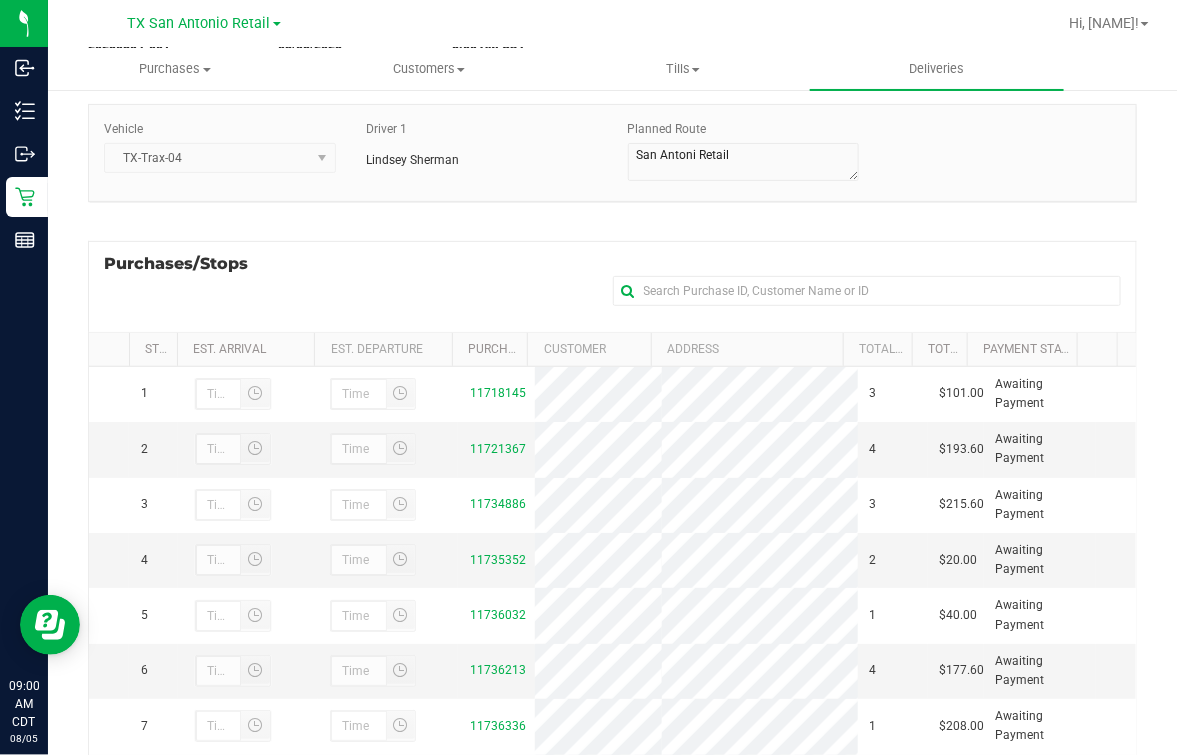 scroll, scrollTop: 353, scrollLeft: 0, axis: vertical 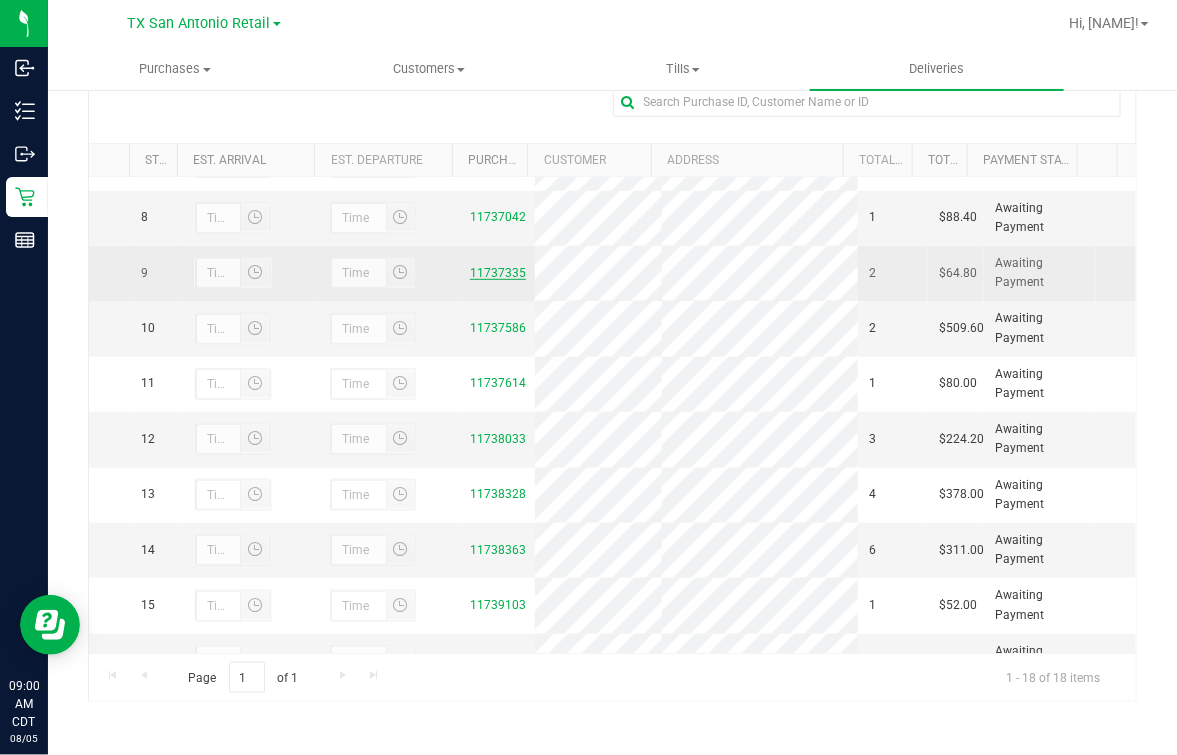 click on "11737335" at bounding box center (498, 273) 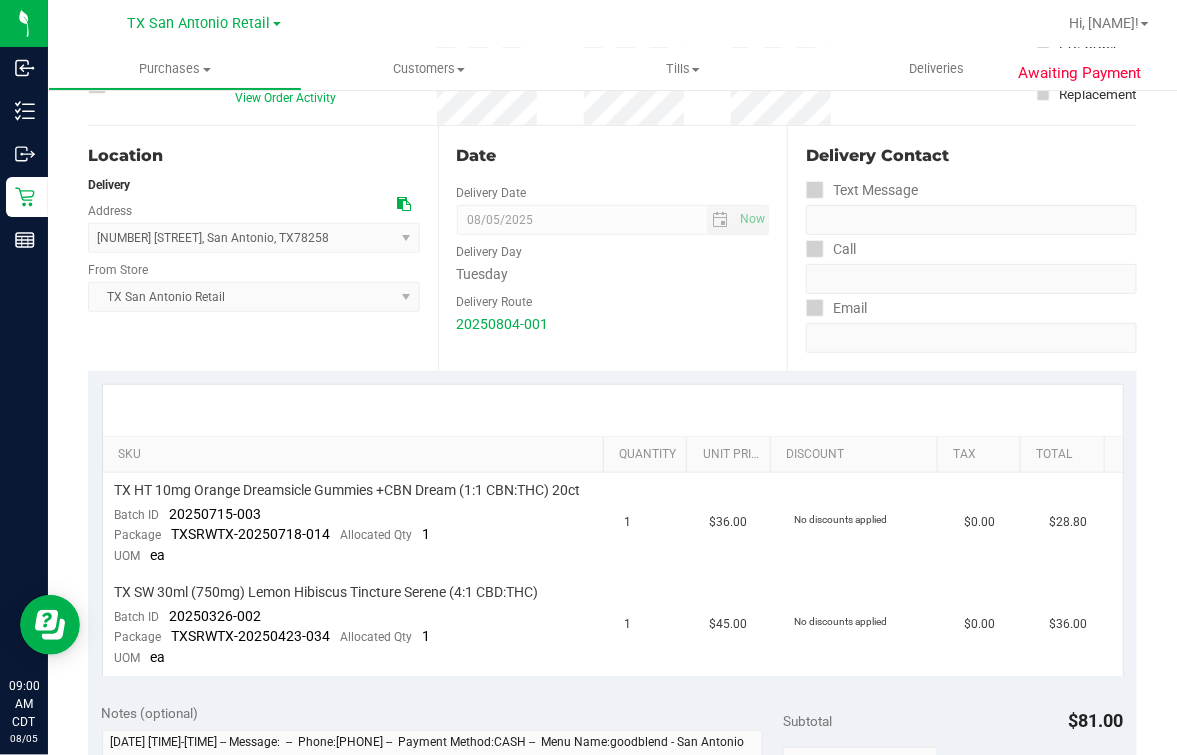 scroll, scrollTop: 249, scrollLeft: 0, axis: vertical 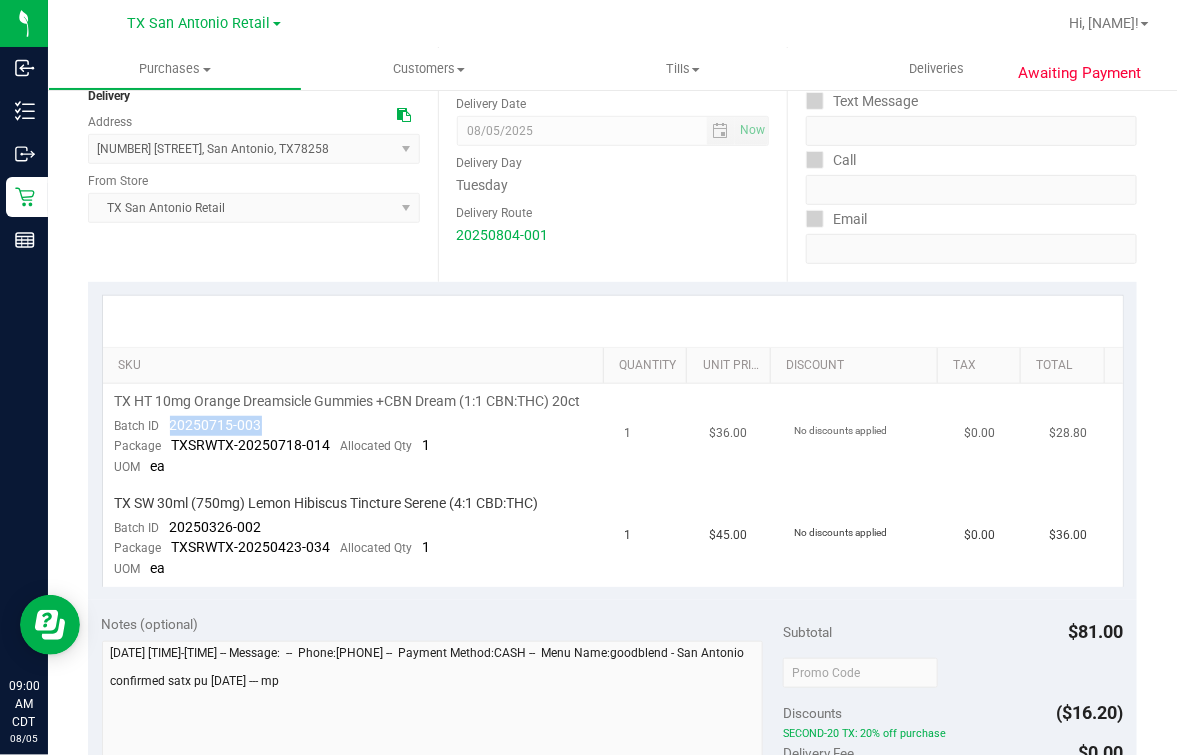 drag, startPoint x: 165, startPoint y: 439, endPoint x: 282, endPoint y: 435, distance: 117.06836 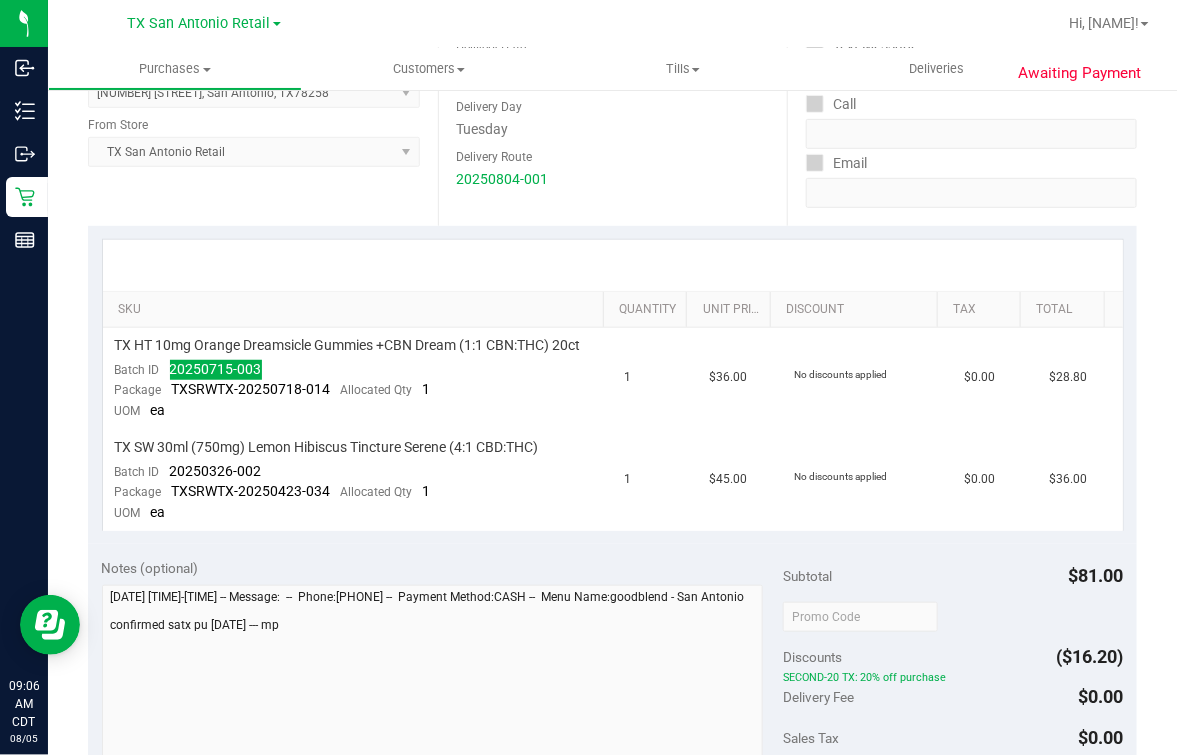 scroll, scrollTop: 249, scrollLeft: 0, axis: vertical 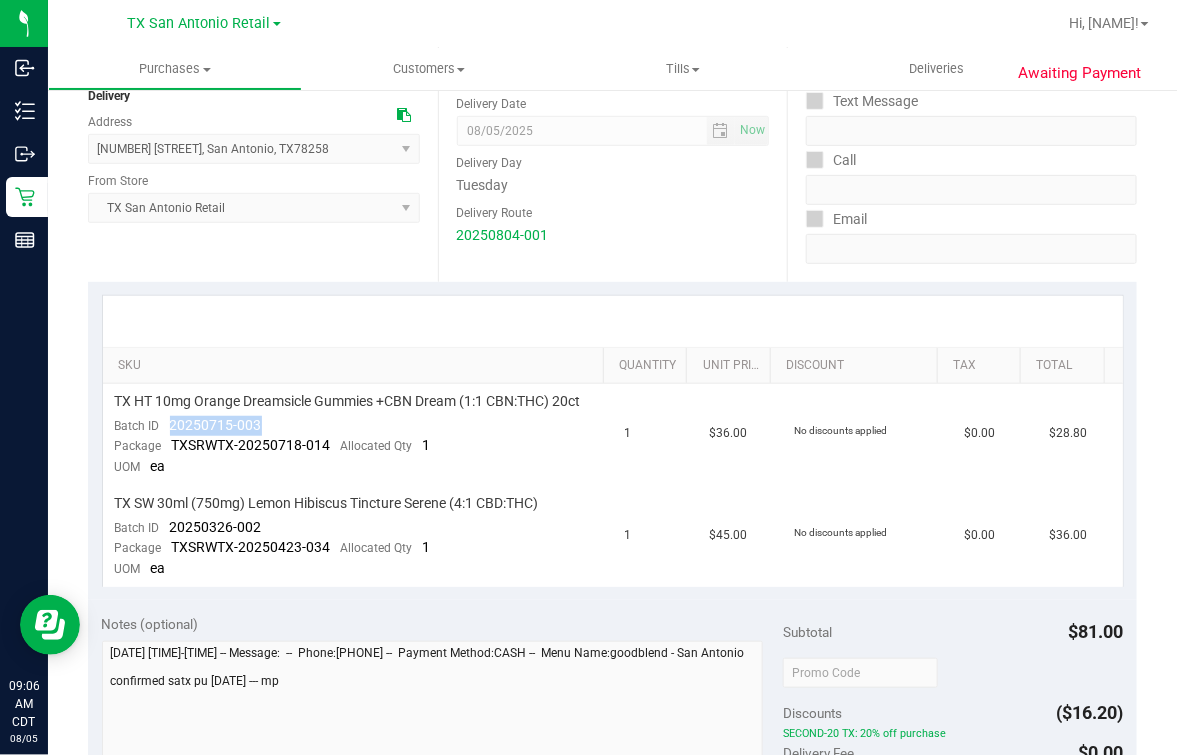 click at bounding box center [613, 321] 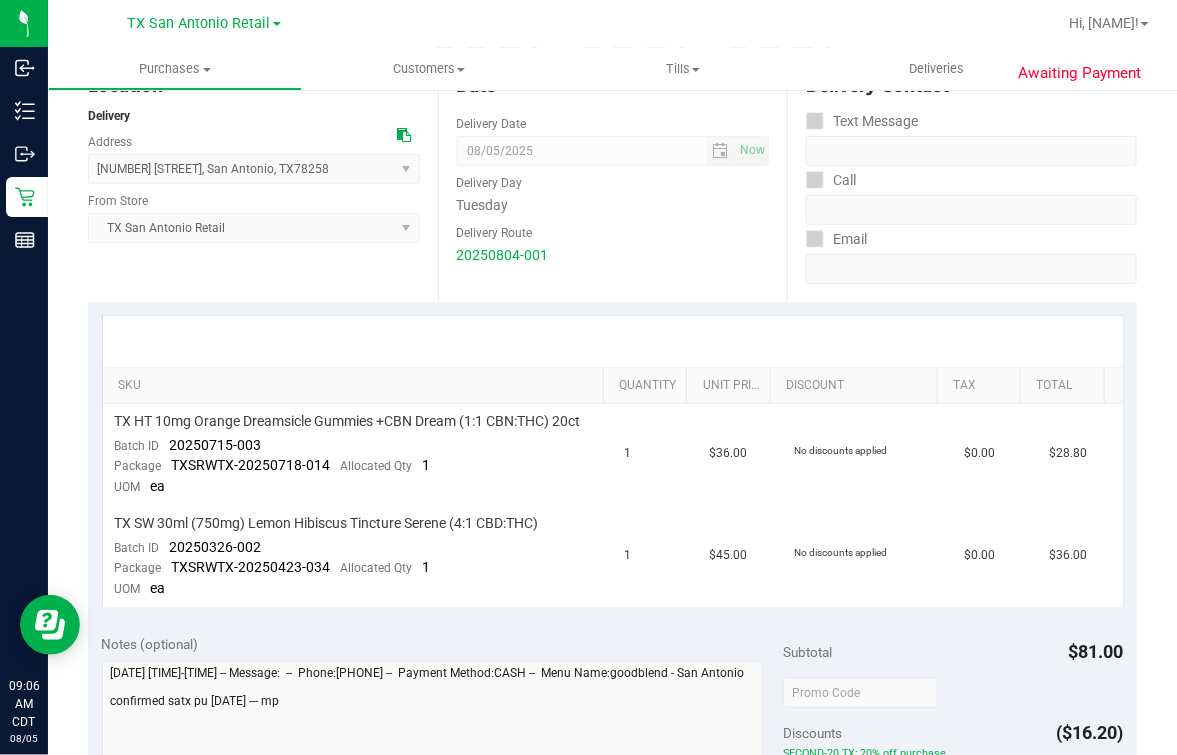 scroll, scrollTop: 375, scrollLeft: 0, axis: vertical 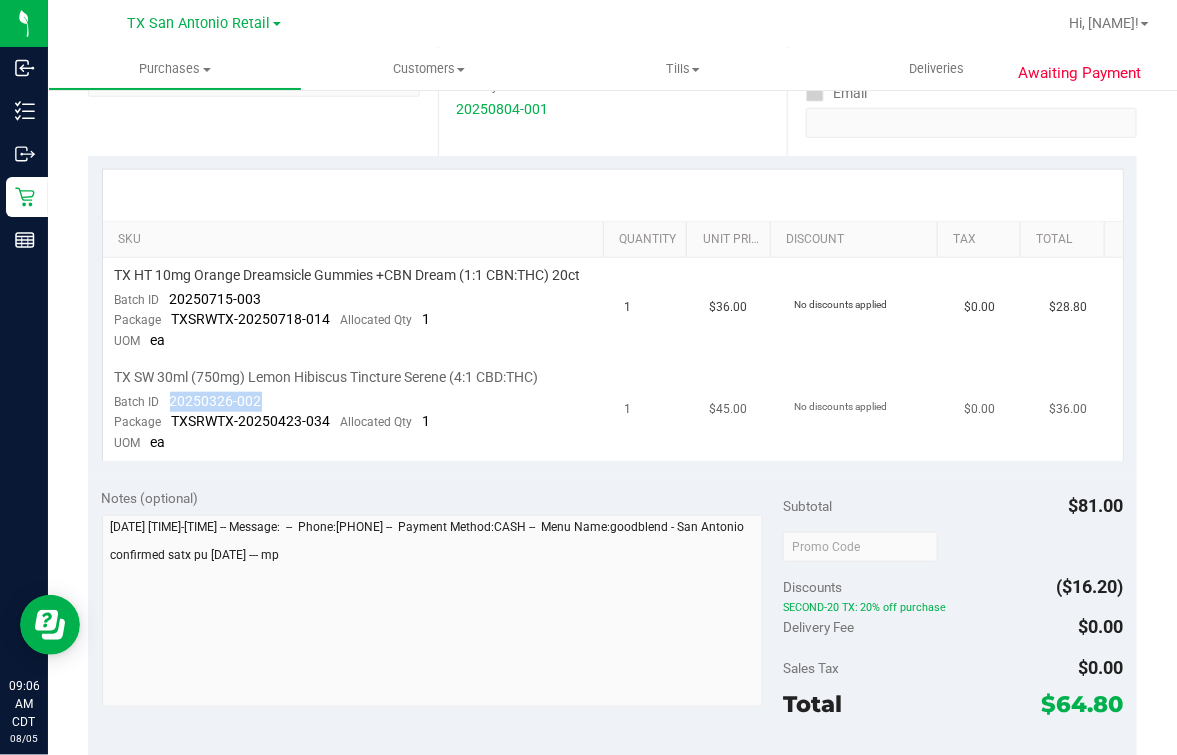 drag, startPoint x: 164, startPoint y: 412, endPoint x: 259, endPoint y: 412, distance: 95 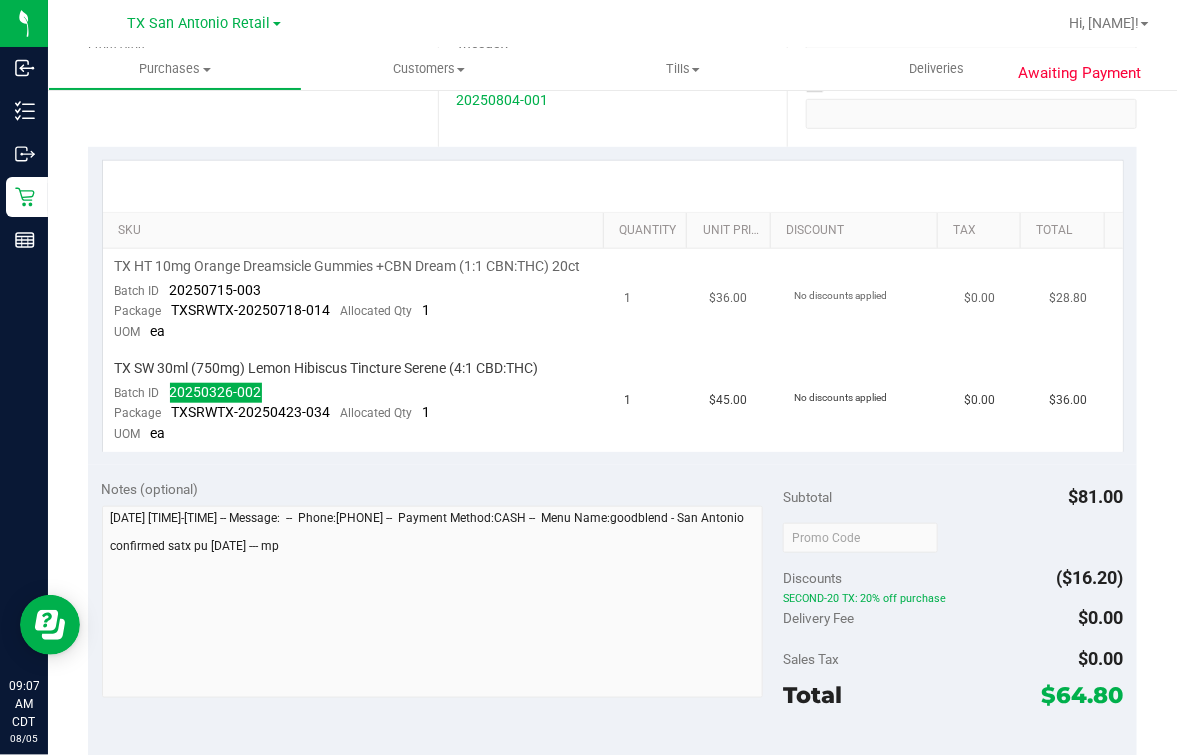 scroll, scrollTop: 124, scrollLeft: 0, axis: vertical 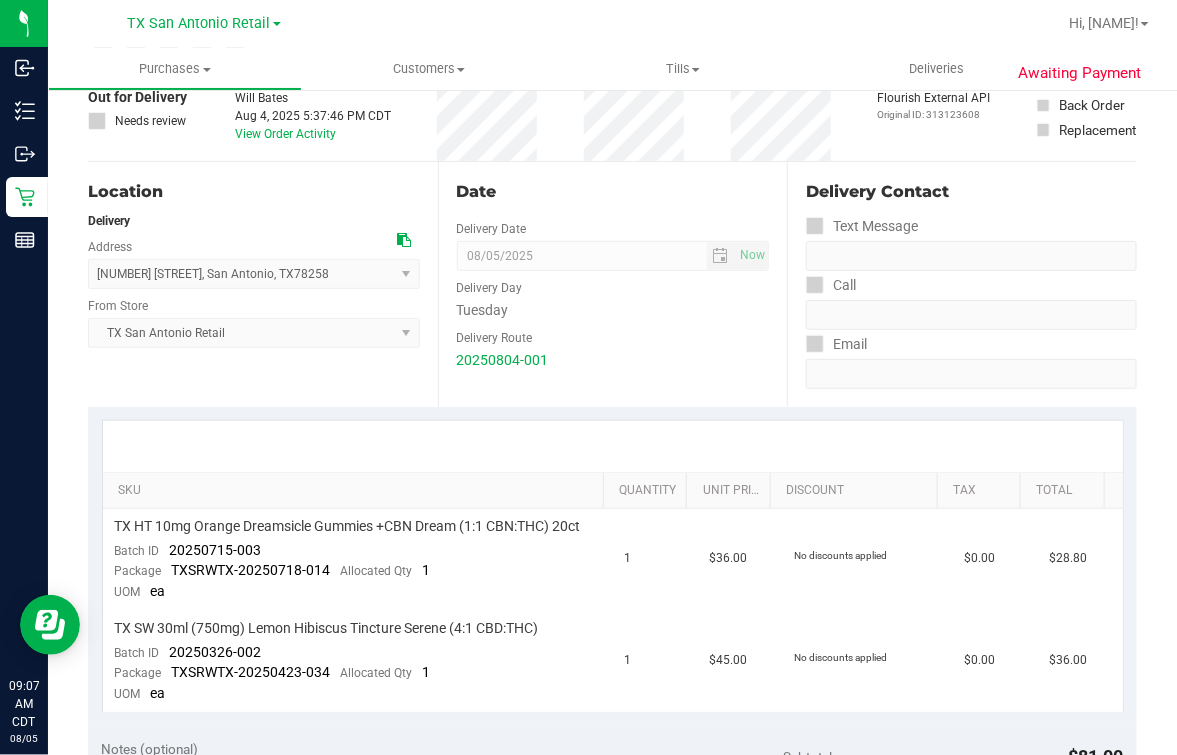 click on "Date
Delivery Date
[DATE]
Now
[DATE] [TIME]
Now
Delivery Day
[DAY_OF_WEEK]
Delivery Route
20250804-001" at bounding box center (613, 284) 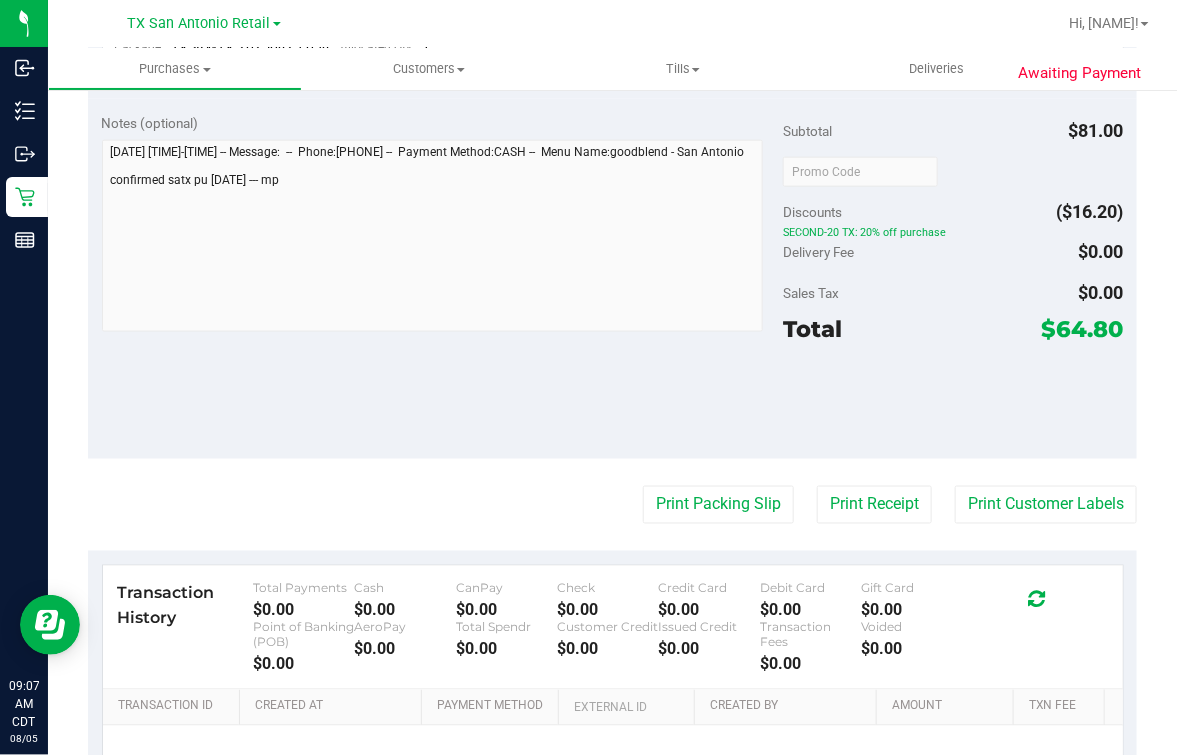 scroll, scrollTop: 0, scrollLeft: 0, axis: both 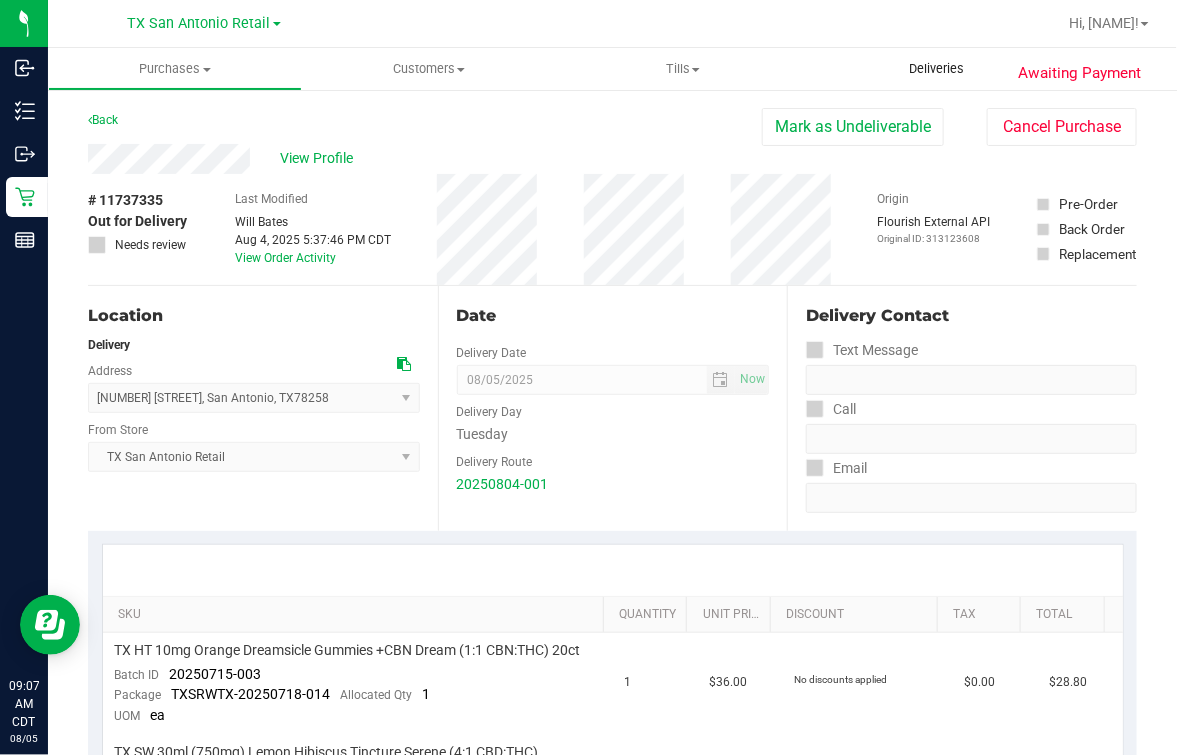 click on "Deliveries" at bounding box center [937, 69] 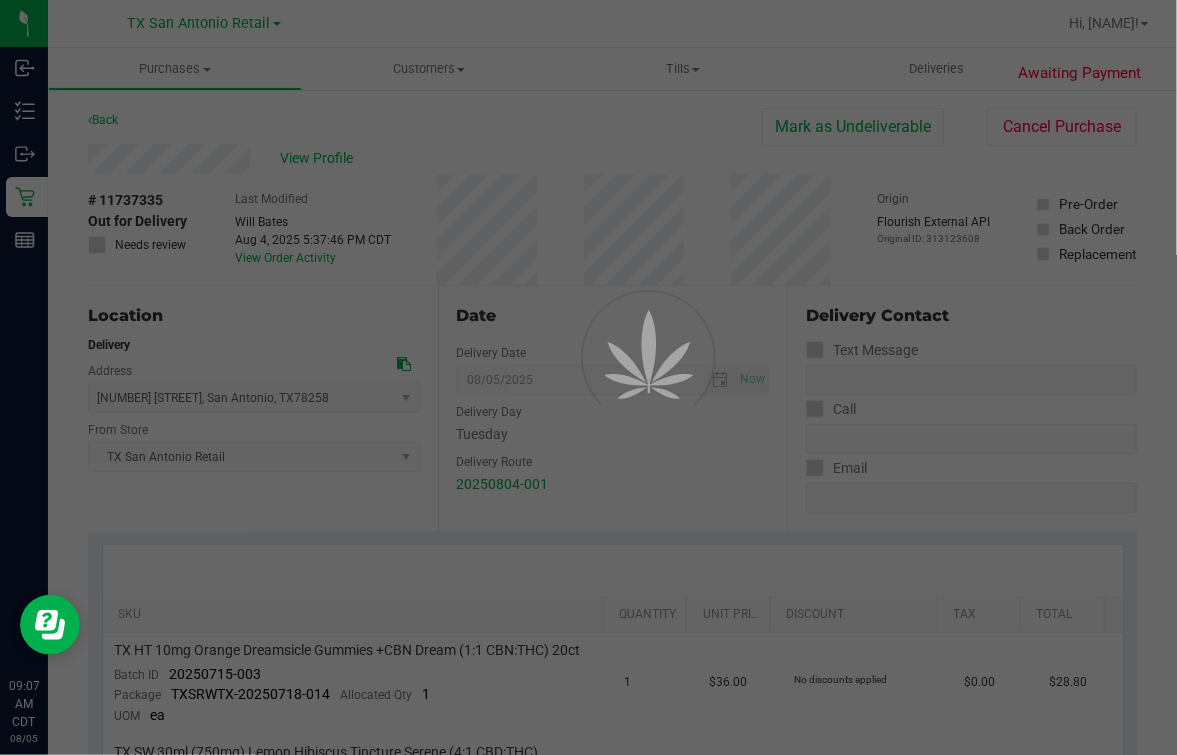 click at bounding box center [588, 377] 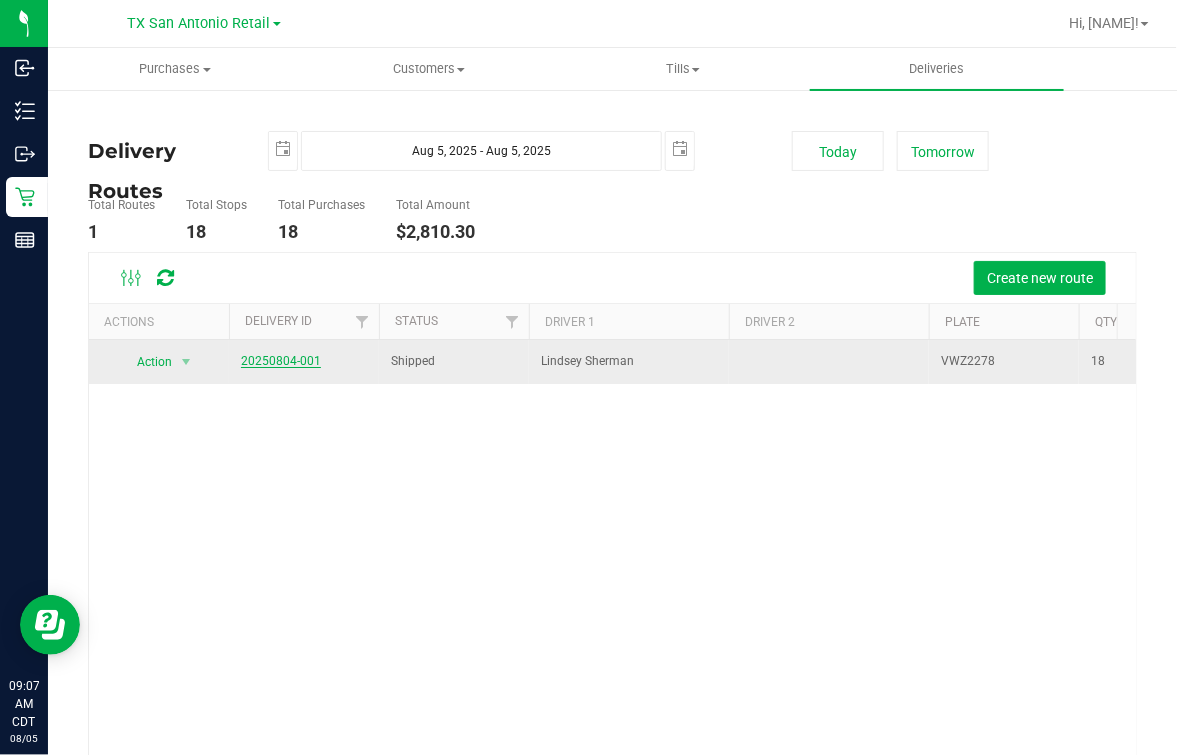 click on "20250804-001" at bounding box center (281, 361) 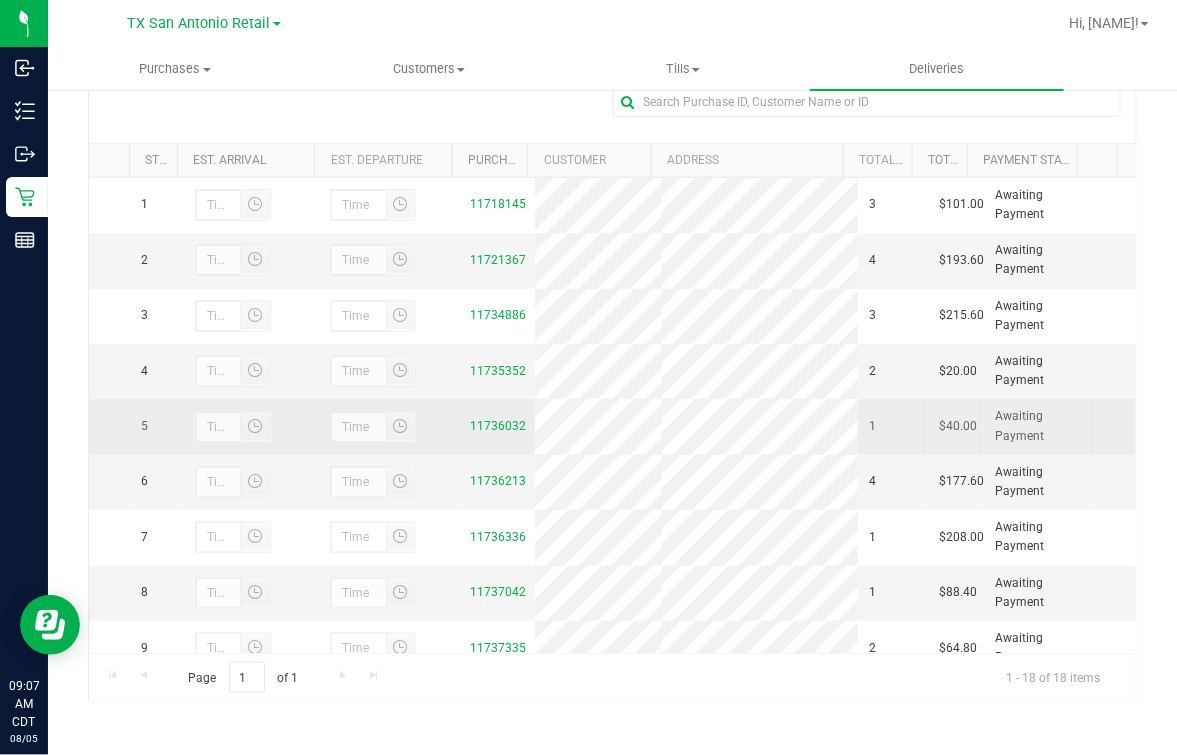 scroll, scrollTop: 353, scrollLeft: 0, axis: vertical 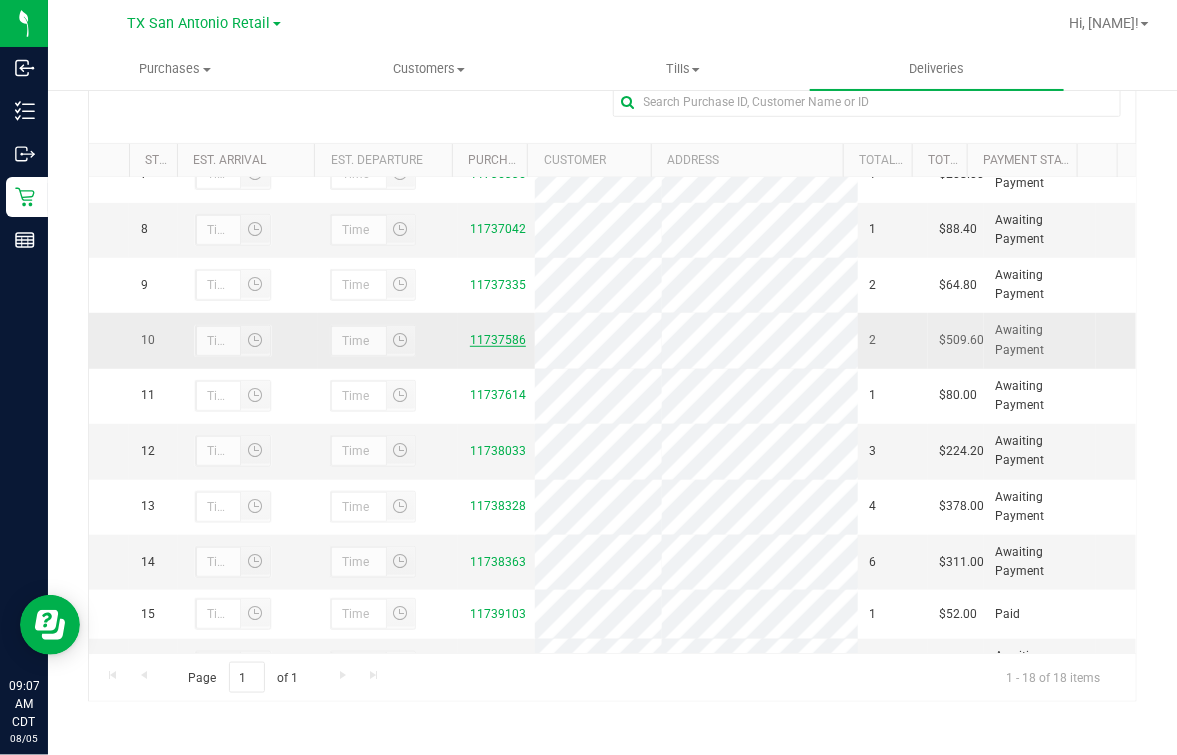 click on "11737586" at bounding box center (498, 340) 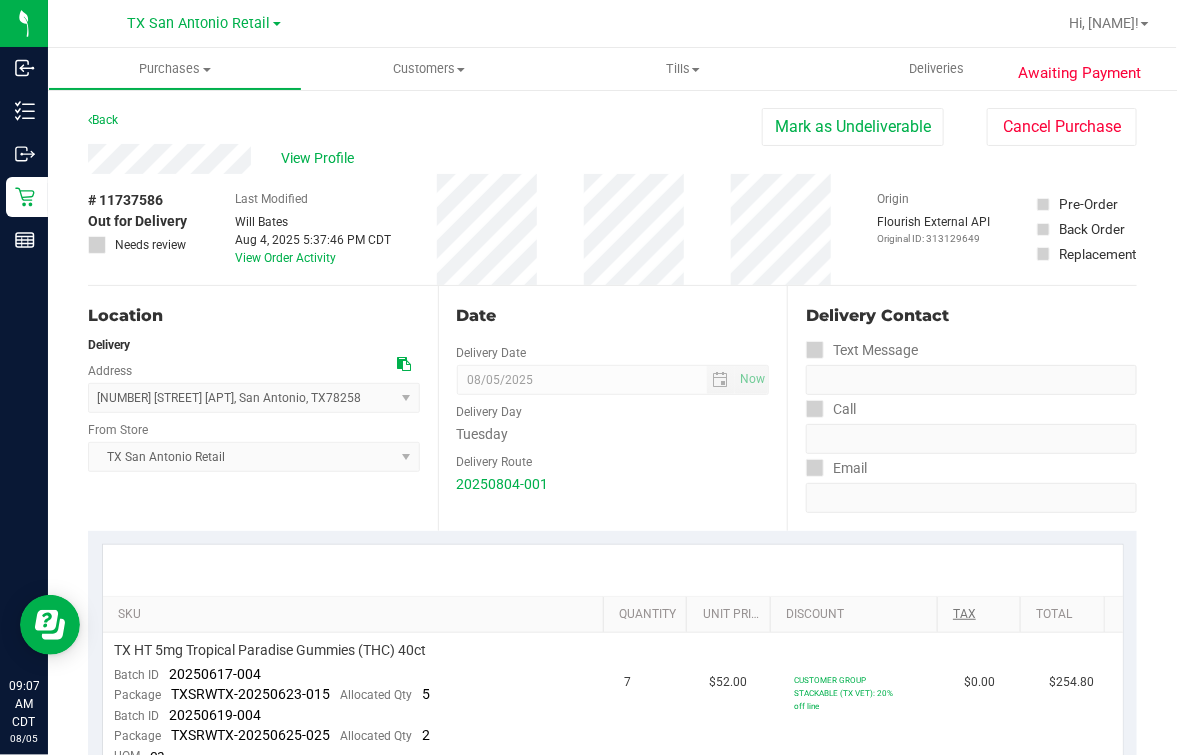 scroll, scrollTop: 375, scrollLeft: 0, axis: vertical 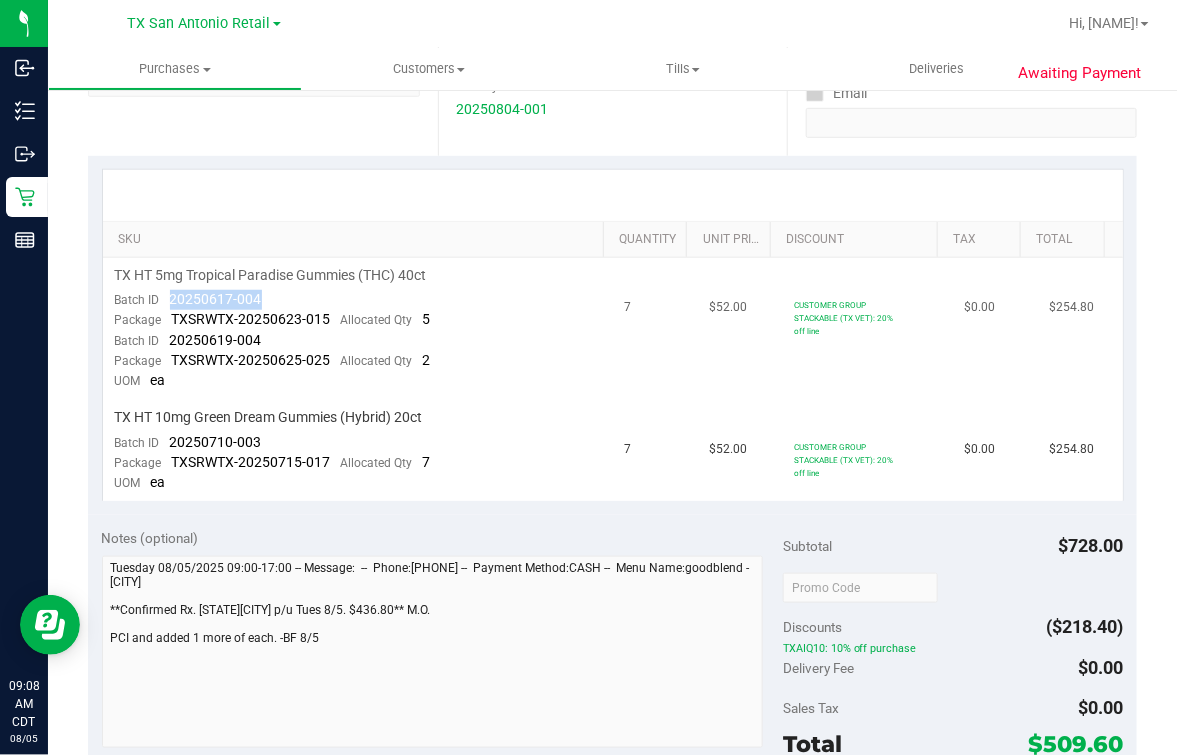 drag, startPoint x: 162, startPoint y: 294, endPoint x: 282, endPoint y: 294, distance: 120 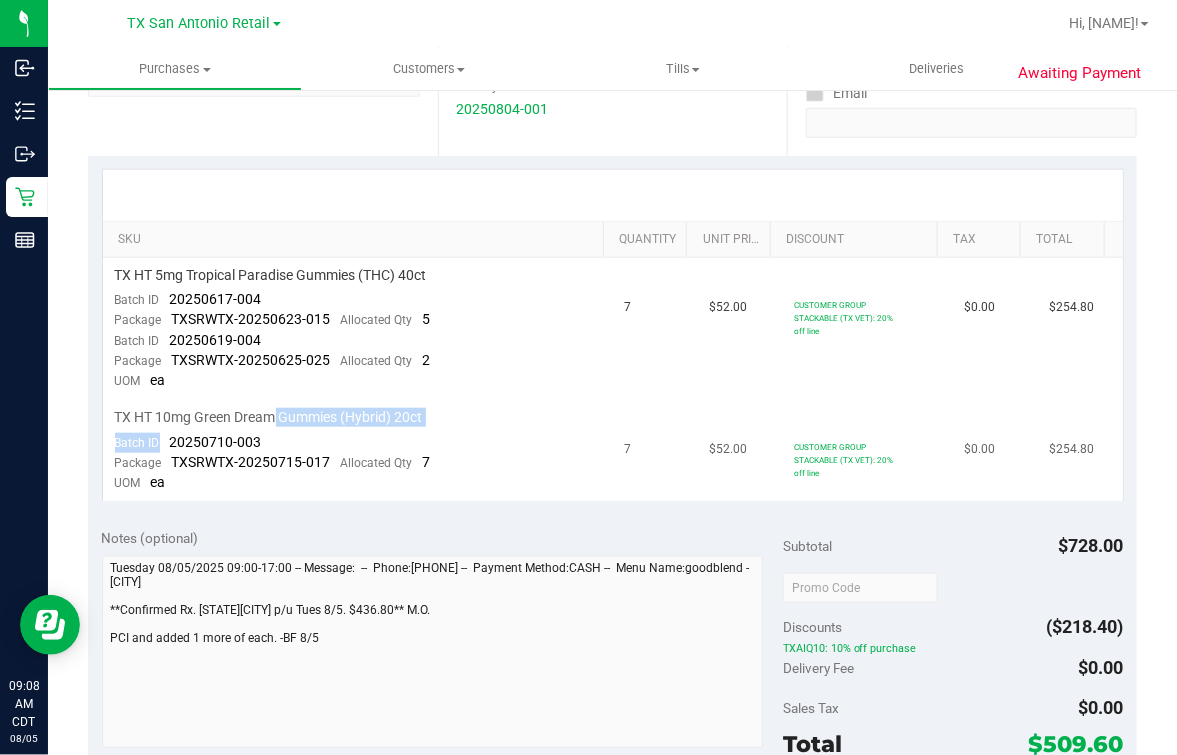 drag, startPoint x: 202, startPoint y: 431, endPoint x: 272, endPoint y: 425, distance: 70.256676 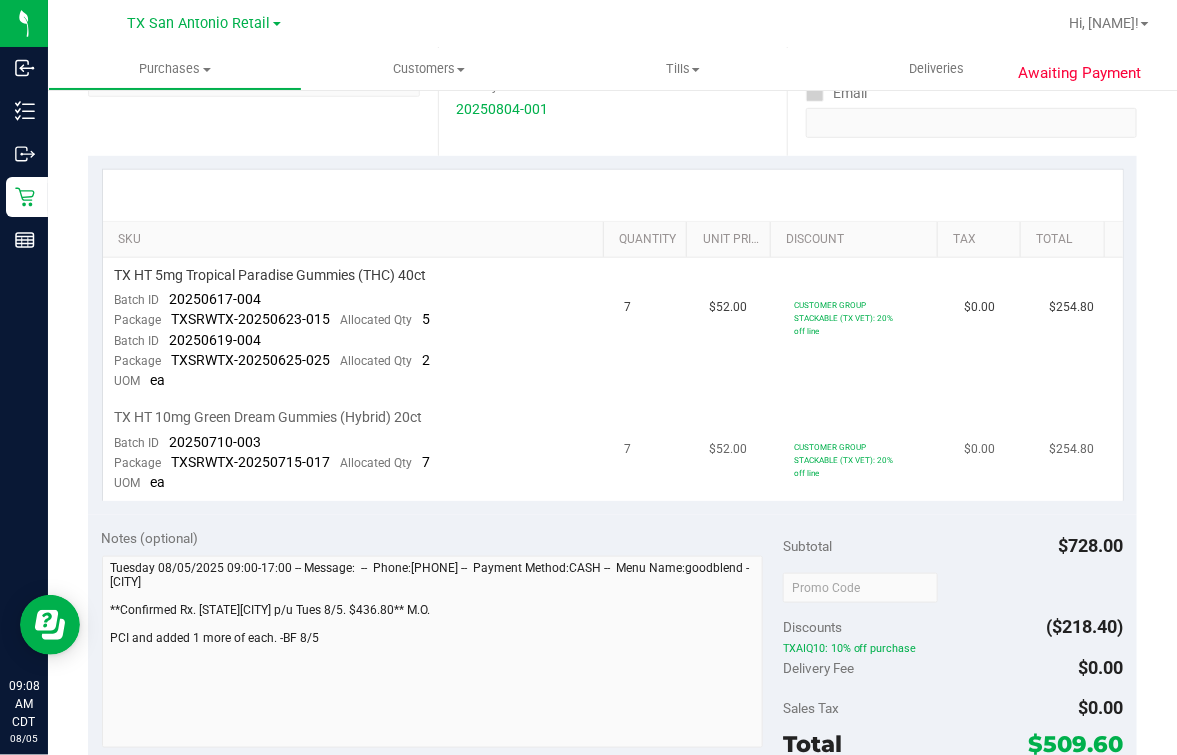 drag, startPoint x: 272, startPoint y: 425, endPoint x: 208, endPoint y: 435, distance: 64.77654 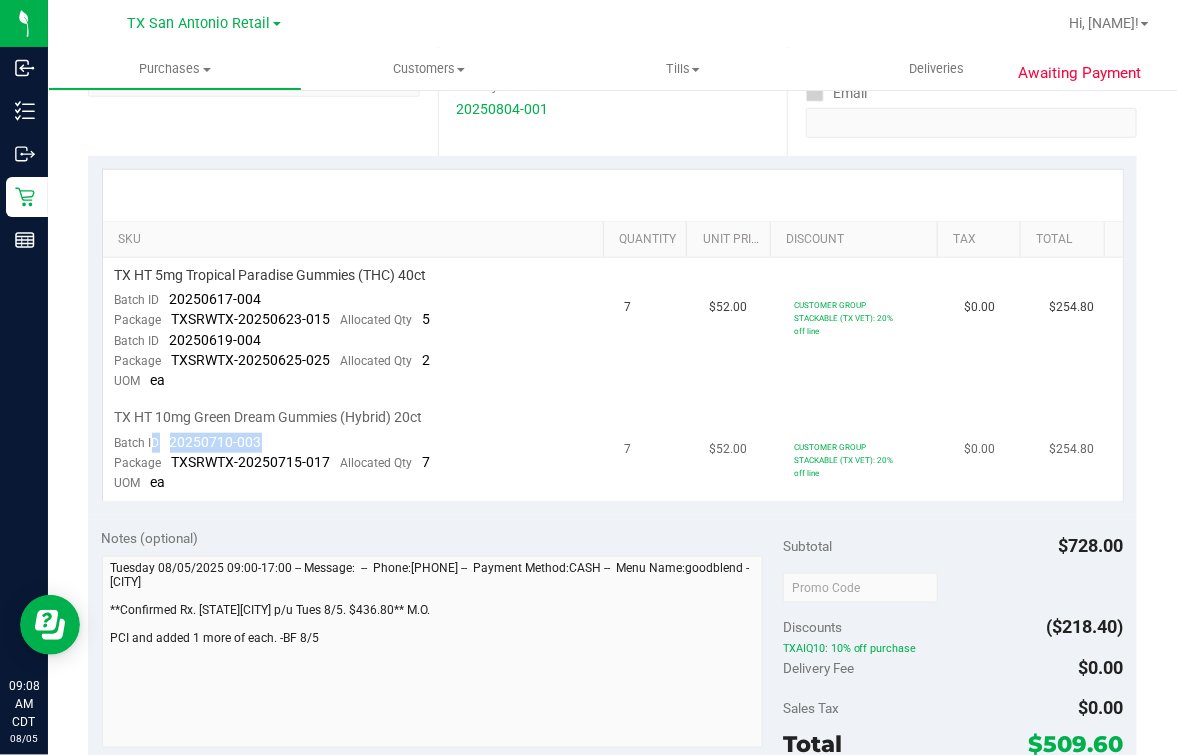 drag, startPoint x: 151, startPoint y: 442, endPoint x: 268, endPoint y: 435, distance: 117.20921 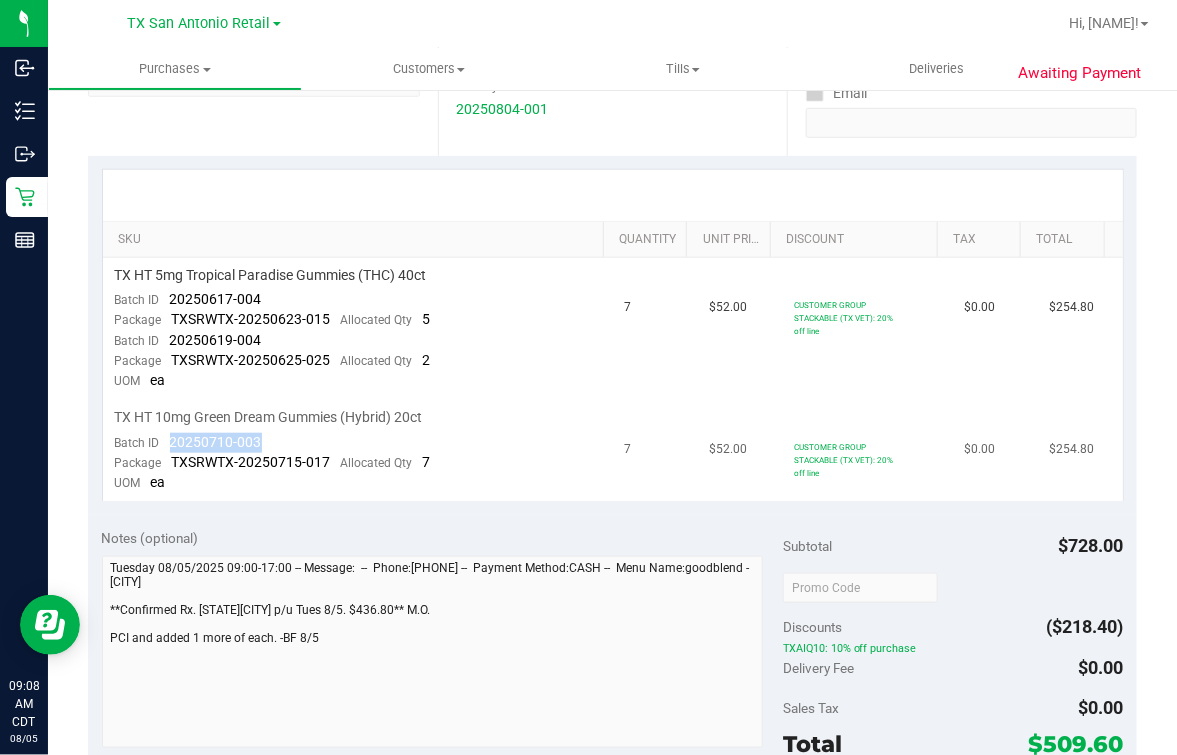 drag, startPoint x: 167, startPoint y: 438, endPoint x: 275, endPoint y: 438, distance: 108 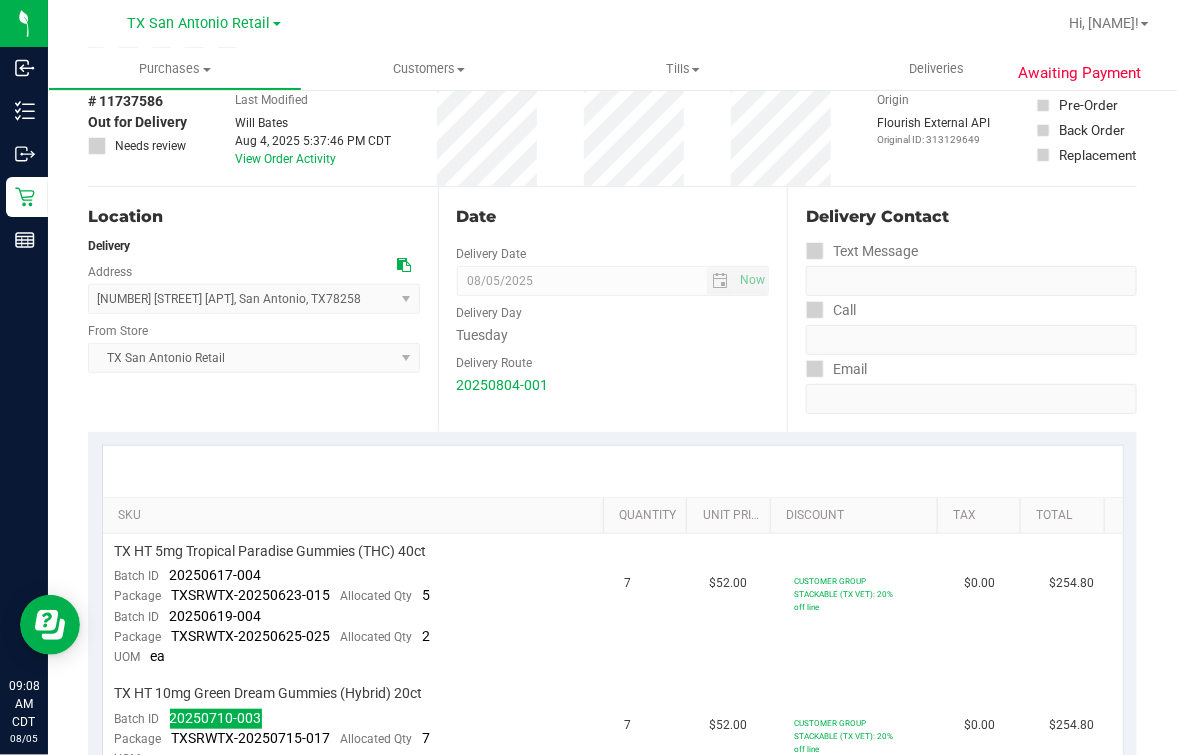 scroll, scrollTop: 0, scrollLeft: 0, axis: both 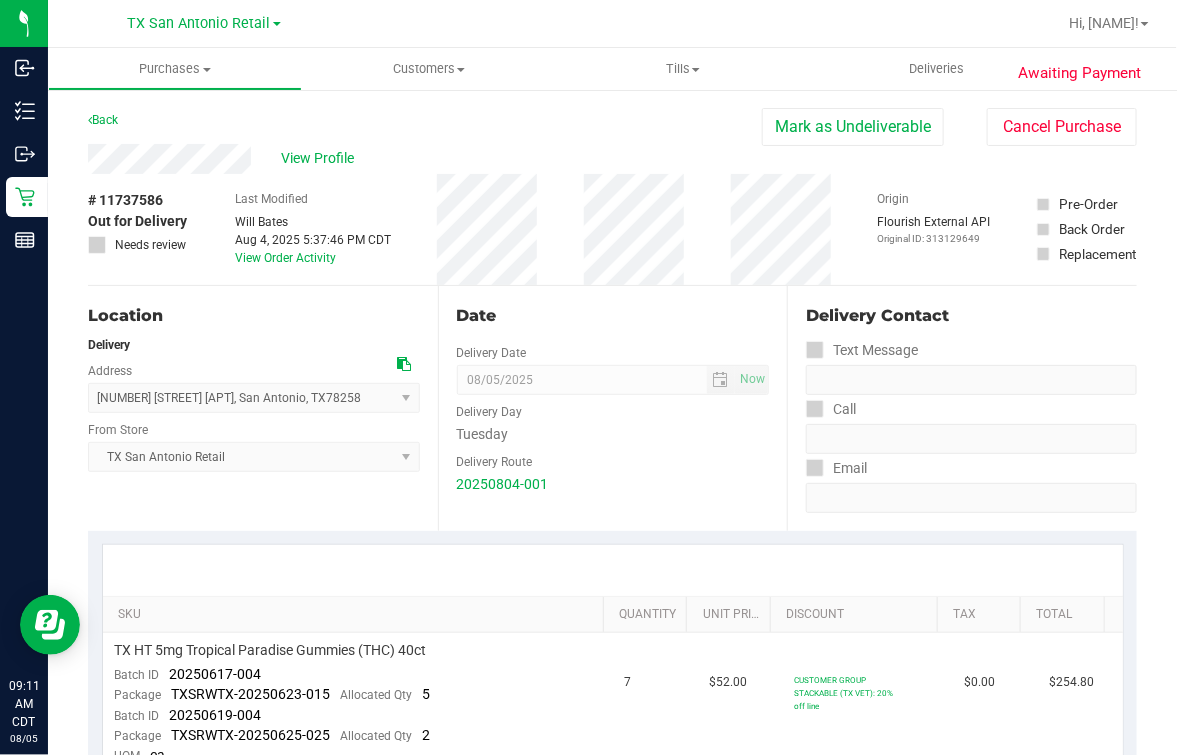 click on "Location
Delivery
Address
18720 Stone Oak pkwy Suite 107
, [CITY]
, [STATE]
78258
Select address 18720 Stone Oak pkwy Suite 107
From Store
[STATE] [CITY] Retail Select Store Bonita Springs WC Boynton Beach WC Bradenton WC Brandon WC Brooksville WC Call Center Clermont WC Crestview WC Deerfield Beach WC Delray Beach WC Deltona WC Ft Walton Beach WC Ft. Lauderdale WC Ft. Myers WC Gainesville WC Jax Atlantic WC JAX DC REP Jax WC Key West WC Lakeland WC Largo WC Lehigh Acres DC REP Merritt Island WC Miami 72nd WC Miami Beach WC Miami Dadeland WC Ocala WC" at bounding box center [263, 408] 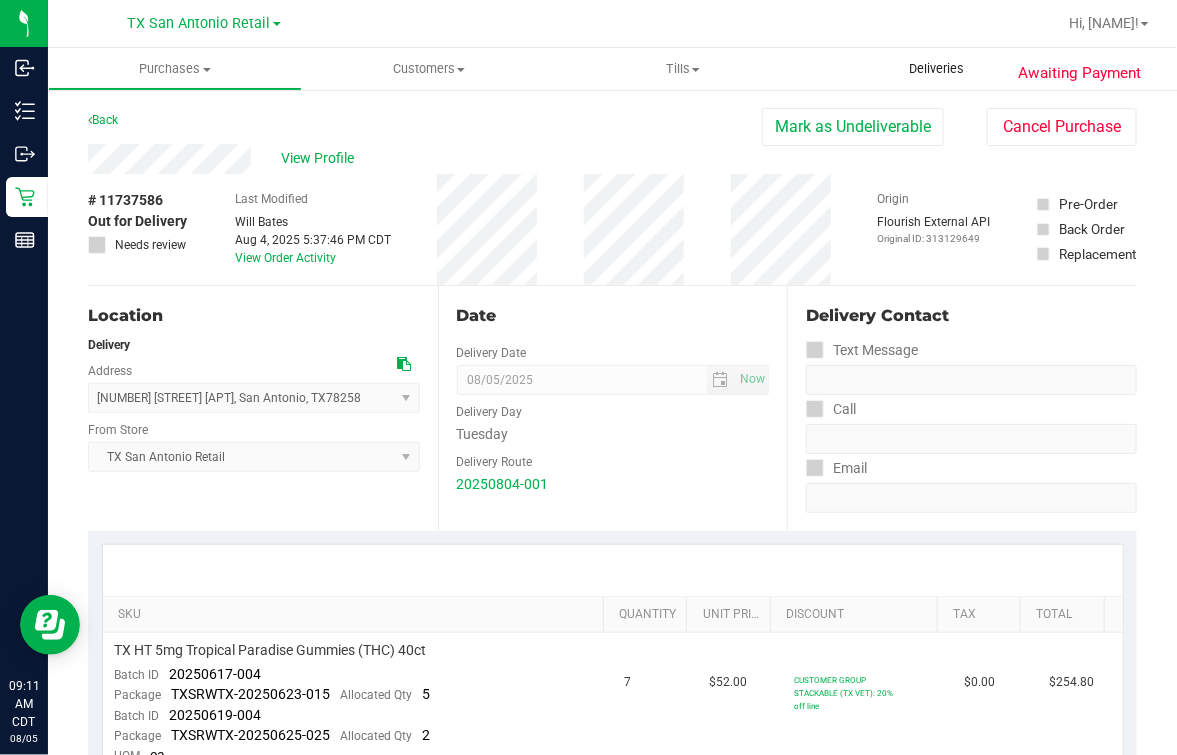 click on "Deliveries" at bounding box center [937, 69] 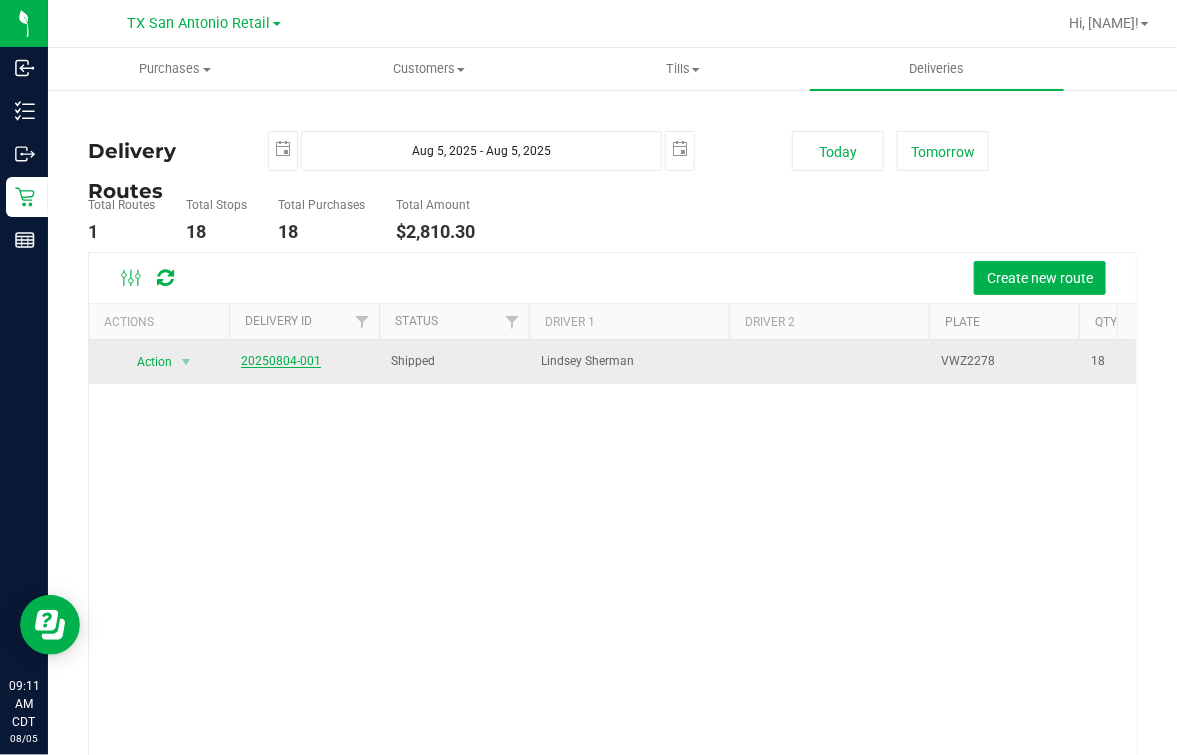 click on "20250804-001" at bounding box center (281, 361) 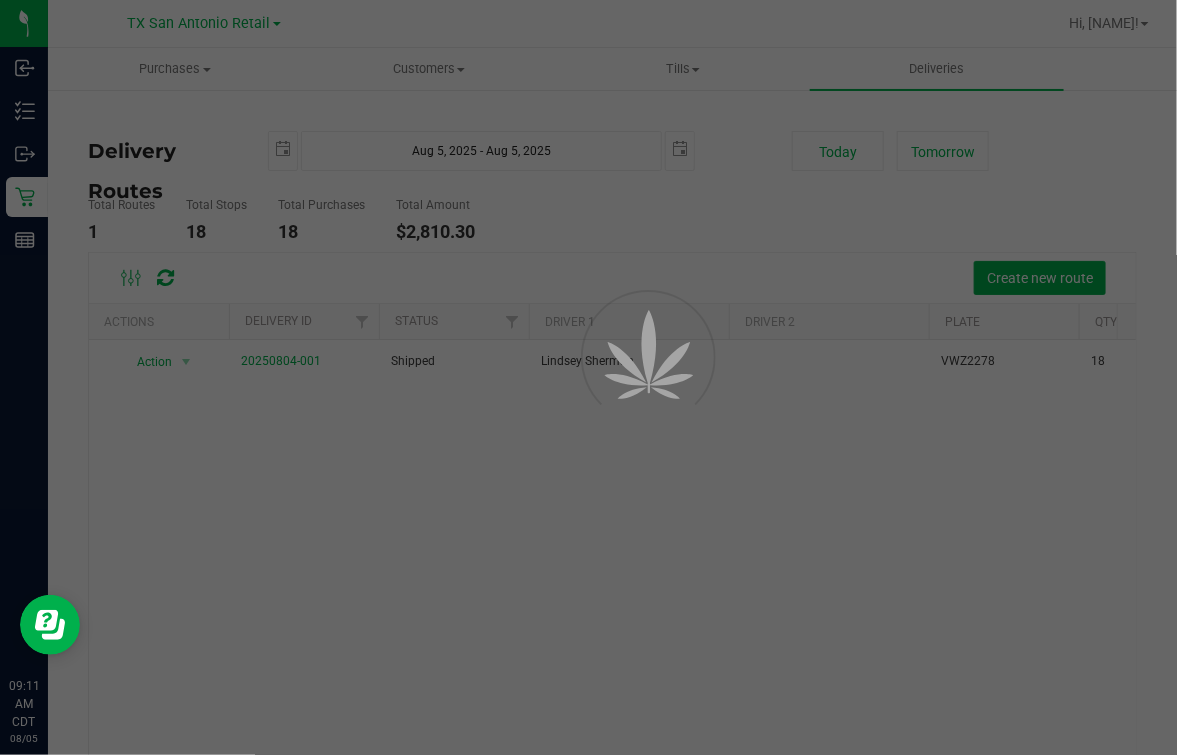 click at bounding box center (588, 377) 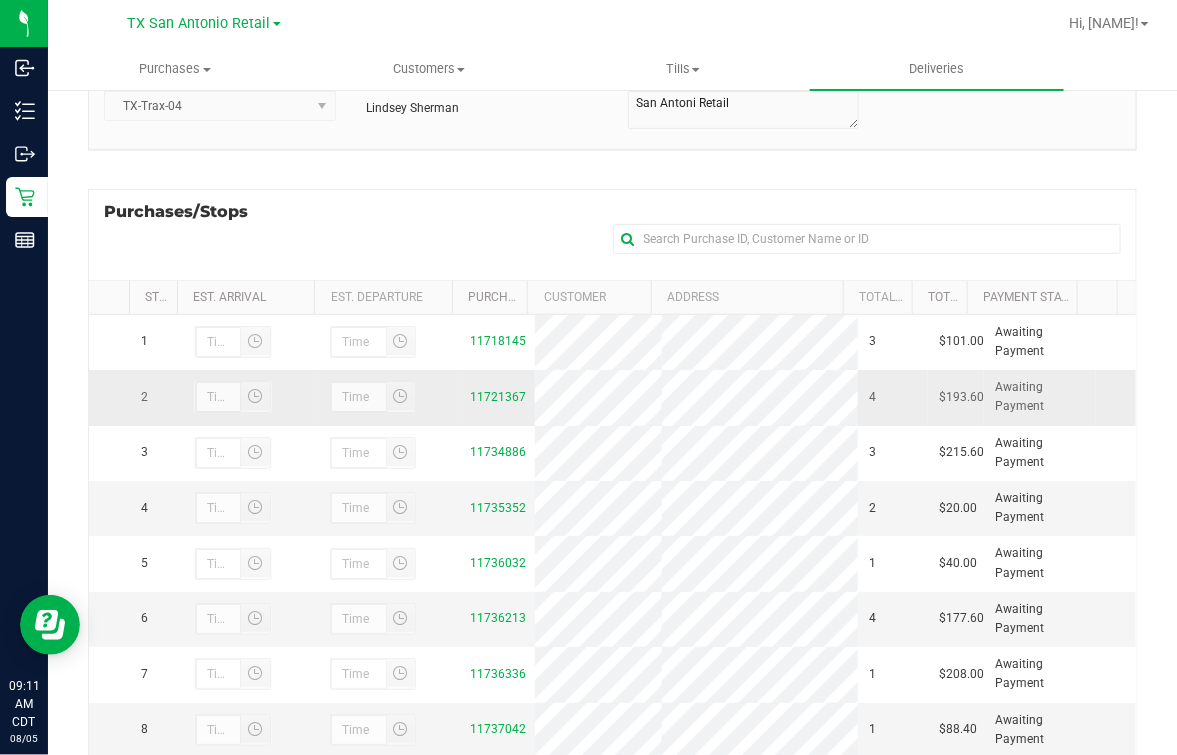 scroll, scrollTop: 237, scrollLeft: 0, axis: vertical 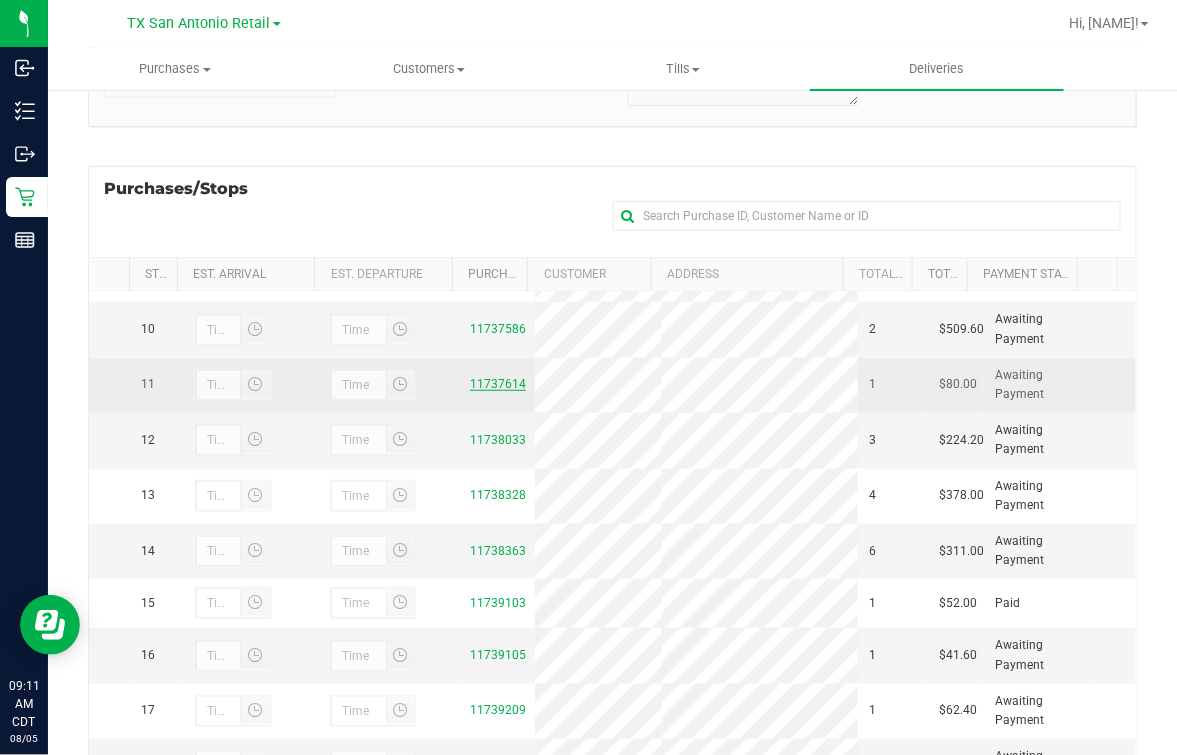 click on "11737614" at bounding box center (498, 384) 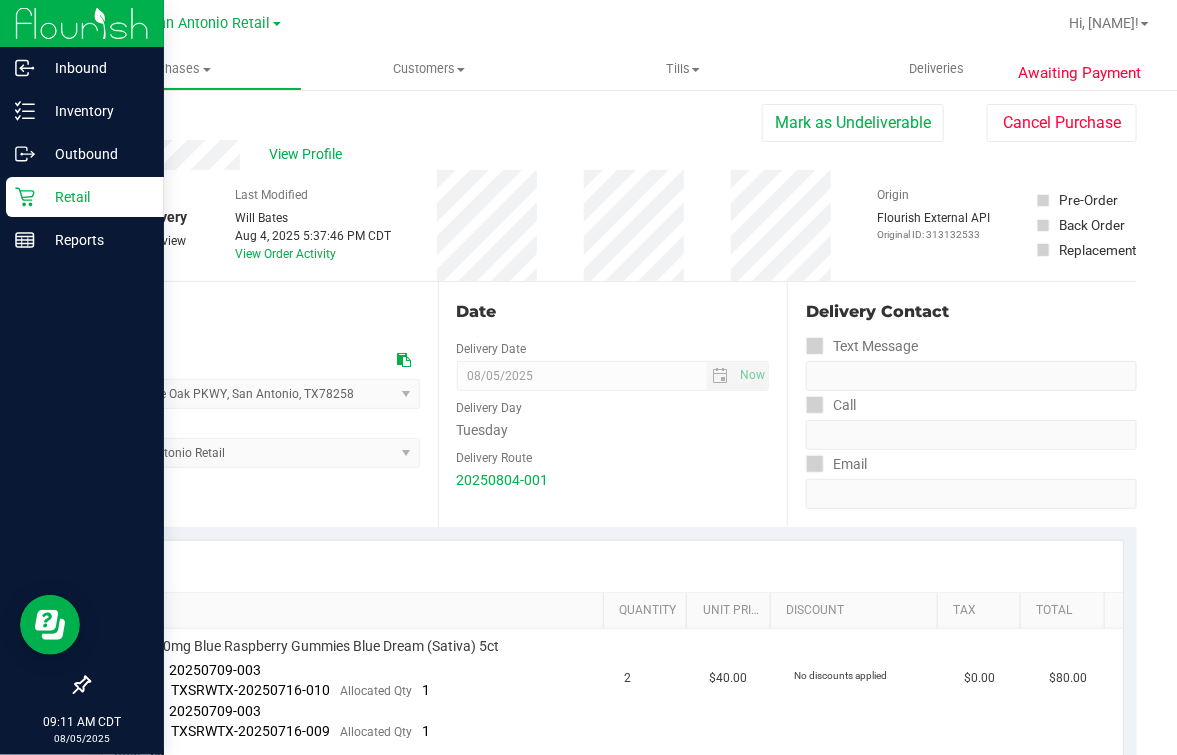 scroll, scrollTop: 0, scrollLeft: 0, axis: both 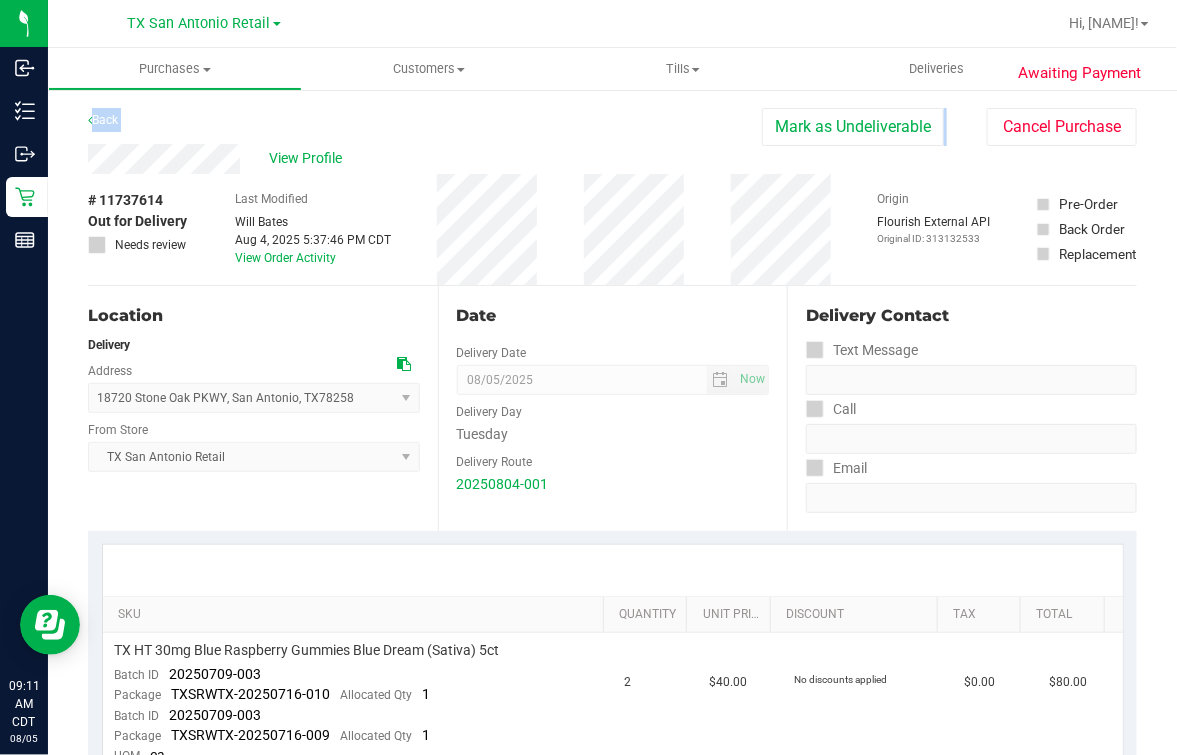 click on "Inbound Inventory Outbound Retail Reports 09:11 AM CDT 08/05/2025  08/05   [STATE] [CITY] Retail    Hi, Mindy Ortiz!
Purchases
Summary of purchases
Fulfillment
All purchases
Customers
All customers" at bounding box center [588, 377] 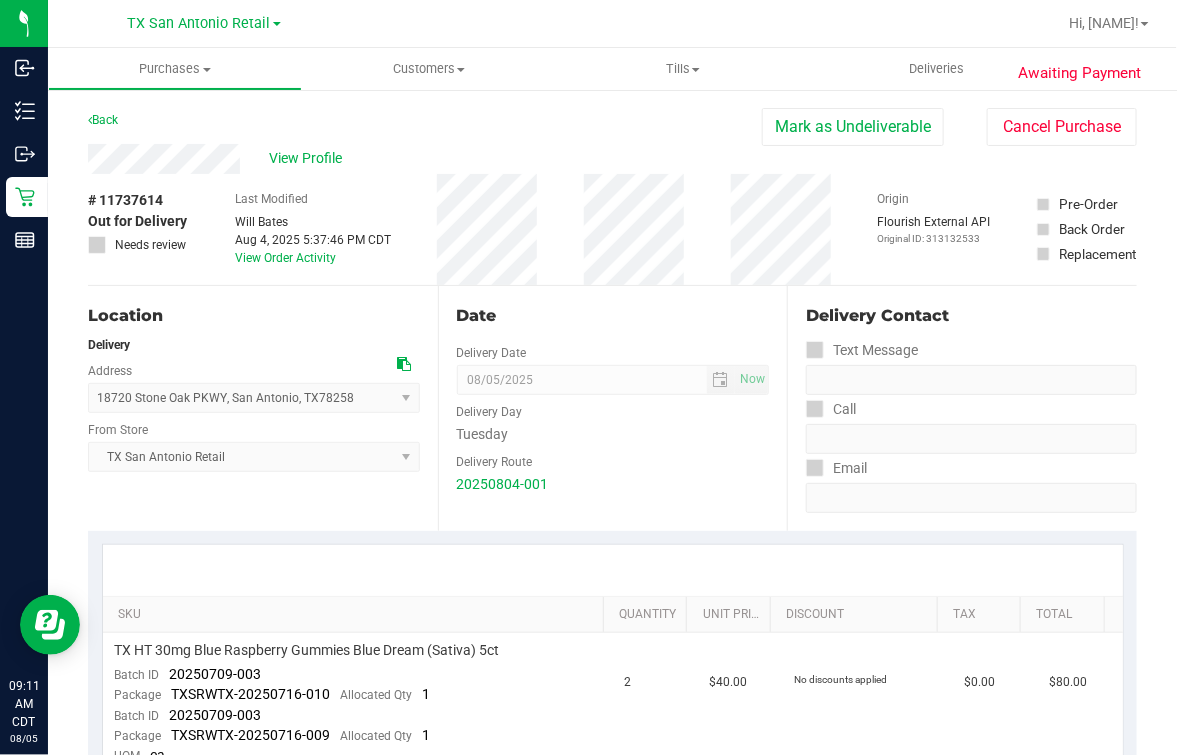 click on "Back
Mark as Undeliverable
Cancel Purchase" at bounding box center (612, 126) 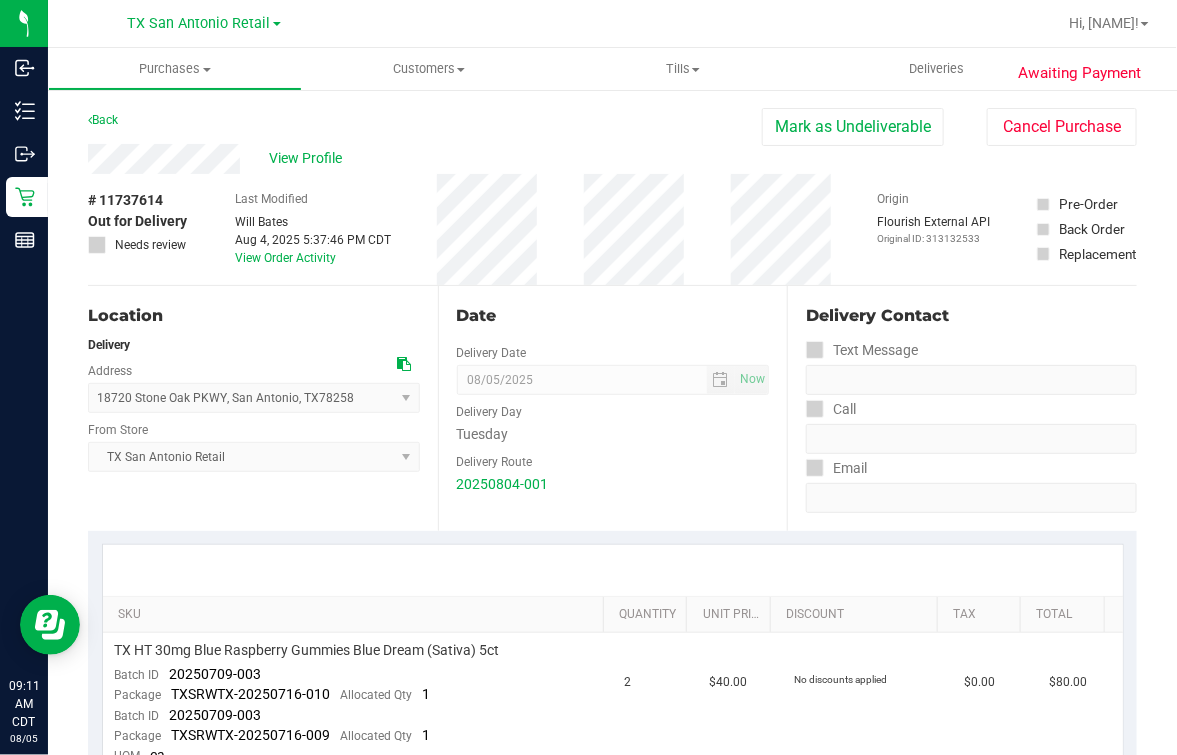scroll, scrollTop: 124, scrollLeft: 0, axis: vertical 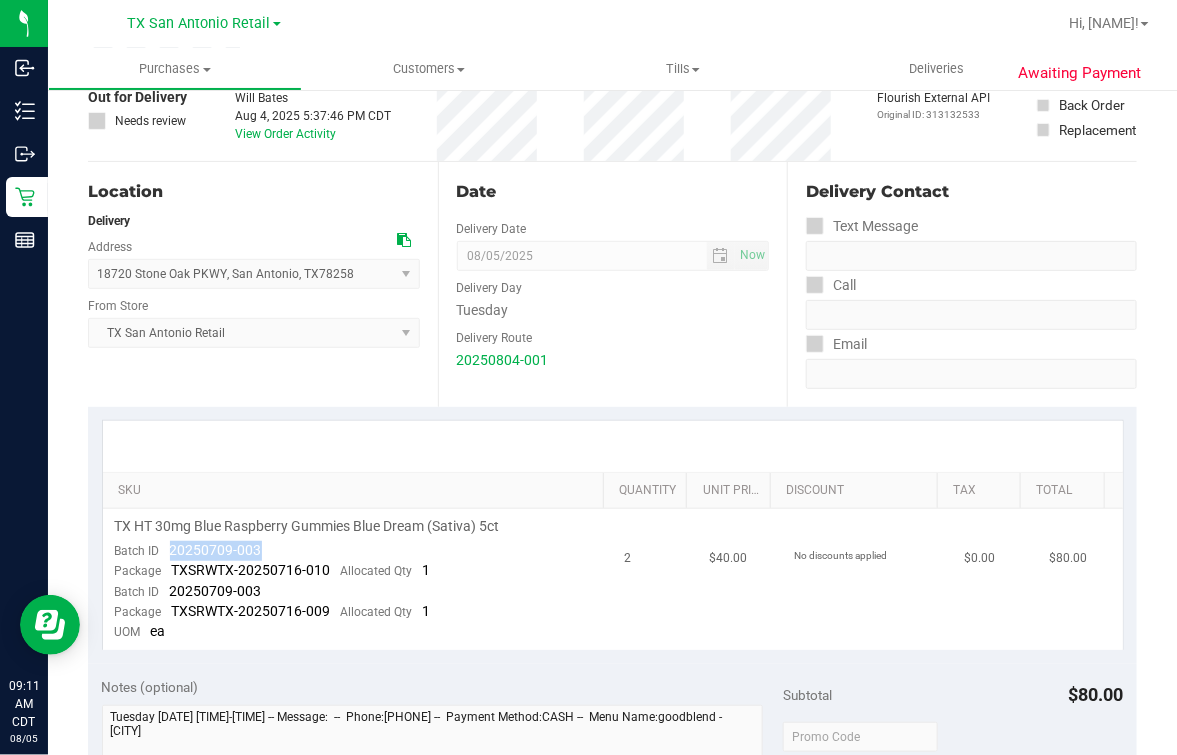 drag, startPoint x: 156, startPoint y: 546, endPoint x: 299, endPoint y: 544, distance: 143.01399 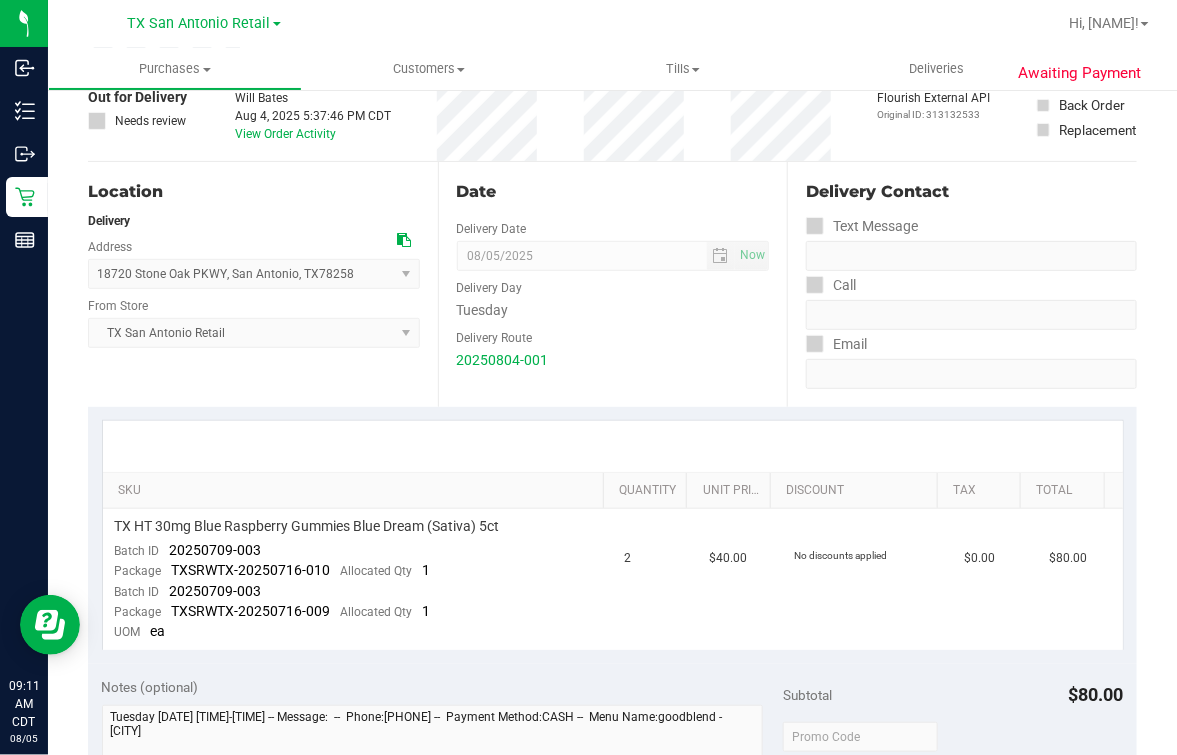 click on "20250804-001" at bounding box center [613, 360] 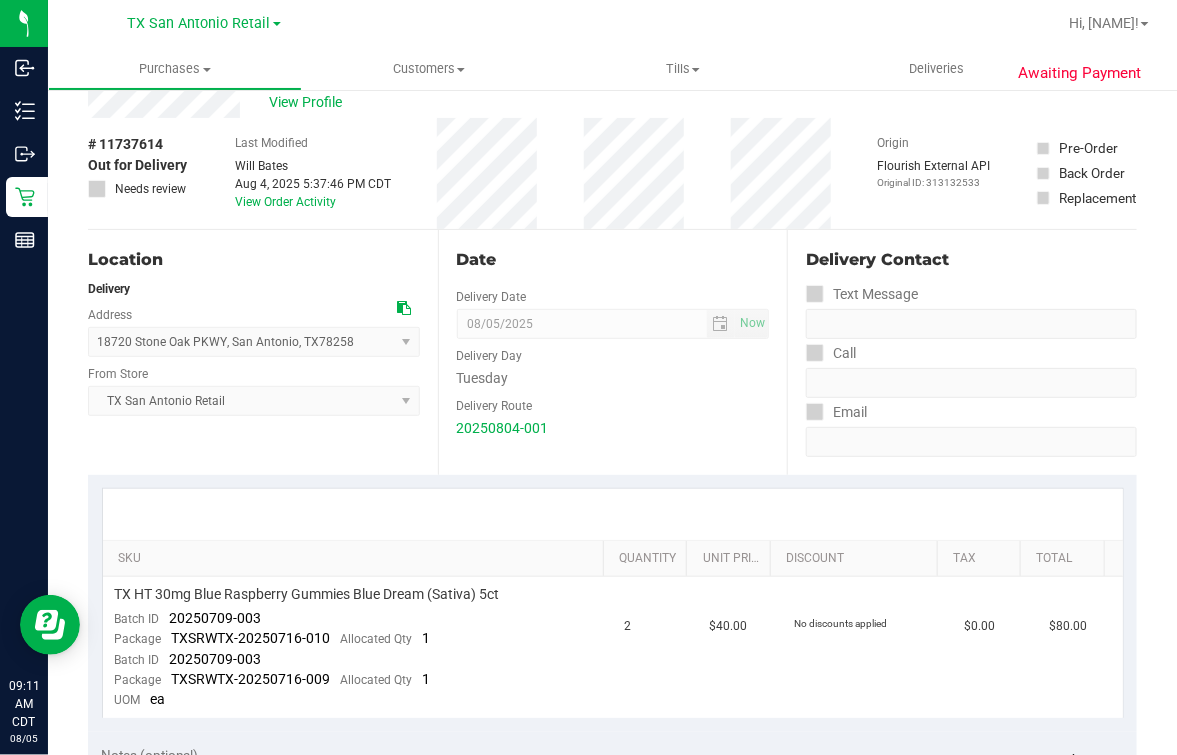 scroll, scrollTop: 0, scrollLeft: 0, axis: both 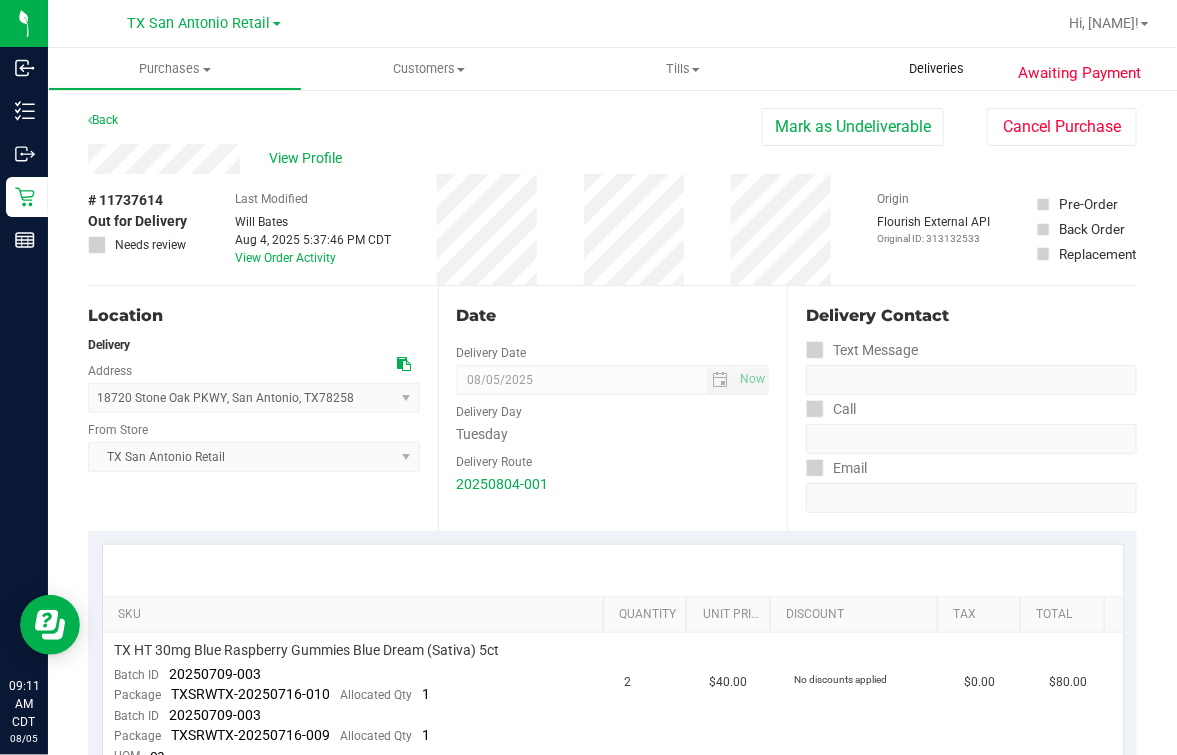 click on "Deliveries" at bounding box center (937, 69) 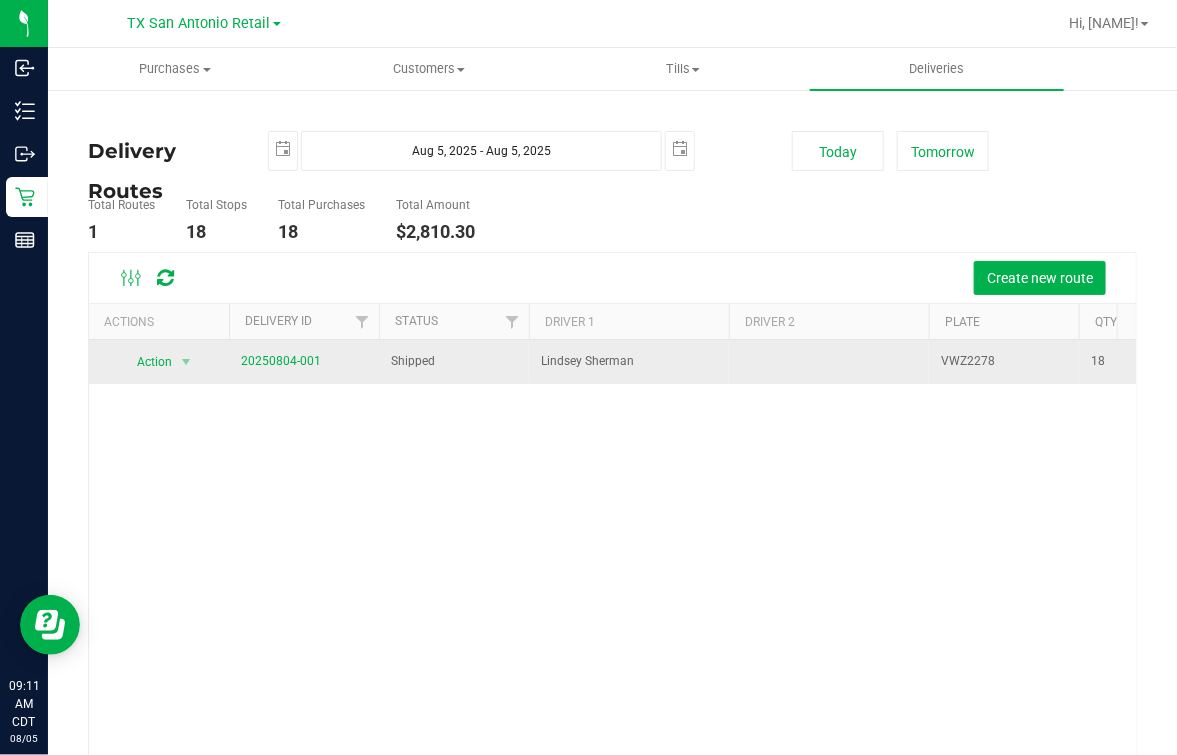 click on "20250804-001" at bounding box center [281, 361] 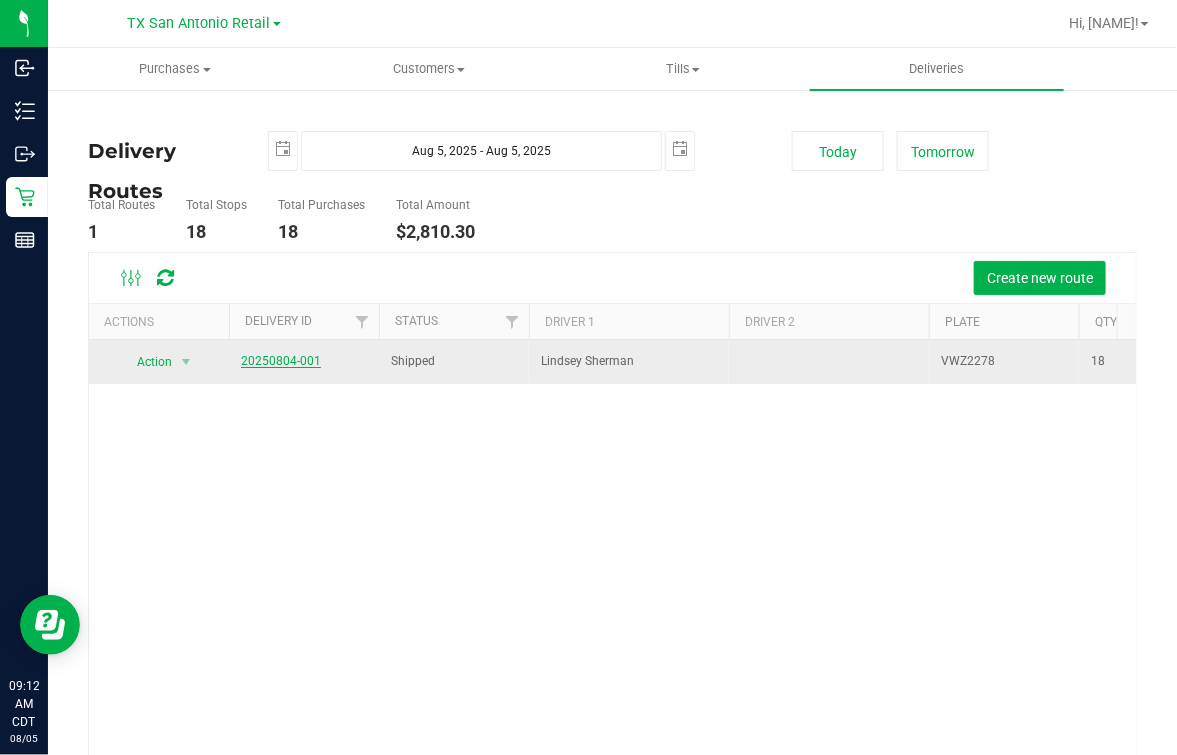 click on "20250804-001" at bounding box center (281, 361) 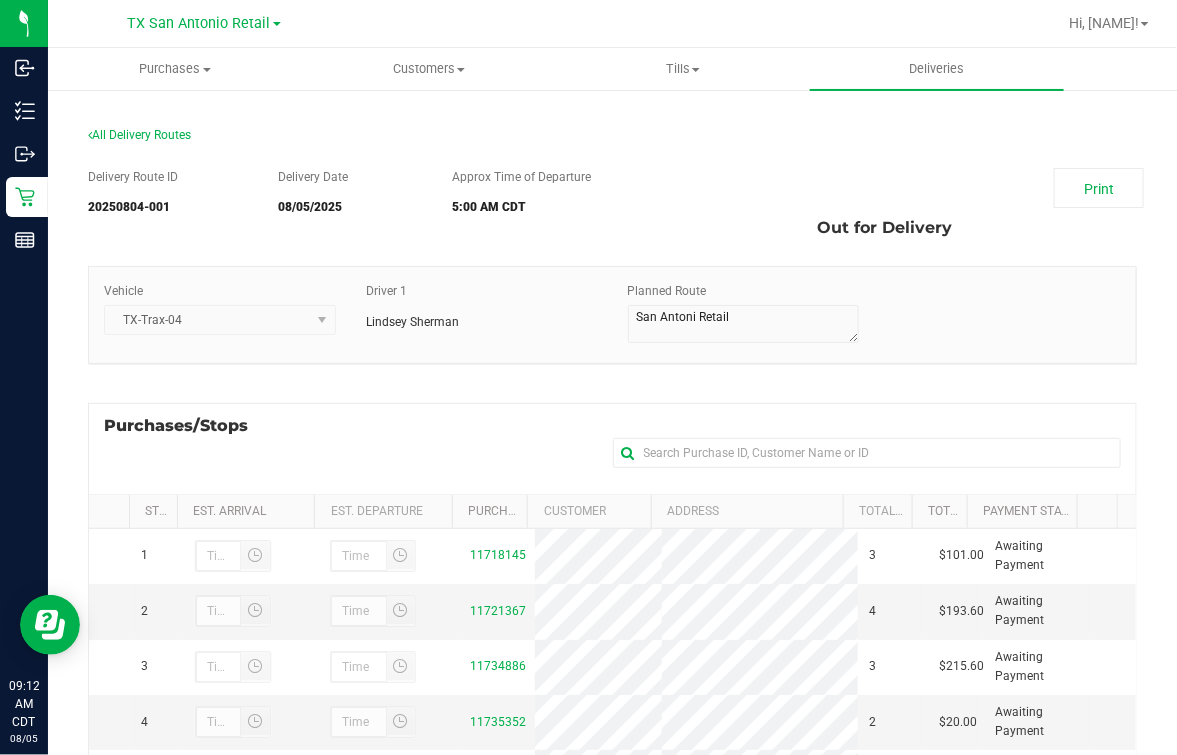 scroll, scrollTop: 237, scrollLeft: 0, axis: vertical 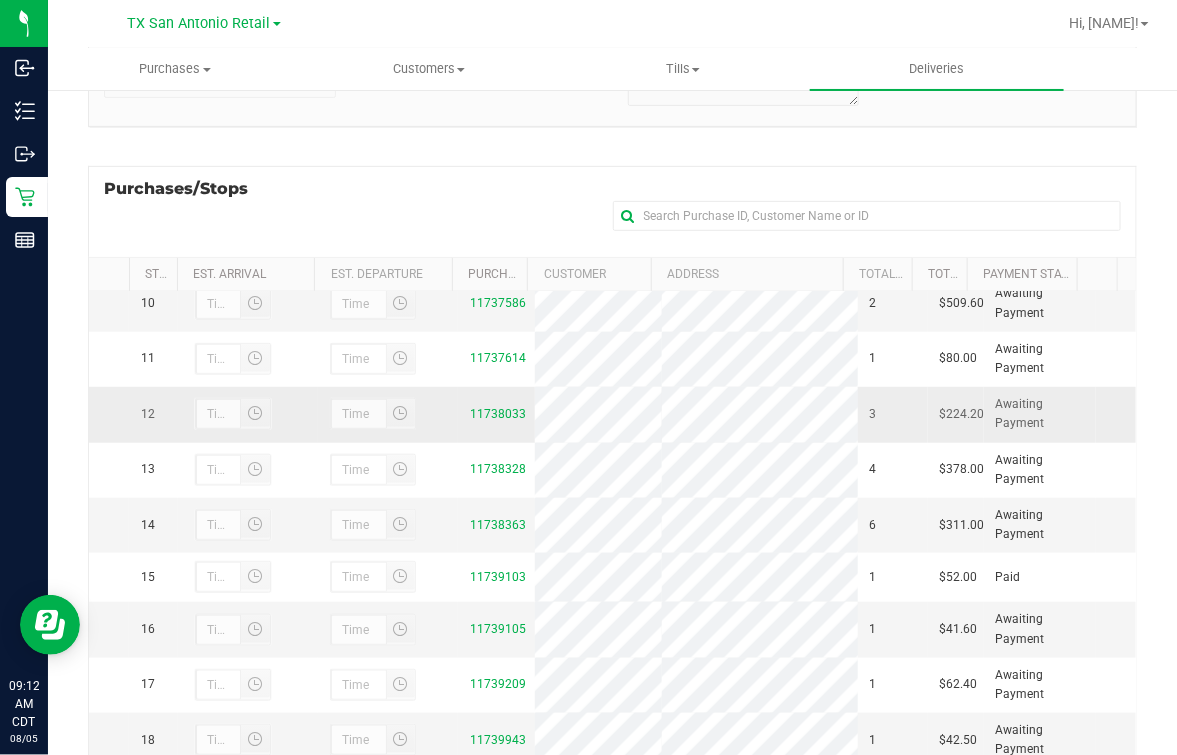 click on "11738033" at bounding box center [496, 414] 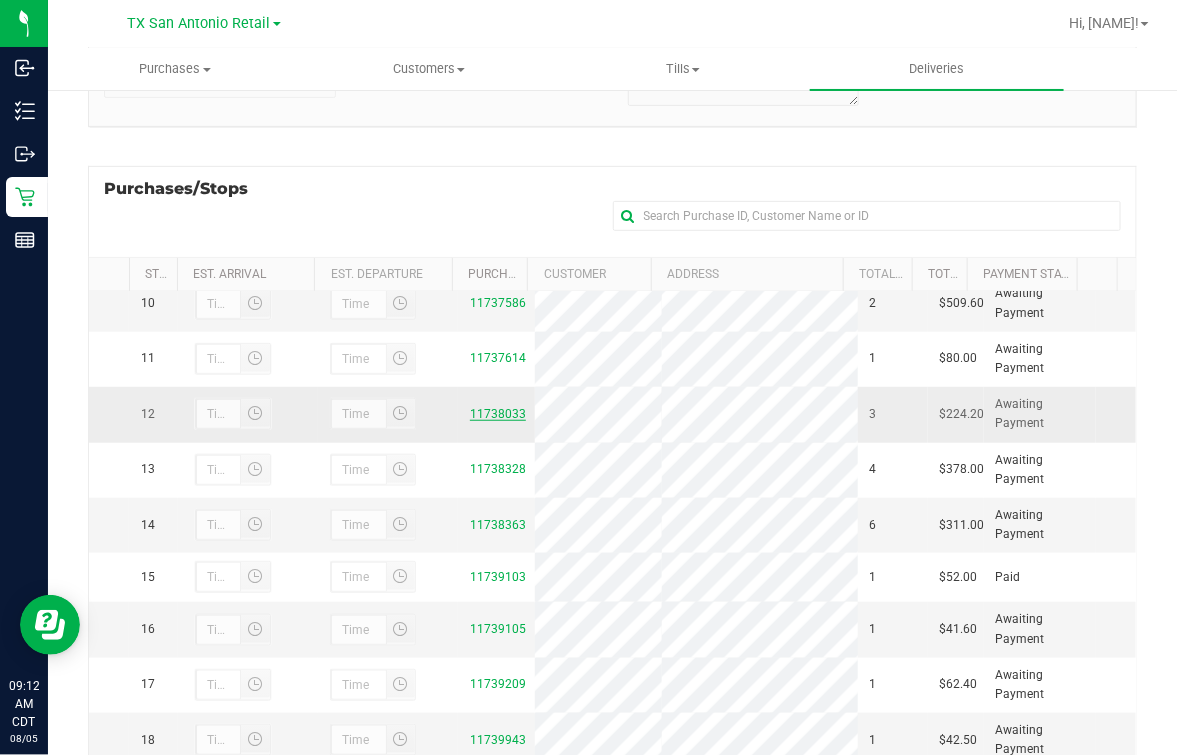 click on "11738033" at bounding box center (498, 414) 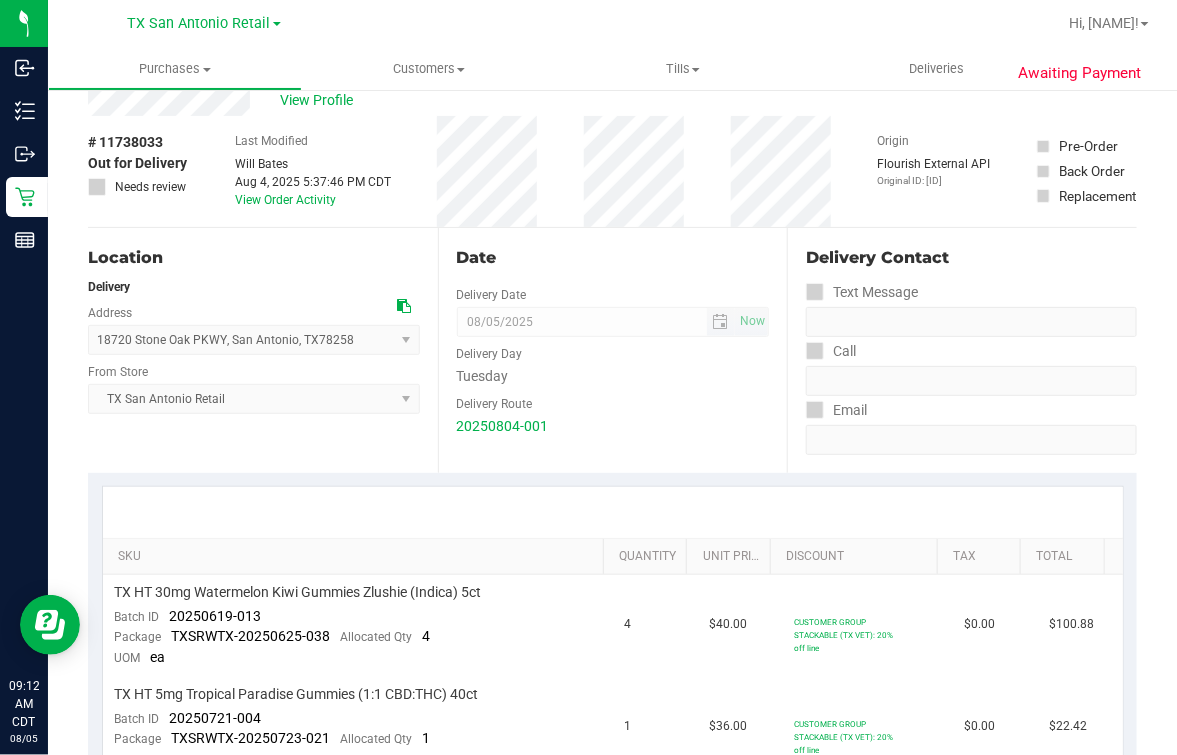 scroll, scrollTop: 0, scrollLeft: 0, axis: both 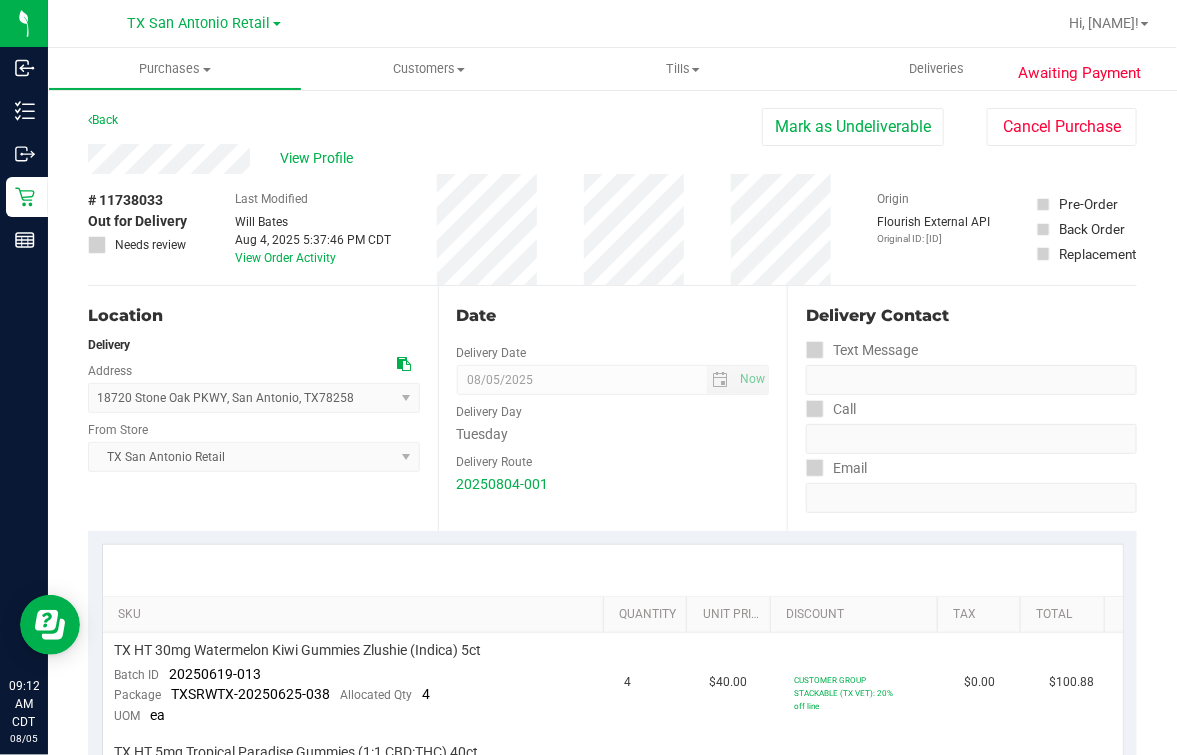 click on "# [ID]
Out for Delivery
Needs review
Last Modified
[NAME]
[DATE] [TIME] [TIMEZONE]
View Order Activity
Origin
Flourish External API
Original ID: [ID]
Pre-Order
Back Order
Replacement" at bounding box center (612, 229) 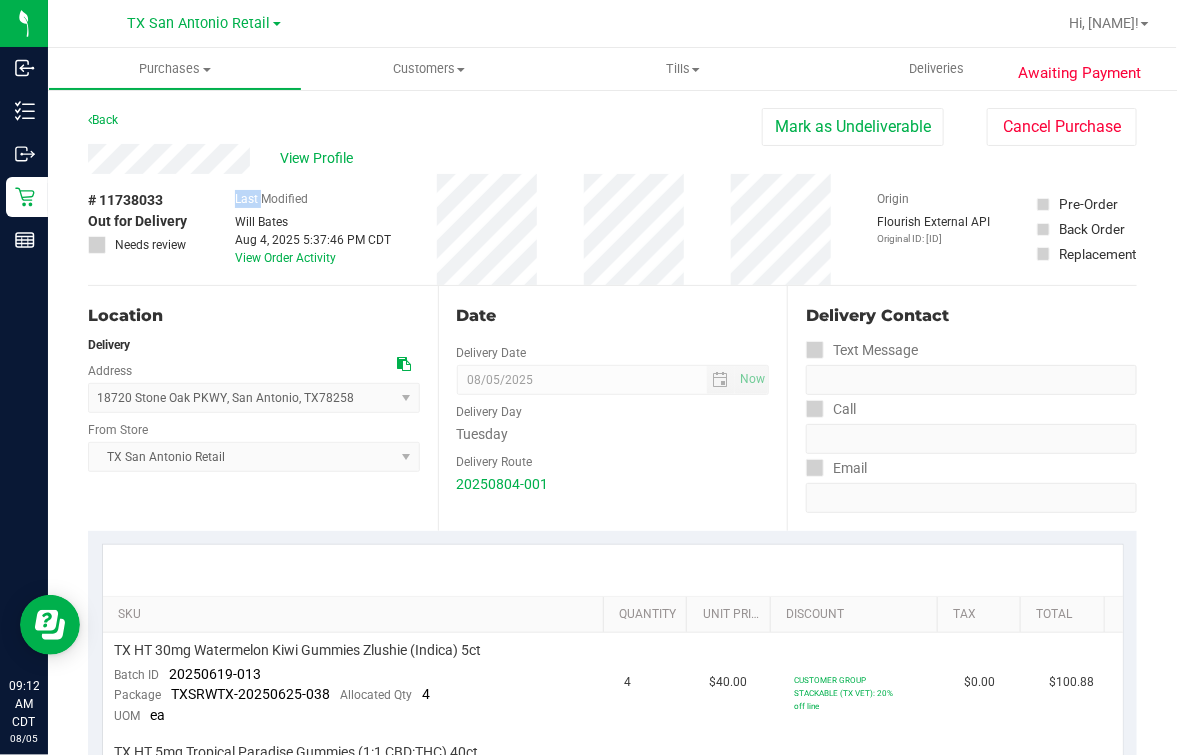 click on "# [ID]
Out for Delivery
Needs review
Last Modified
[NAME]
[DATE] [TIME] [TIMEZONE]
View Order Activity
Origin
Flourish External API
Original ID: [ID]
Pre-Order
Back Order
Replacement" at bounding box center (612, 229) 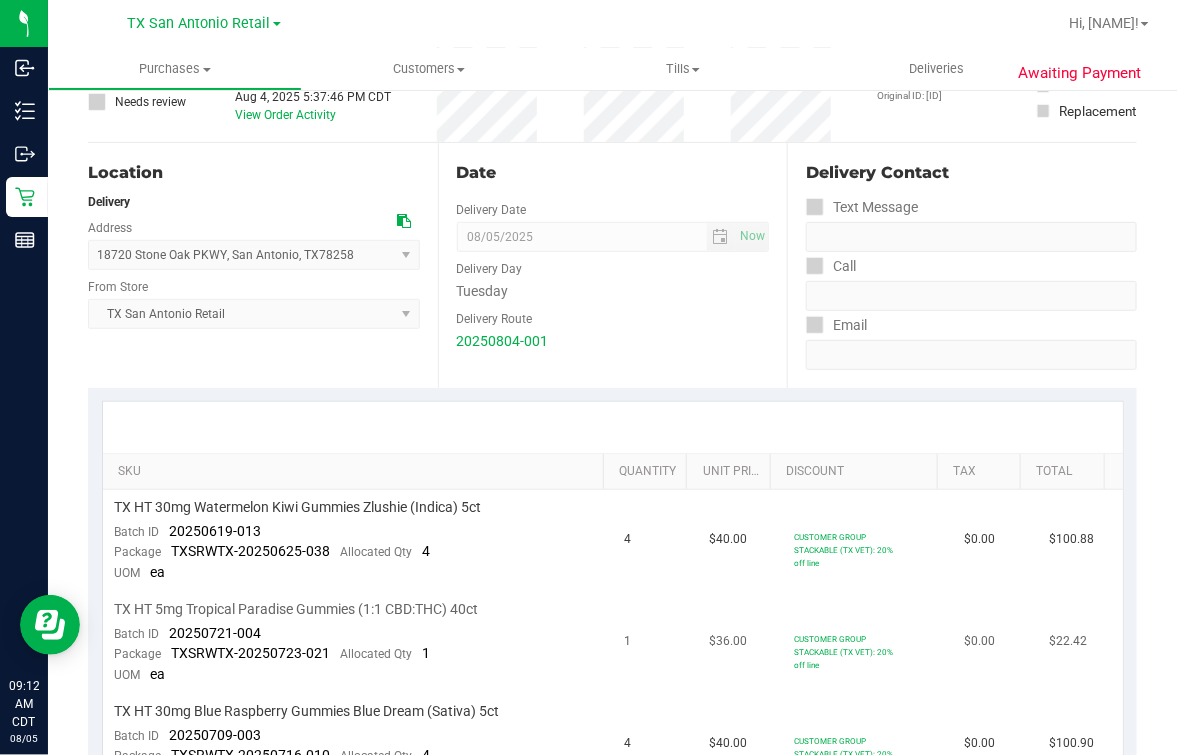 scroll, scrollTop: 249, scrollLeft: 0, axis: vertical 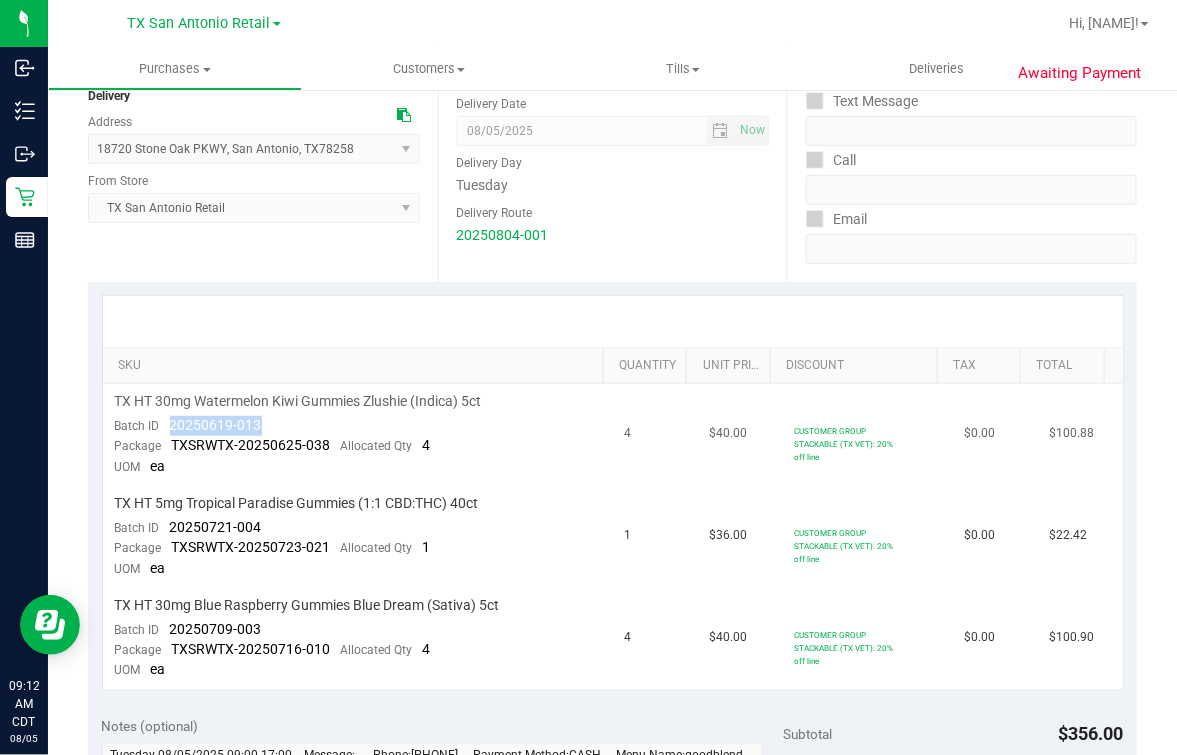 drag, startPoint x: 160, startPoint y: 428, endPoint x: 297, endPoint y: 425, distance: 137.03284 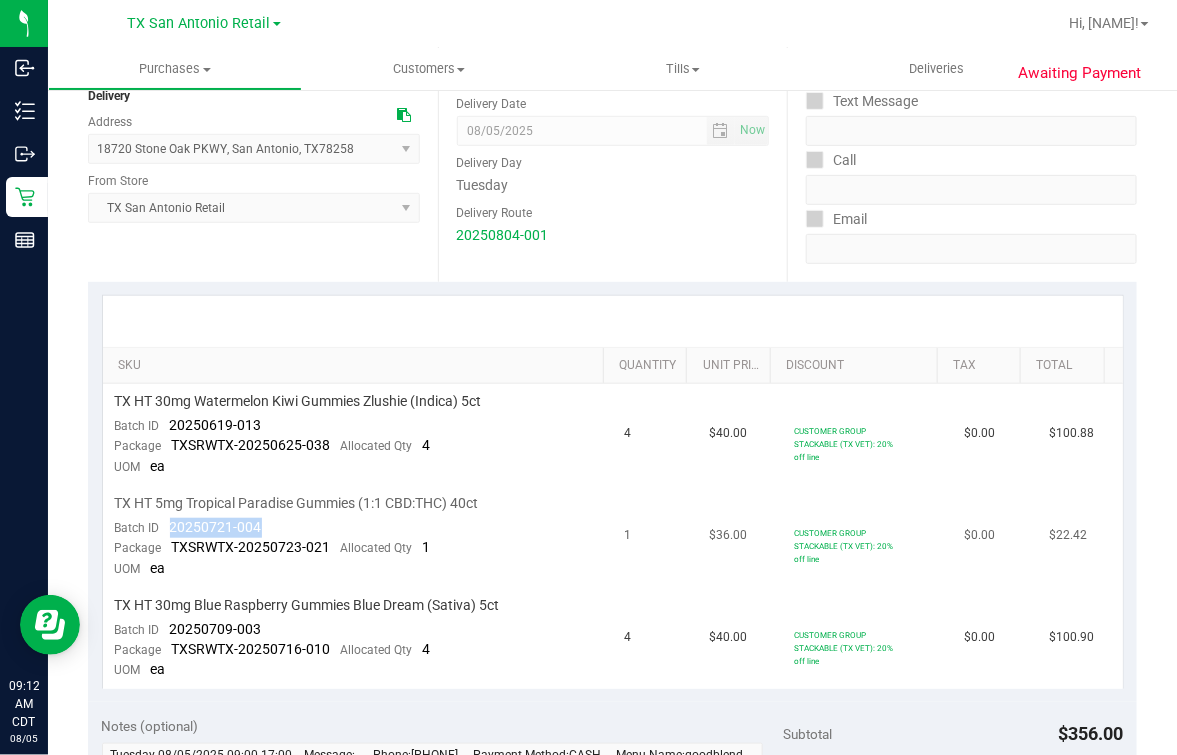 drag, startPoint x: 196, startPoint y: 529, endPoint x: 278, endPoint y: 529, distance: 82 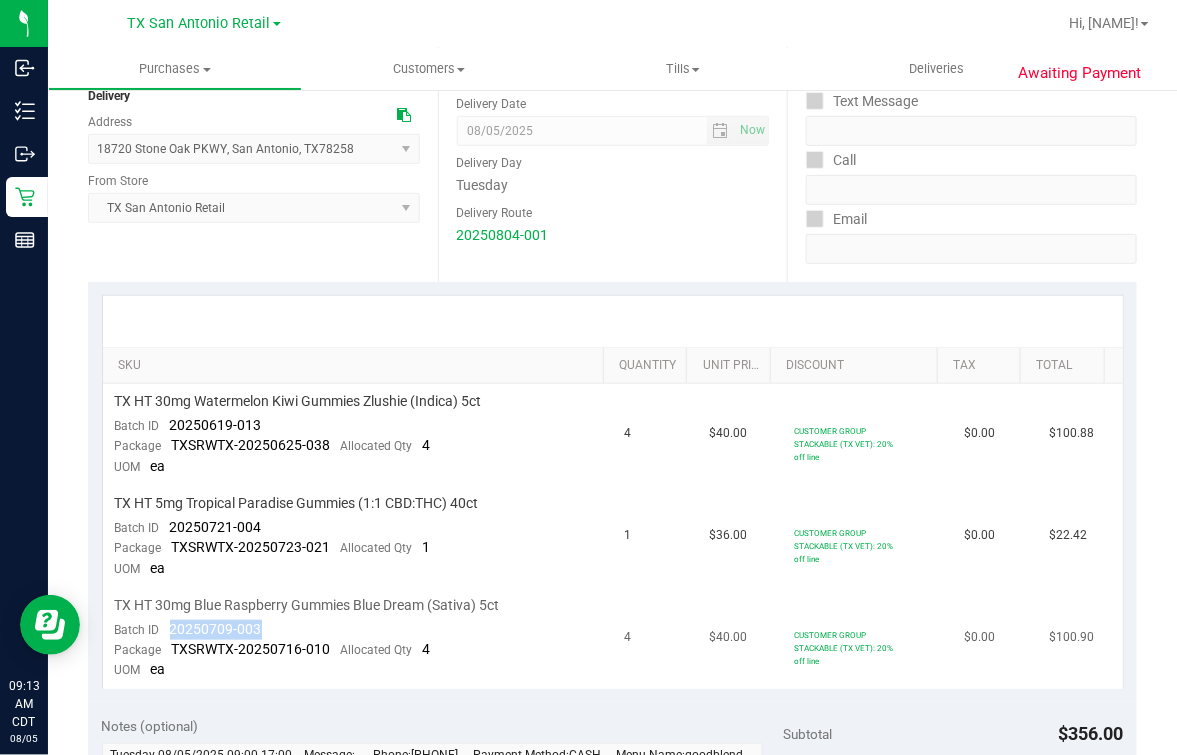 drag, startPoint x: 186, startPoint y: 631, endPoint x: 311, endPoint y: 631, distance: 125 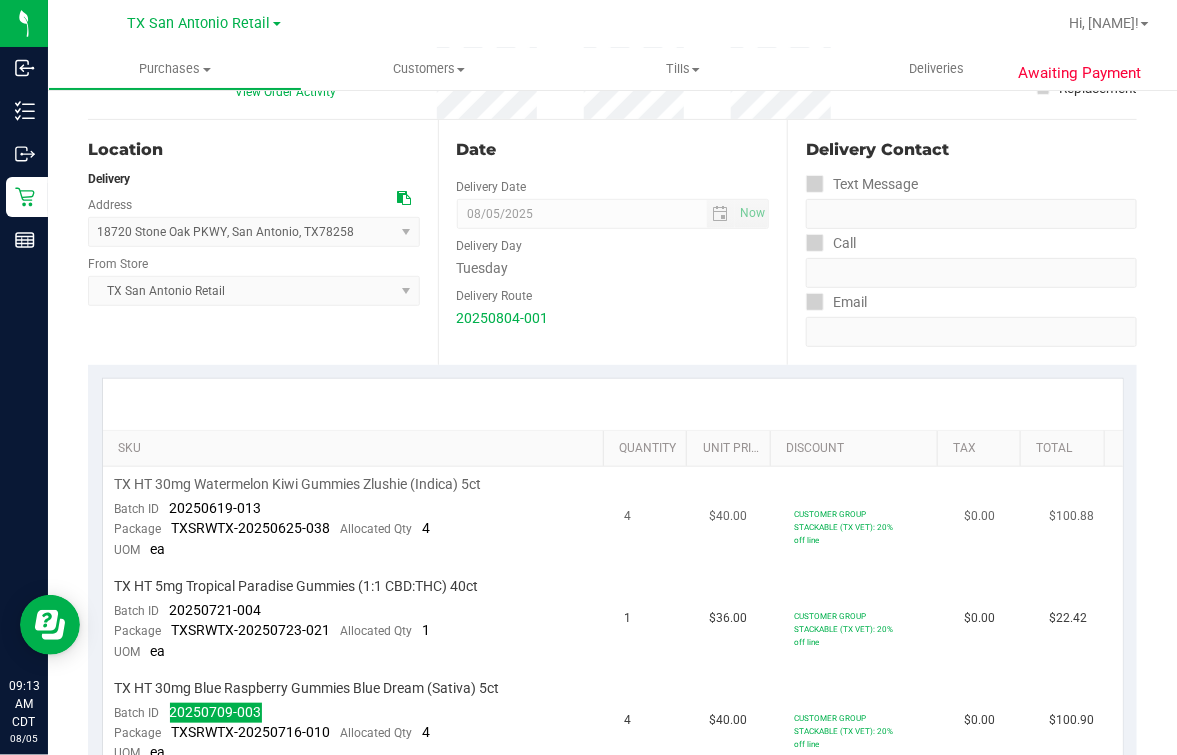 scroll, scrollTop: 0, scrollLeft: 0, axis: both 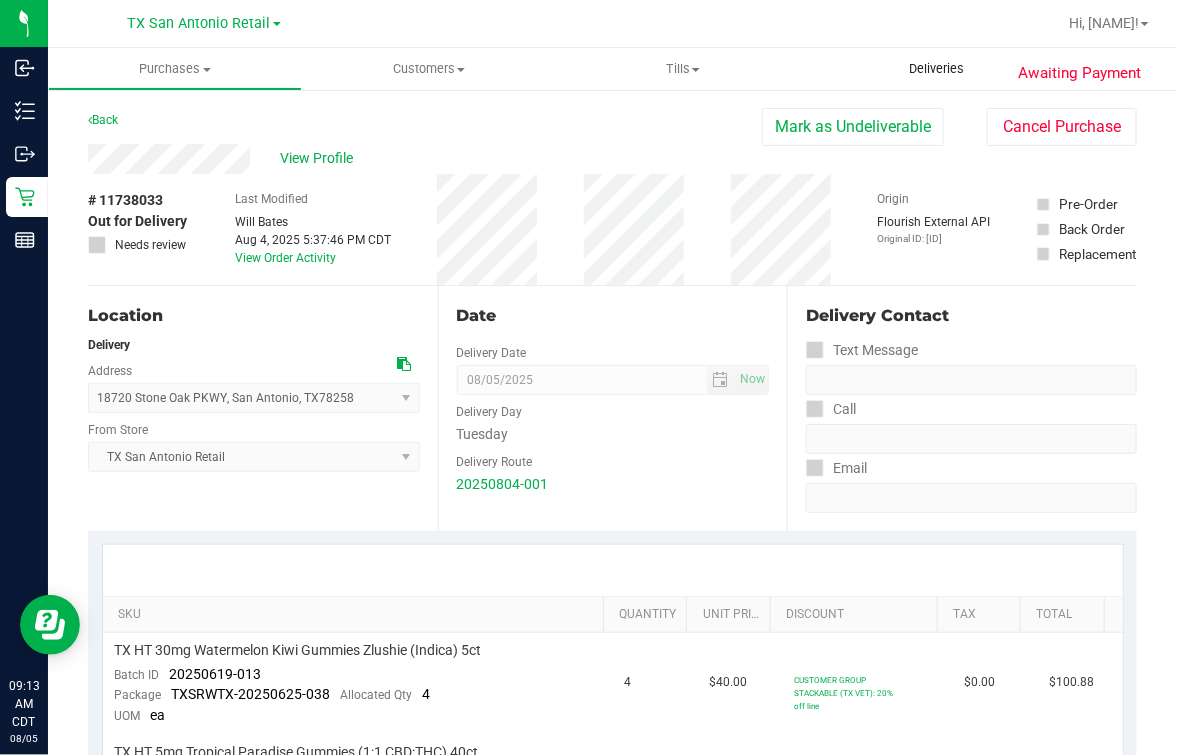 click on "Deliveries" at bounding box center [937, 69] 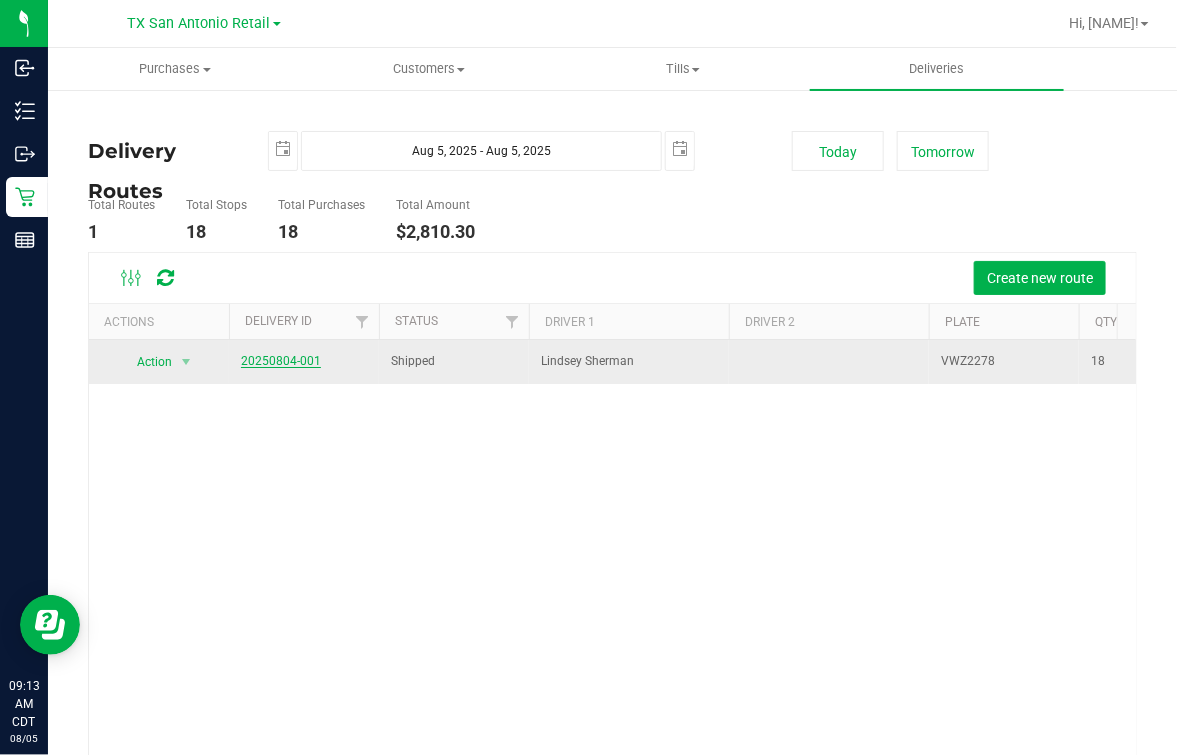 click on "20250804-001" at bounding box center [281, 361] 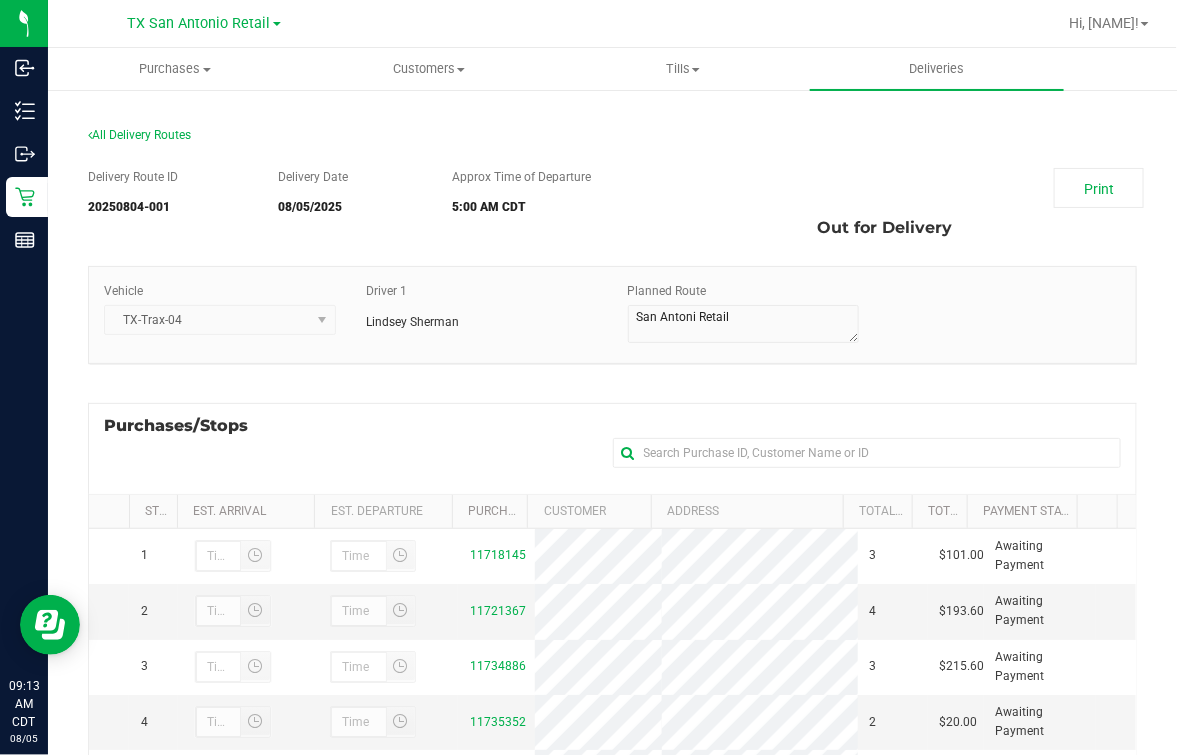 scroll, scrollTop: 353, scrollLeft: 0, axis: vertical 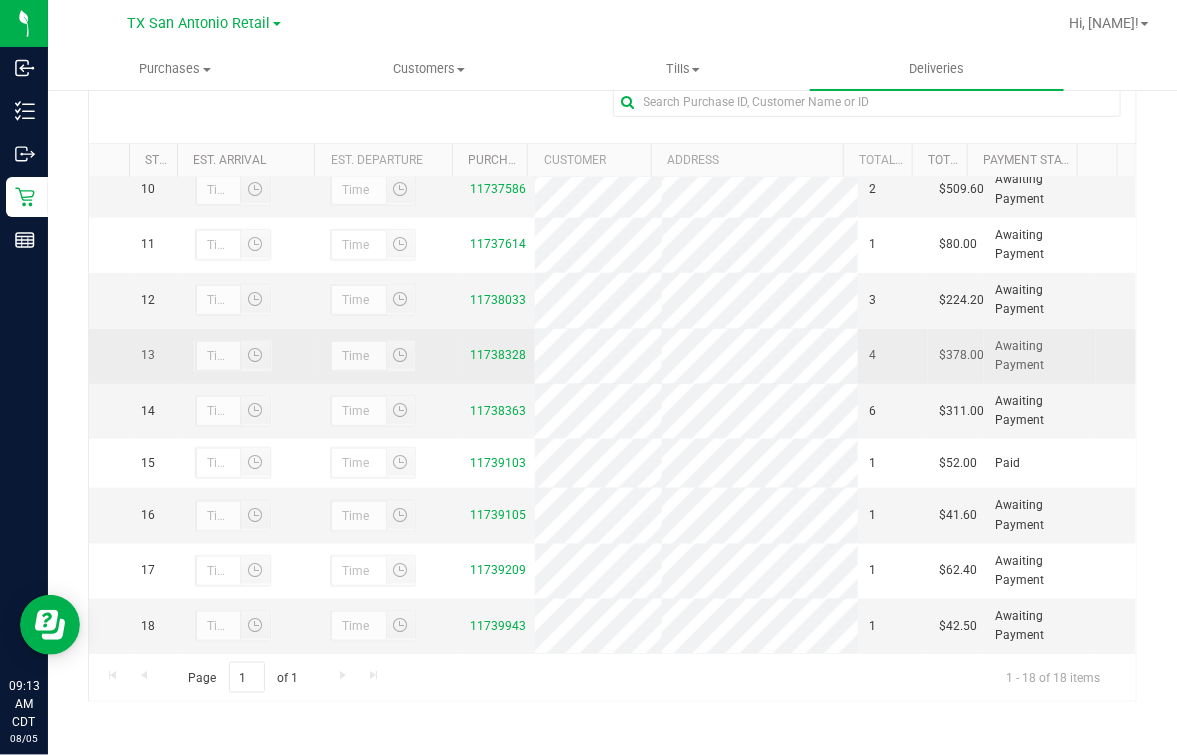 click on "11738328" at bounding box center [496, 356] 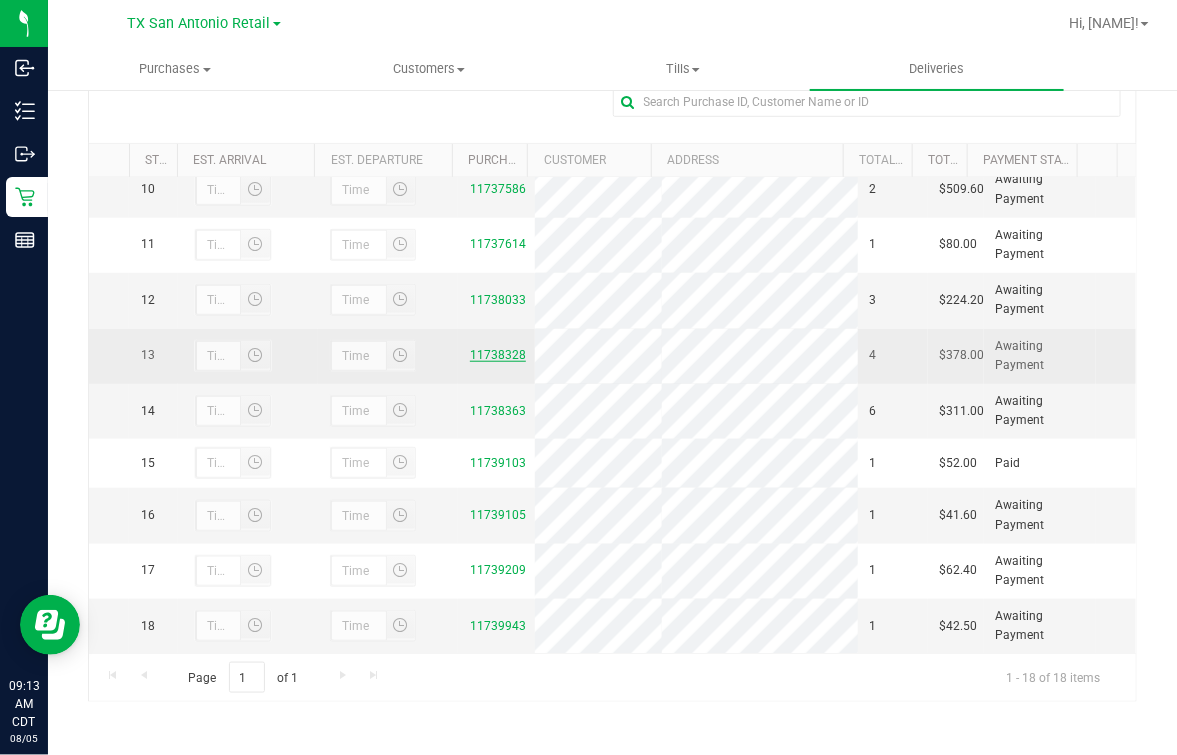 click on "11738328" at bounding box center [498, 355] 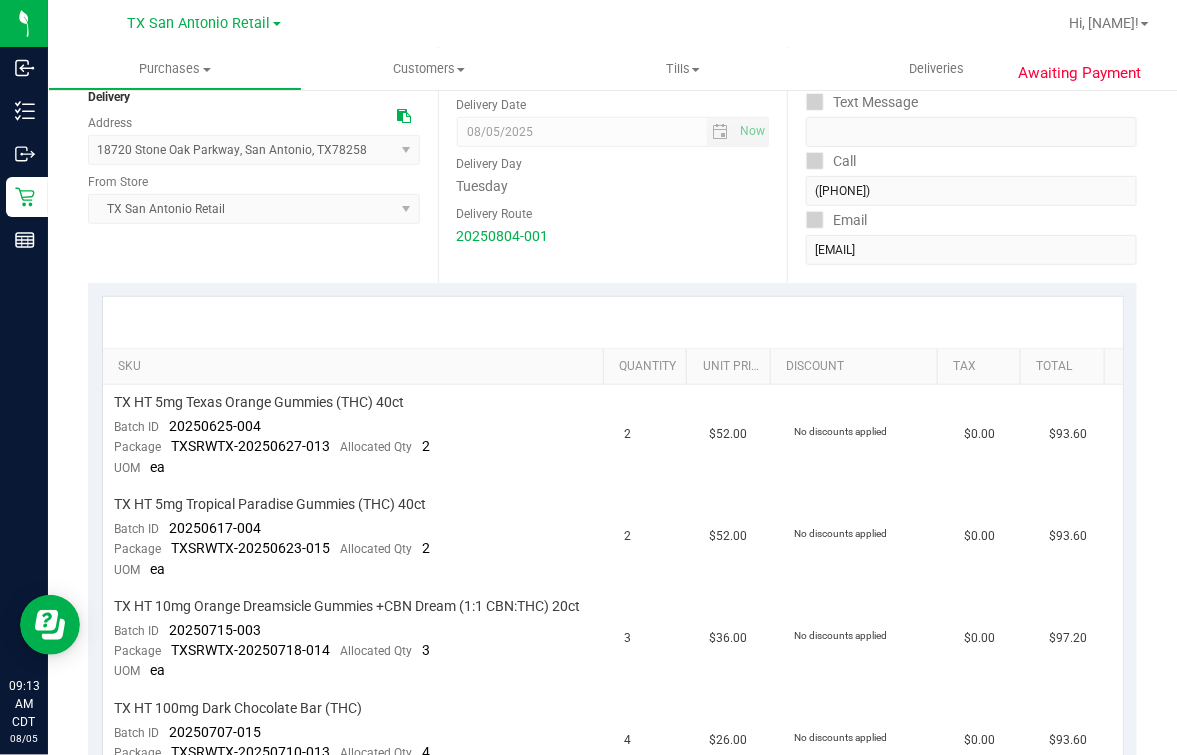 scroll, scrollTop: 0, scrollLeft: 0, axis: both 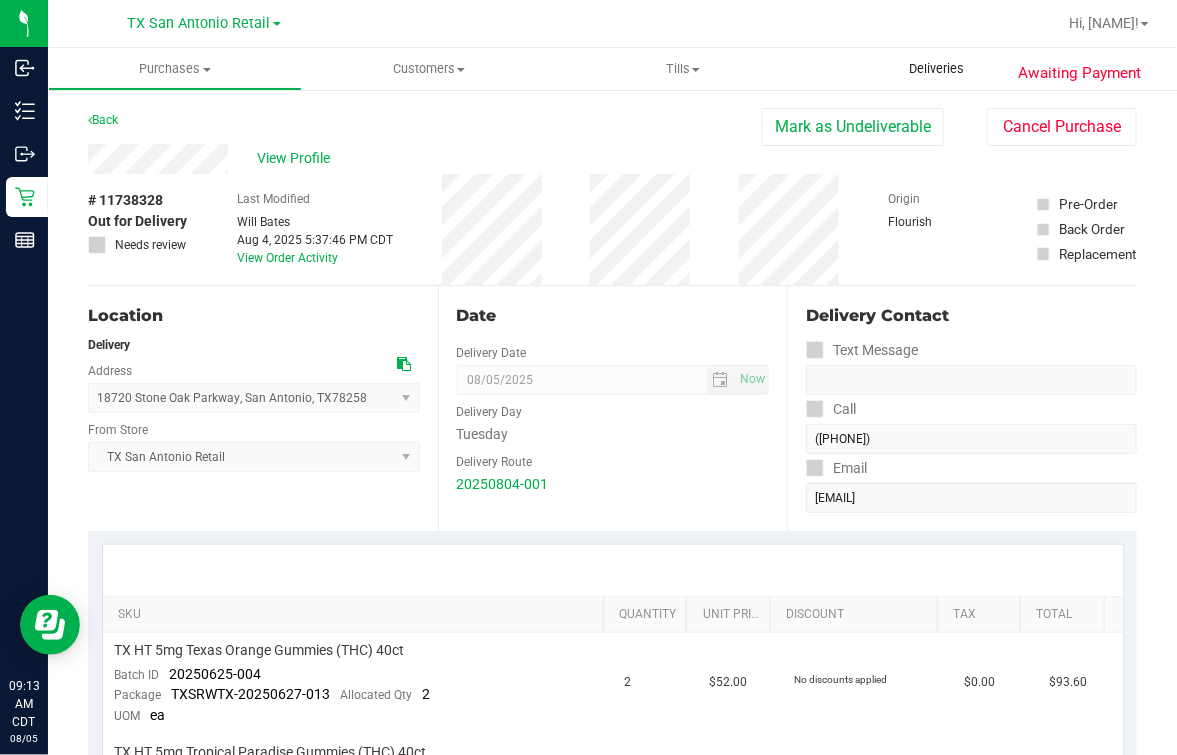 click on "Deliveries" at bounding box center (937, 69) 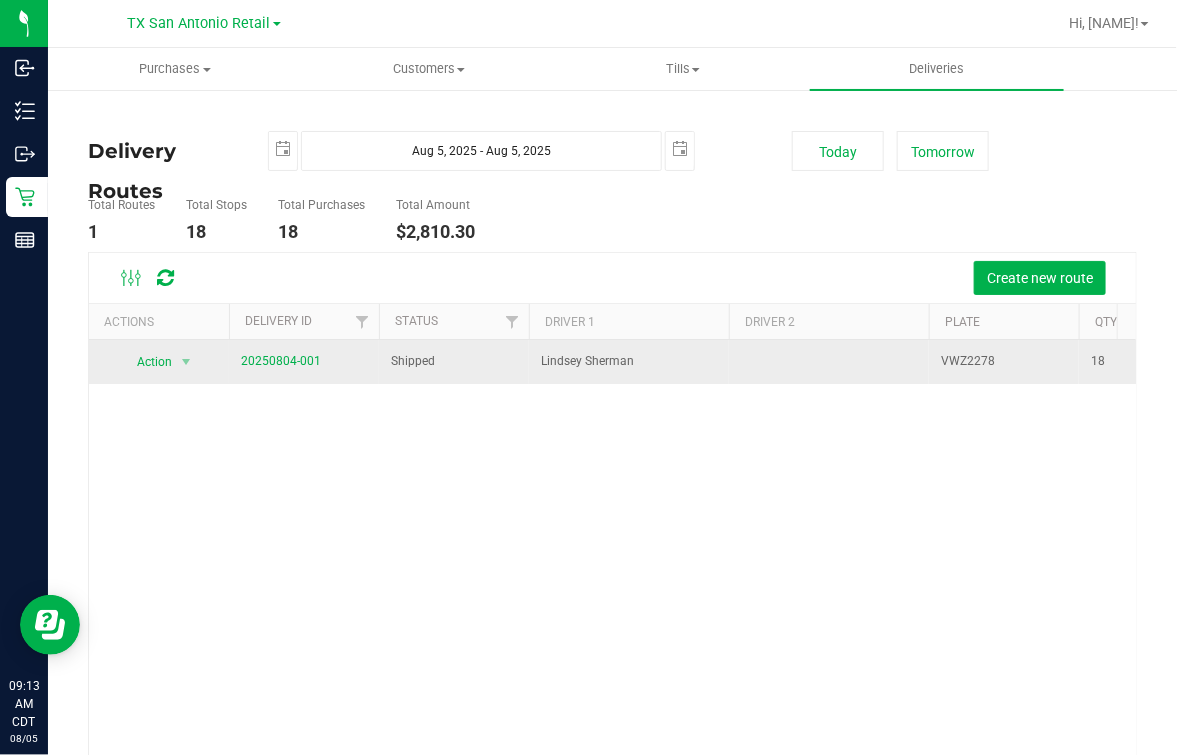 click on "20250804-001" at bounding box center (304, 362) 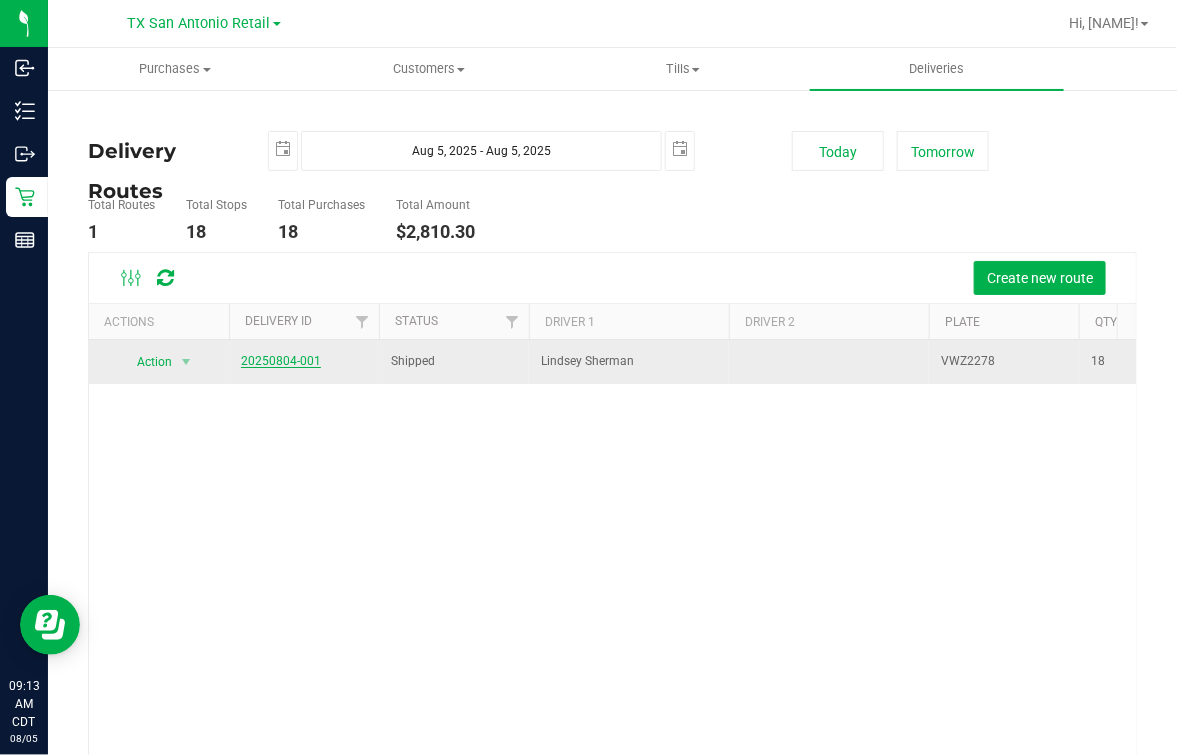 click on "20250804-001" at bounding box center [281, 361] 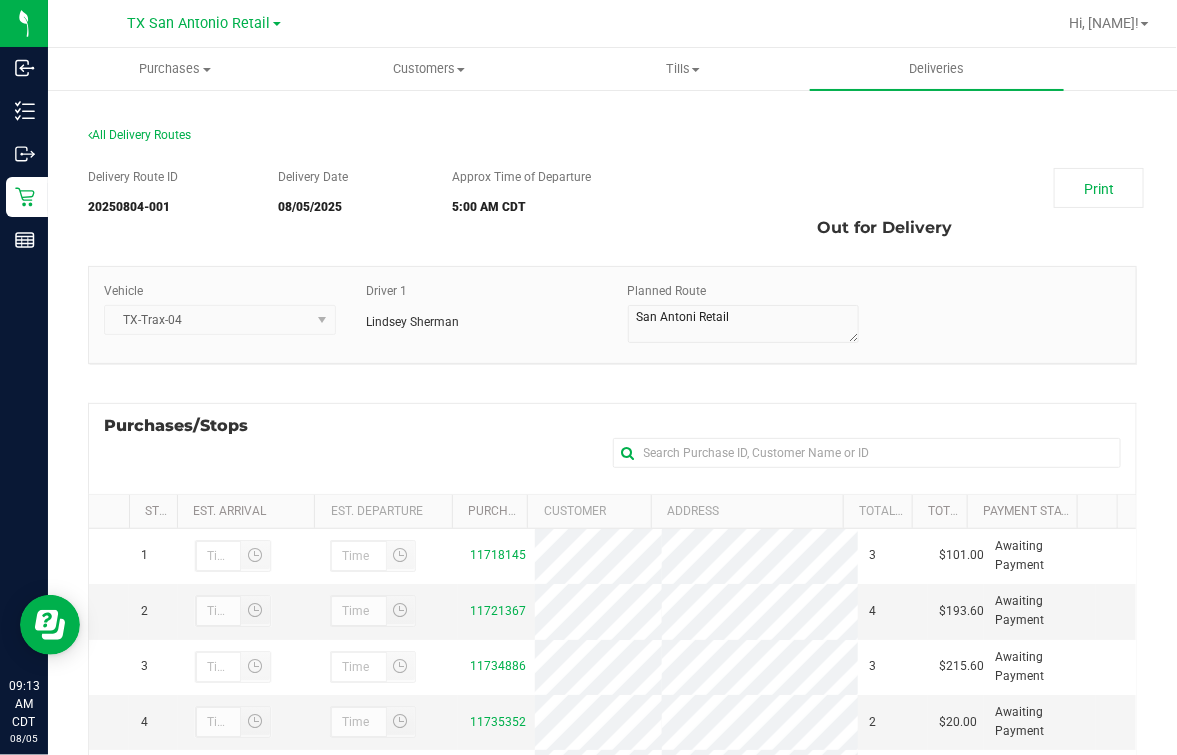 click on "Vehicle
[STATE]-Trax-04
Driver 1
Lindsey Sherman
Planned Route" at bounding box center (612, 315) 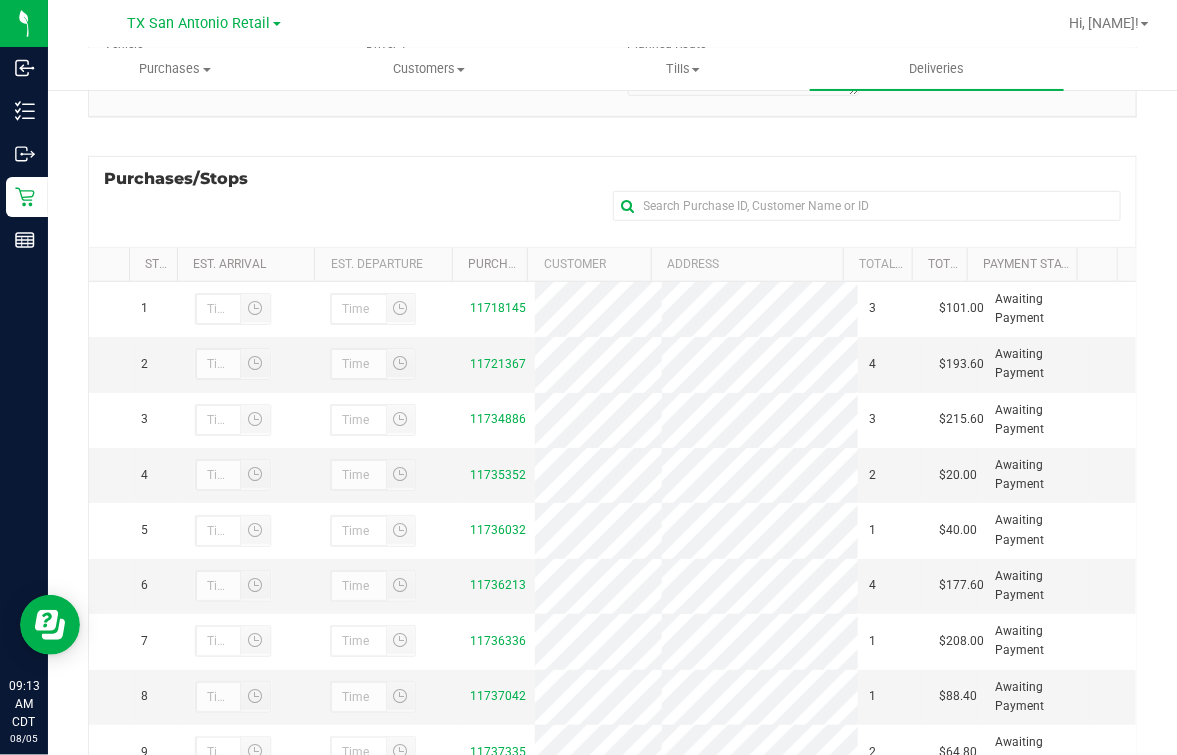 scroll, scrollTop: 353, scrollLeft: 0, axis: vertical 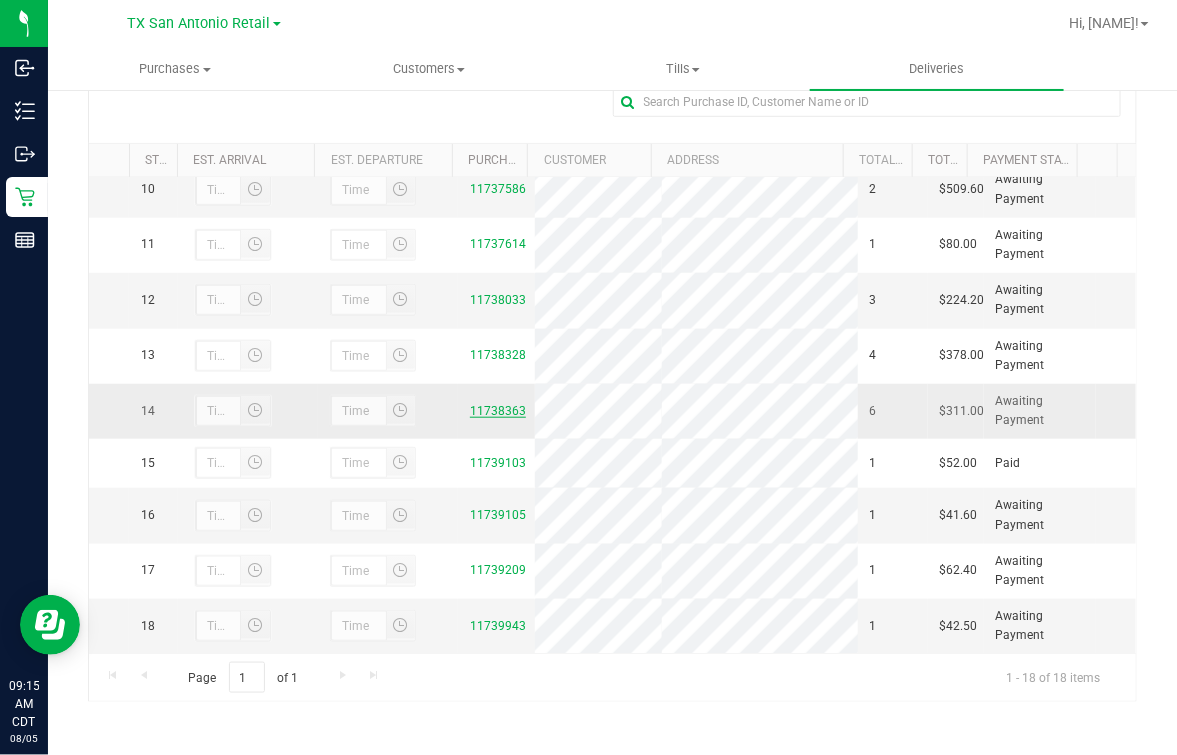 click on "11738363" at bounding box center (498, 411) 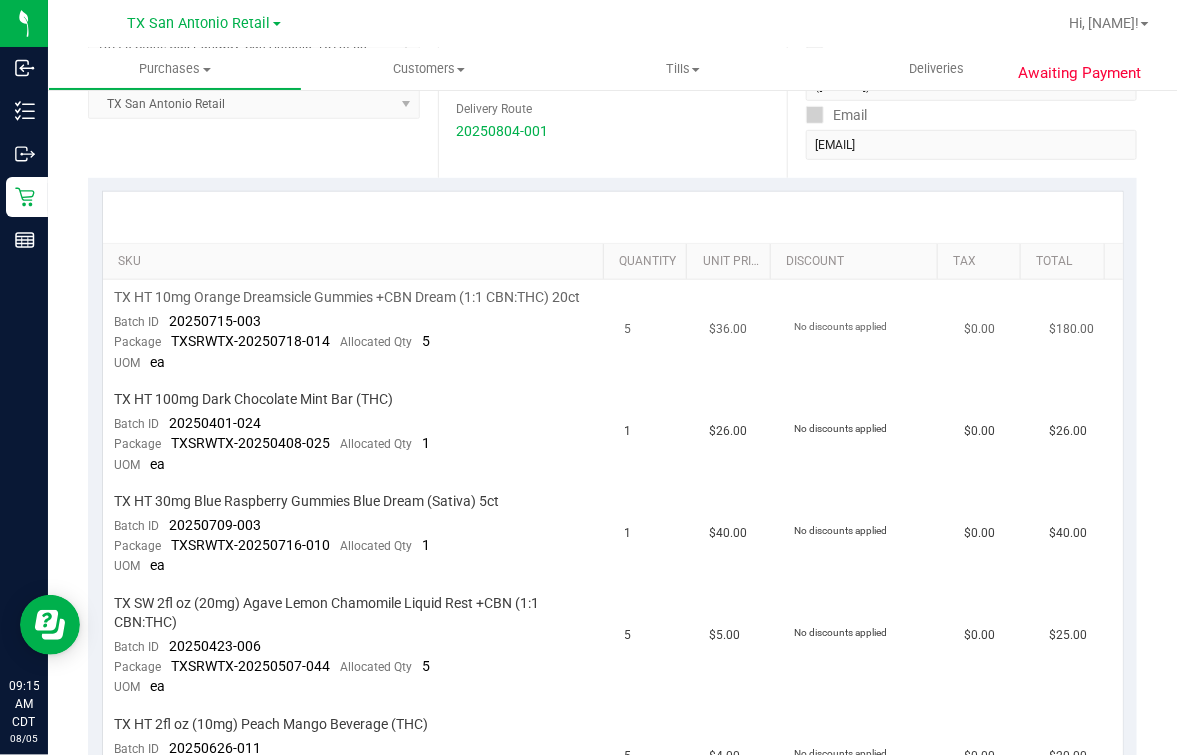 scroll, scrollTop: 0, scrollLeft: 0, axis: both 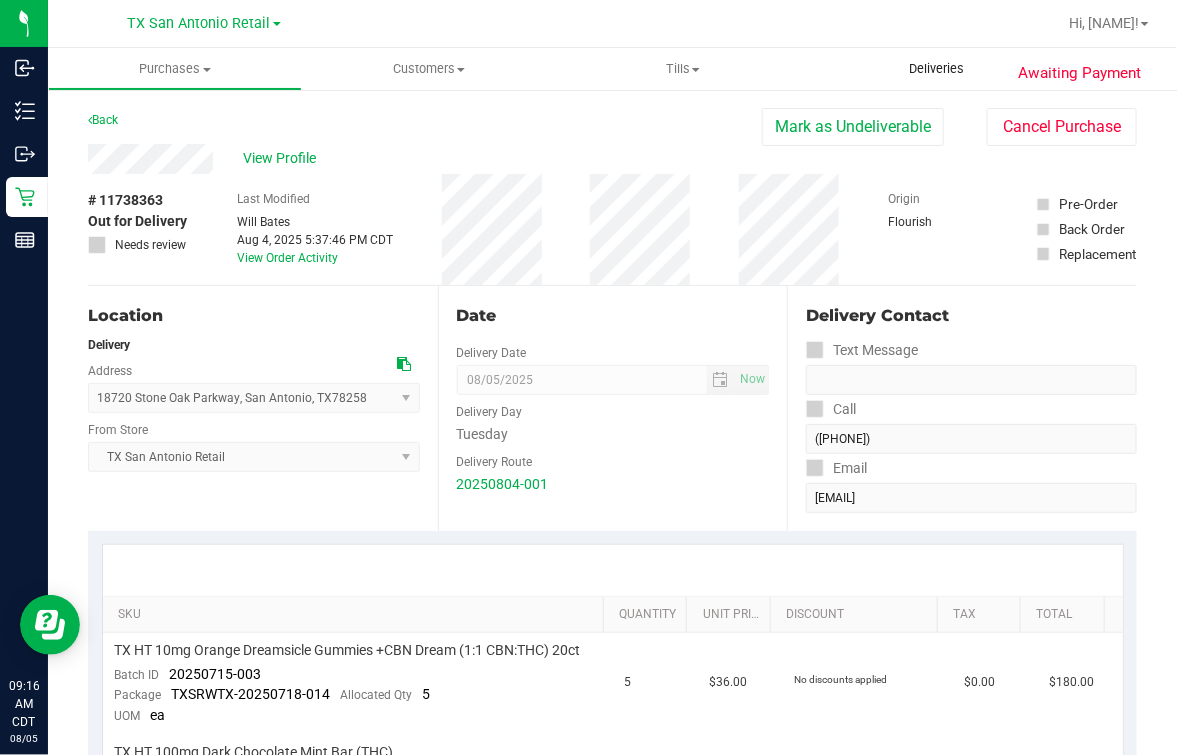 click on "Deliveries" at bounding box center [937, 69] 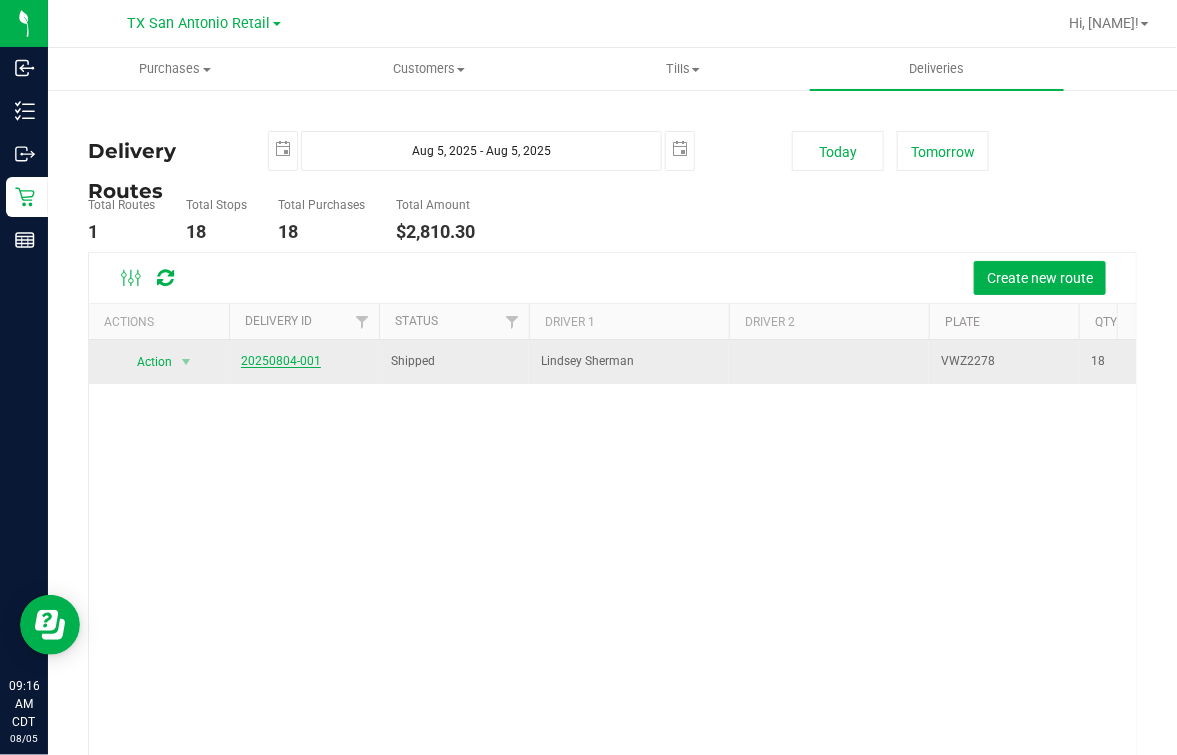 click on "20250804-001" at bounding box center (281, 361) 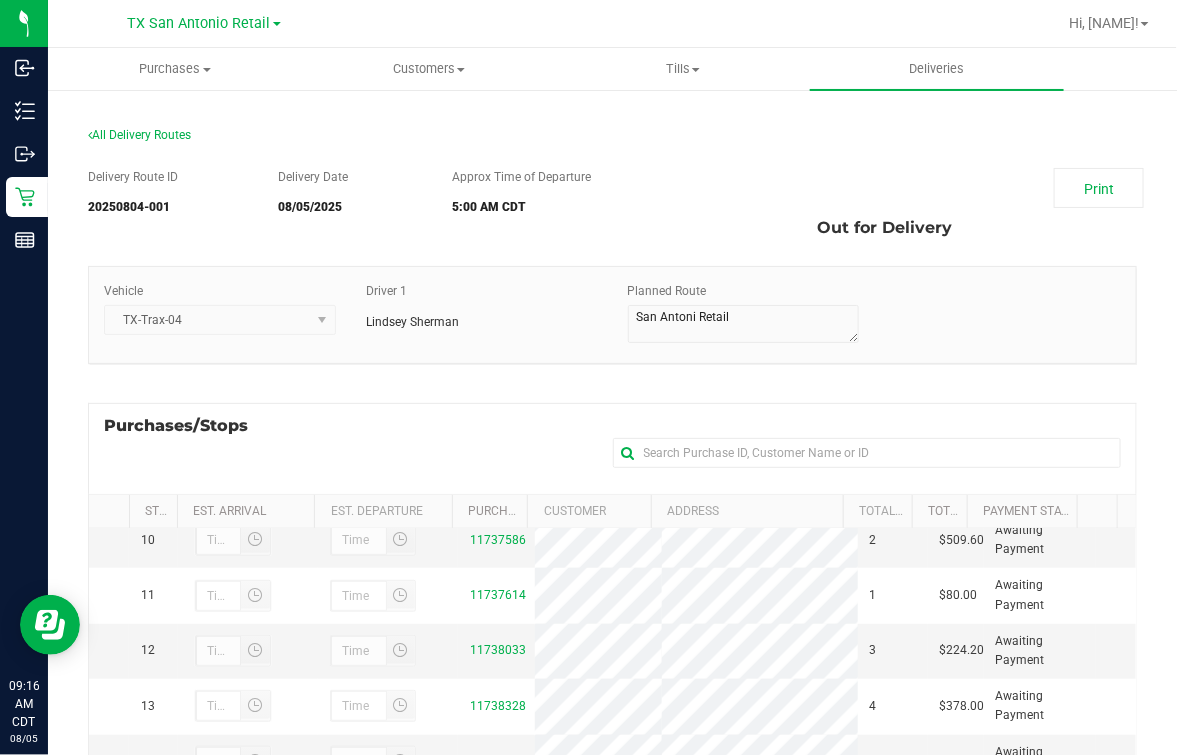 scroll, scrollTop: 613, scrollLeft: 0, axis: vertical 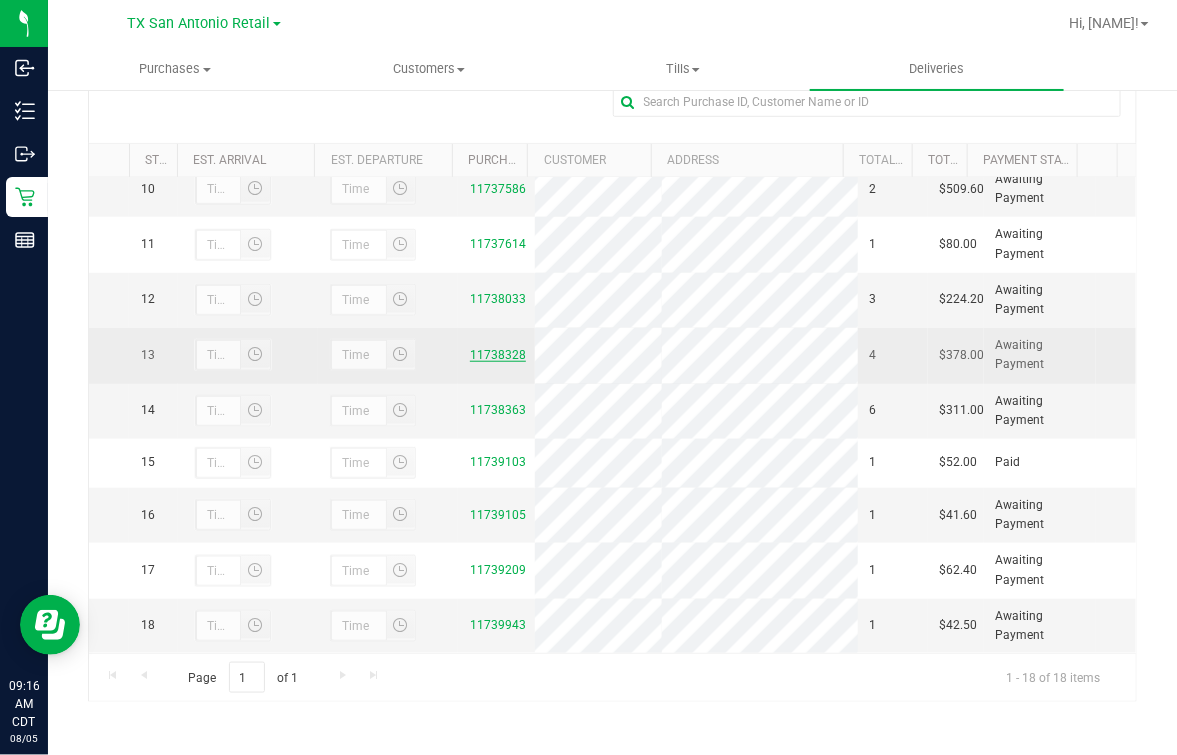 click on "11738328" at bounding box center (498, 355) 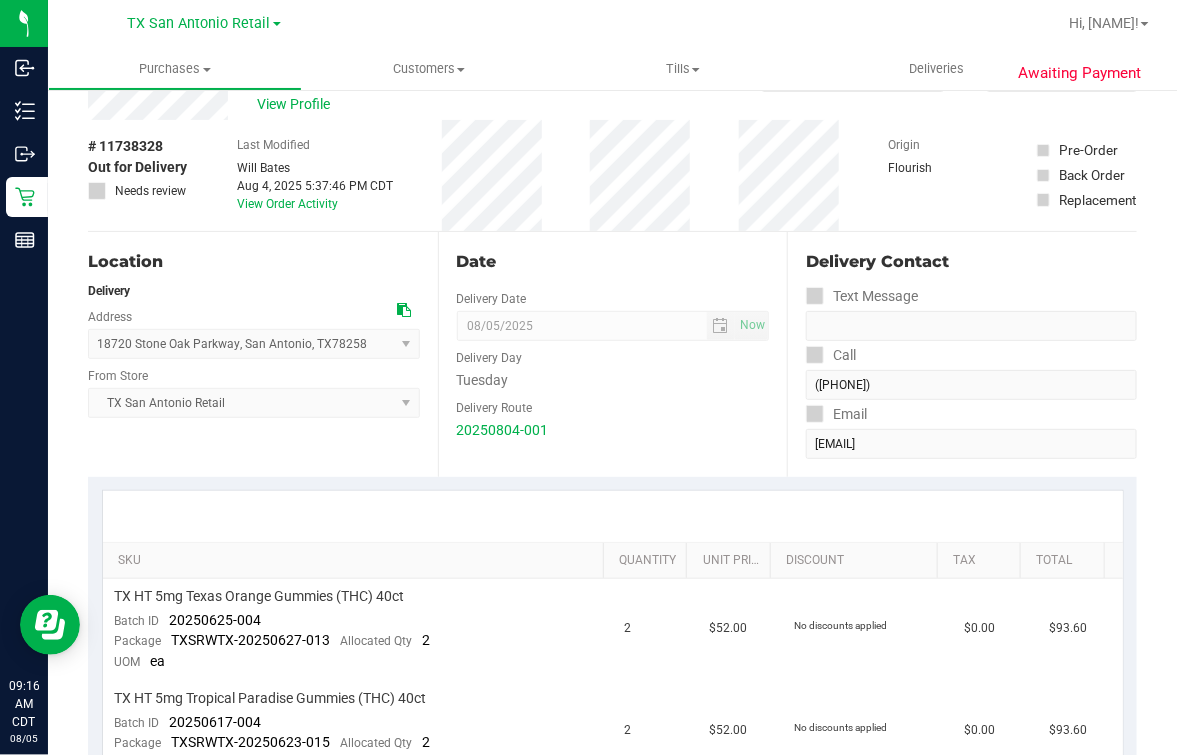 scroll, scrollTop: 0, scrollLeft: 0, axis: both 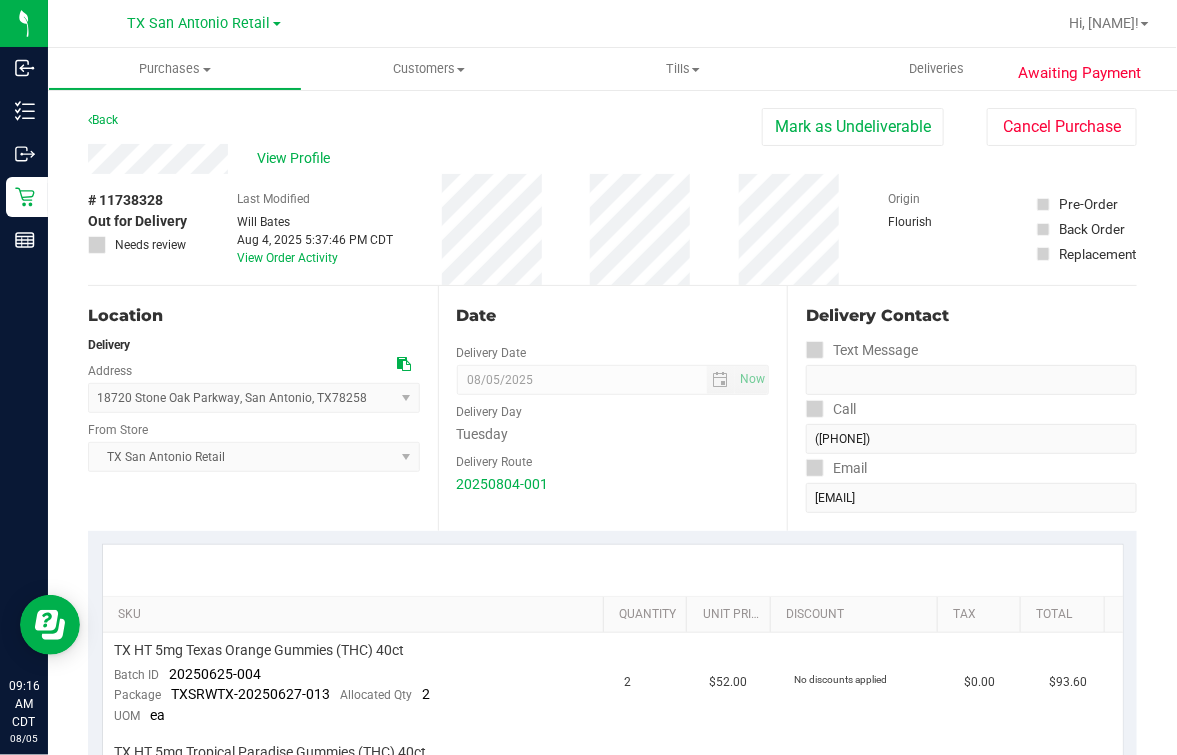 click on "Date
Delivery Date
[DATE]
Now
[DATE] [TIME]
Now
Delivery Day
[DAY_OF_WEEK]
Delivery Route
20250804-001" at bounding box center [613, 408] 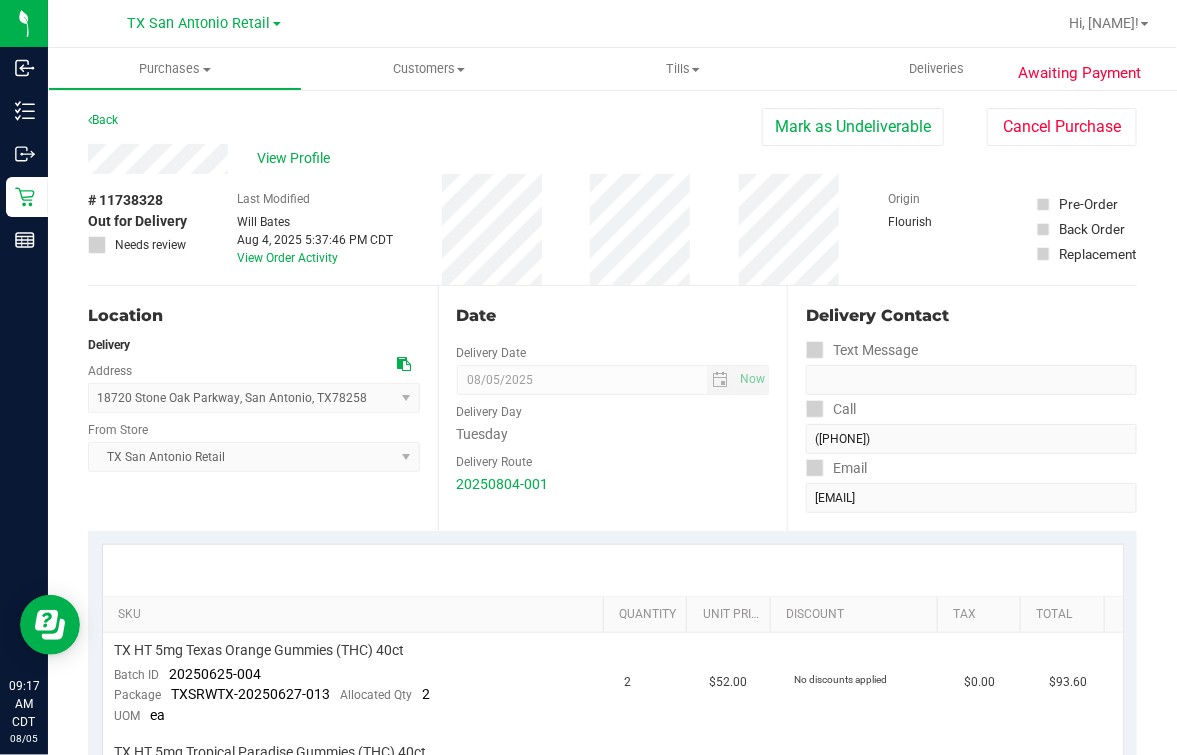 click on "Location
Delivery
Address
[NUMBER] [STREET] [PKWY]
, [CITY]
, [STATE]
[POSTAL_CODE]
Select address [NUMBER] [STREET] [PKWY]
From Store
TX [CITY] Retail Select Store Bonita Springs WC Boynton Beach WC Bradenton WC Brandon WC Brooksville WC Call Center Clermont WC Crestview WC Deerfield Beach WC Delray Beach WC Deltona WC Ft Walton Beach WC Ft. Lauderdale WC Ft. Myers WC Gainesville WC Jax Atlantic WC JAX DC REP Jax WC Key West WC Lakeland WC Largo WC Lehigh Acres DC REP Merritt Island WC Miami 72nd WC Miami Beach WC Miami Dadeland WC Miramar DC REP Ocala WC" at bounding box center (263, 408) 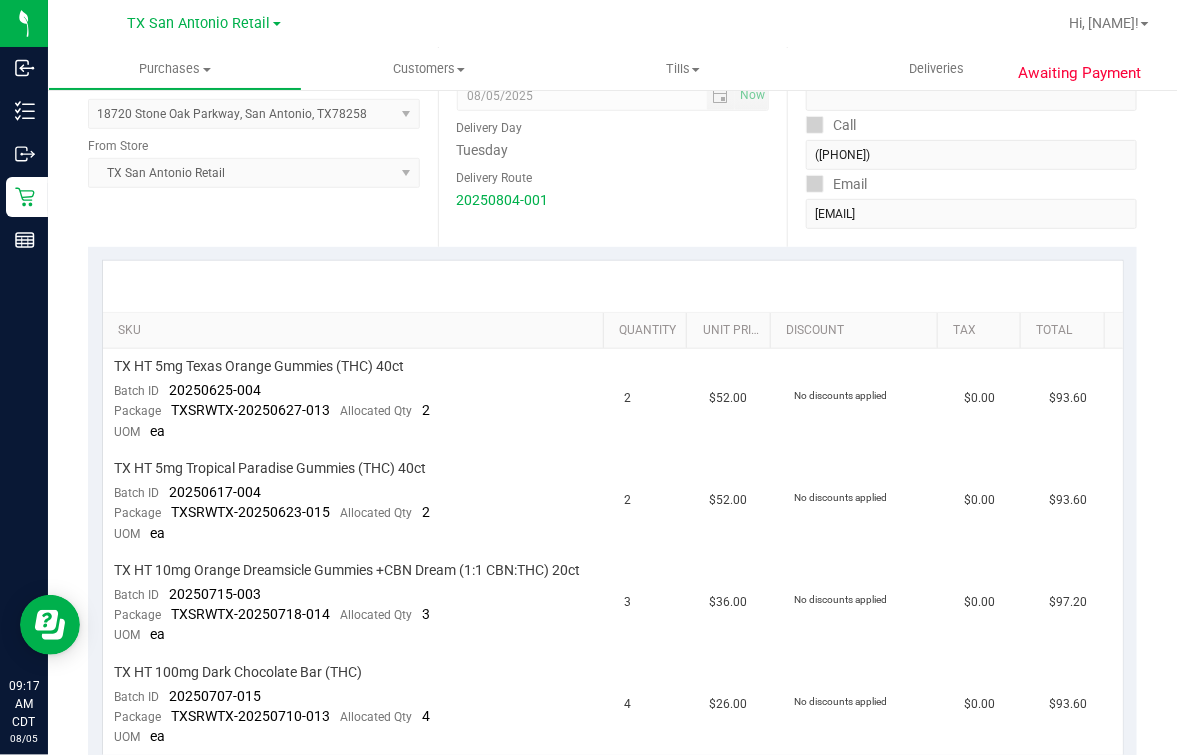 scroll, scrollTop: 375, scrollLeft: 0, axis: vertical 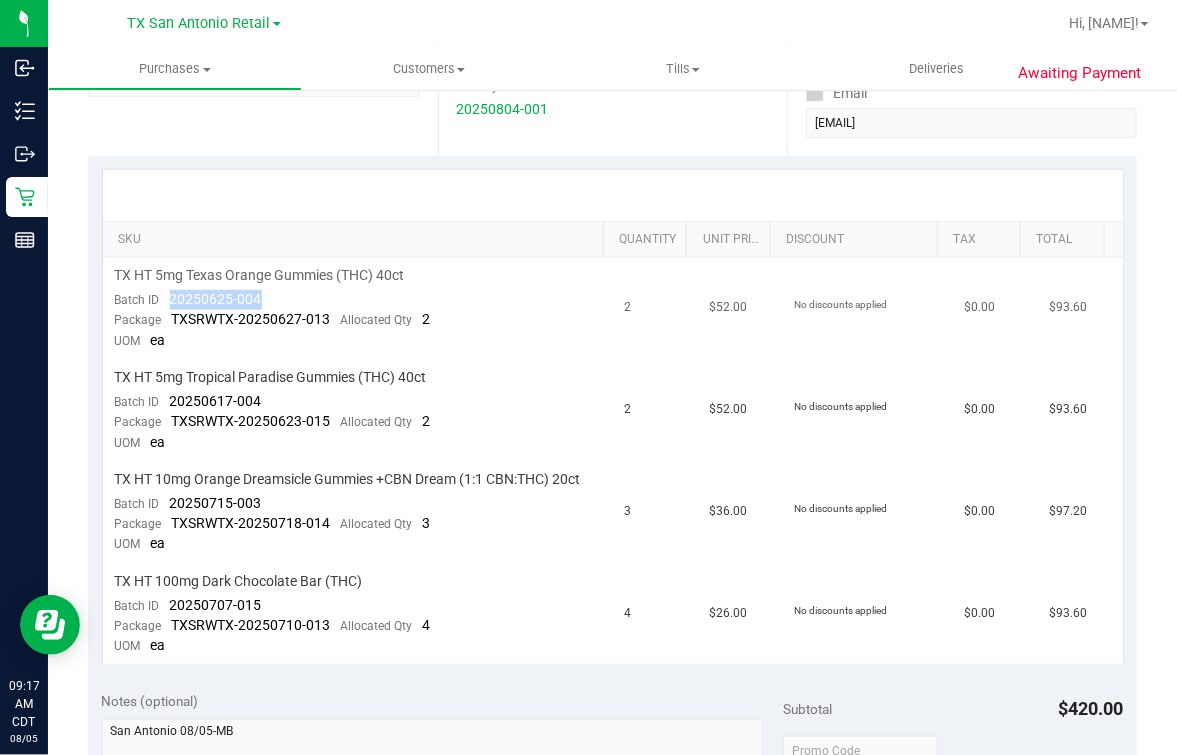 drag, startPoint x: 167, startPoint y: 303, endPoint x: 263, endPoint y: 295, distance: 96.332756 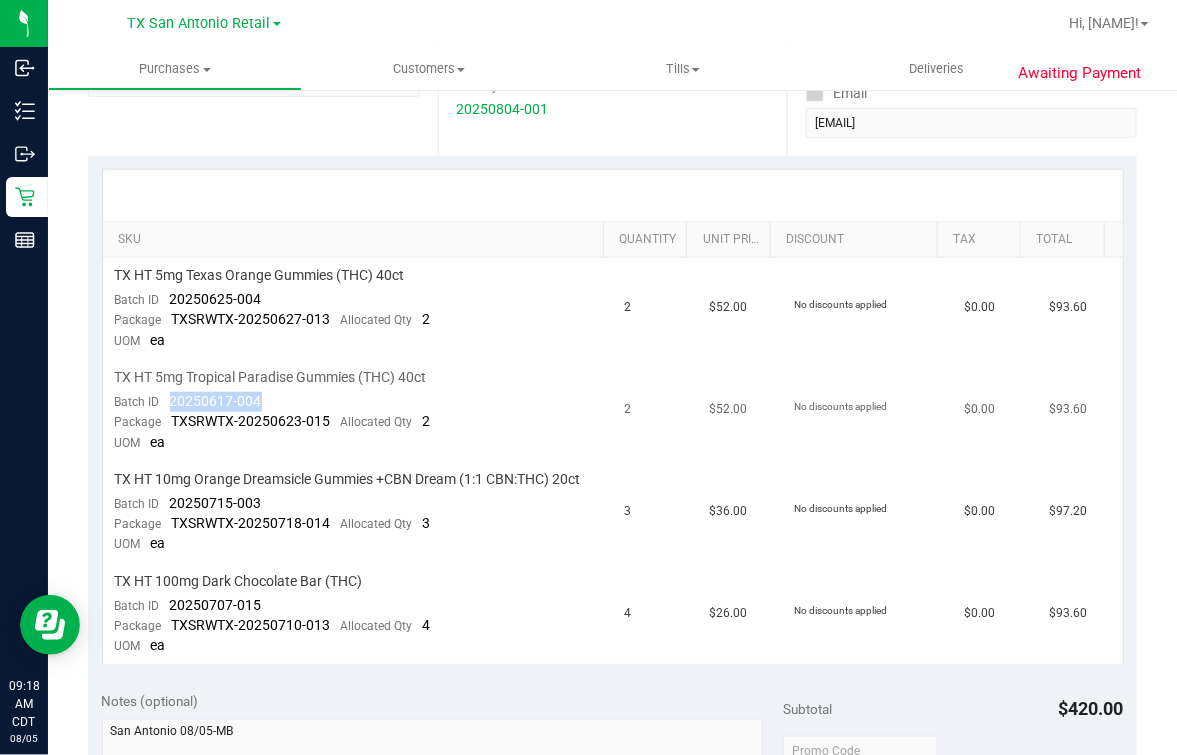 drag, startPoint x: 230, startPoint y: 398, endPoint x: 285, endPoint y: 401, distance: 55.081757 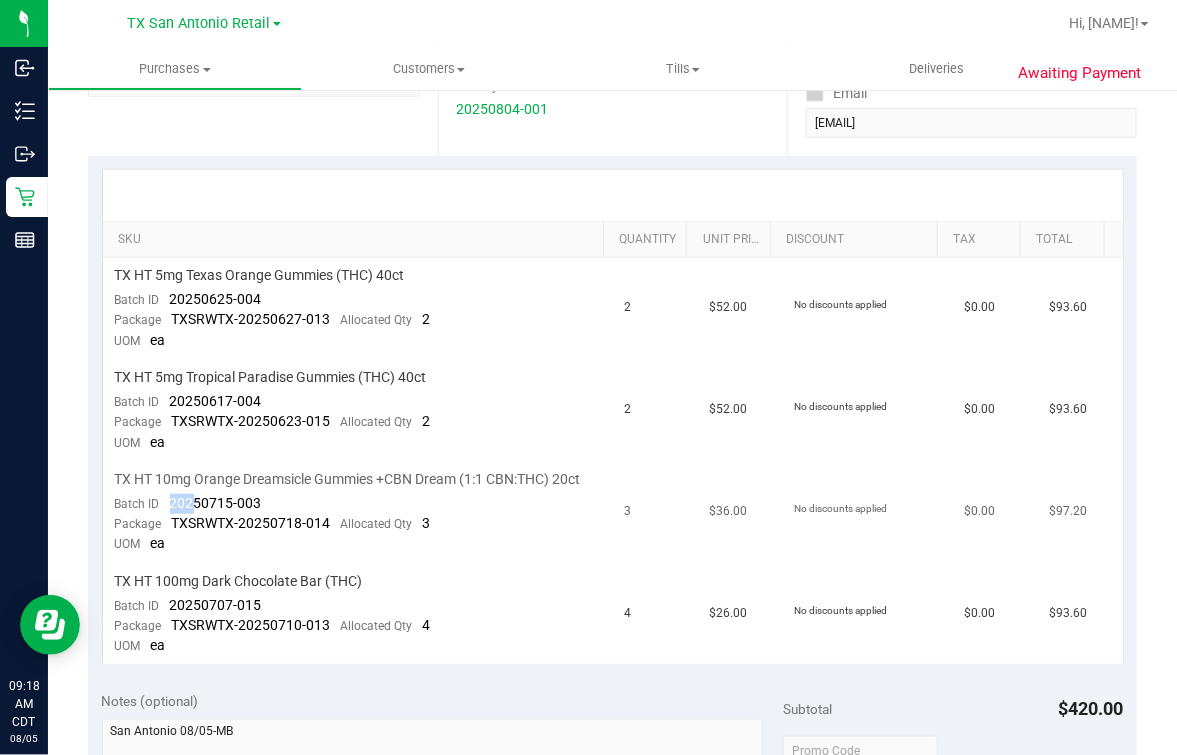 drag, startPoint x: 161, startPoint y: 518, endPoint x: 194, endPoint y: 518, distance: 33 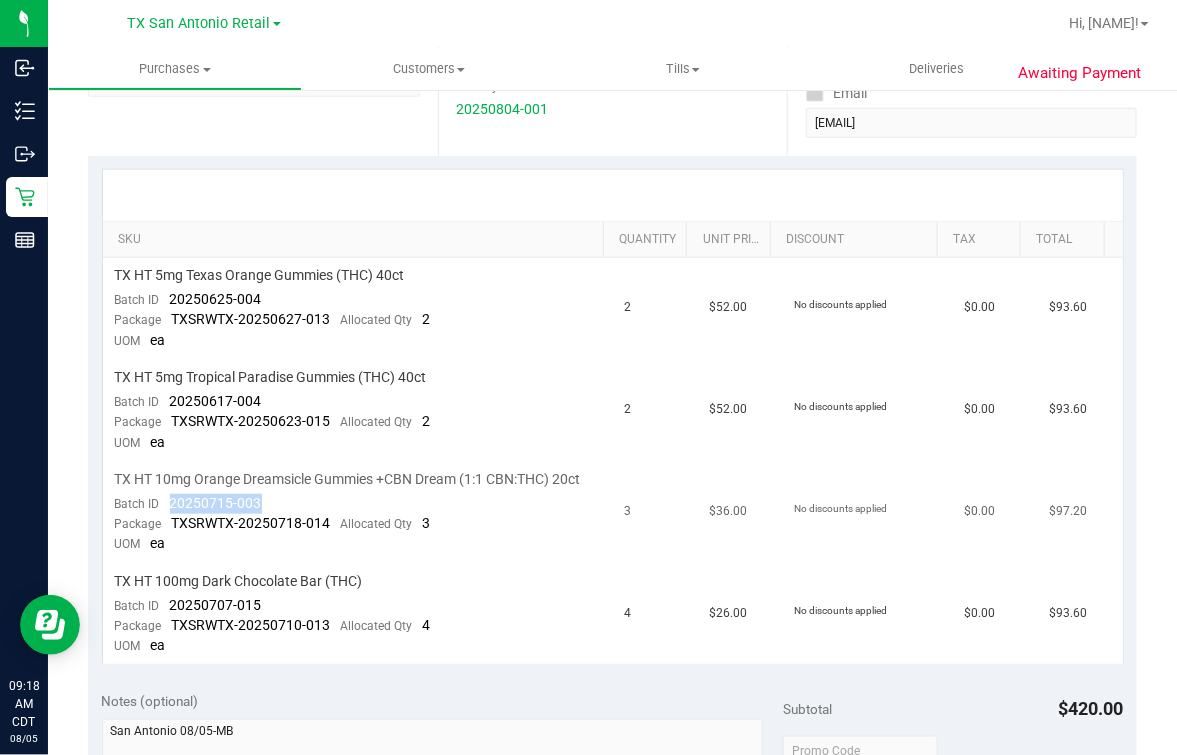 drag, startPoint x: 165, startPoint y: 515, endPoint x: 273, endPoint y: 520, distance: 108.11568 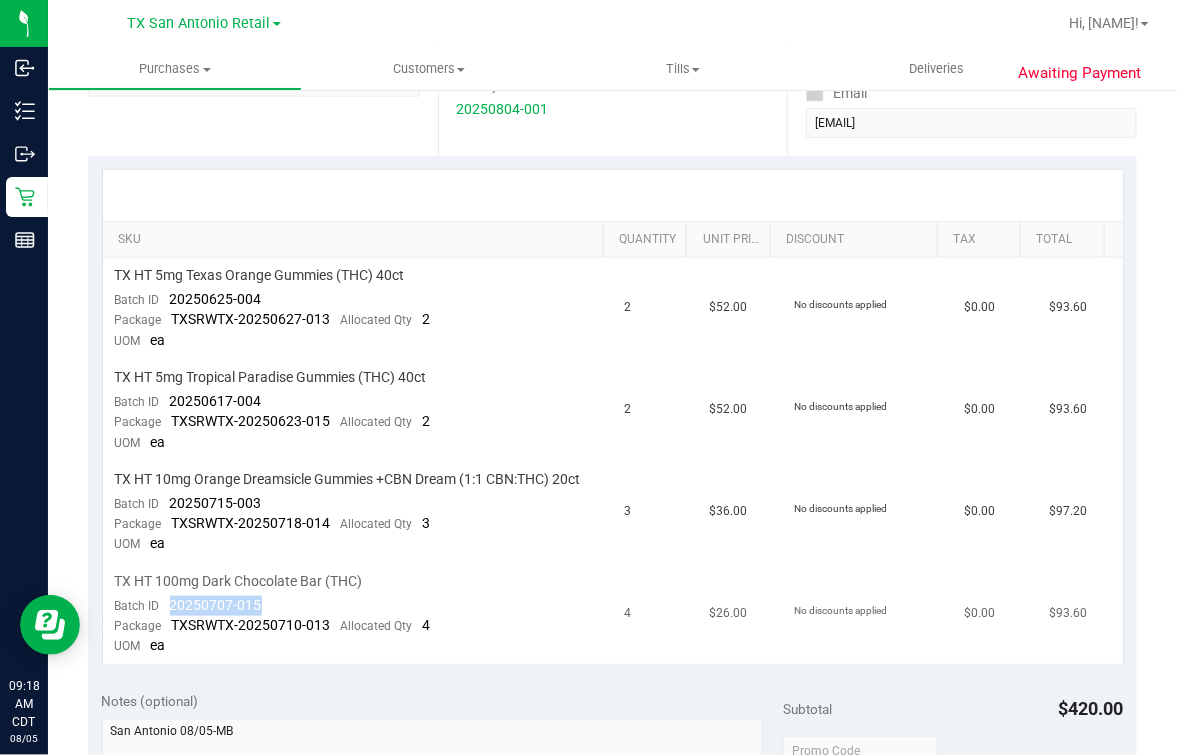 drag, startPoint x: 169, startPoint y: 622, endPoint x: 269, endPoint y: 623, distance: 100.005 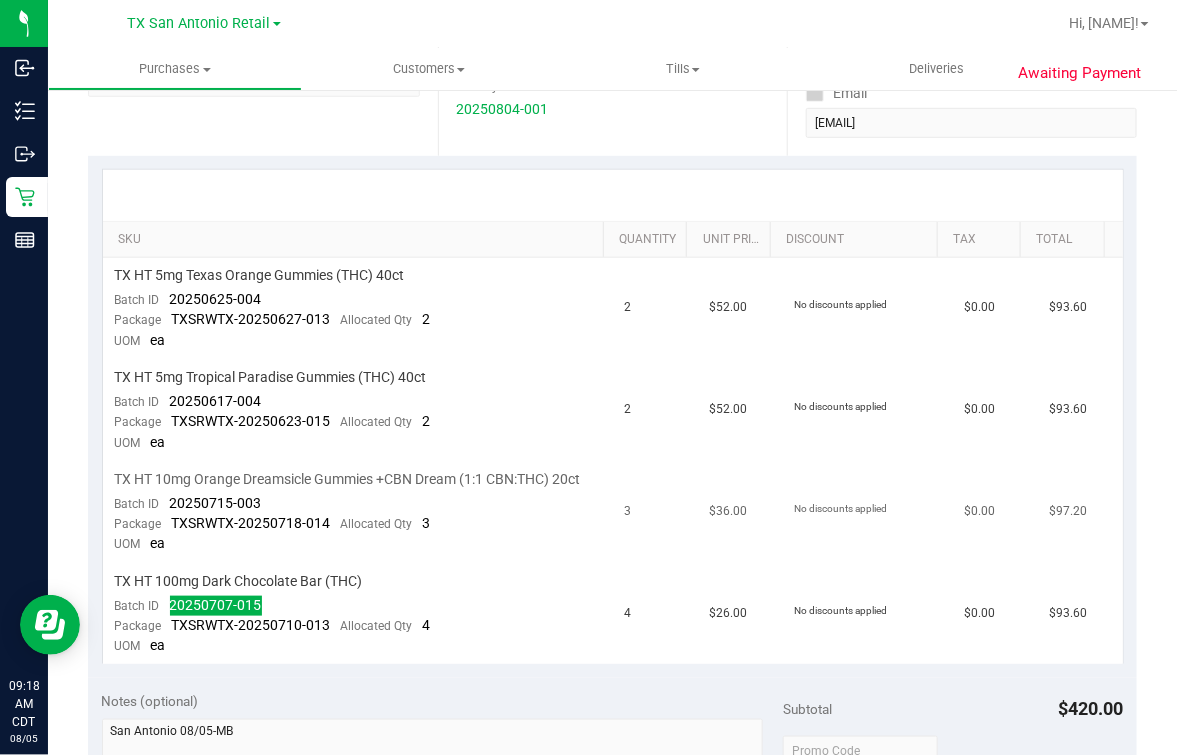 scroll, scrollTop: 0, scrollLeft: 0, axis: both 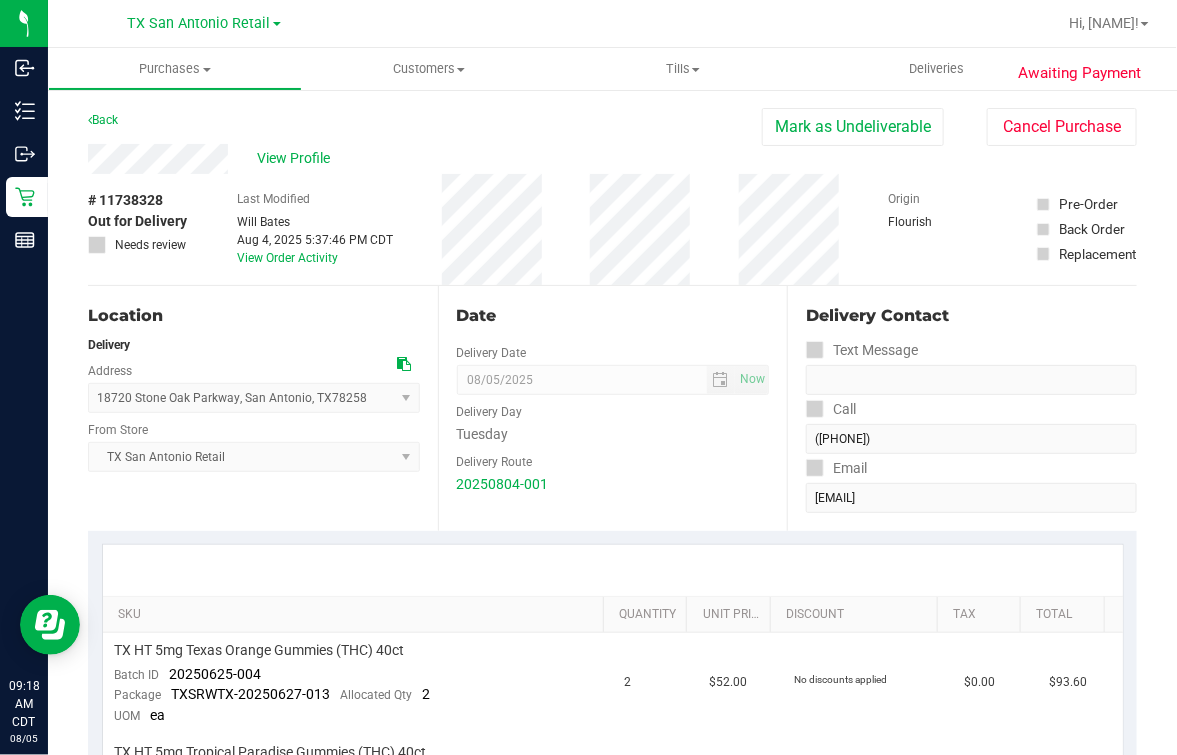 click on "# 11738328
Out for Delivery
Needs review
Last Modified
Will Bates
Aug 4, 2025 5:37:46 PM CDT
View Order Activity
Origin
Flourish
Pre-Order
Back Order
Replacement" at bounding box center [612, 229] 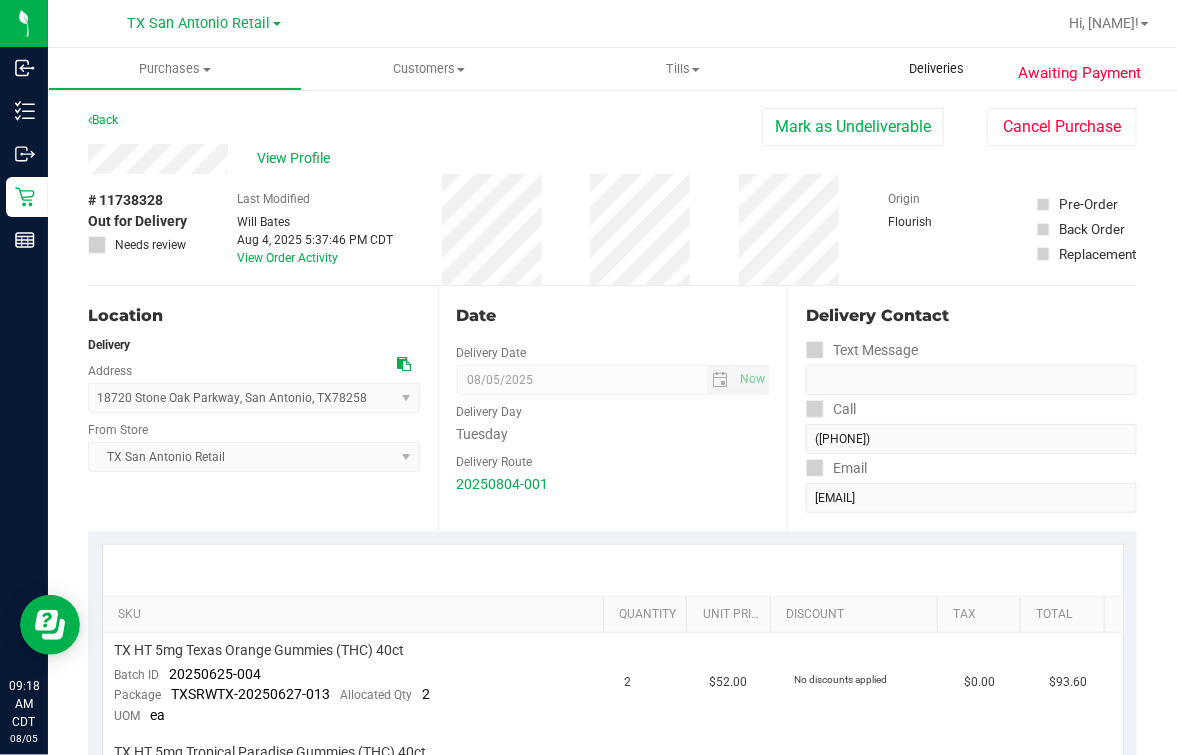 click on "Deliveries" at bounding box center [937, 69] 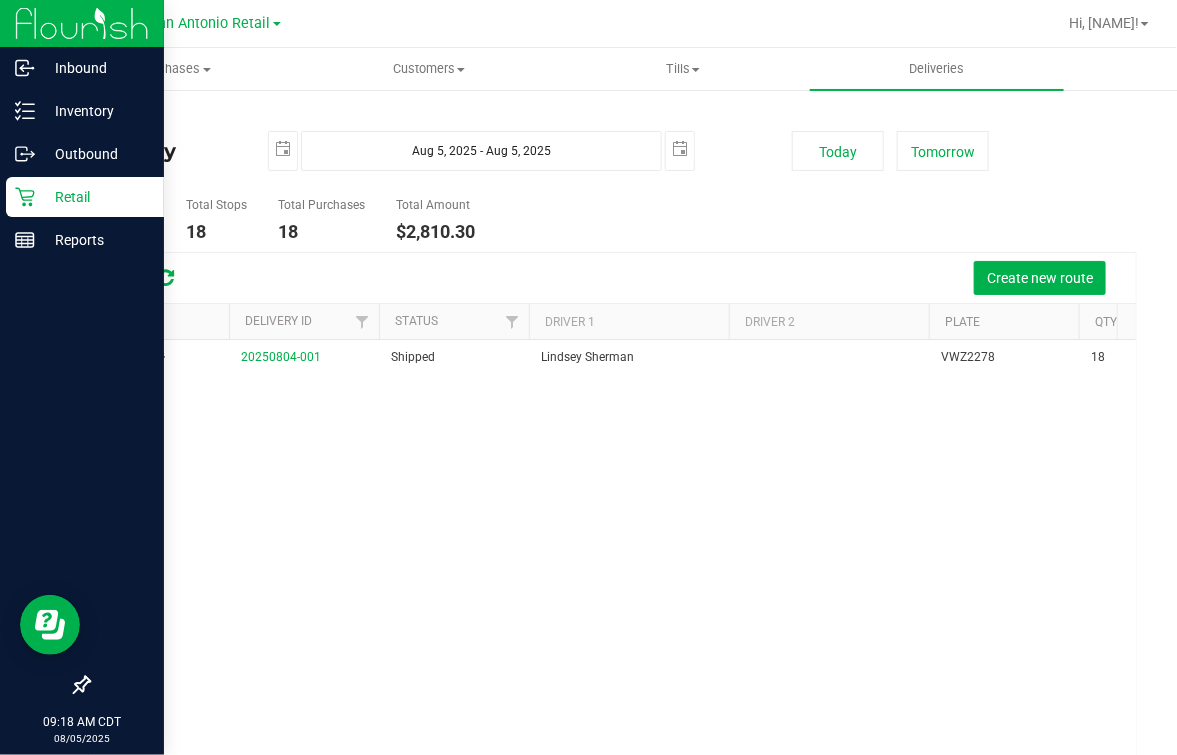 click 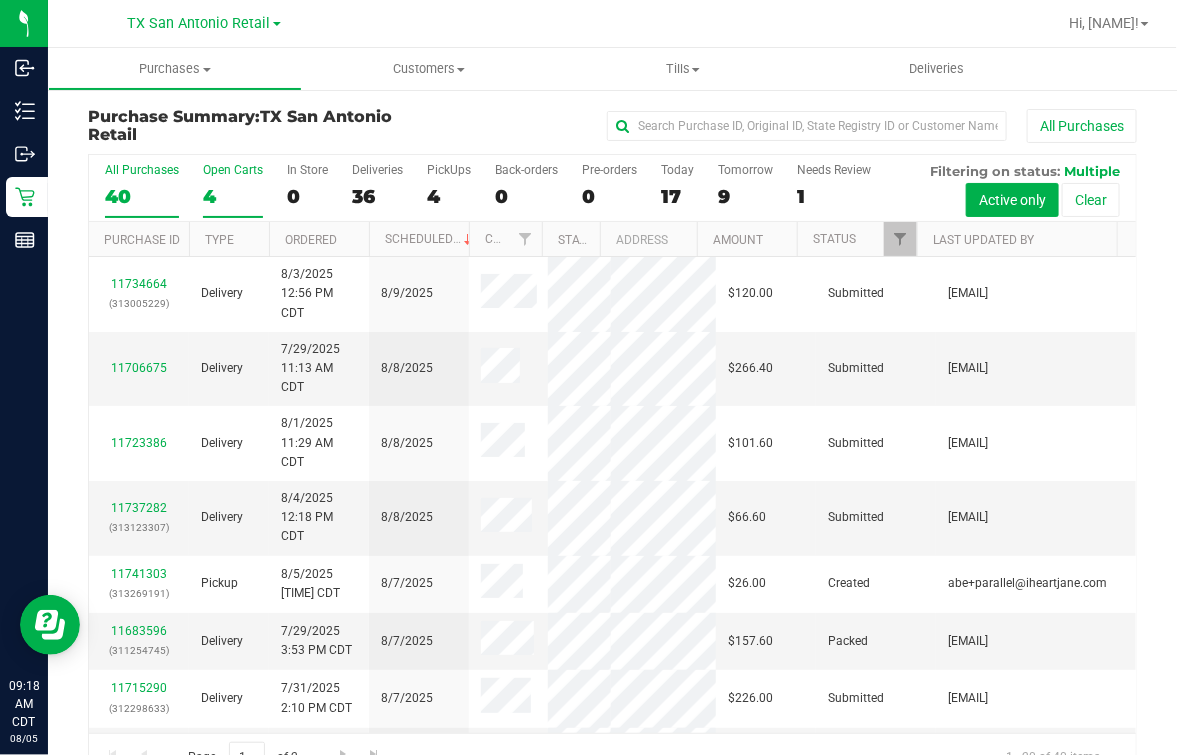 click on "4" at bounding box center [233, 196] 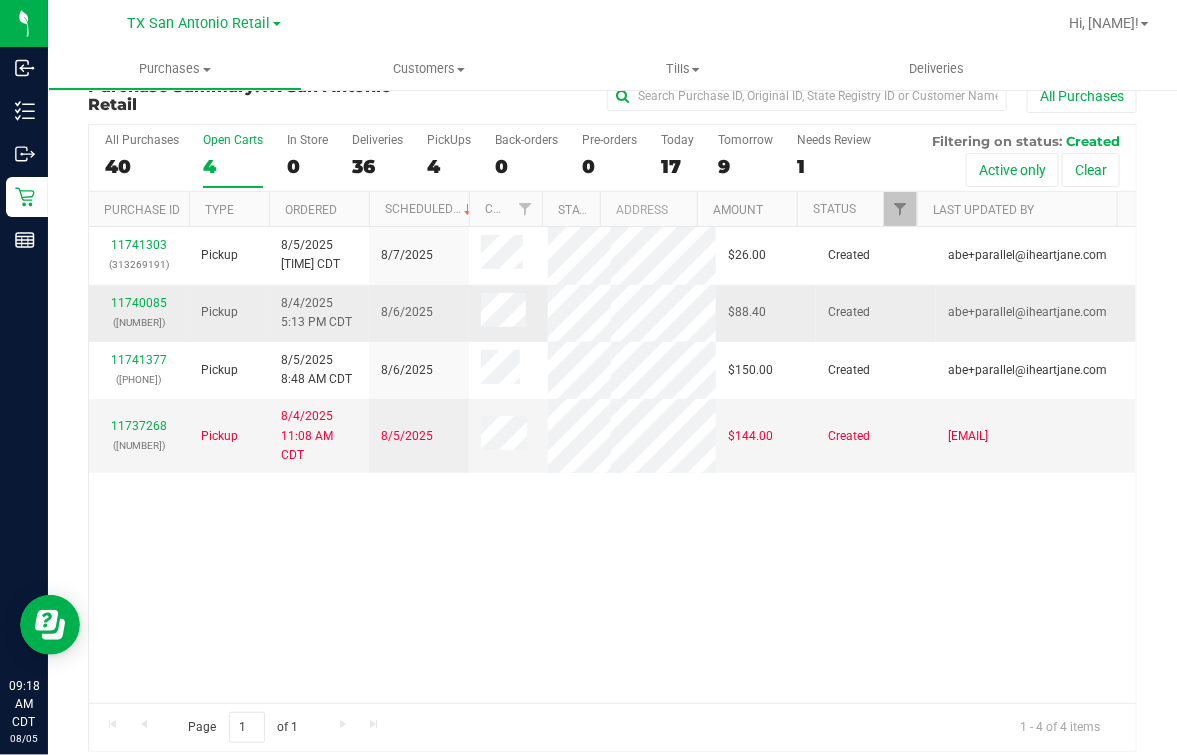 scroll, scrollTop: 45, scrollLeft: 0, axis: vertical 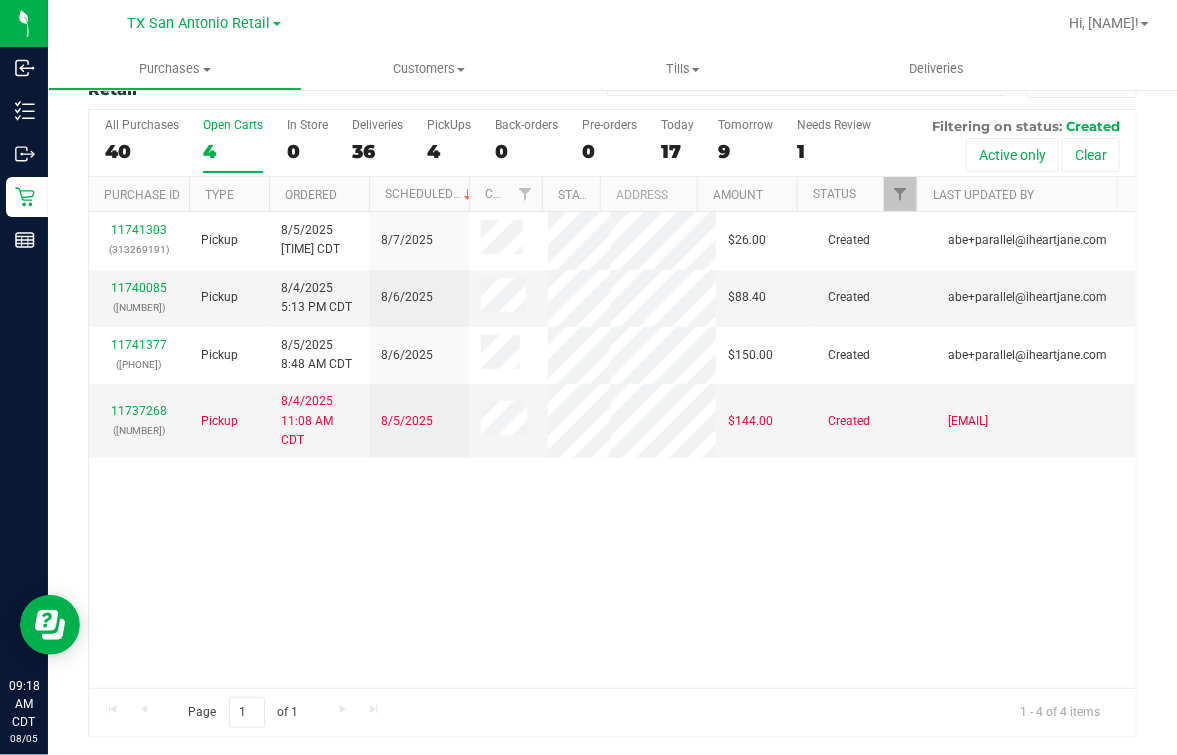 click on "# [ID]
([PHONE])
Pickup [DATE] [TIME] [TIMEZONE] [DATE]
$[PRICE]
Created [EMAIL]
# [ID]
([PHONE])
Pickup [DATE] [TIME] [TIMEZONE] [DATE]
$[PRICE]
Created [EMAIL]
# [ID]
([PHONE])
Pickup [DATE] [TIME] [TIMEZONE] [DATE]
$[PRICE]
Created [EMAIL]
# [ID]
([PHONE])
Pickup [DATE] [TIME] [TIMEZONE] [DATE]
$[PRICE]
Created [EMAIL]" at bounding box center [612, 450] 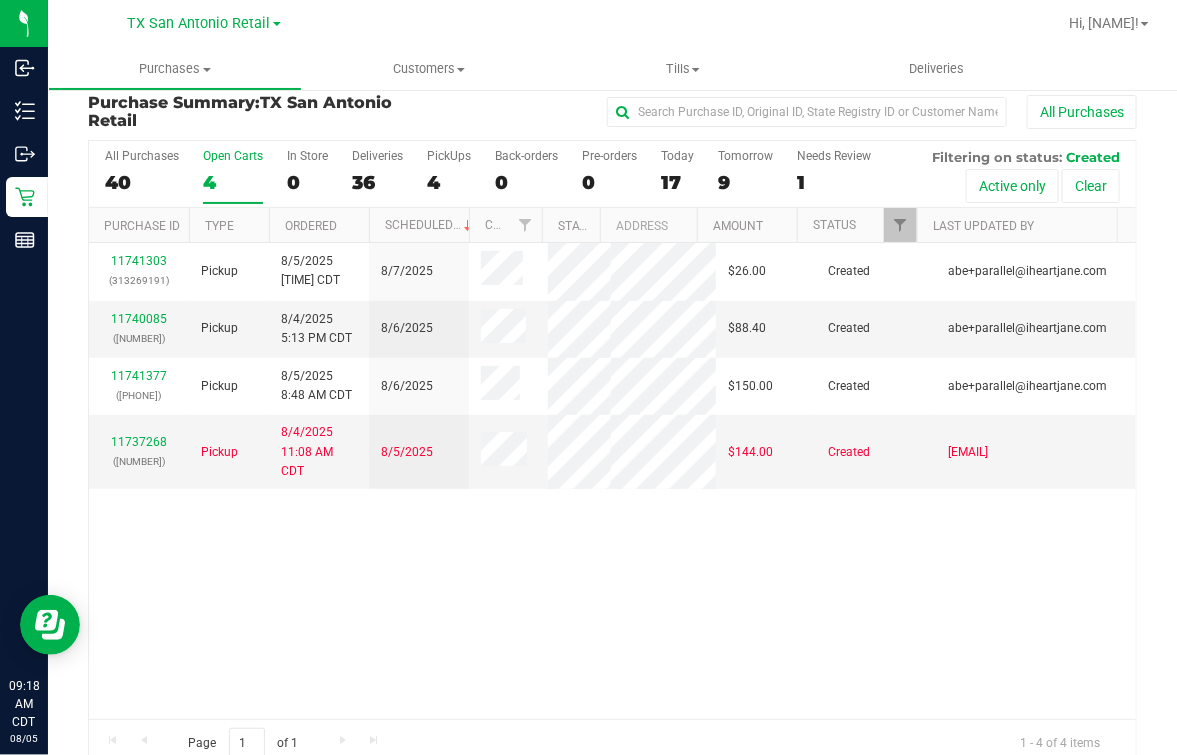 scroll, scrollTop: 0, scrollLeft: 0, axis: both 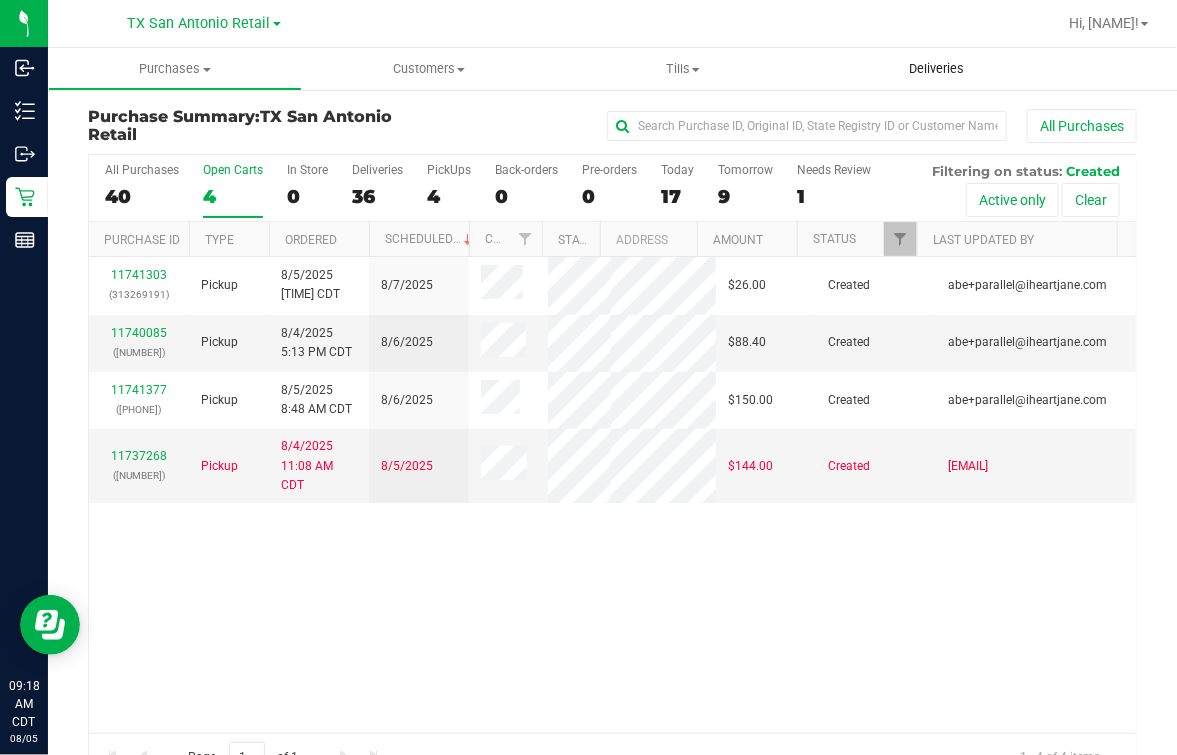 click on "Deliveries" at bounding box center (937, 69) 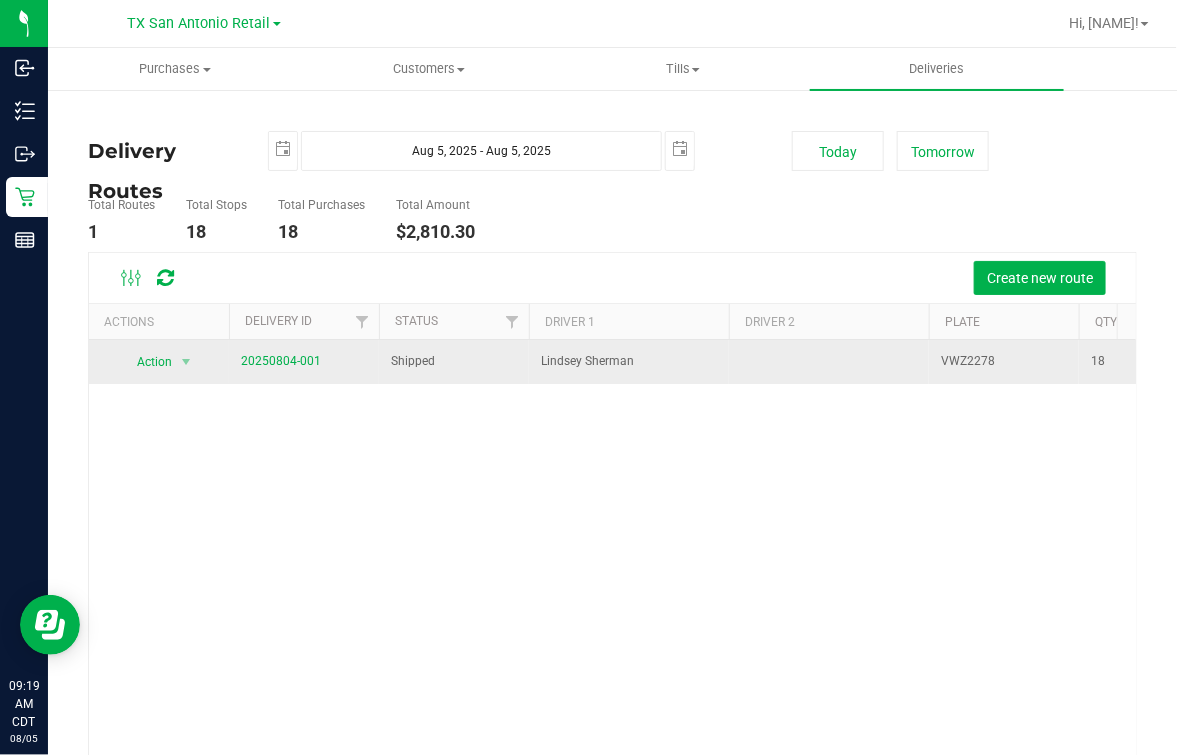 click on "20250804-001" at bounding box center [304, 362] 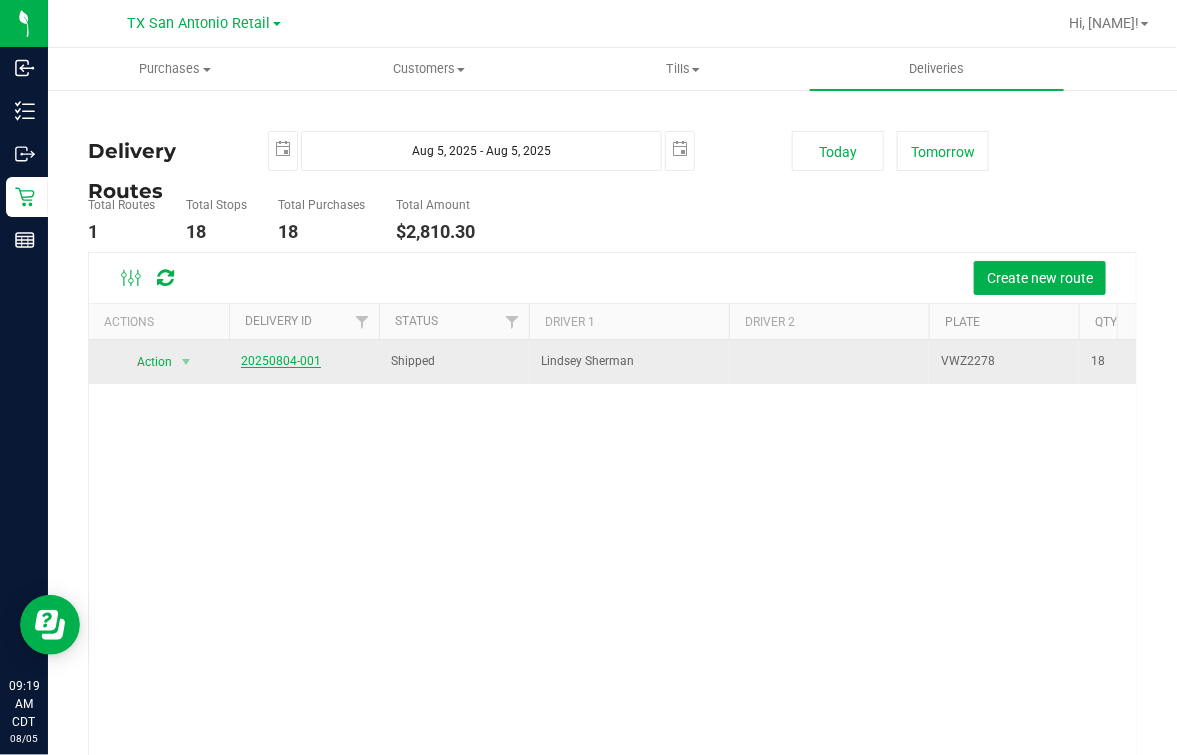click on "20250804-001" at bounding box center (281, 361) 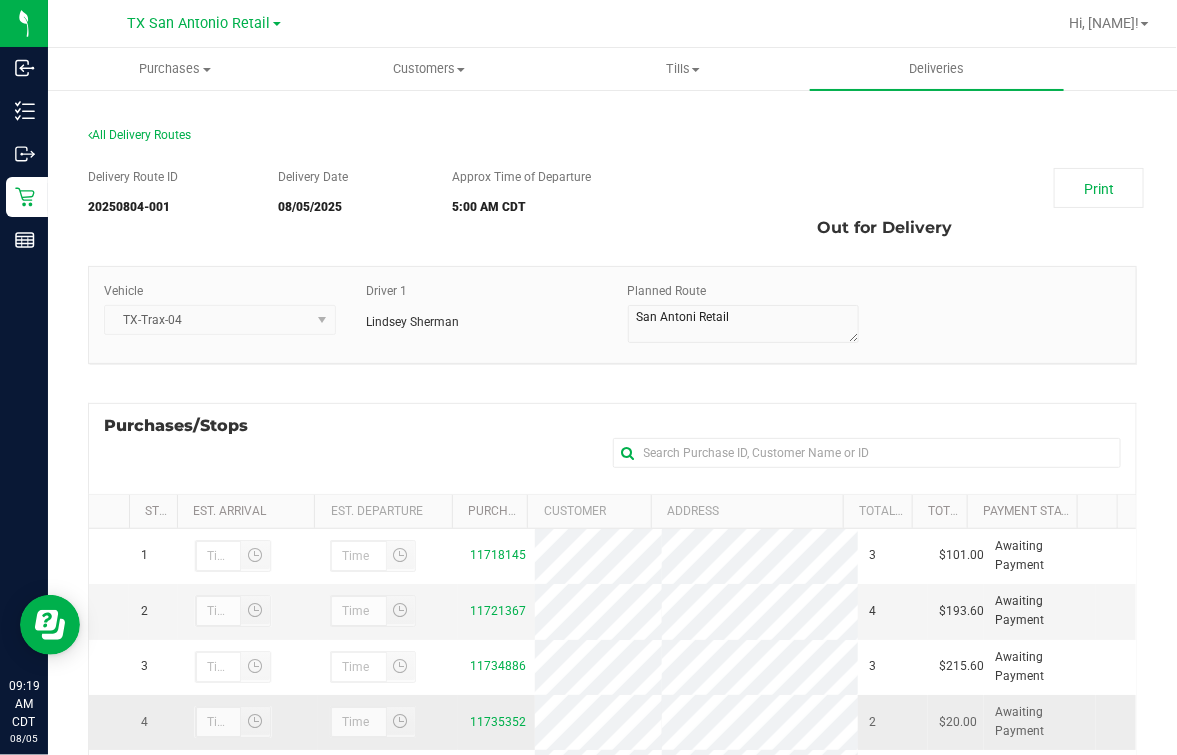 scroll, scrollTop: 353, scrollLeft: 0, axis: vertical 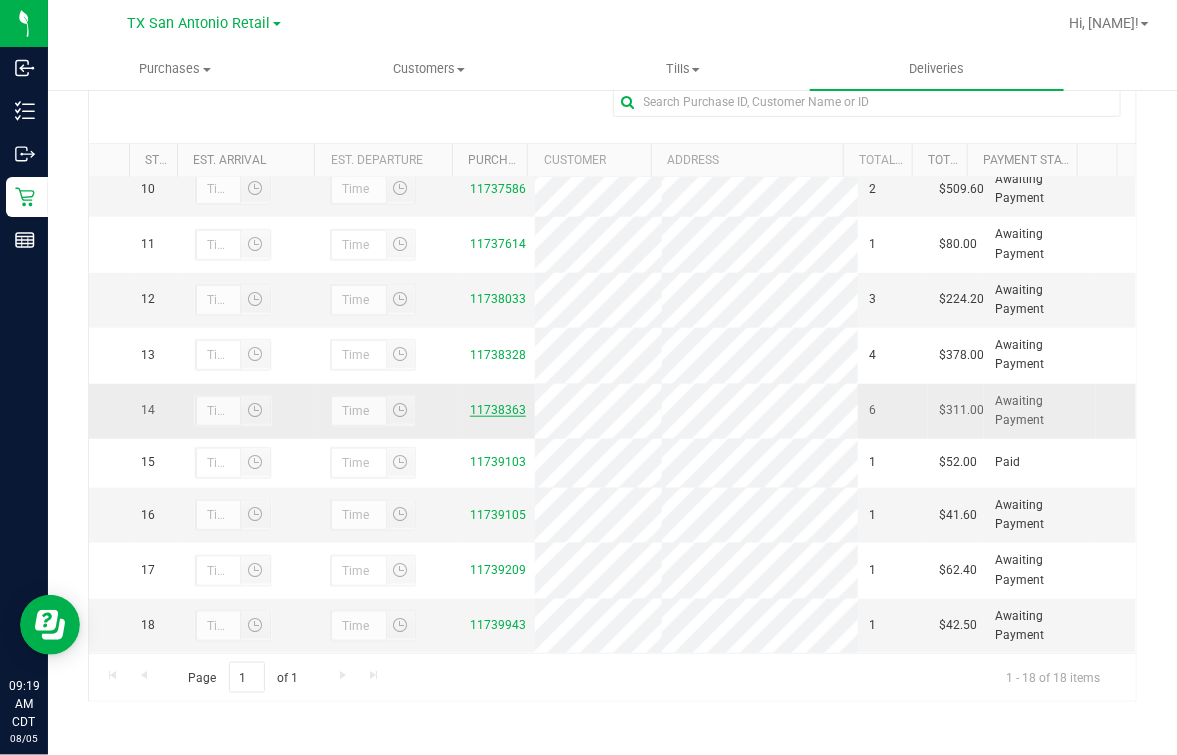 click on "11738363" at bounding box center (498, 410) 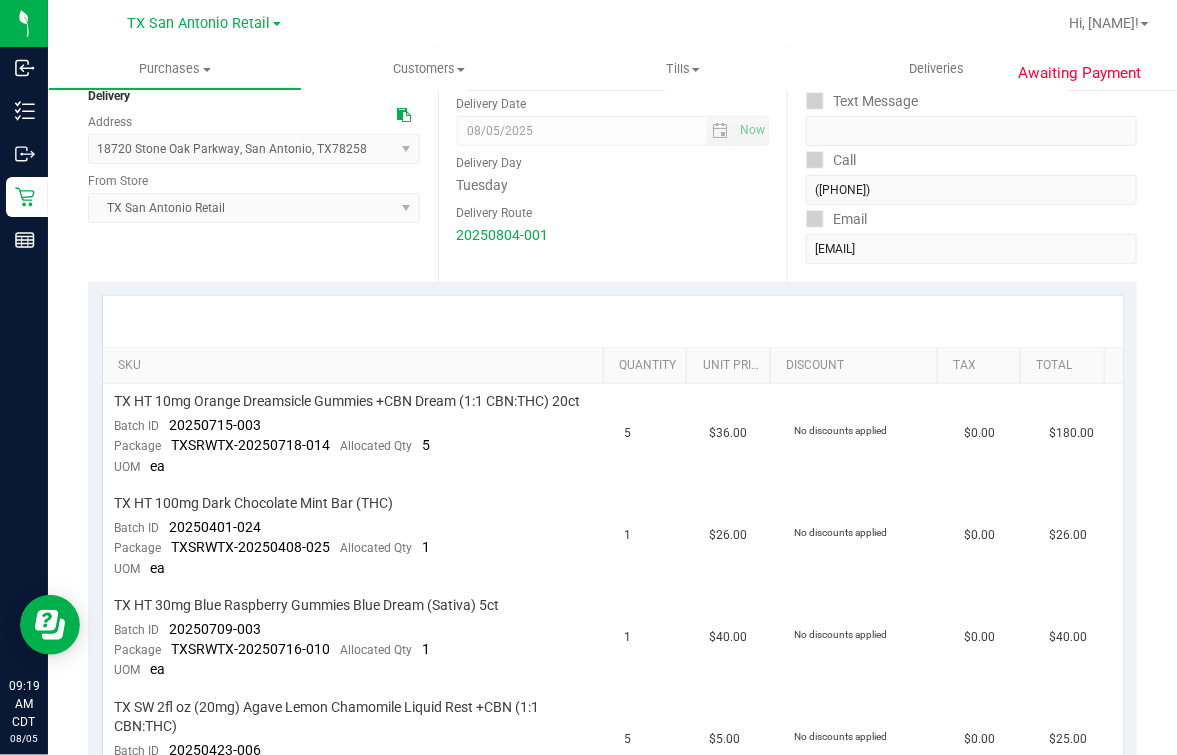 scroll, scrollTop: 0, scrollLeft: 0, axis: both 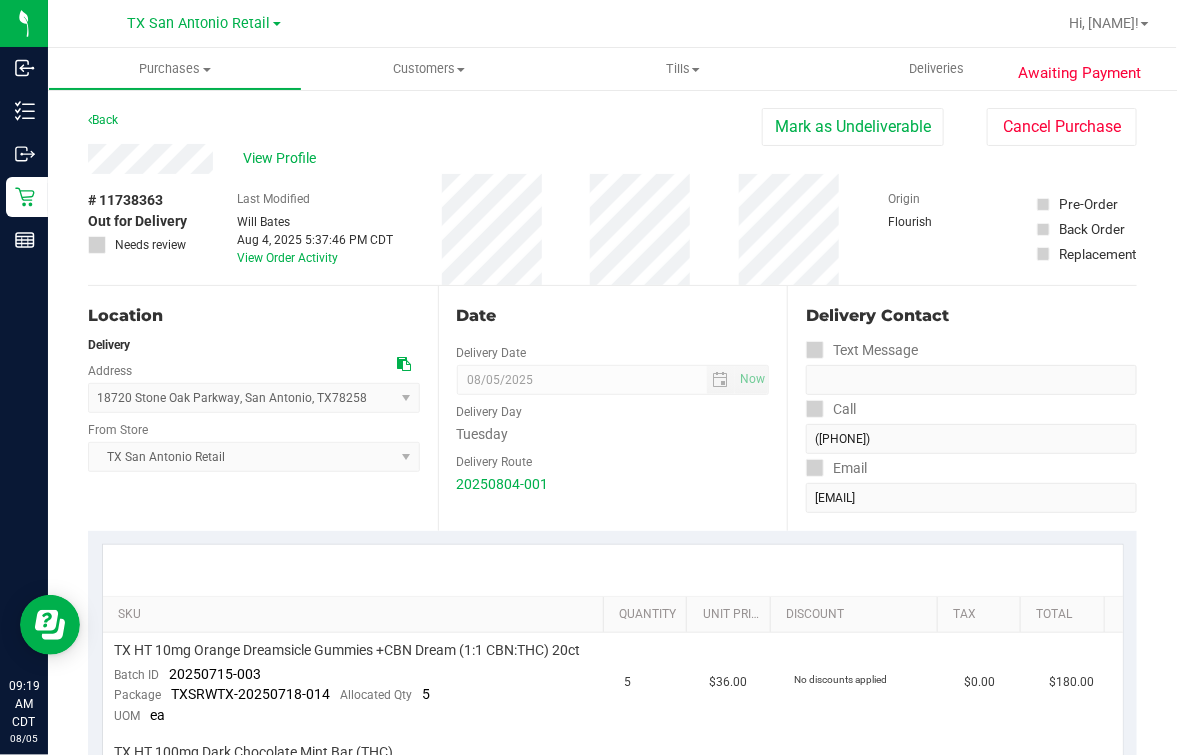 click on "Delivery Route" at bounding box center [613, 459] 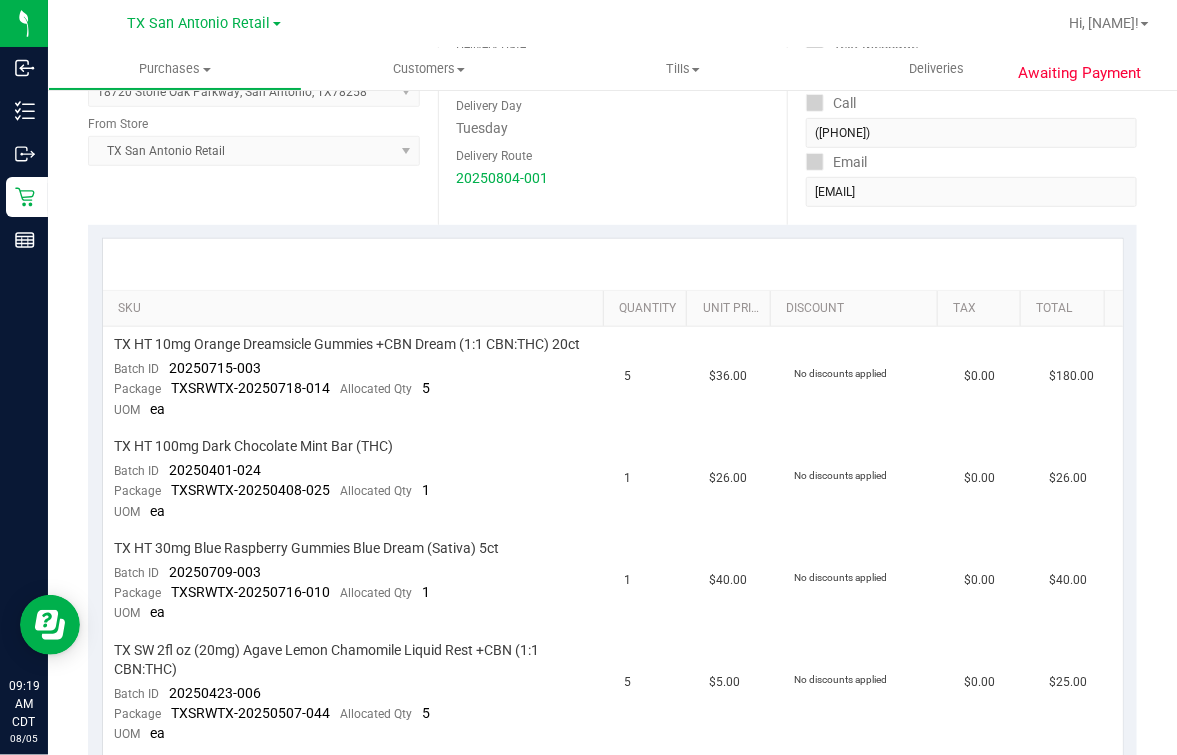 scroll, scrollTop: 375, scrollLeft: 0, axis: vertical 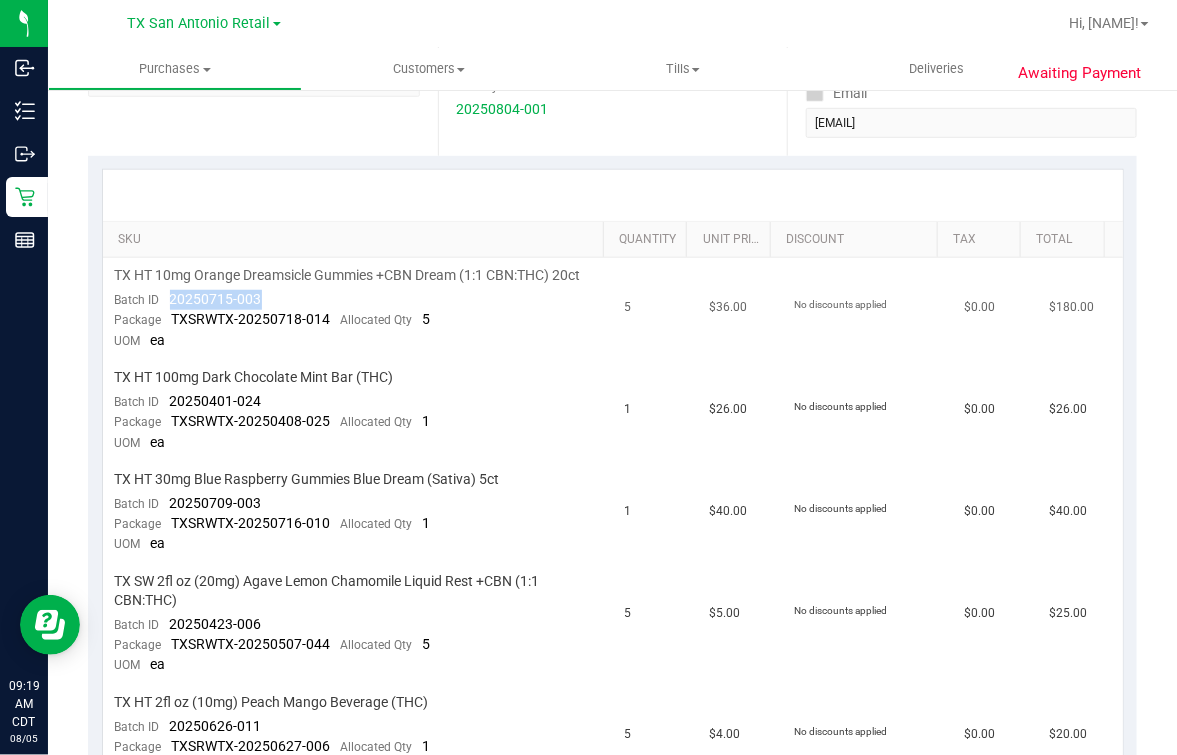drag, startPoint x: 222, startPoint y: 313, endPoint x: 307, endPoint y: 321, distance: 85.37564 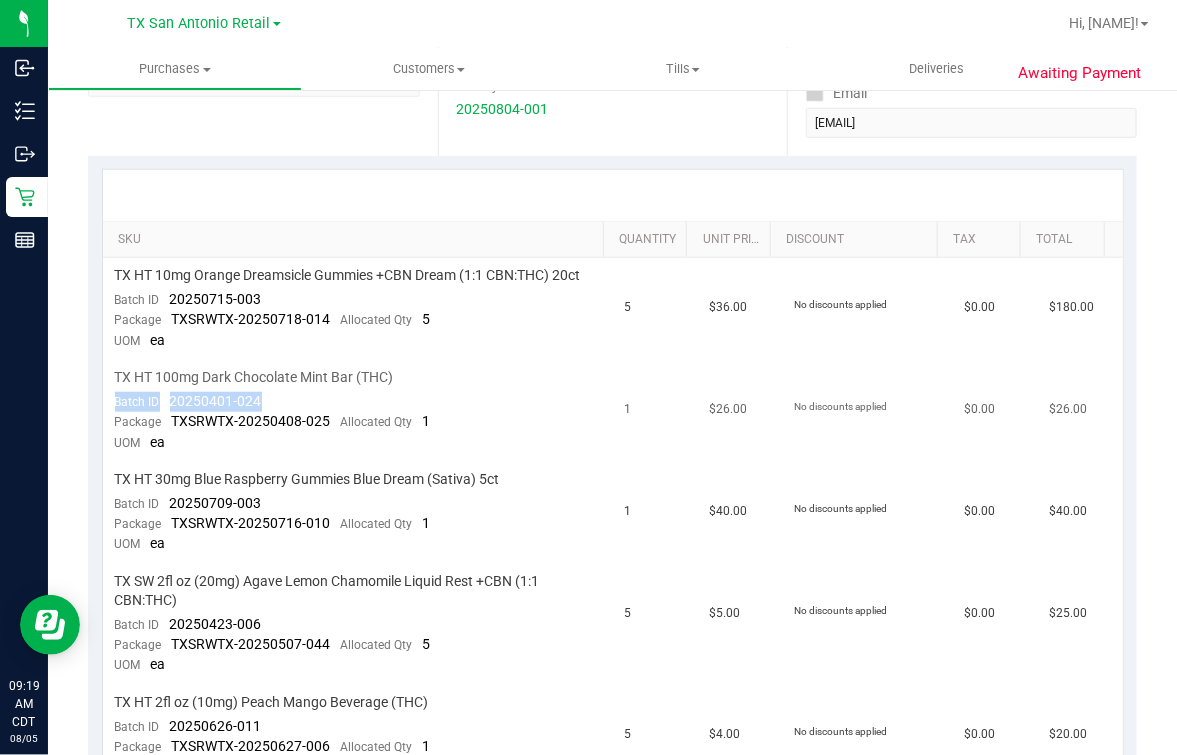 drag, startPoint x: 159, startPoint y: 409, endPoint x: 315, endPoint y: 410, distance: 156.0032 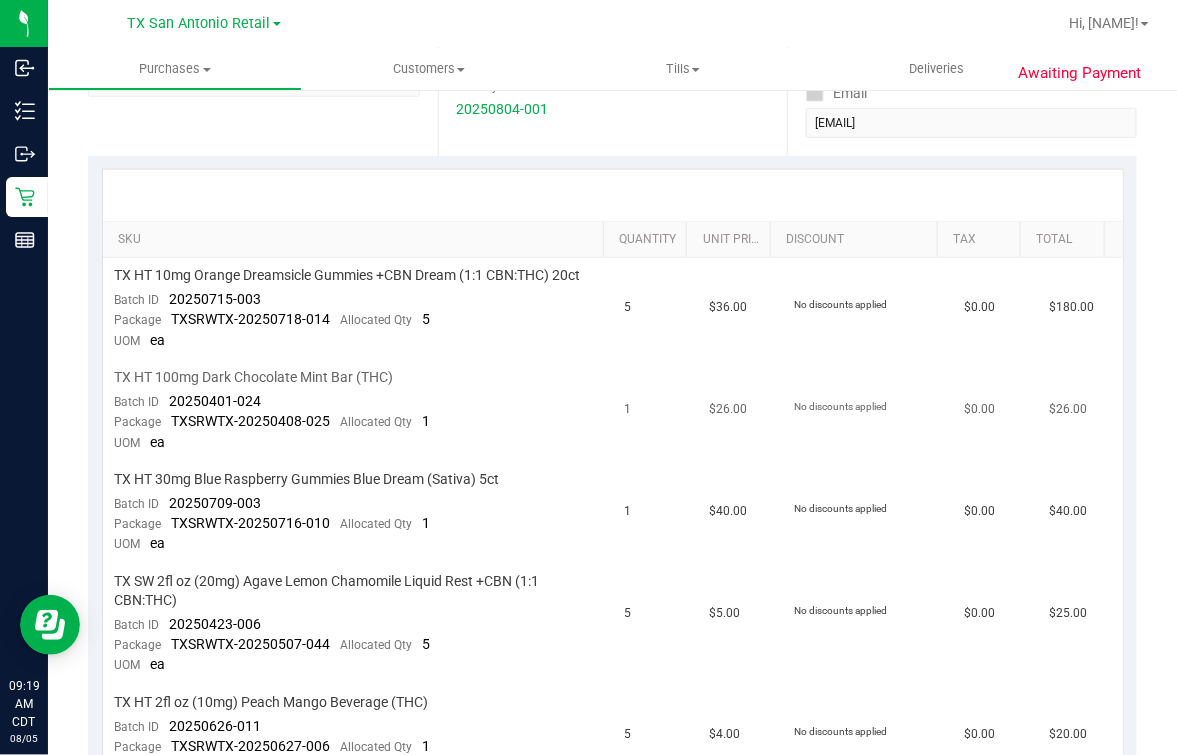 click on "Batch ID
20250401-024" at bounding box center (188, 402) 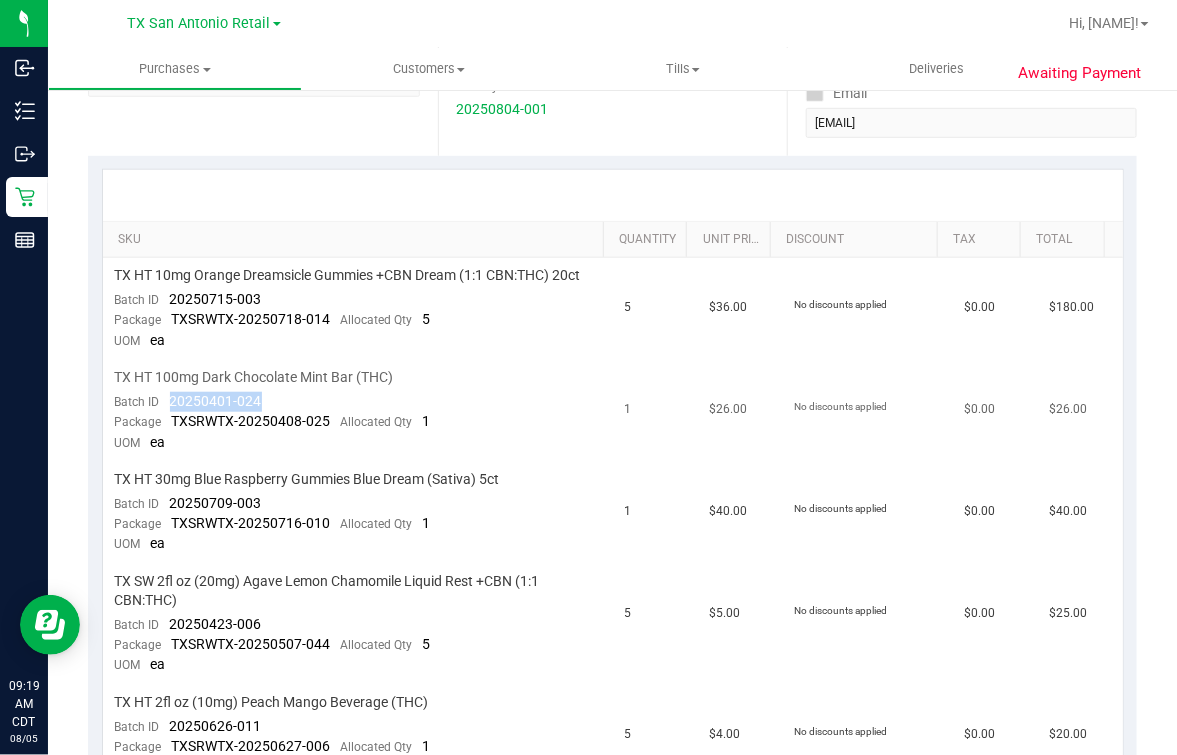drag, startPoint x: 162, startPoint y: 417, endPoint x: 261, endPoint y: 417, distance: 99 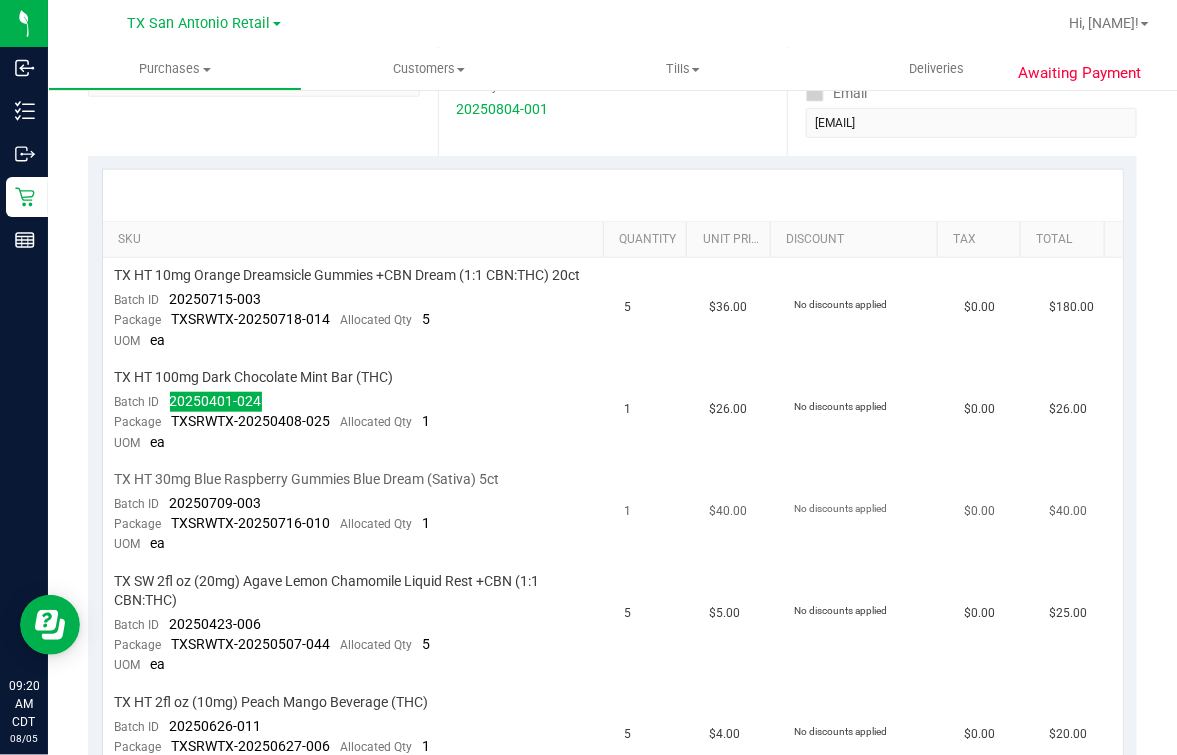 scroll, scrollTop: 499, scrollLeft: 0, axis: vertical 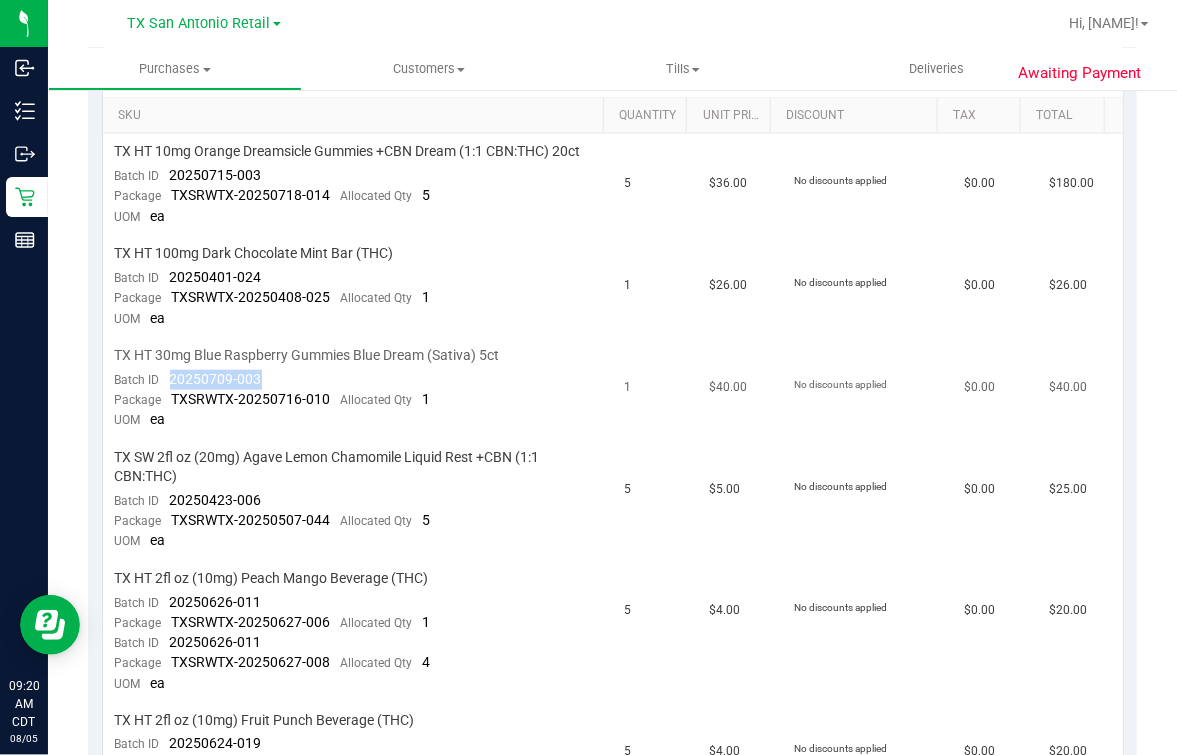 drag, startPoint x: 167, startPoint y: 396, endPoint x: 272, endPoint y: 398, distance: 105.01904 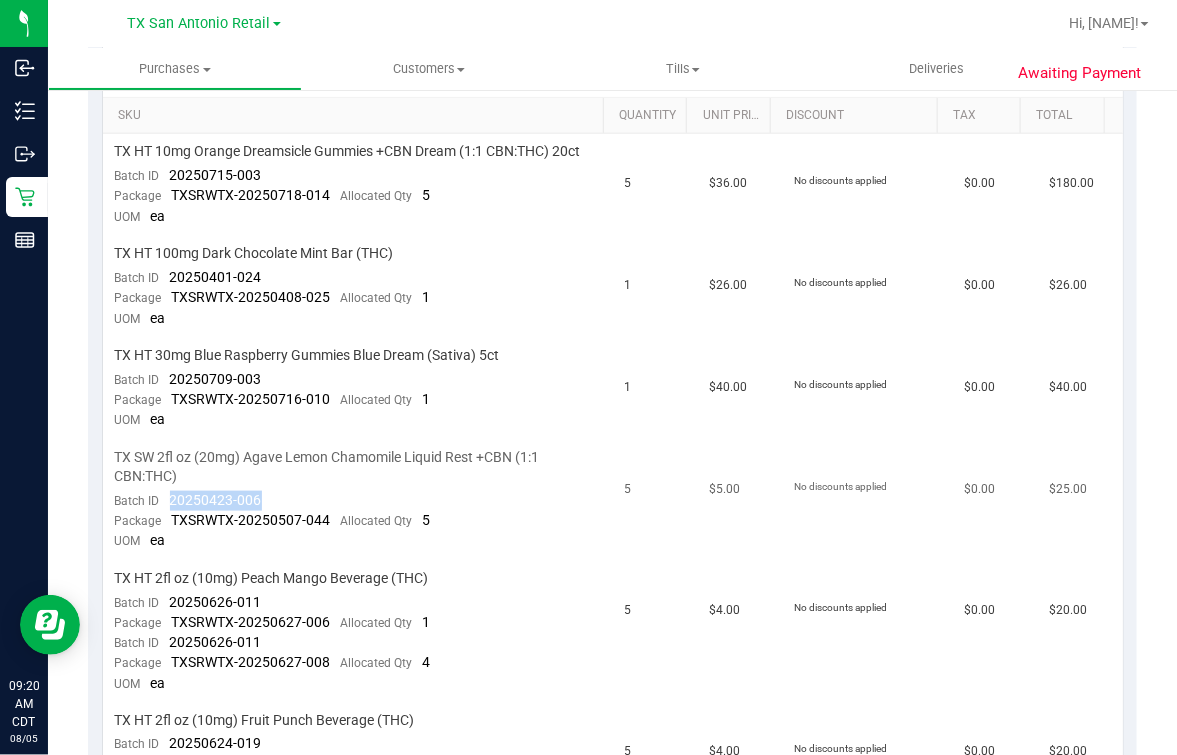 drag, startPoint x: 164, startPoint y: 518, endPoint x: 287, endPoint y: 507, distance: 123.49089 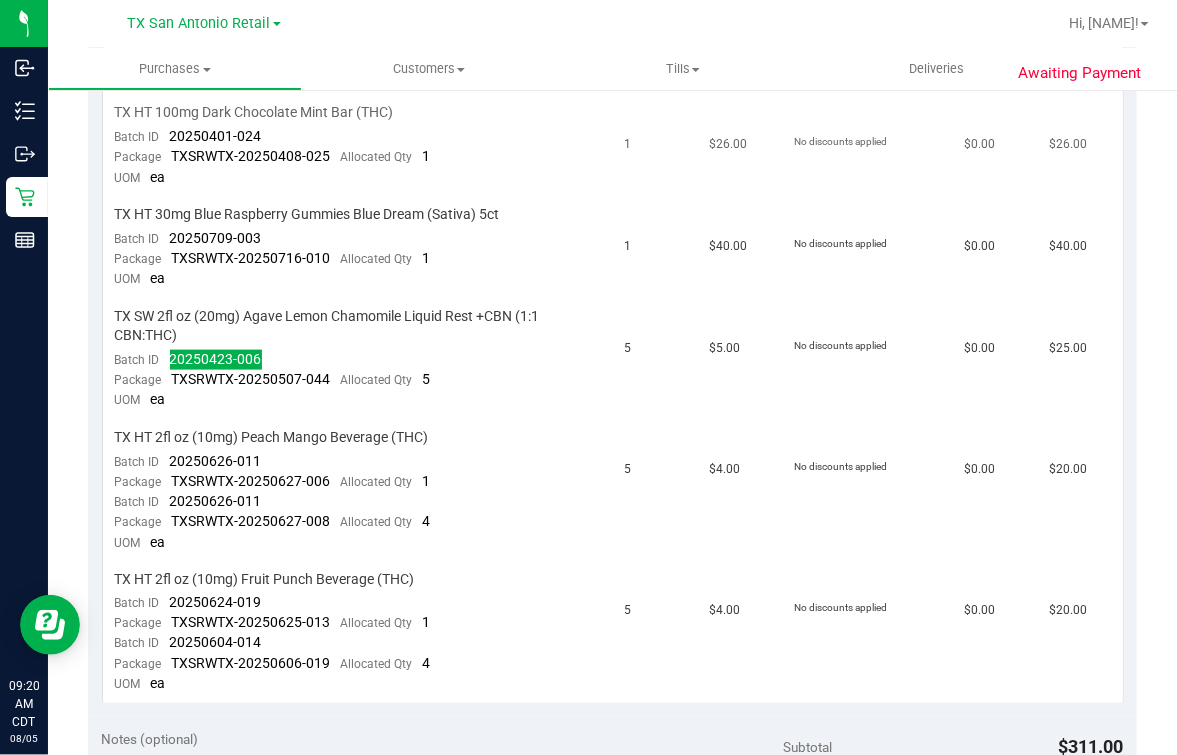 scroll, scrollTop: 750, scrollLeft: 0, axis: vertical 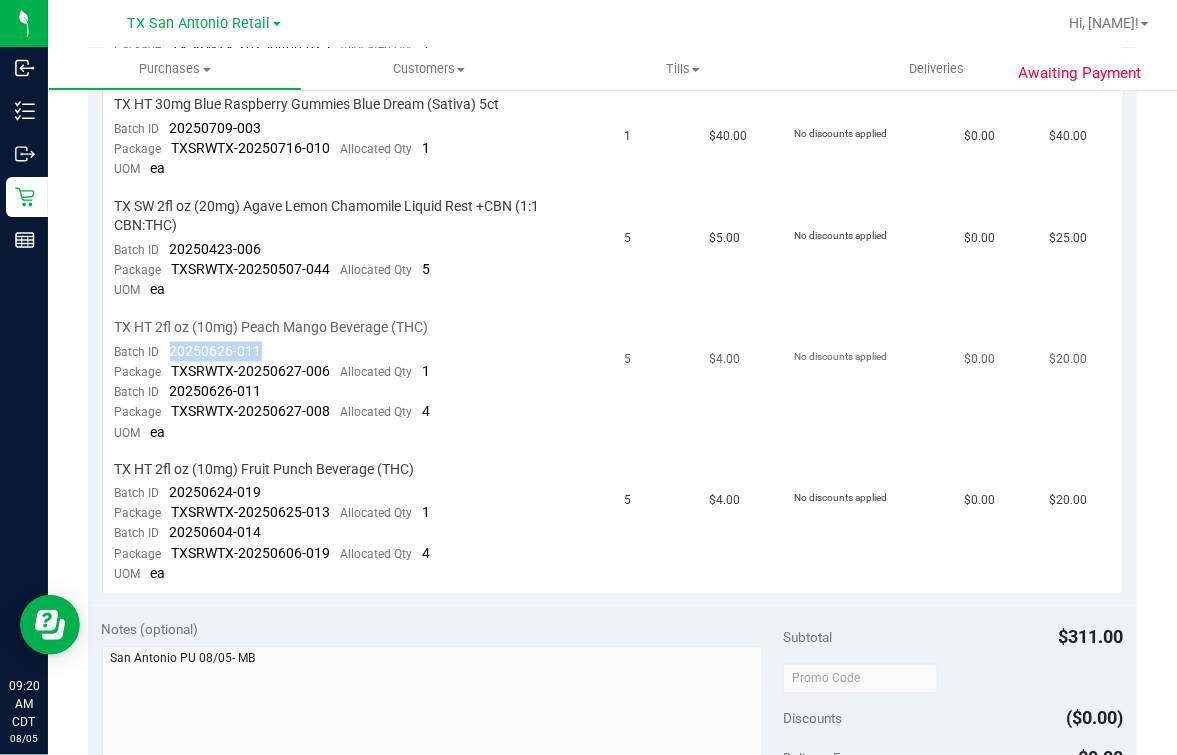 drag, startPoint x: 174, startPoint y: 362, endPoint x: 267, endPoint y: 357, distance: 93.13431 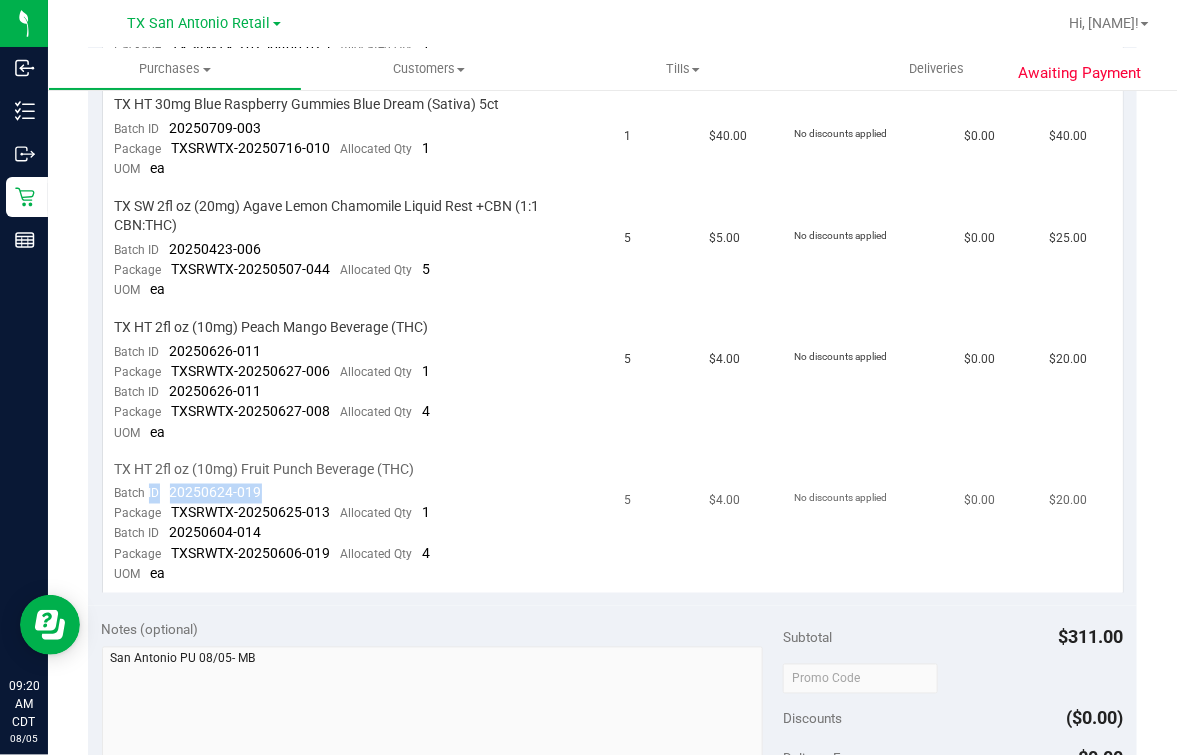 drag, startPoint x: 156, startPoint y: 505, endPoint x: 298, endPoint y: 501, distance: 142.05632 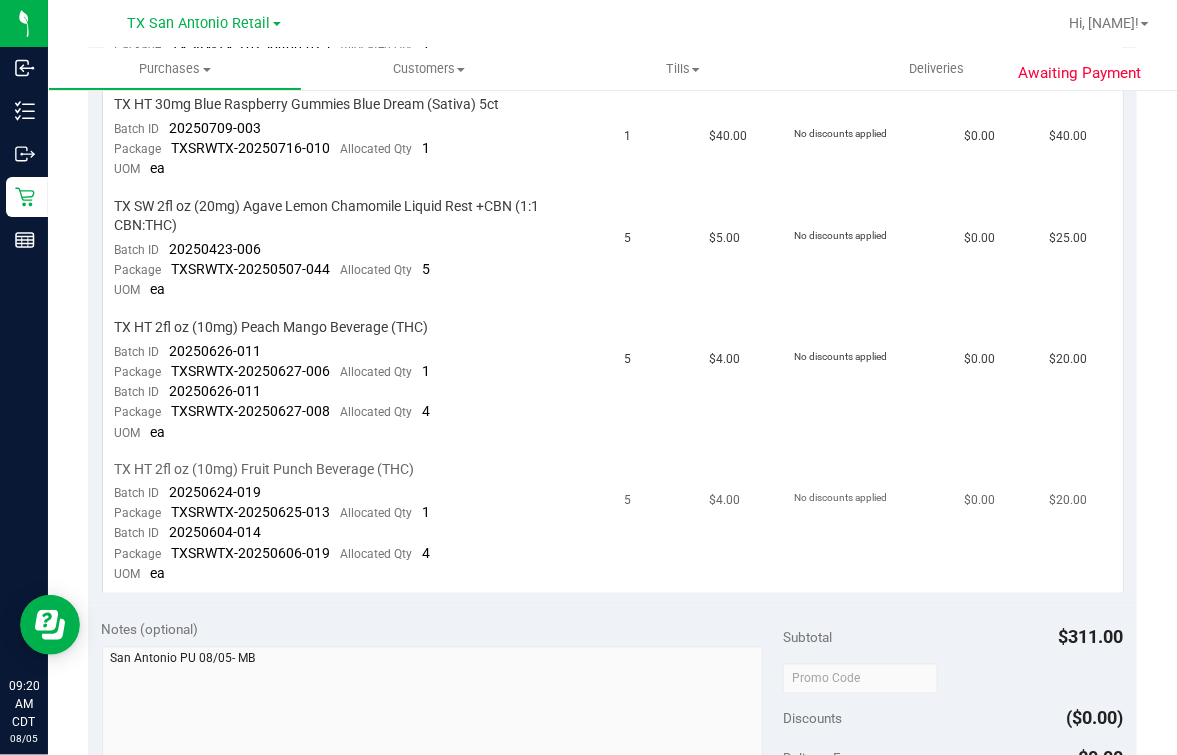 click on "Batch ID
20250624-019" at bounding box center (188, 494) 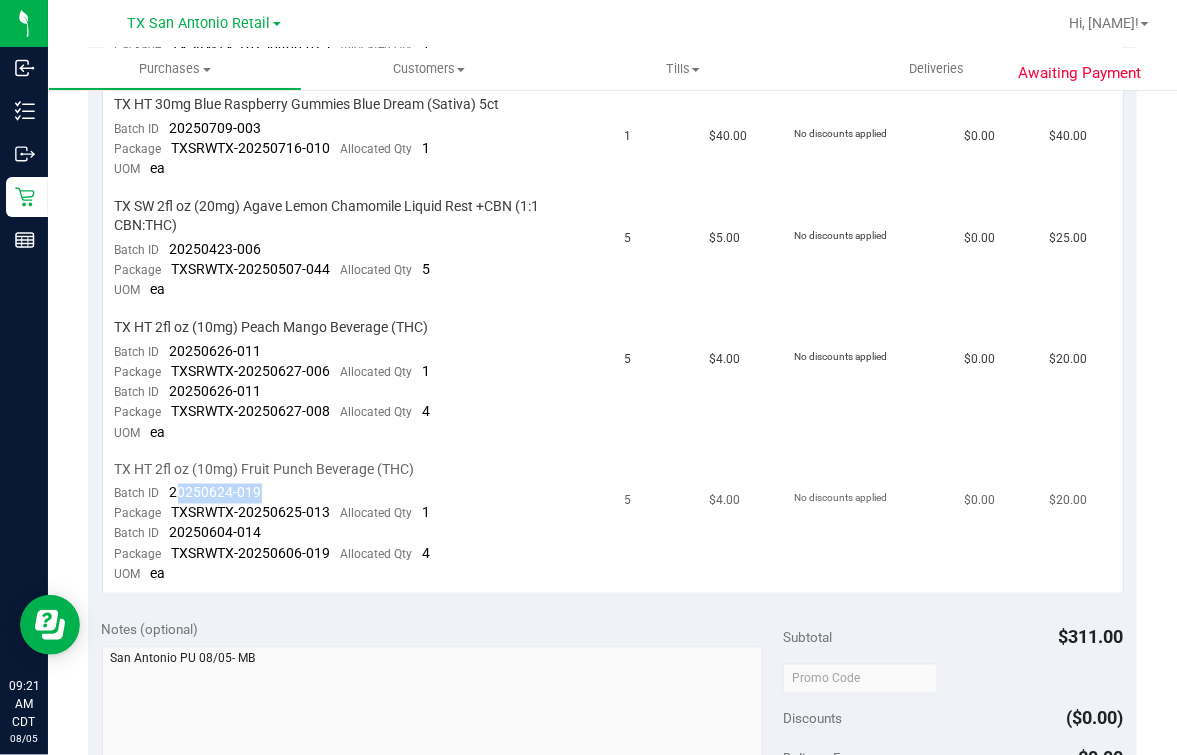 drag, startPoint x: 173, startPoint y: 509, endPoint x: 299, endPoint y: 500, distance: 126.32102 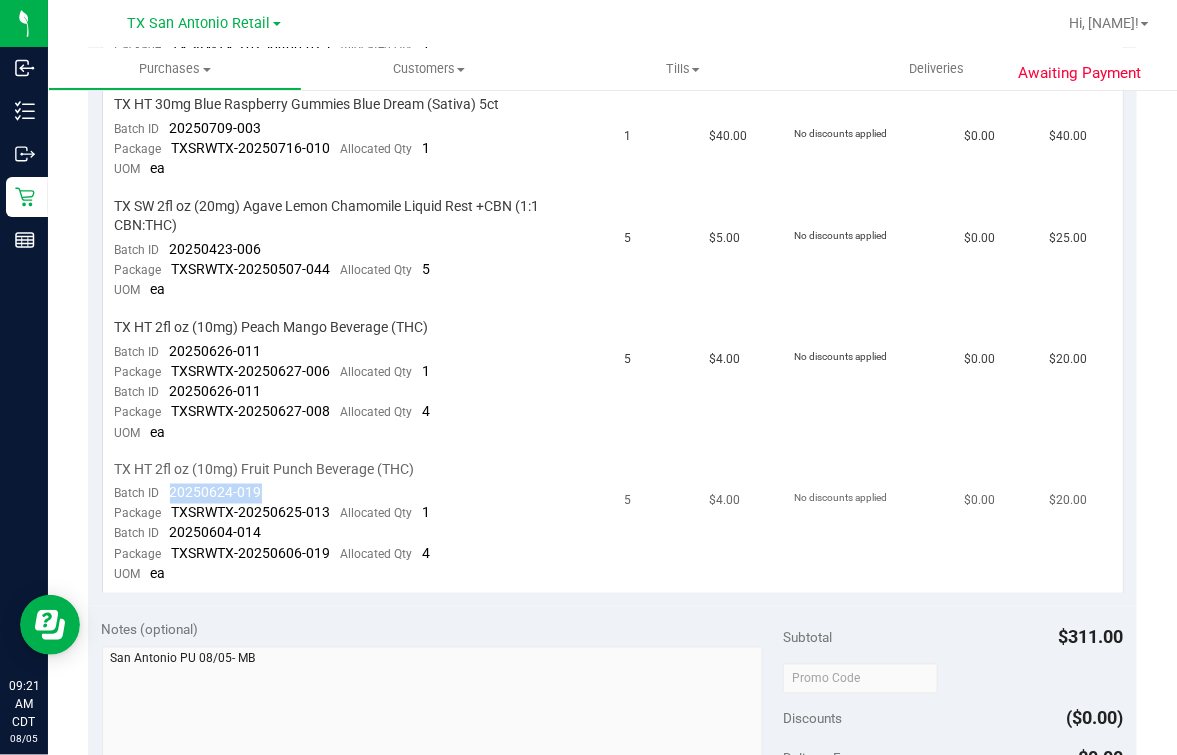 drag, startPoint x: 162, startPoint y: 505, endPoint x: 322, endPoint y: 502, distance: 160.02812 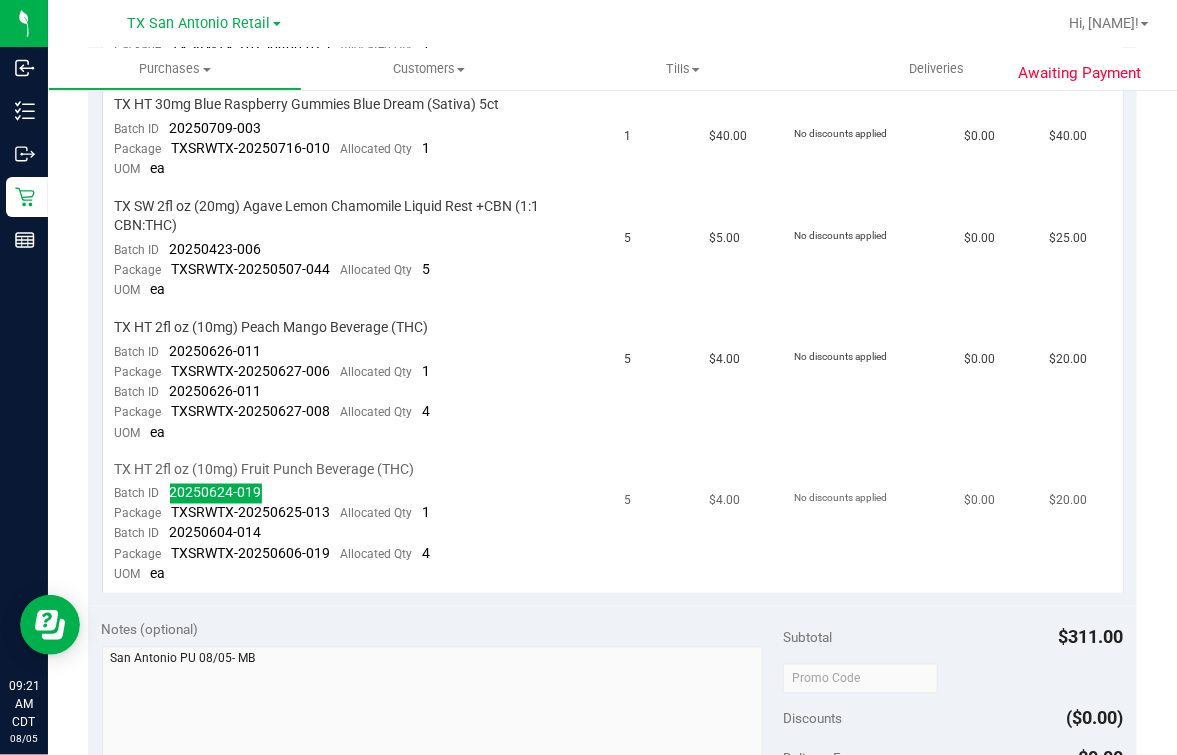 click on "20250604-014" at bounding box center (216, 533) 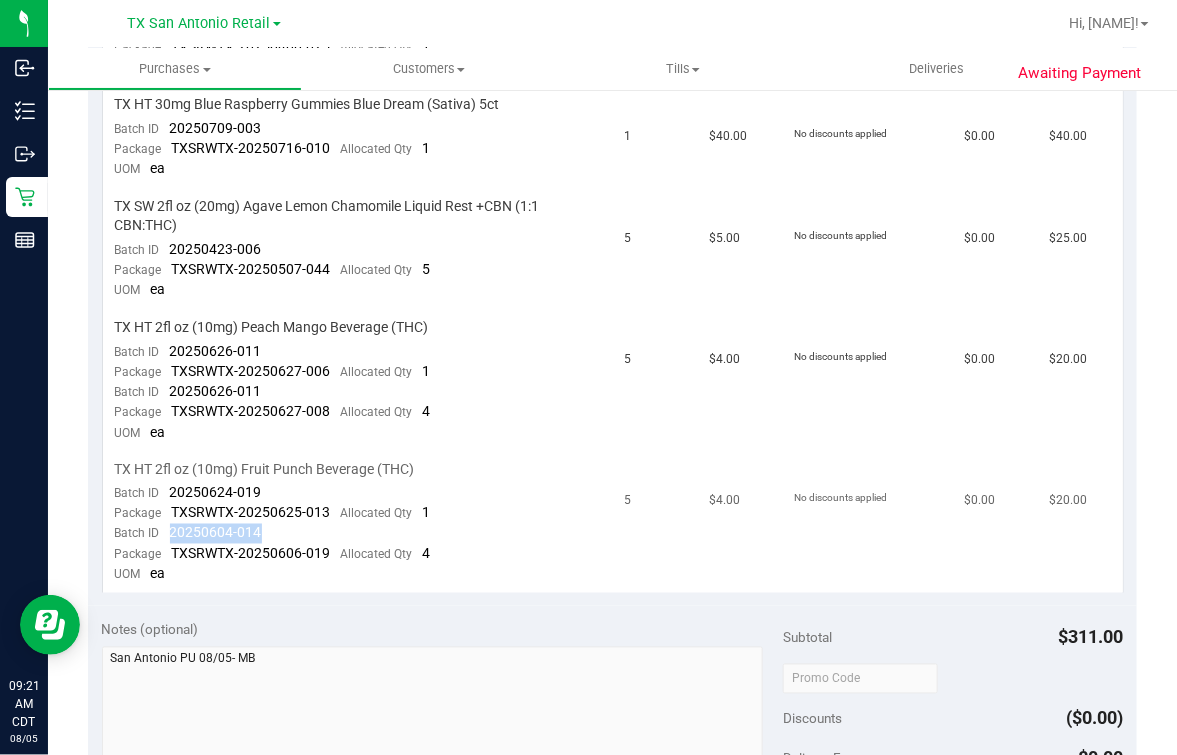 drag, startPoint x: 162, startPoint y: 548, endPoint x: 280, endPoint y: 548, distance: 118 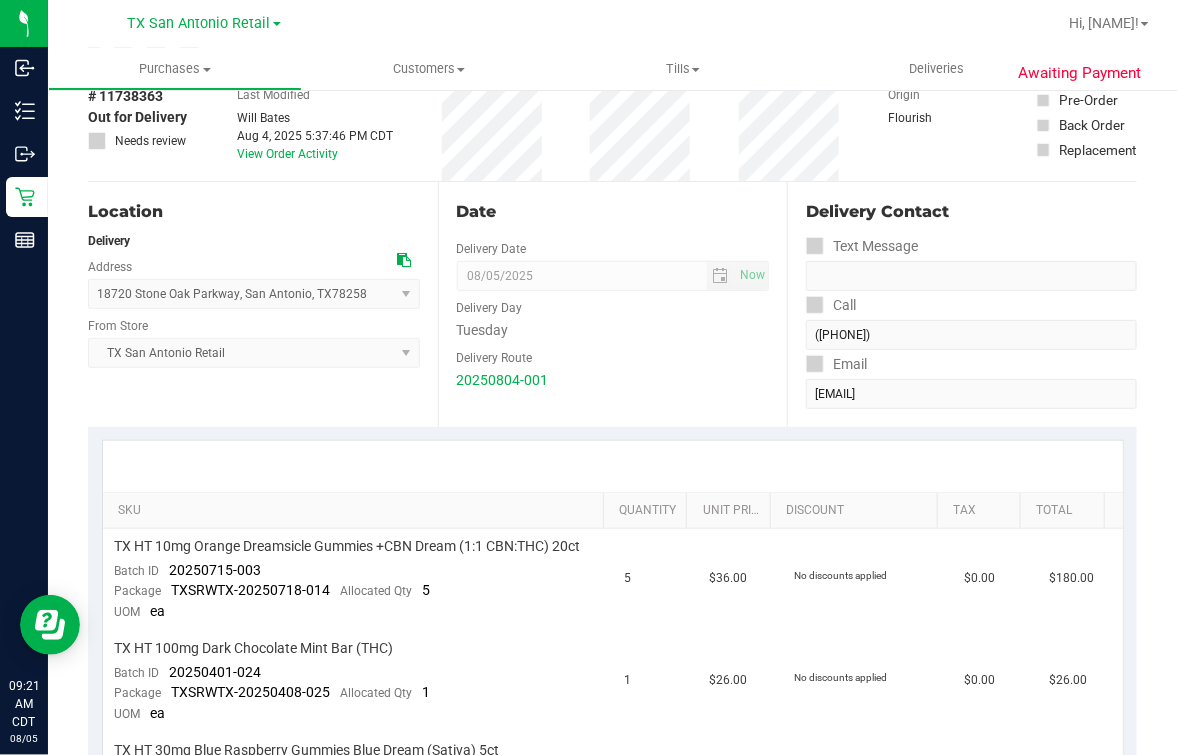 scroll, scrollTop: 0, scrollLeft: 0, axis: both 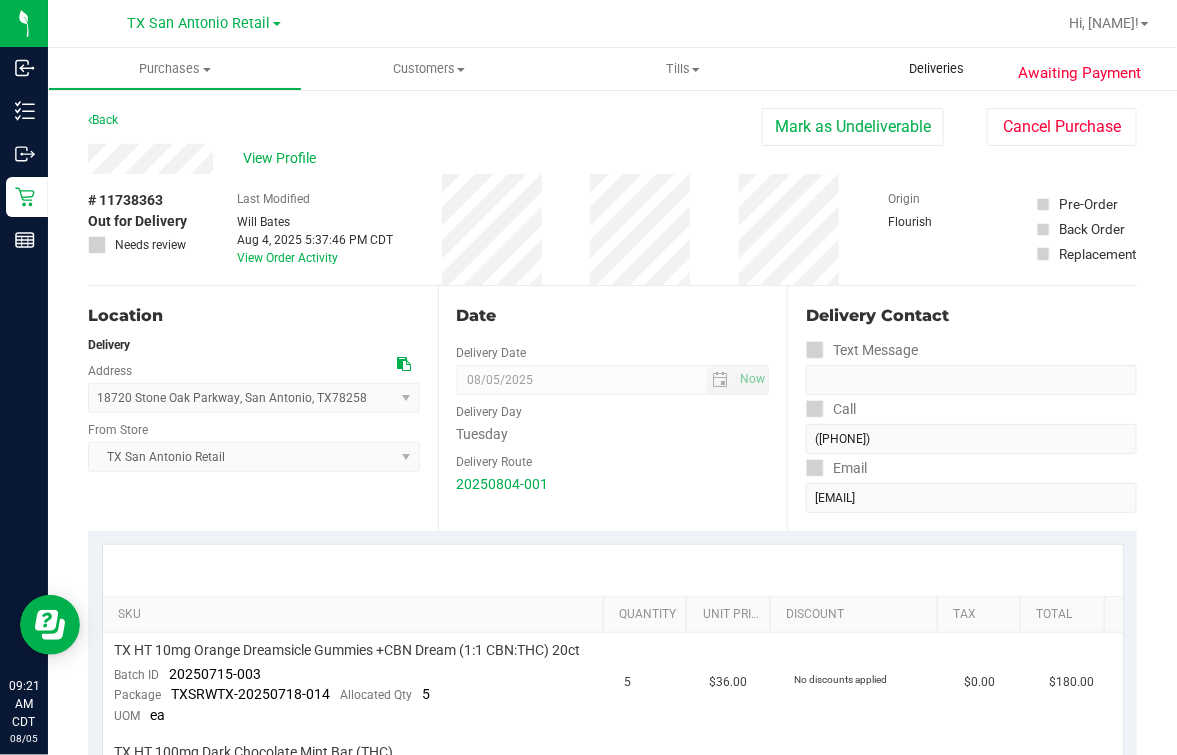 click on "Deliveries" at bounding box center [937, 69] 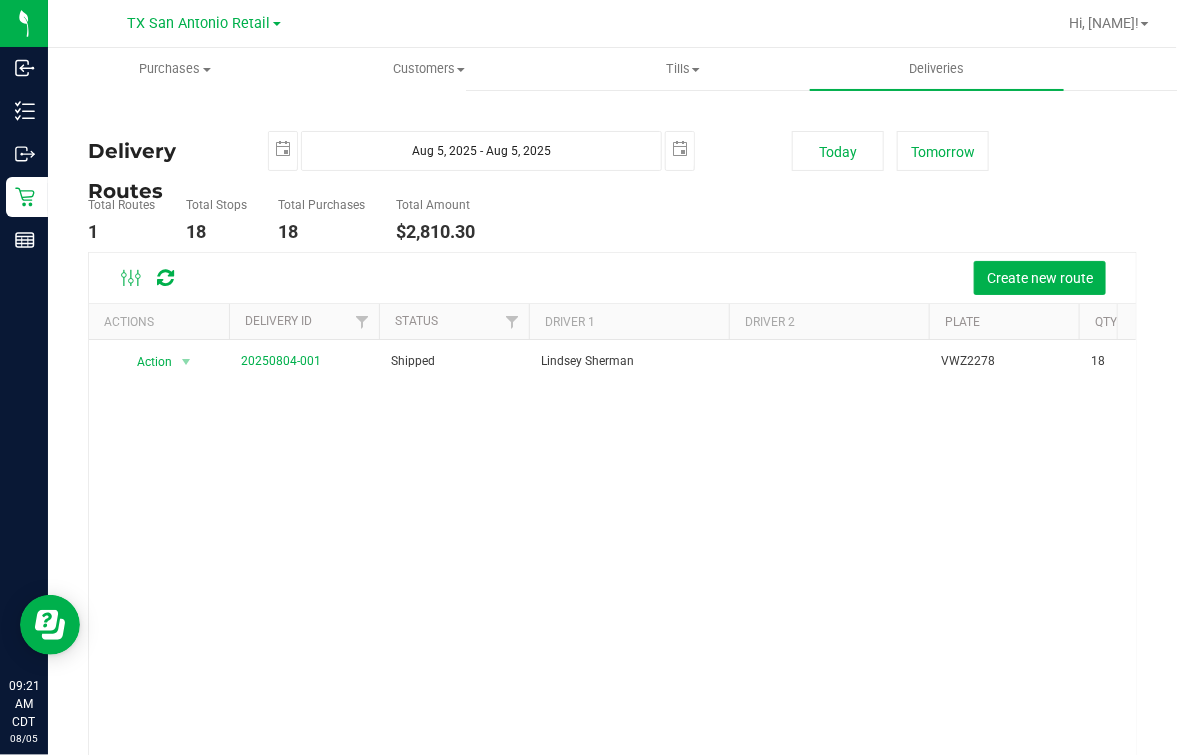 click on "Create new route" at bounding box center [658, 278] 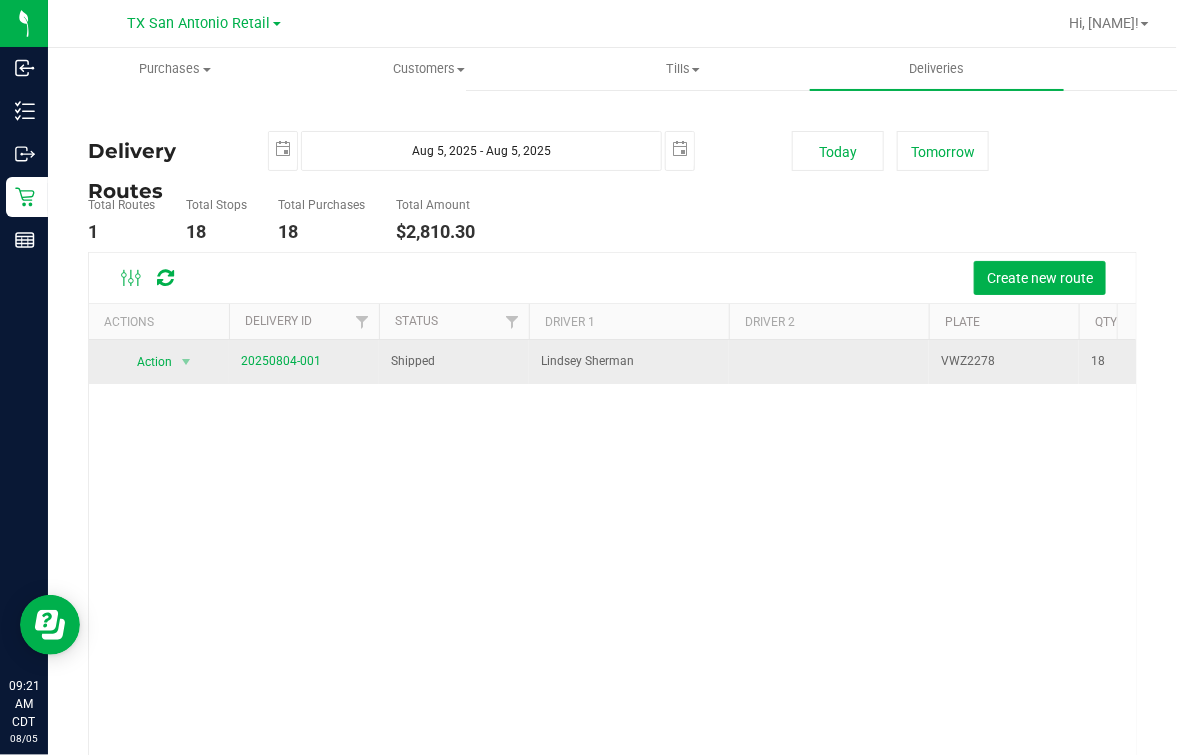 click on "20250804-001" at bounding box center (304, 362) 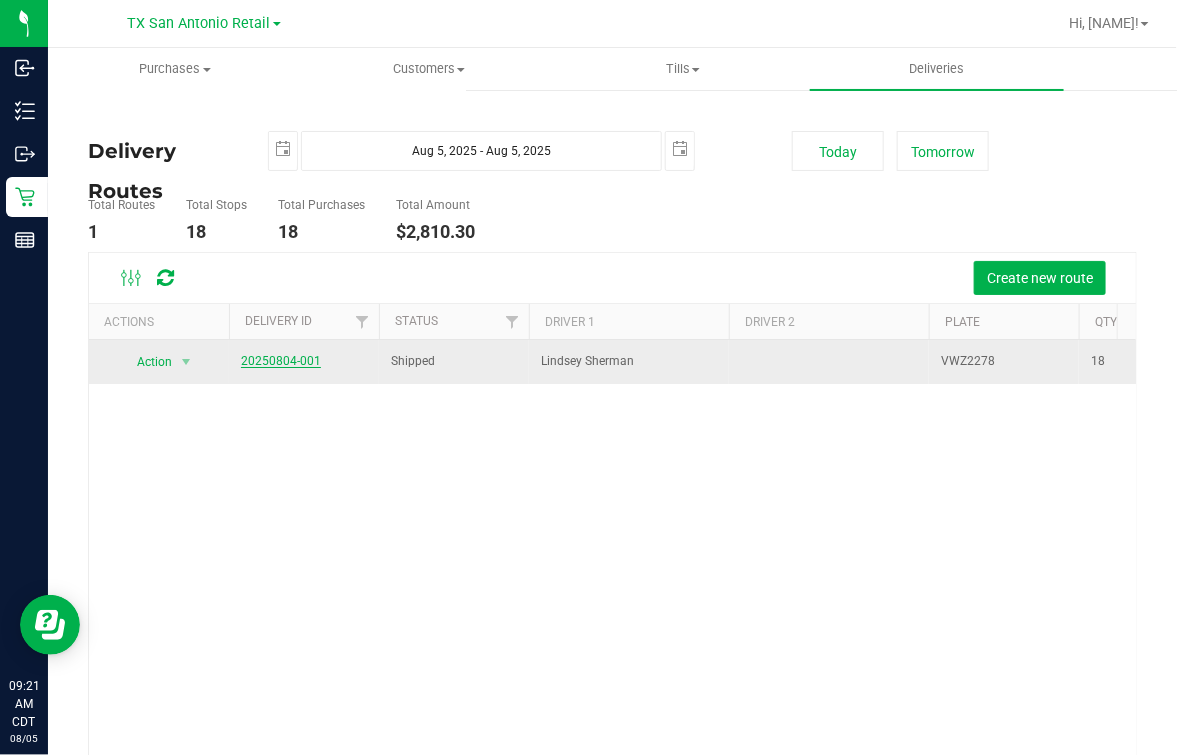 click on "20250804-001" at bounding box center [281, 361] 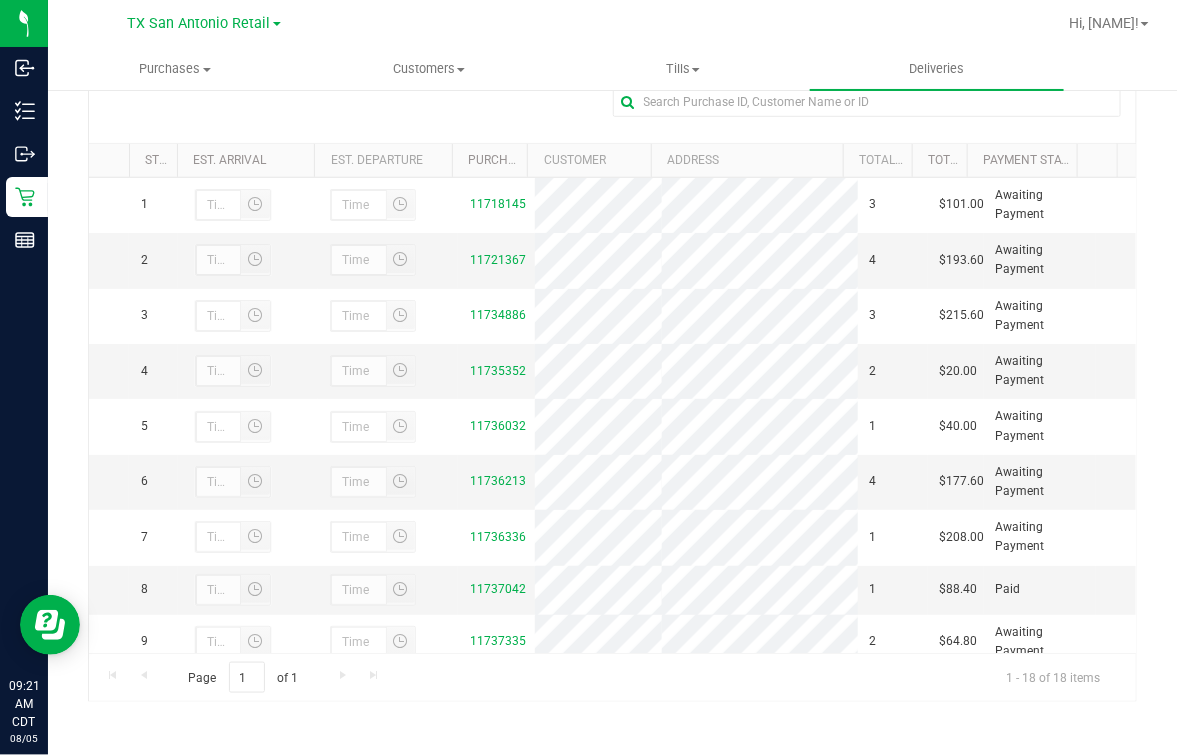 scroll, scrollTop: 0, scrollLeft: 0, axis: both 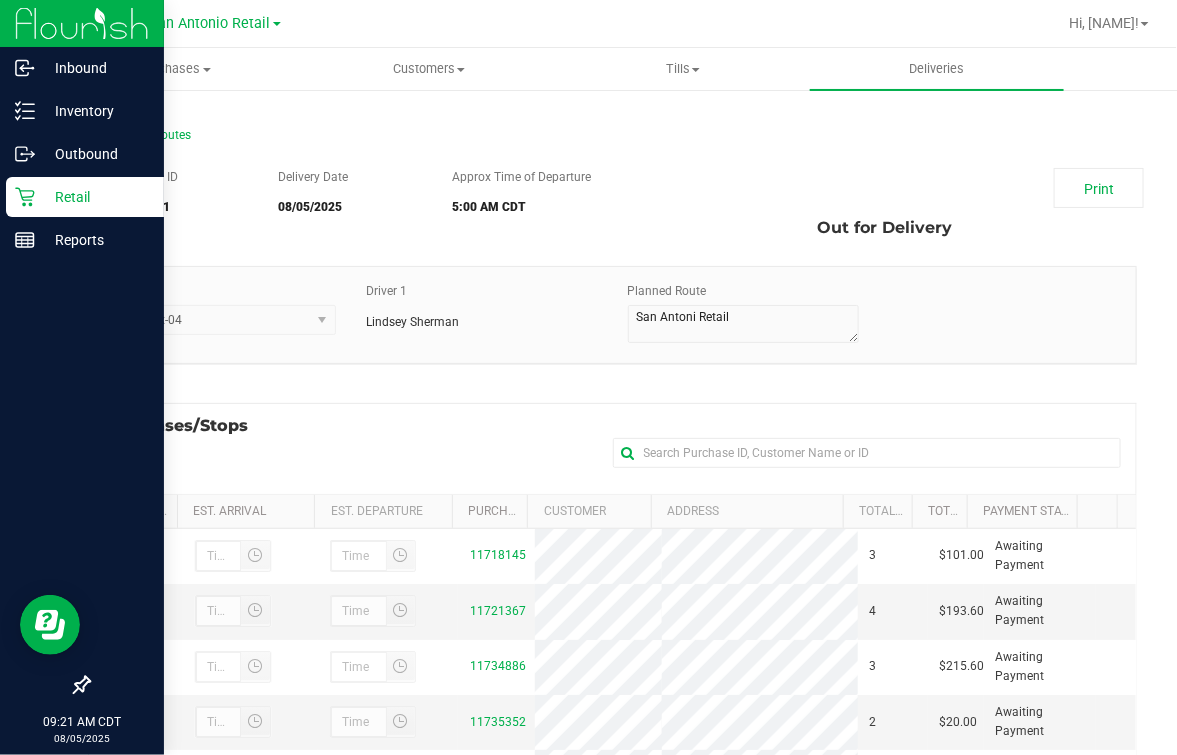 click on "Retail" at bounding box center (95, 197) 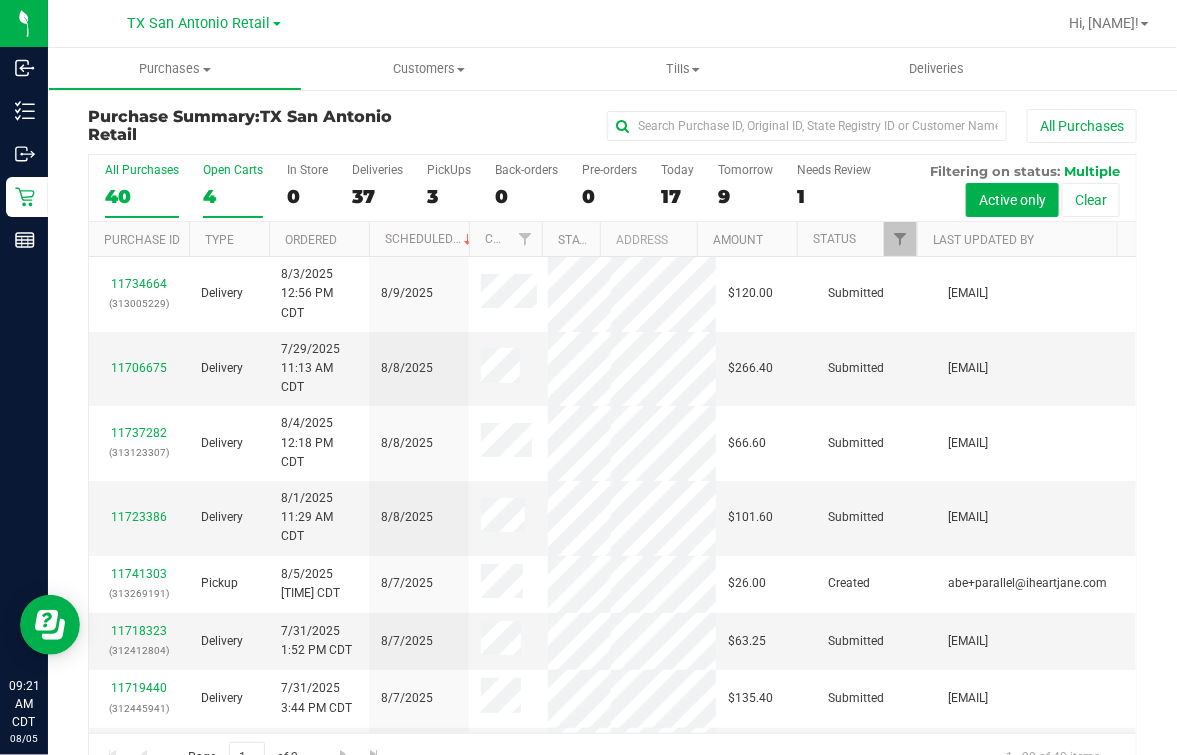 click on "Open Carts
4" at bounding box center [233, 190] 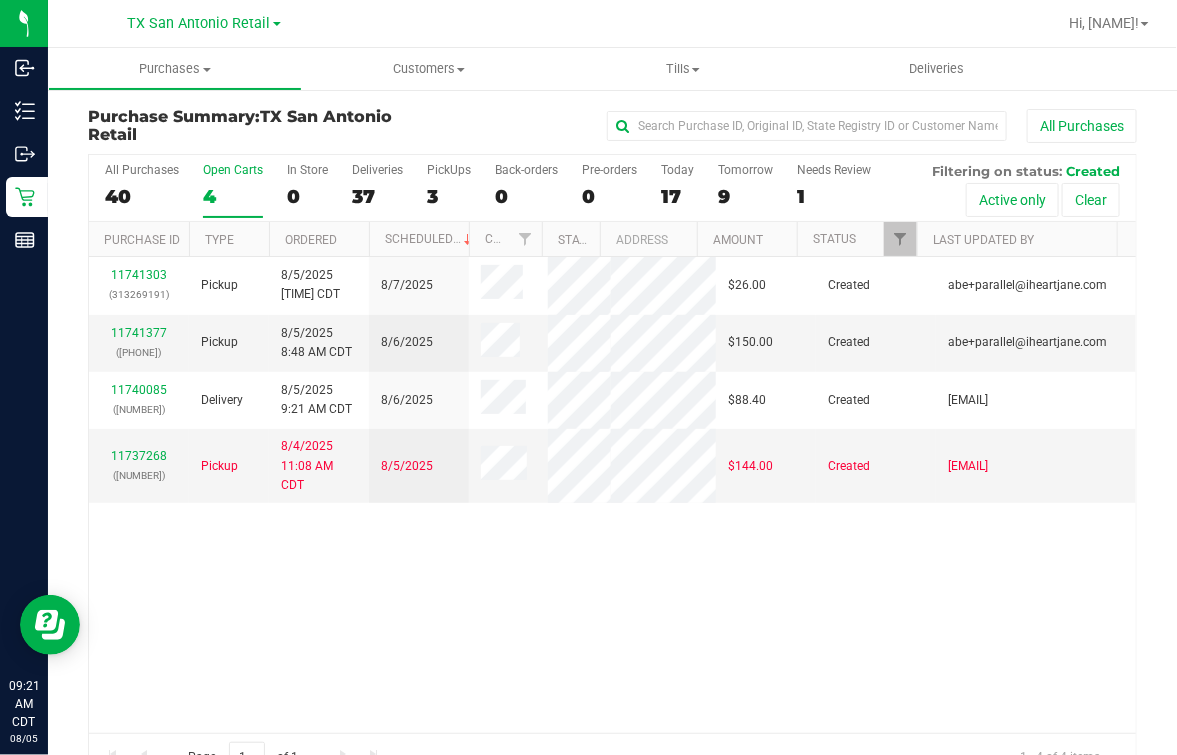 click on "11741303
(313269191)
Pickup 8/5/2025 8:30 AM CDT 8/7/2025
$26.00
Created [EMAIL]
11741377
(313271212)
Pickup 8/5/2025 8:48 AM CDT 8/6/2025
$150.00
Created [EMAIL]
11740085
(313206708)
Delivery 8/5/2025 9:21 AM CDT 8/6/2025
$88.40
Created [EMAIL]
11737268
(313123232)
Pickup 8/4/2025 11:08 AM CDT 8/5/2025
$144.00
Created [EMAIL]" at bounding box center [612, 495] 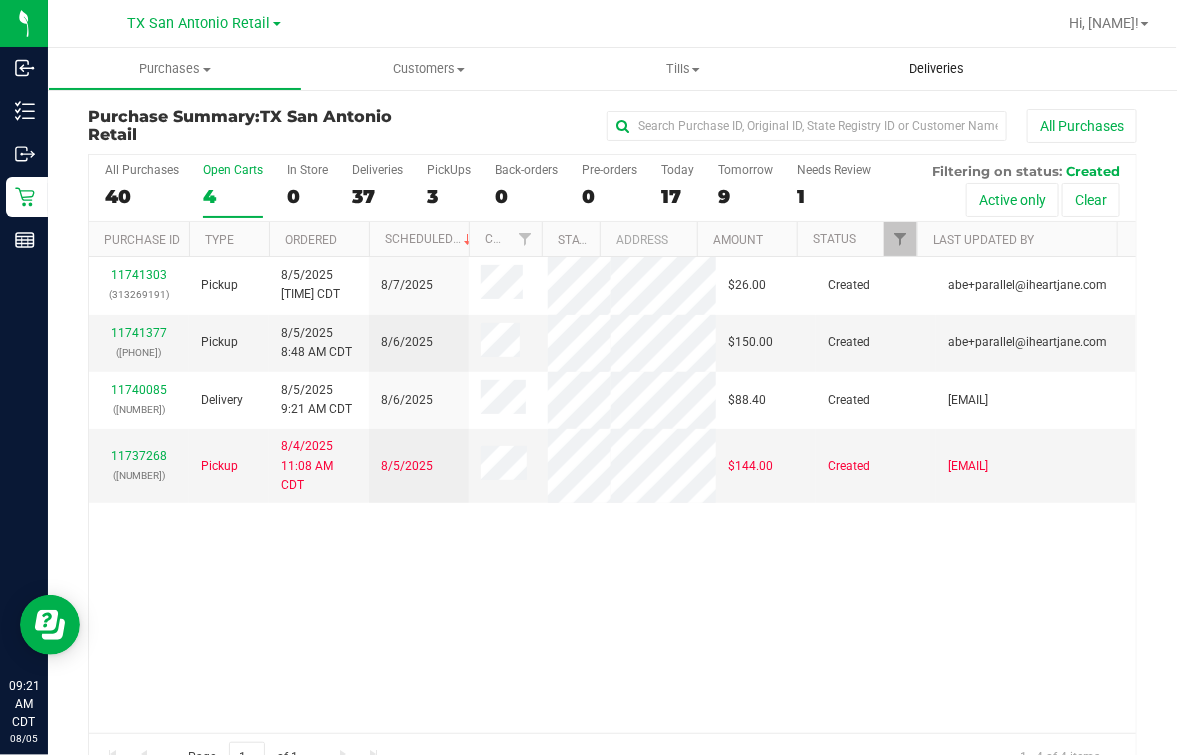 click on "Deliveries" at bounding box center (937, 69) 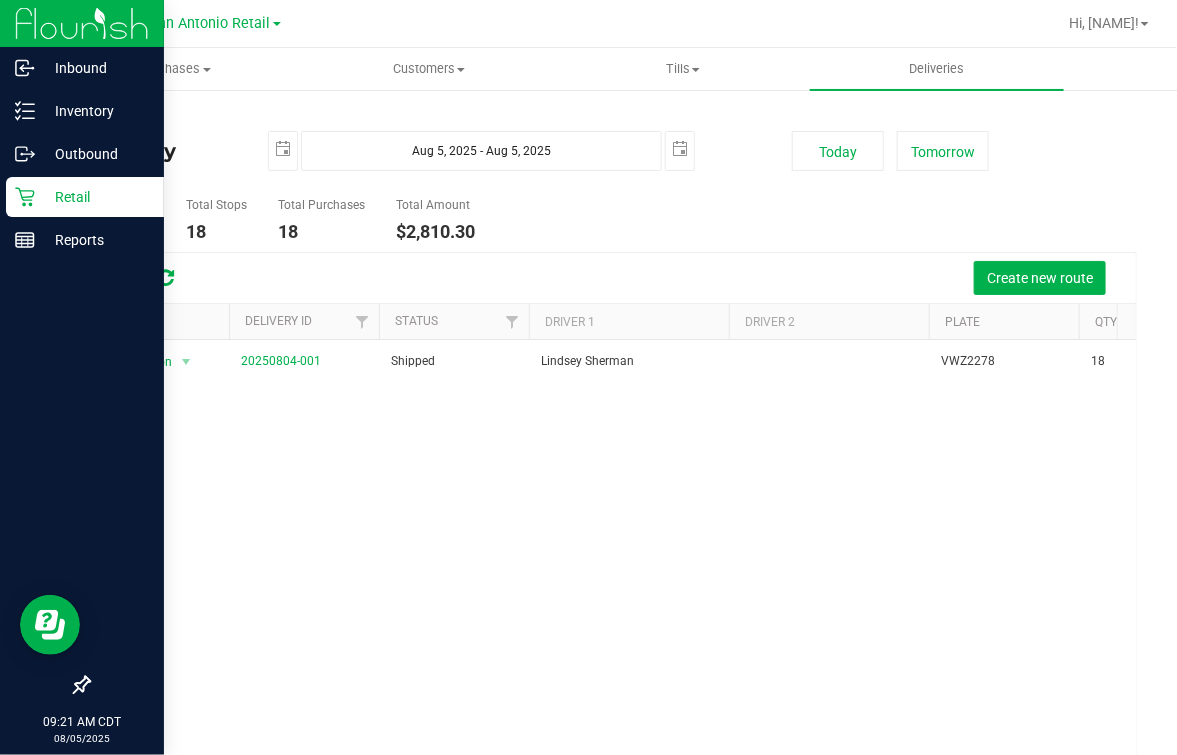 click on "Retail" at bounding box center (95, 197) 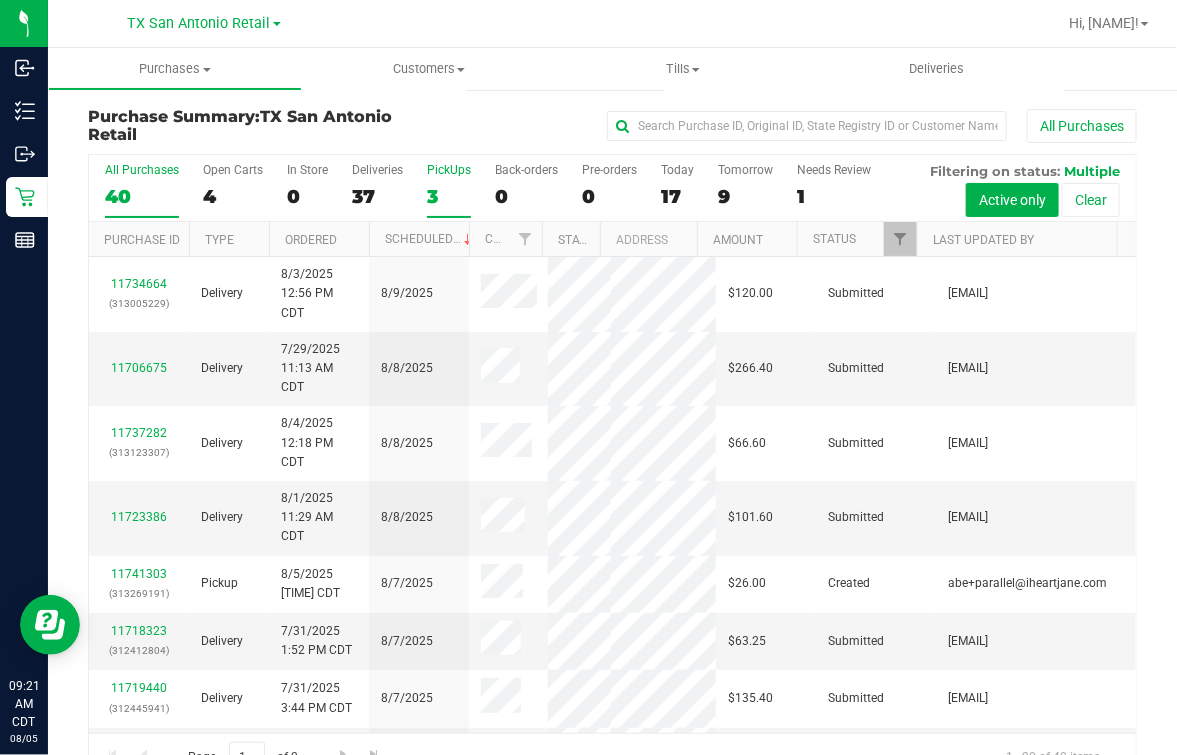 click on "PickUps
3" at bounding box center (449, 190) 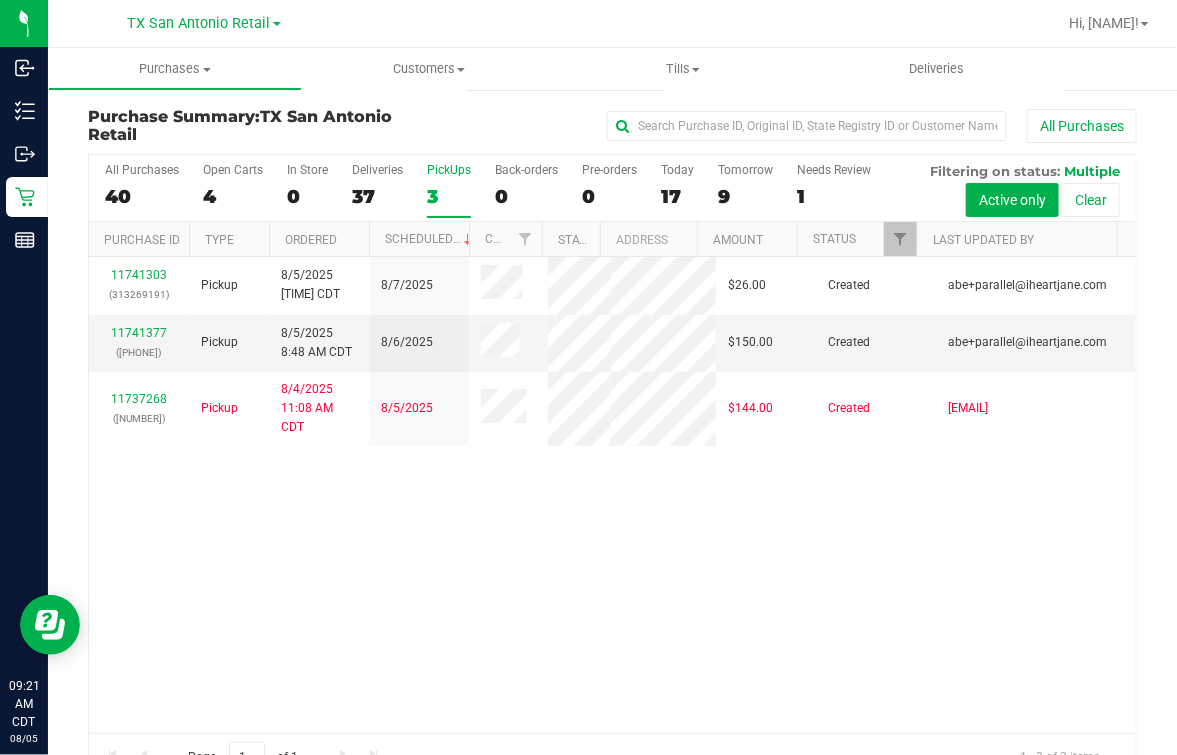 click on "TX San Antonio Retail" at bounding box center [204, 23] 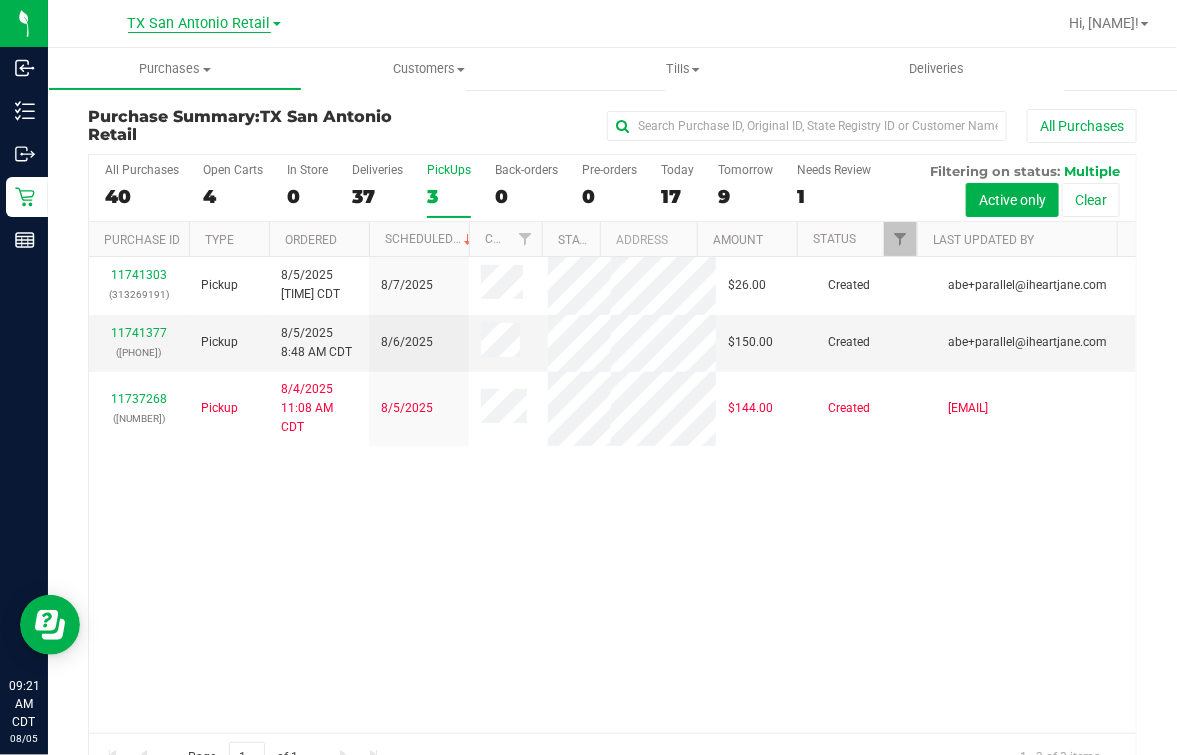 click on "TX San Antonio Retail" at bounding box center (199, 24) 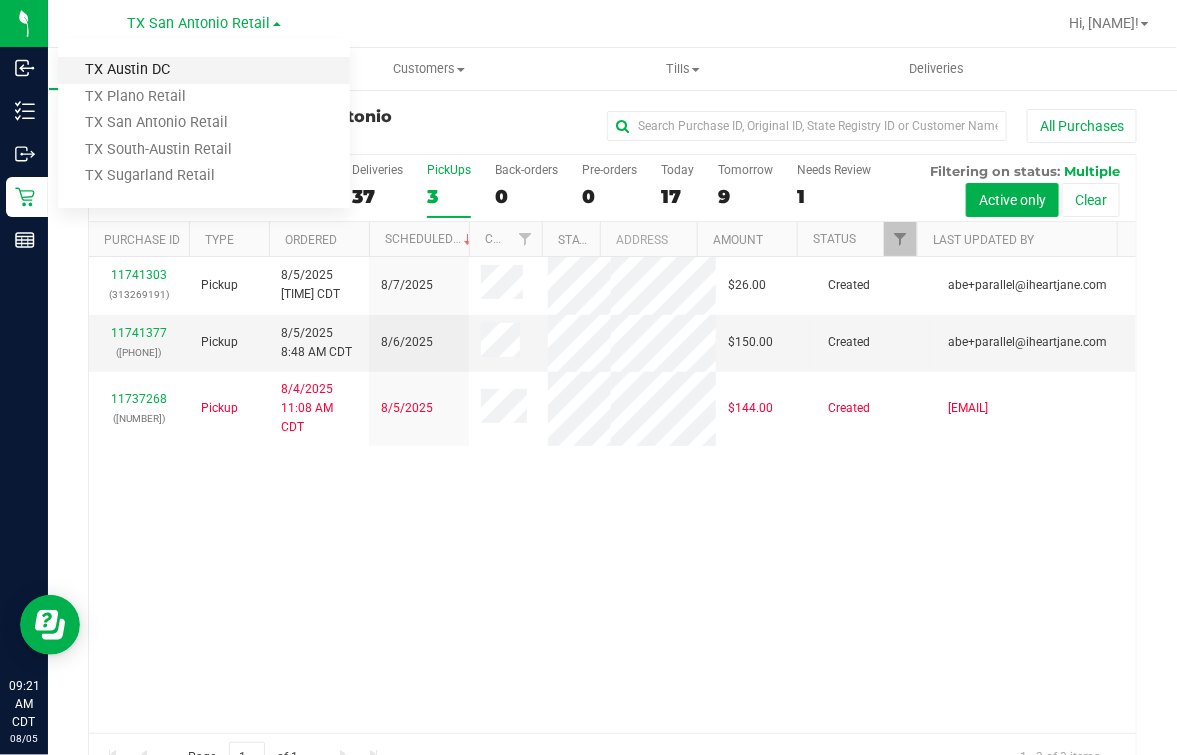 click on "TX Austin DC" at bounding box center (204, 70) 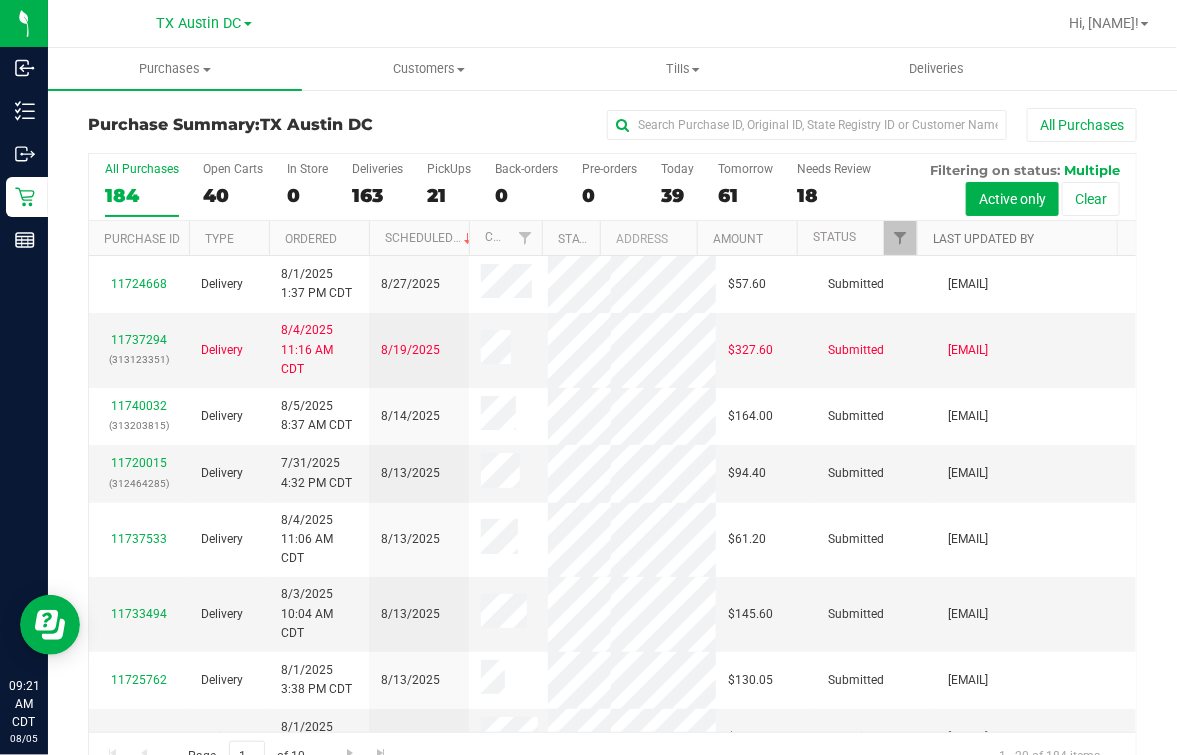 click on "Last Updated By" at bounding box center (983, 239) 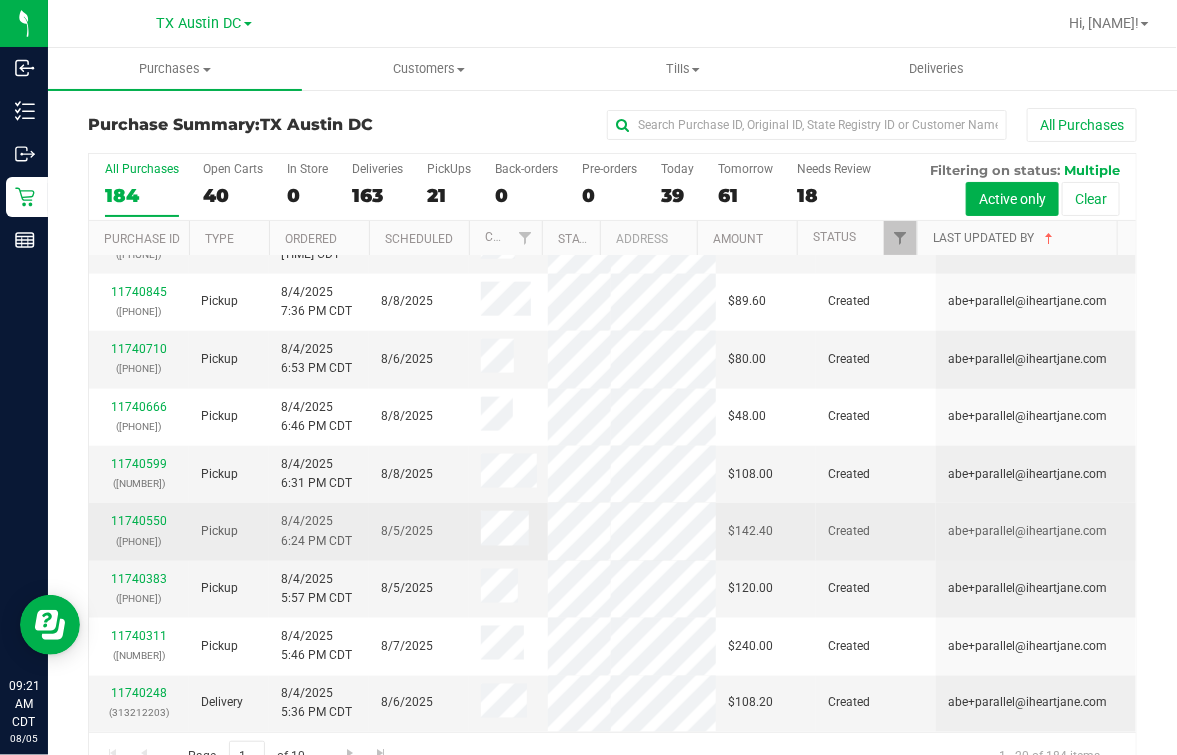 scroll, scrollTop: 896, scrollLeft: 0, axis: vertical 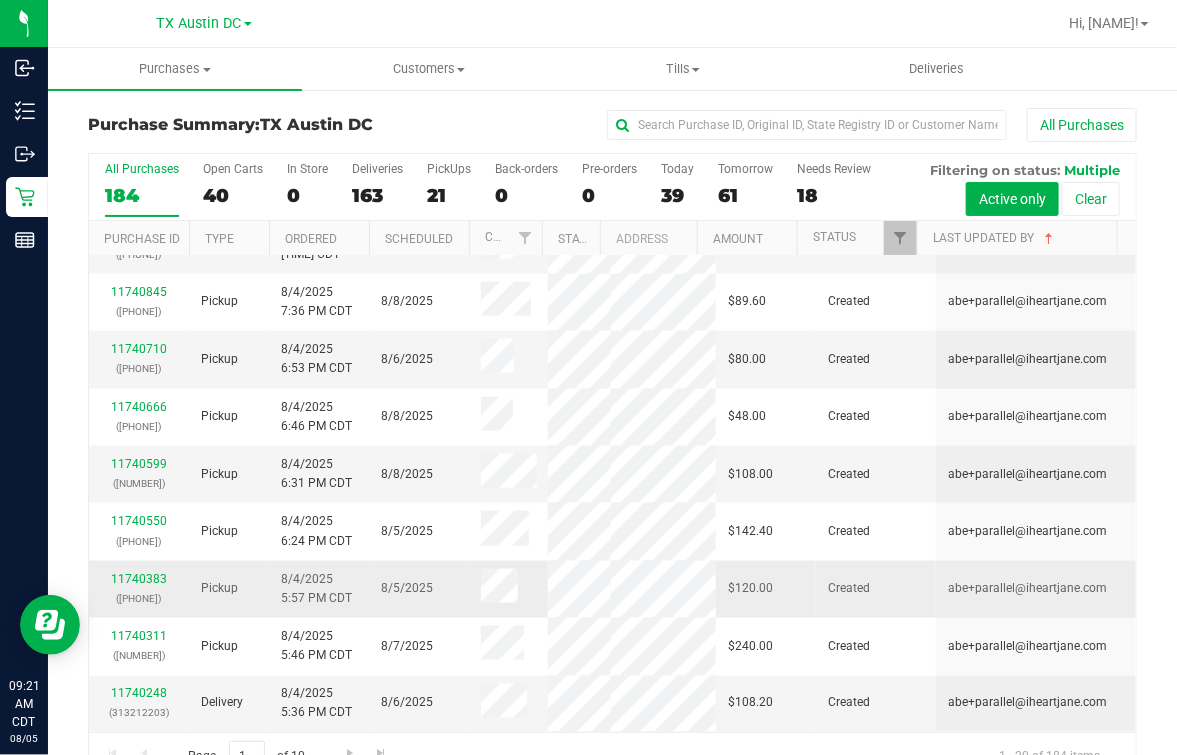 click on "# [ORDER_ID]
([NUMBER])" at bounding box center (139, 589) 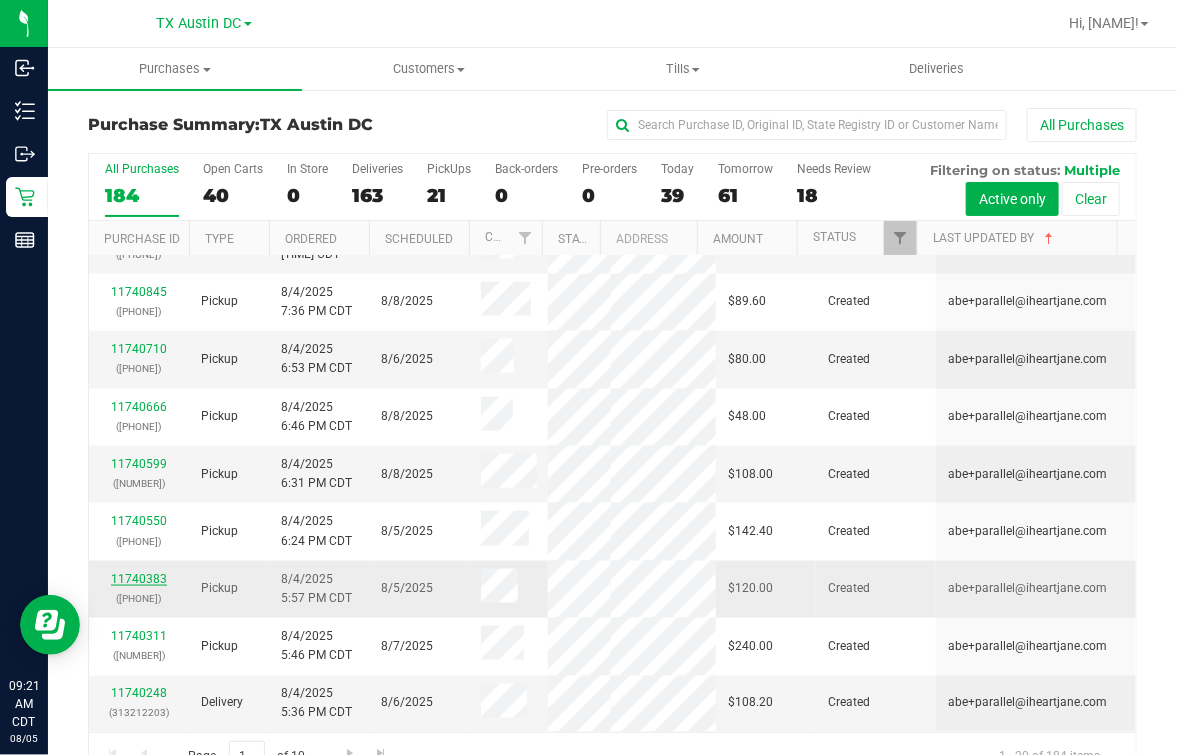 click on "11740383" at bounding box center [139, 579] 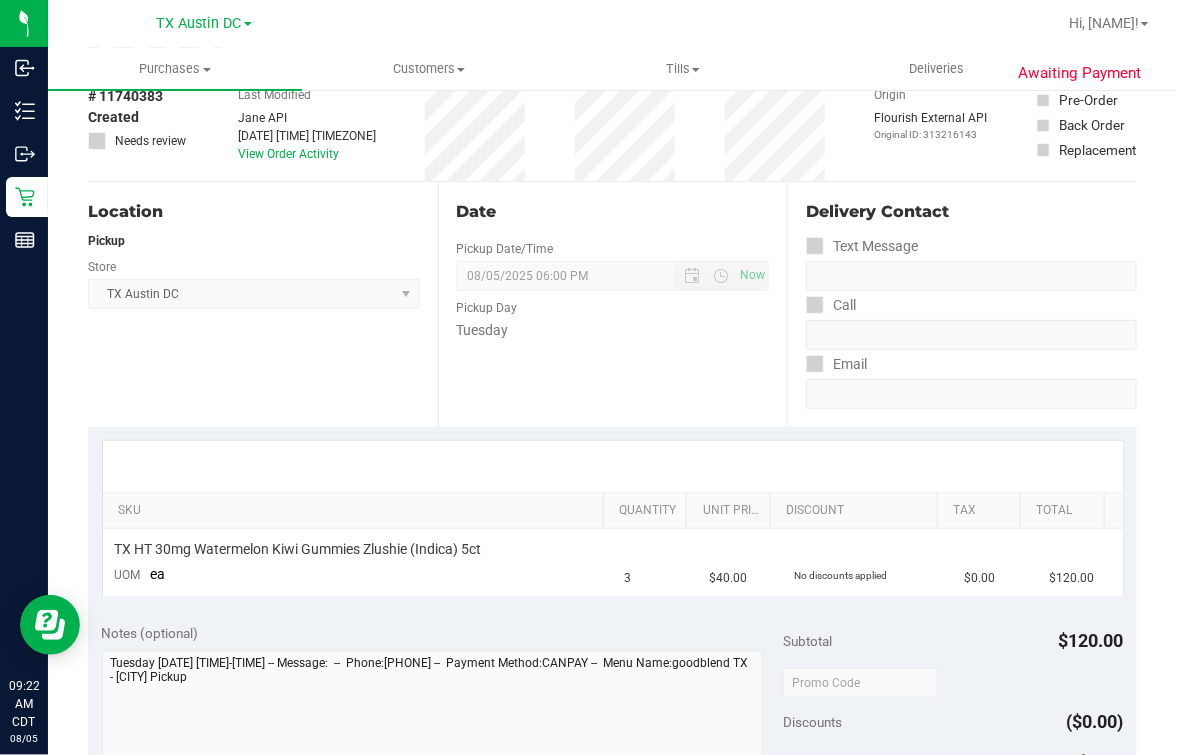 scroll, scrollTop: 0, scrollLeft: 0, axis: both 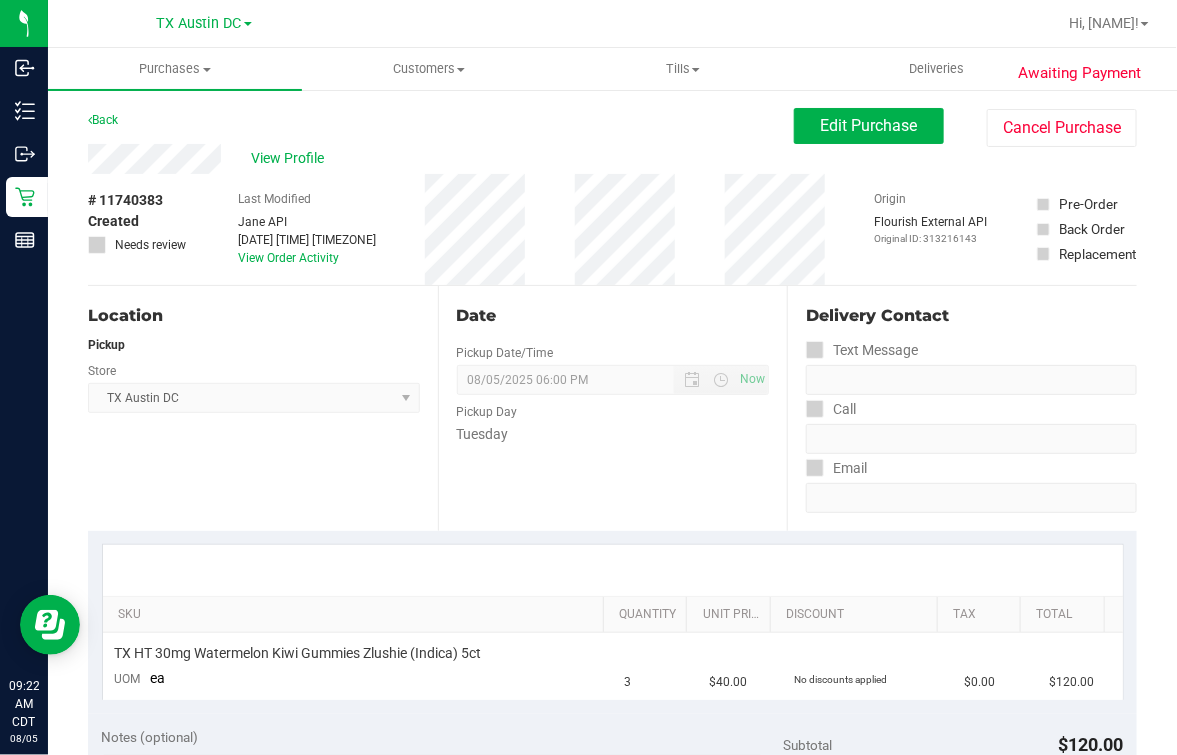 drag, startPoint x: 630, startPoint y: 314, endPoint x: 650, endPoint y: 507, distance: 194.03351 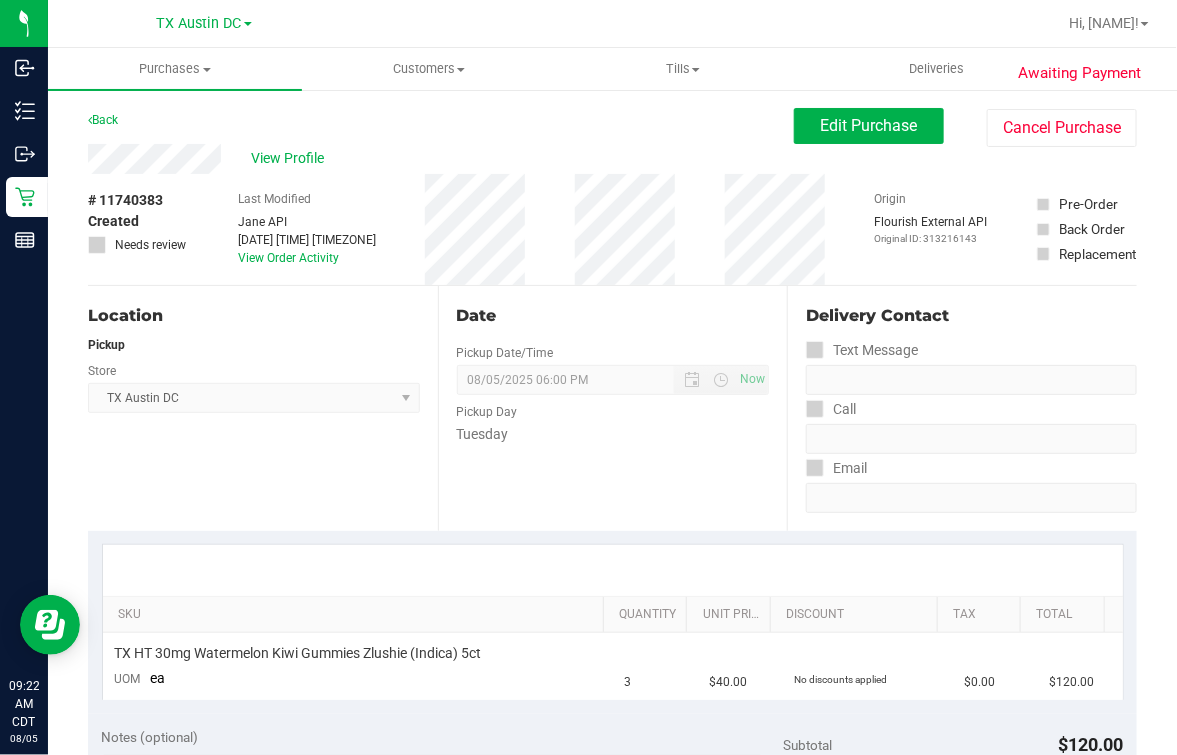click on "Date" at bounding box center [613, 316] 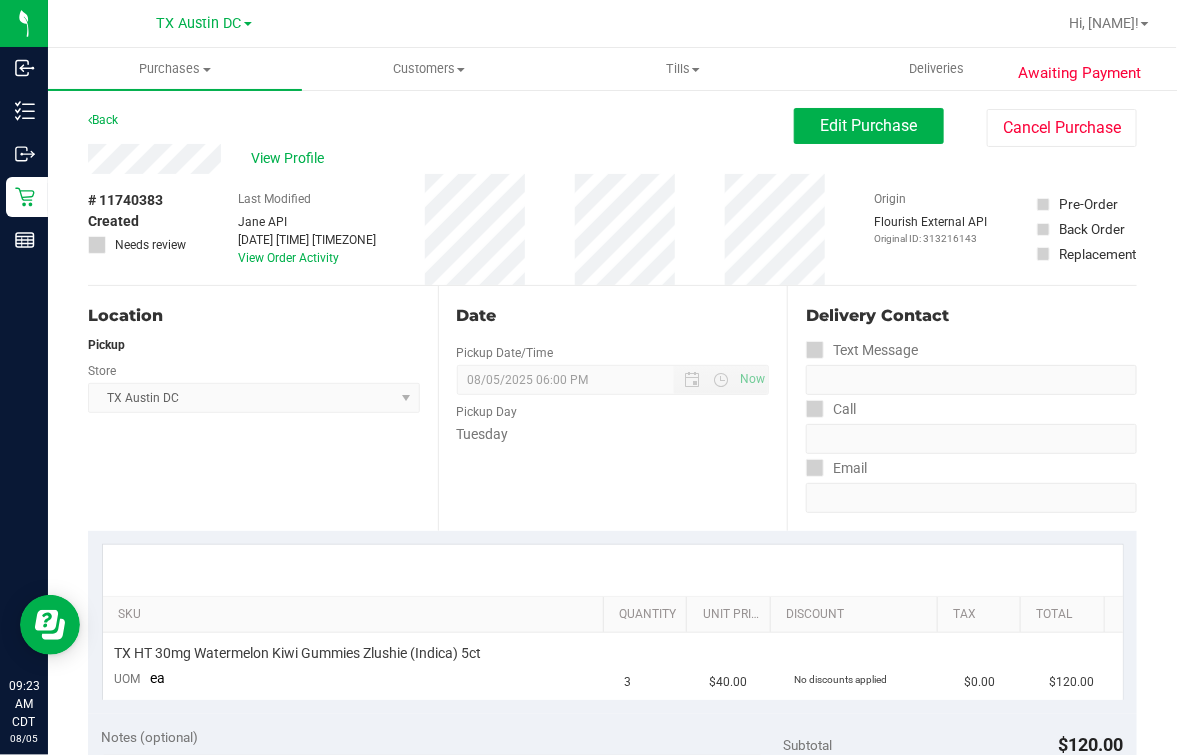 click on "Location
Pickup
Store
TX Austin DC Select Store Bonita Springs WC Boynton Beach WC Bradenton WC Brandon WC Brooksville WC Call Center Clermont WC Crestview WC Deerfield Beach WC Delray Beach WC Deltona WC Ft Walton Beach WC Ft. Lauderdale WC Ft. Myers WC Gainesville WC Jax Atlantic WC JAX DC REP Jax WC Key West WC Lakeland WC Largo WC Lehigh Acres DC REP Merritt Island WC Miami 72nd WC Miami Beach WC Miami Dadeland WC Miramar DC REP New Port Richey WC North Palm Beach WC North Port WC Ocala WC Orange Park WC Orlando Colonial WC Orlando DC REP Orlando WC Oviedo WC Palm Bay WC Palm Coast WC Panama City WC Pensacola WC Port Orange WC Port St. Lucie WC Sebring WC South Tampa WC St. Pete WC Summerfield WC Tallahassee DC REP Tallahassee WC Tampa DC Testing Tampa Warehouse Tampa WC TX Austin DC TX Plano Retail WPB DC WPB WC" at bounding box center [263, 408] 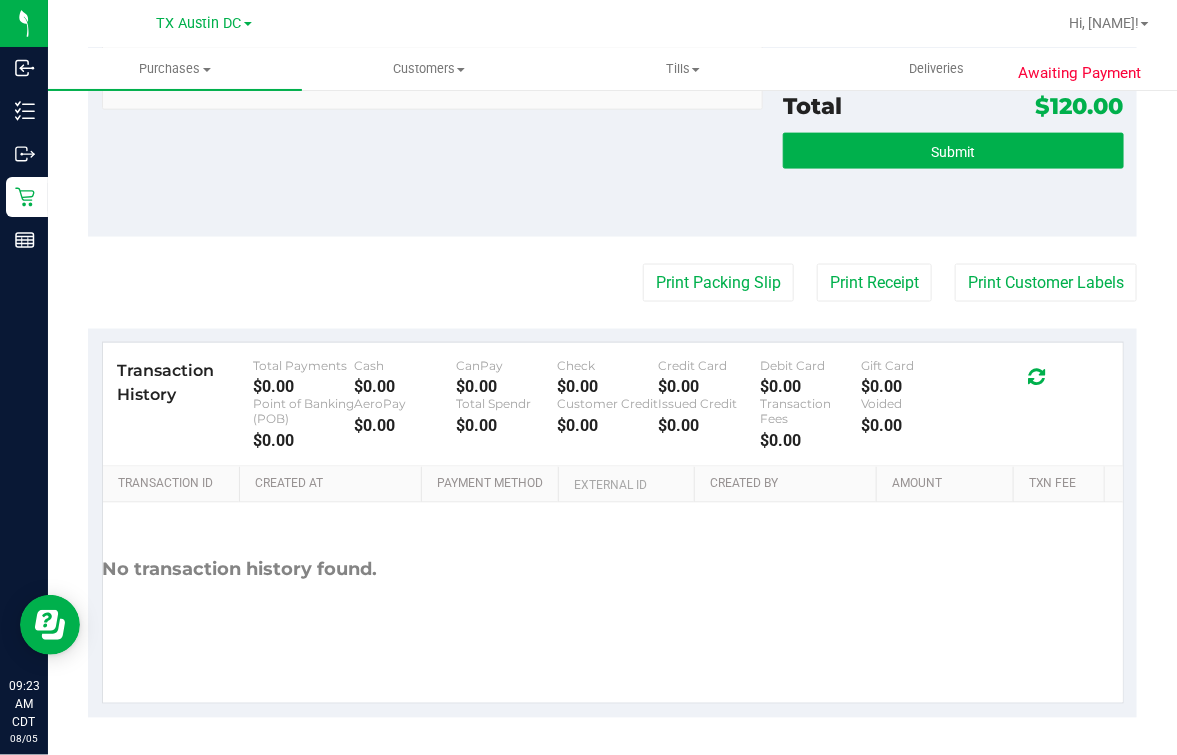 scroll, scrollTop: 0, scrollLeft: 0, axis: both 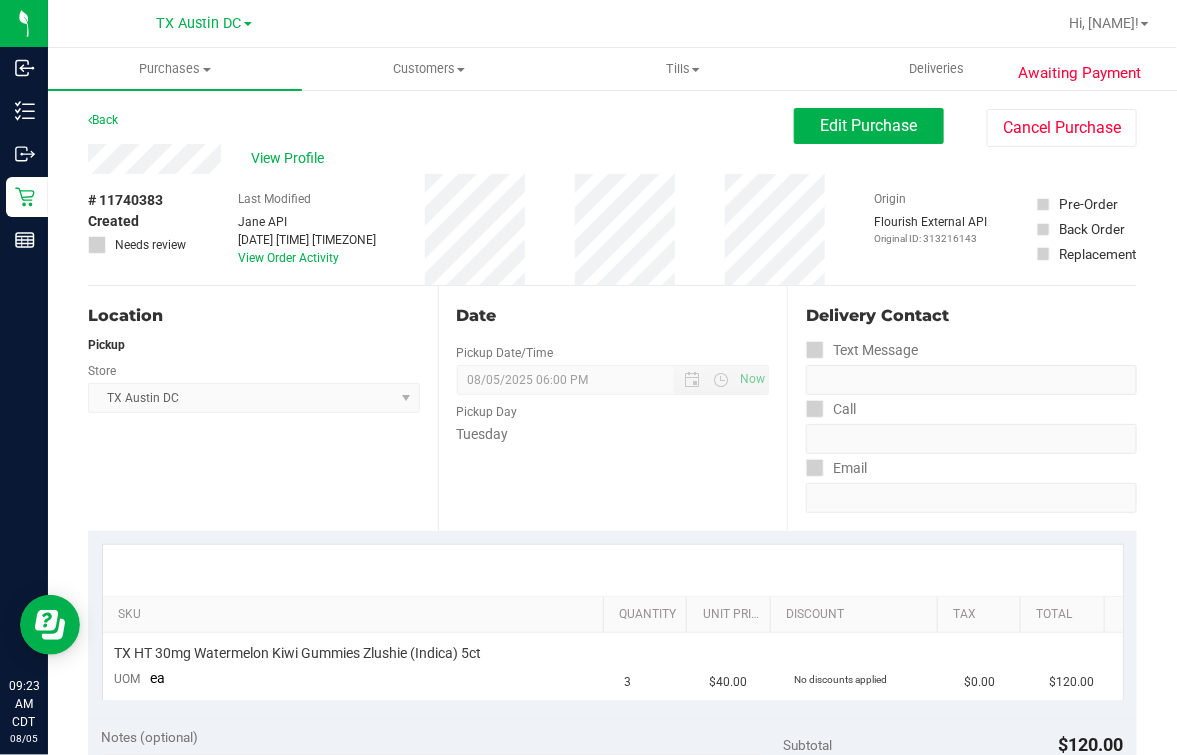 click on "Date
Pickup Date/Time
08/05/2025
Now
08/05/2025 06:00 PM
Now
Pickup Day
Tuesday" at bounding box center (613, 408) 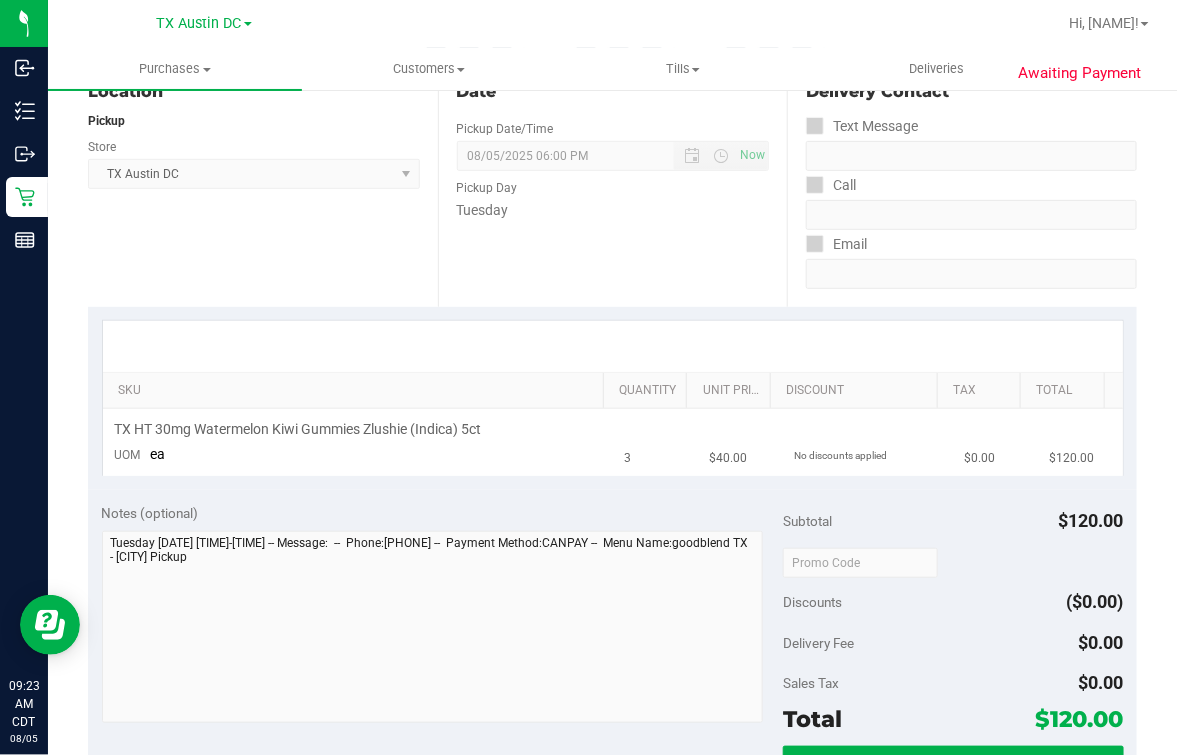 scroll, scrollTop: 0, scrollLeft: 0, axis: both 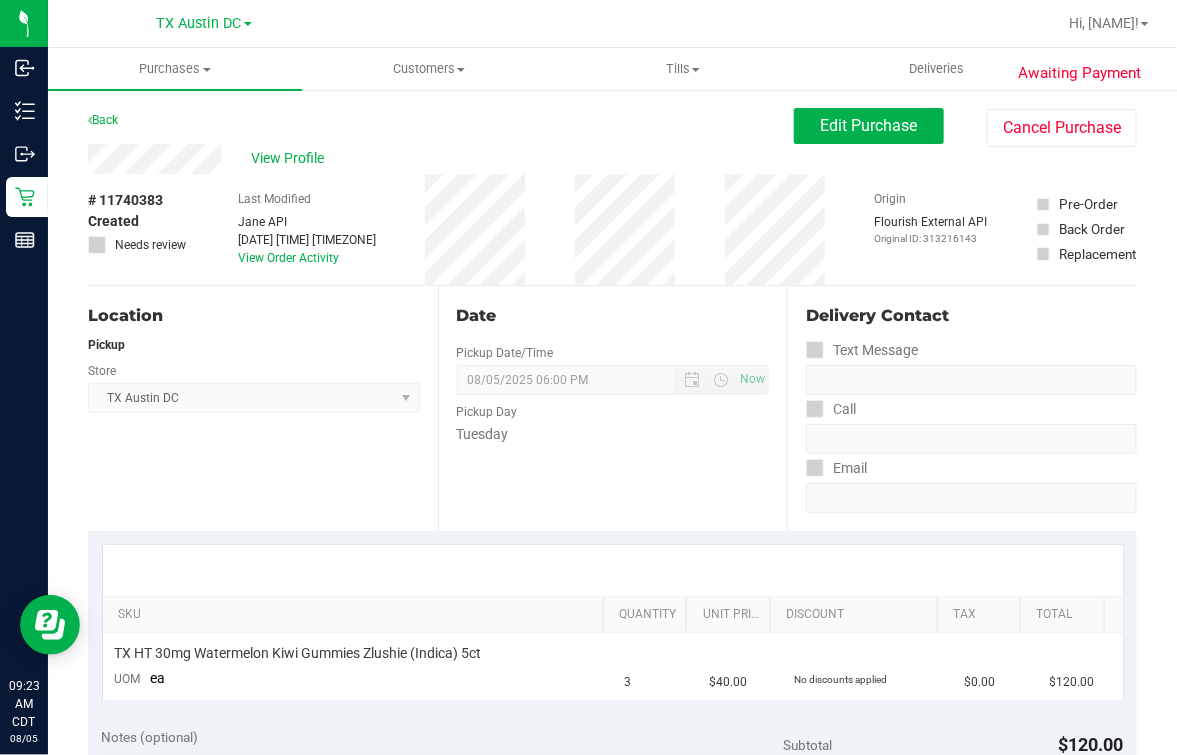 click on "Created
Needs review
Last Modified
[FIRST] [LAST]
Aug 4, 2025 5:57:15 PM CDT
View Order Activity
Origin
Flourish External API
Original ID: 313216143
Pre-Order
Back Order" at bounding box center (612, 229) 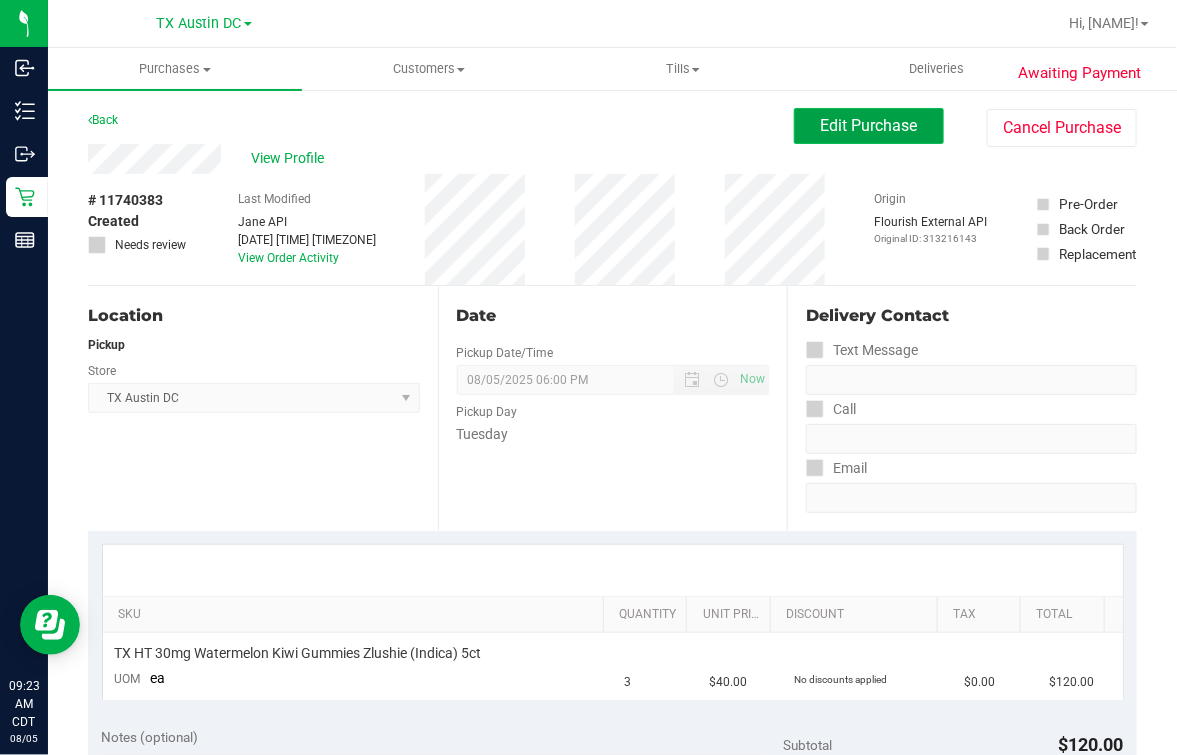click on "Edit Purchase" at bounding box center [869, 125] 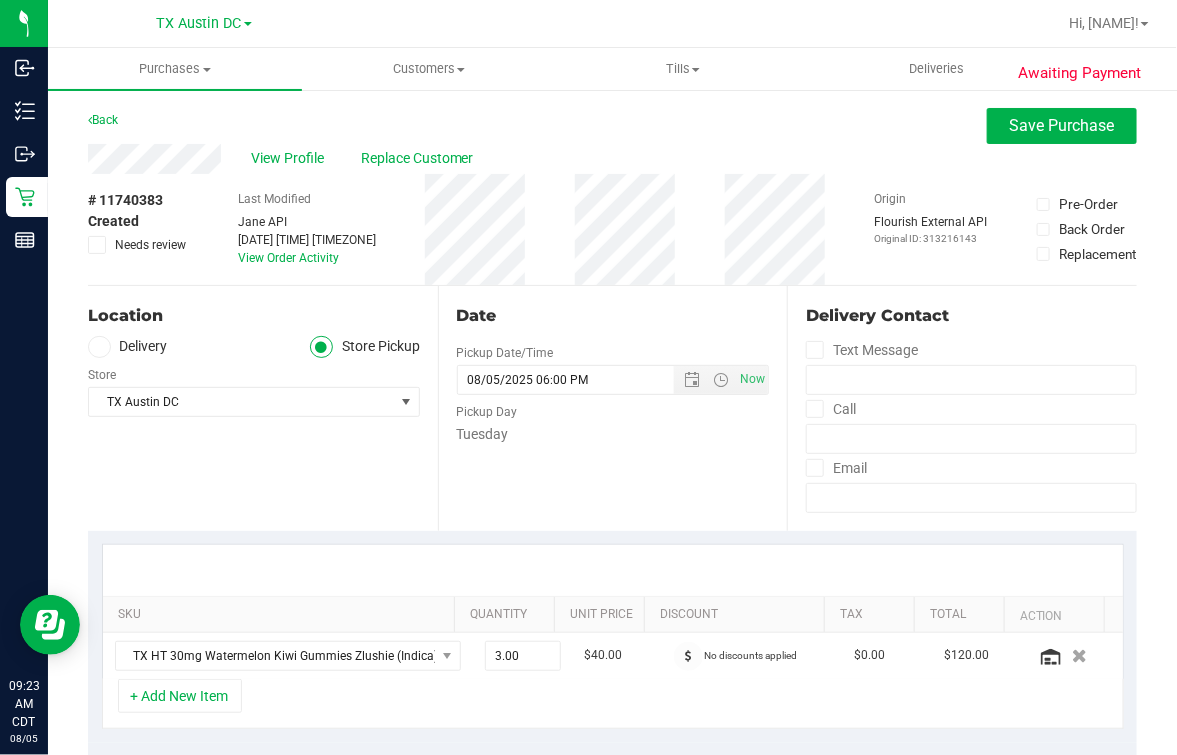 click on "# [ORDER_ID]
Created
Needs review" at bounding box center (138, 229) 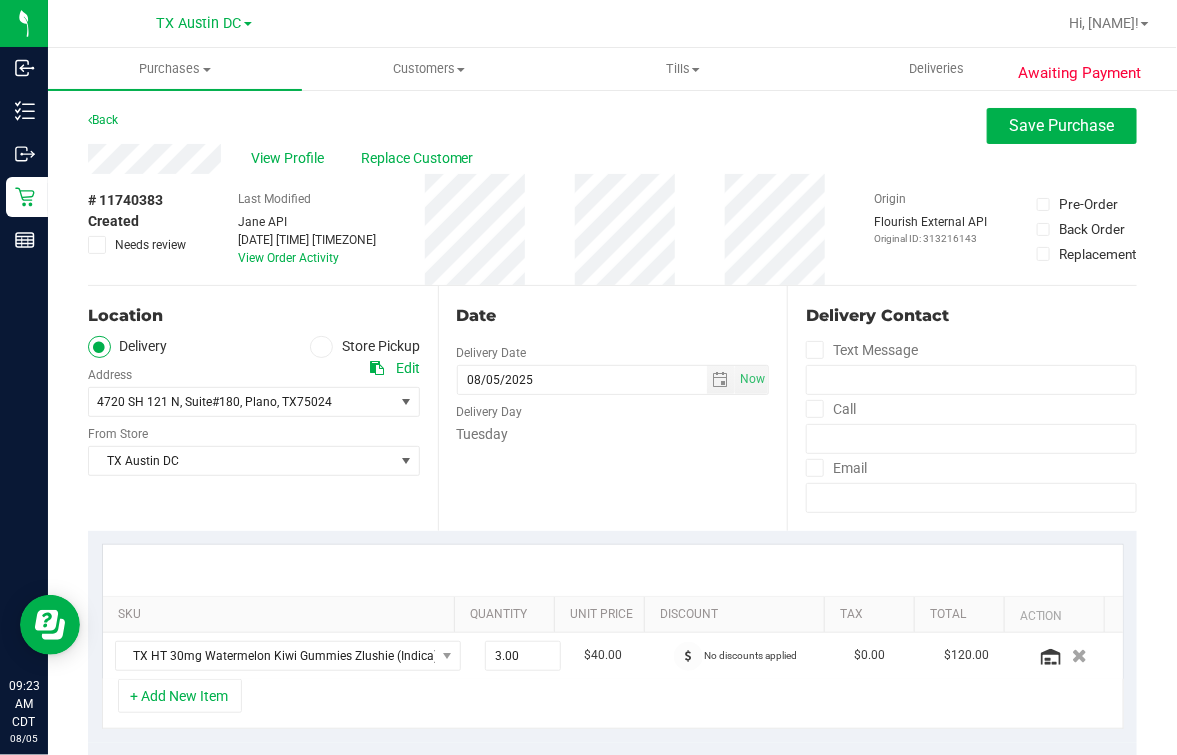 click on "Location
Delivery
Store Pickup
Address
Edit
4720 SH 121 N, Suite#180
, [CITY]
, [STATE]
75024
Select address 4720 SH 121 N, Suite#180
From Store
[STATE] [CITY] DC Select Store Bonita Springs WC Boynton Beach WC Bradenton WC Brandon WC Brooksville WC Call Center Clermont WC Crestview WC Deerfield Beach WC Delray Beach WC Deltona WC Ft Walton Beach WC Ft. Lauderdale WC" at bounding box center (263, 408) 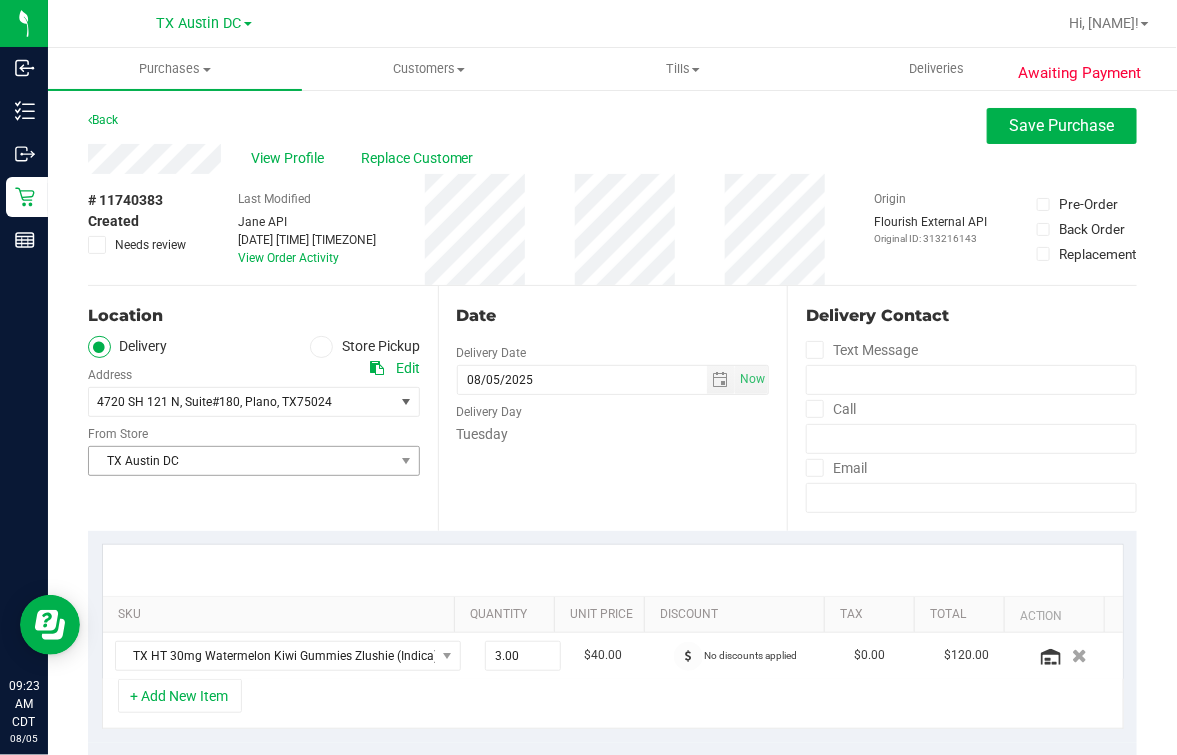click on "TX Austin DC" at bounding box center (241, 461) 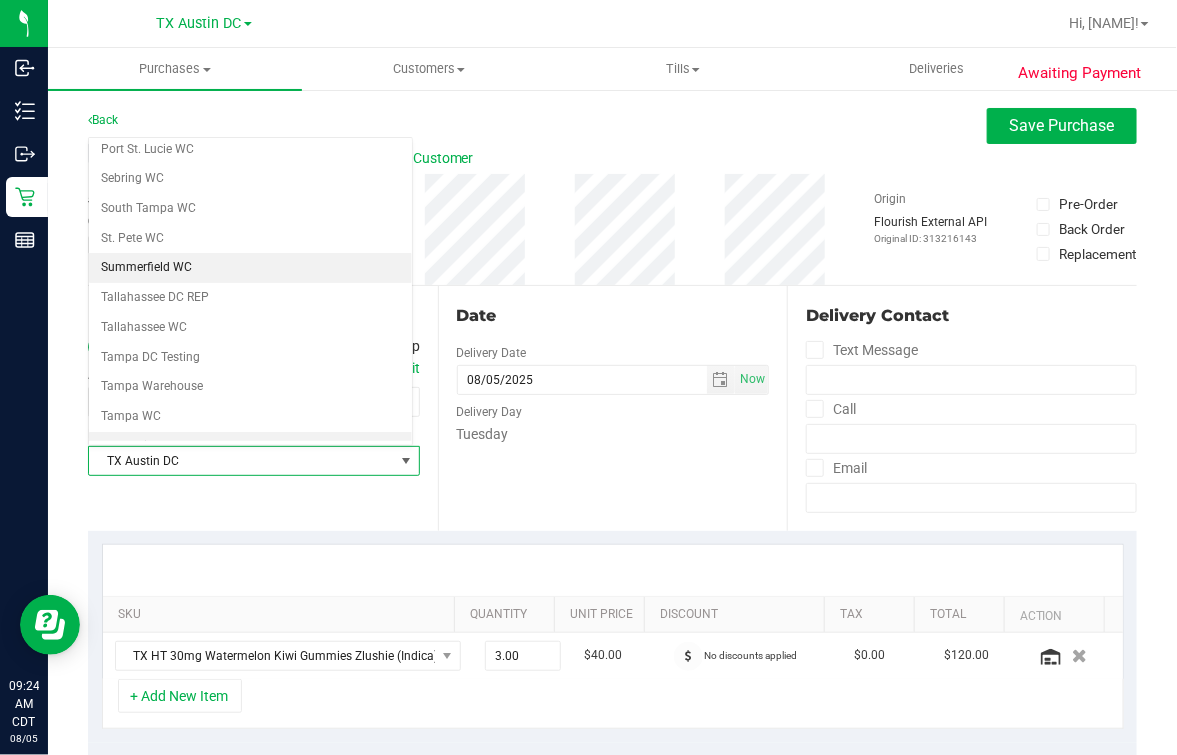 scroll, scrollTop: 1432, scrollLeft: 0, axis: vertical 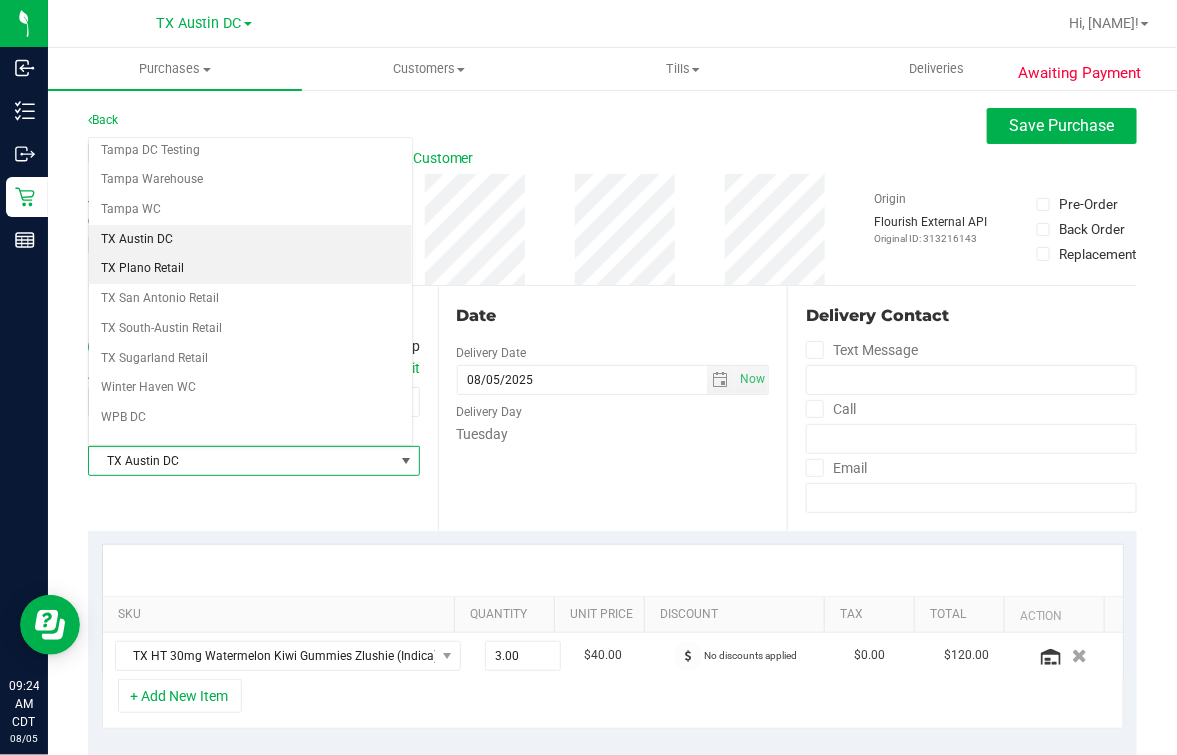 click on "TX Plano Retail" at bounding box center (250, 269) 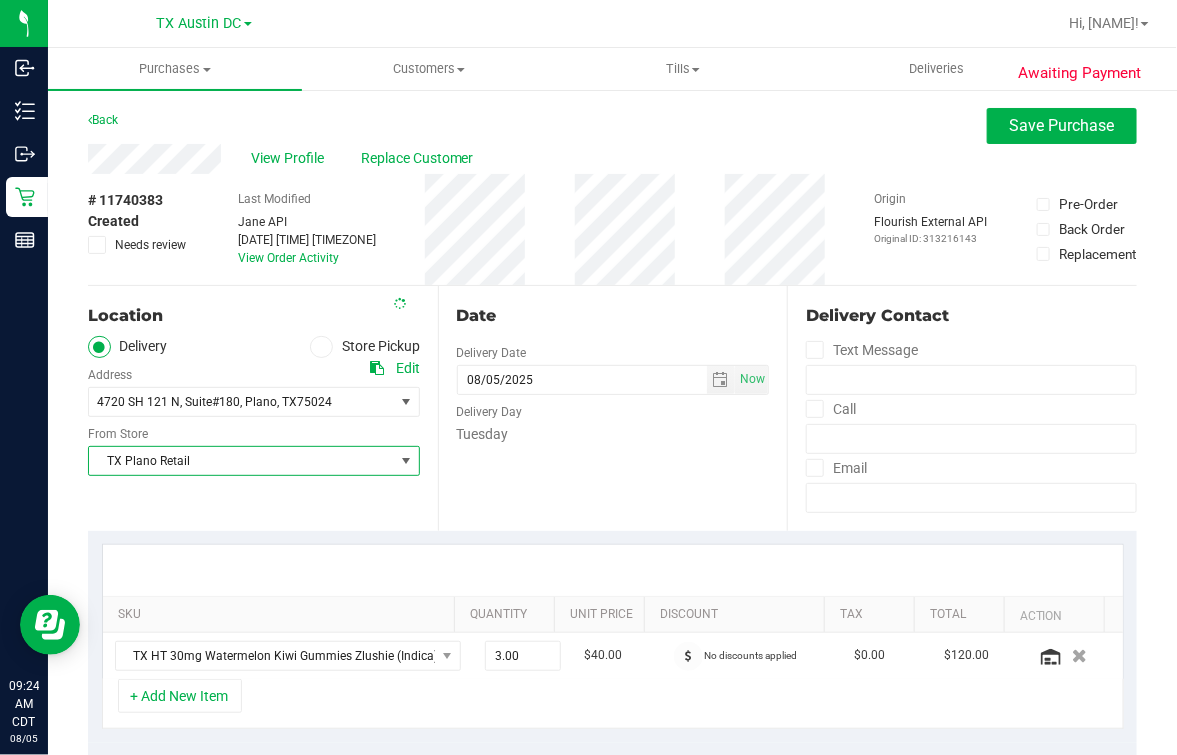 click on "Tuesday" at bounding box center (613, 434) 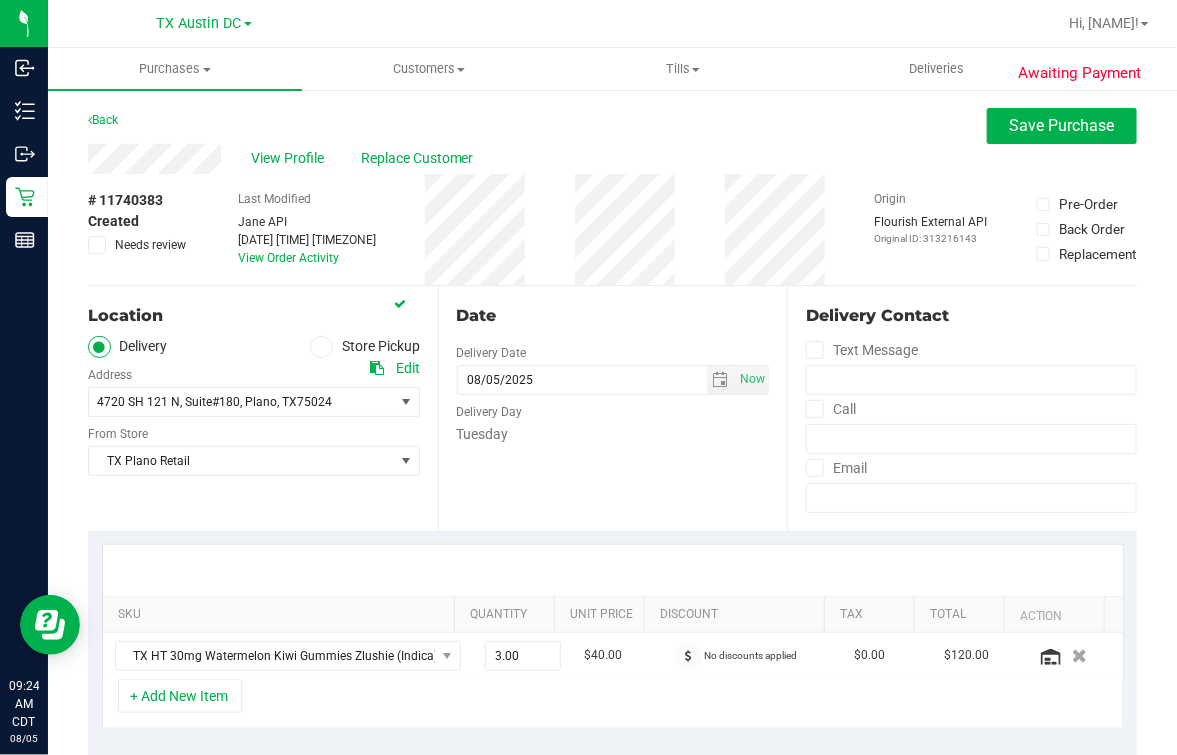 click on "Date" at bounding box center [613, 316] 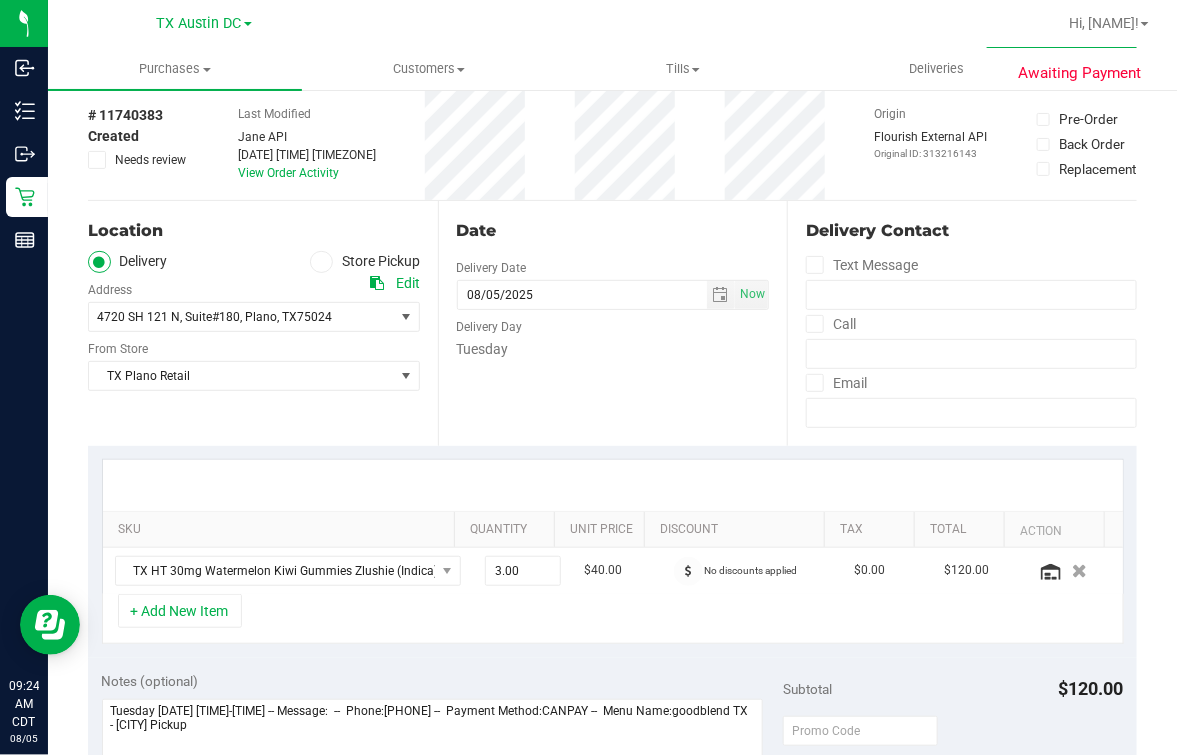 scroll, scrollTop: 124, scrollLeft: 0, axis: vertical 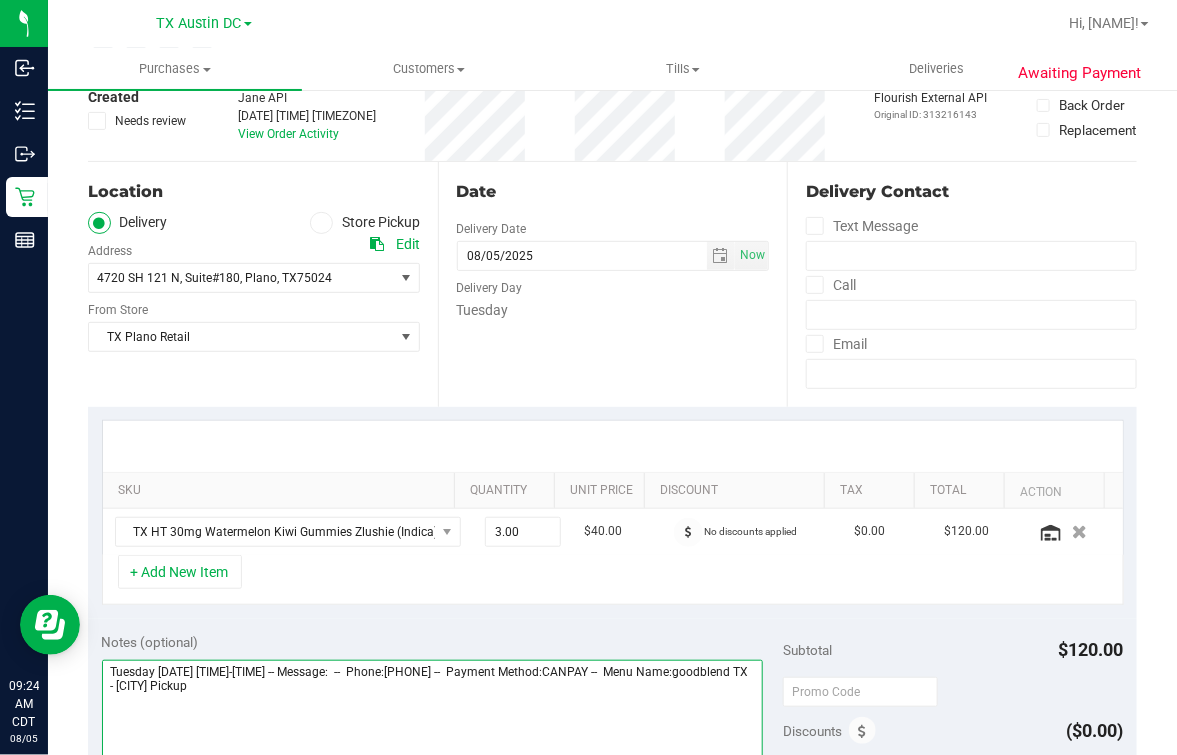 click at bounding box center [432, 756] 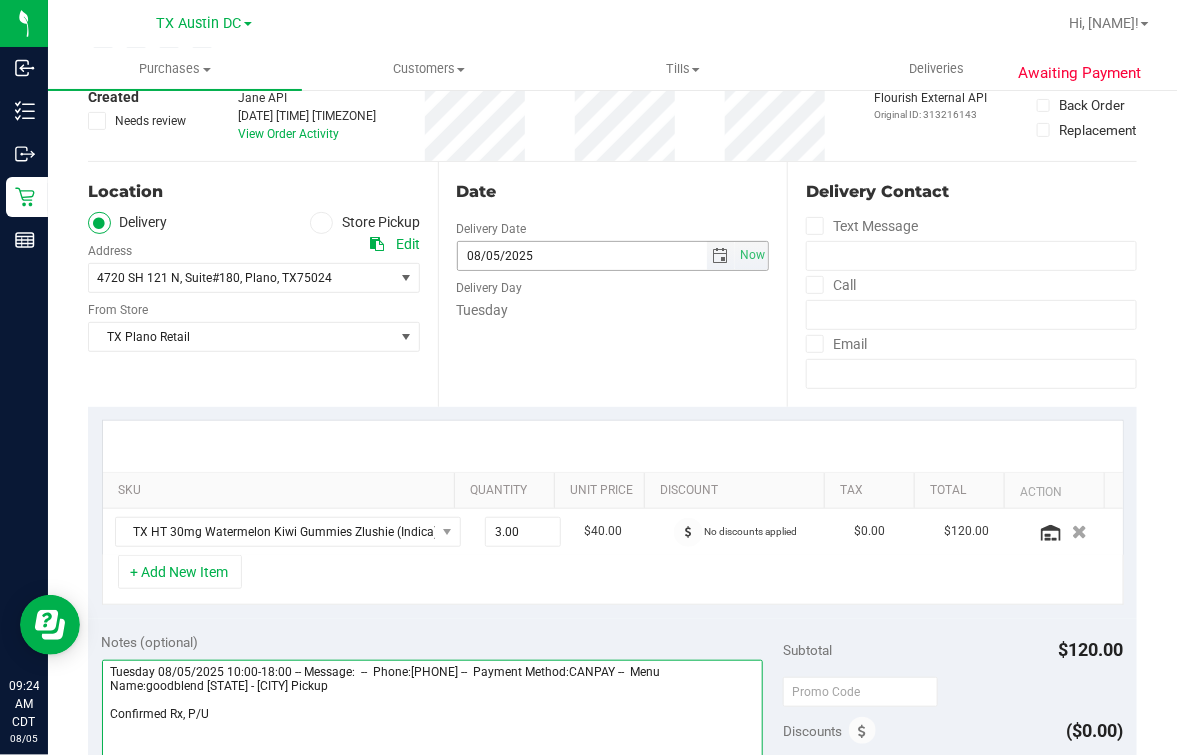 click at bounding box center (720, 256) 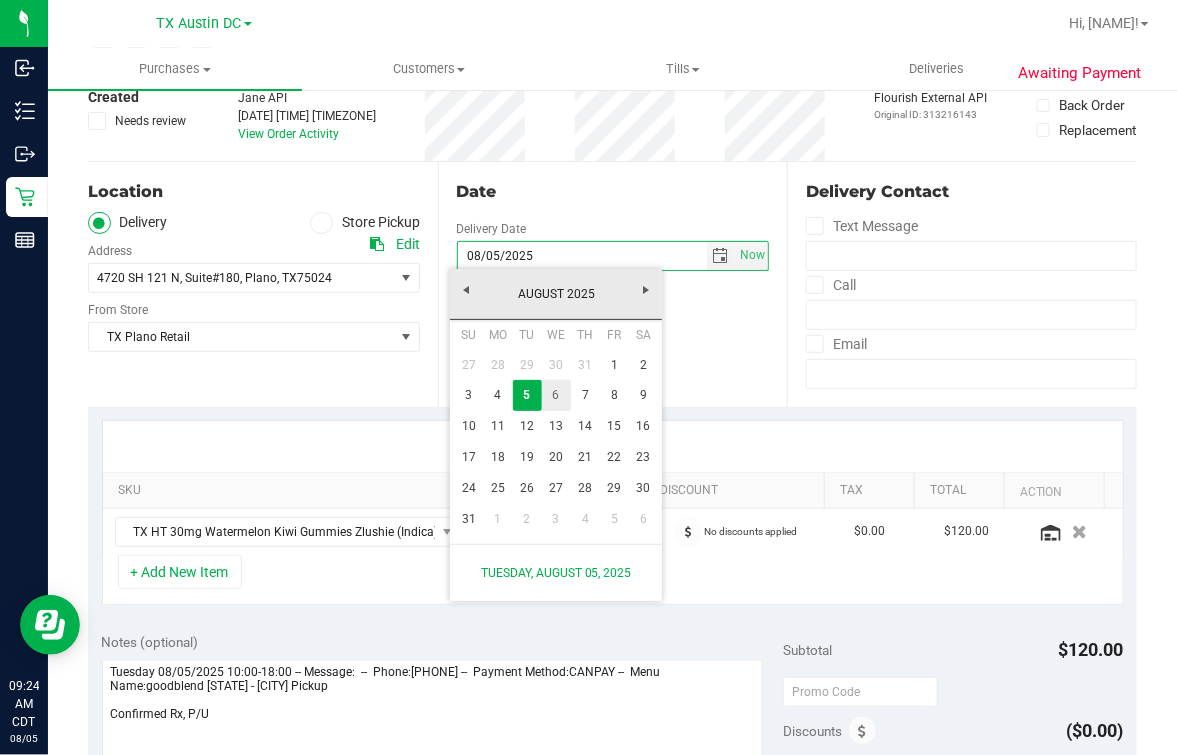 click on "6" at bounding box center [556, 395] 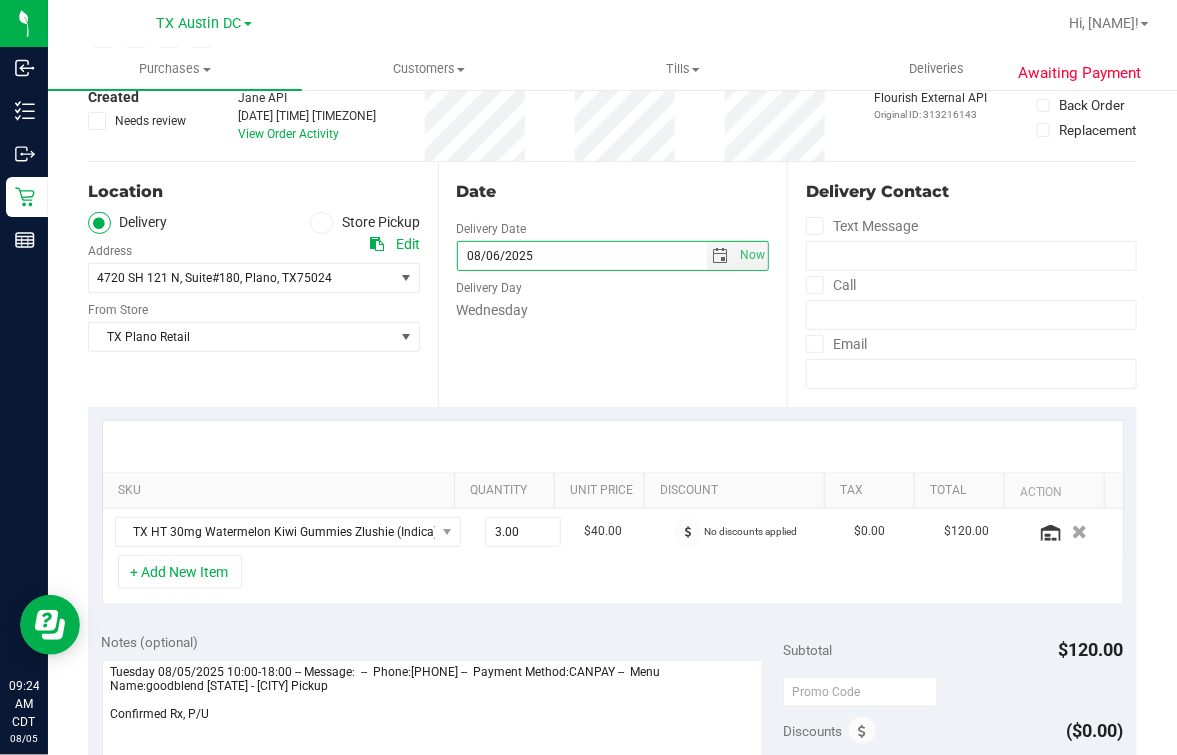 click on "Date
Delivery Date
08/06/2025
Now
08/06/2025 06:00 PM
Now
Delivery Day
Wednesday" at bounding box center (613, 284) 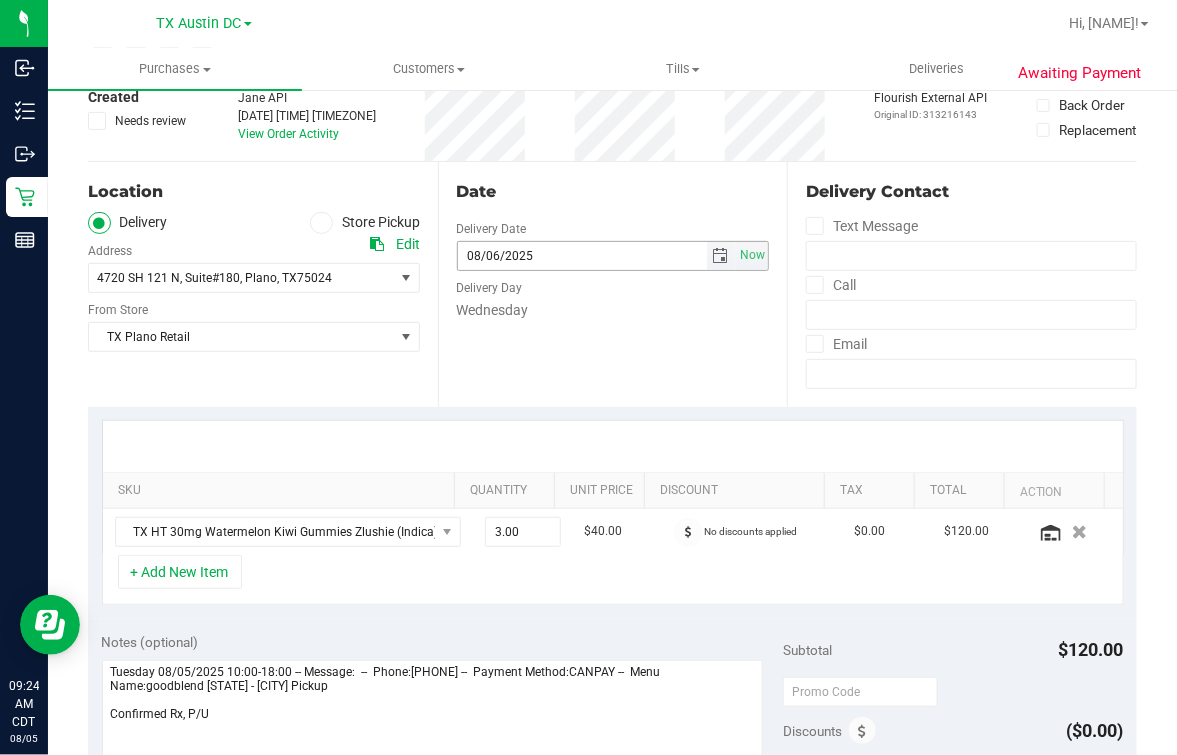 click on "Date
Delivery Date
08/06/2025
Now
08/06/2025 06:00 PM
Now
Delivery Day
Wednesday" at bounding box center [613, 284] 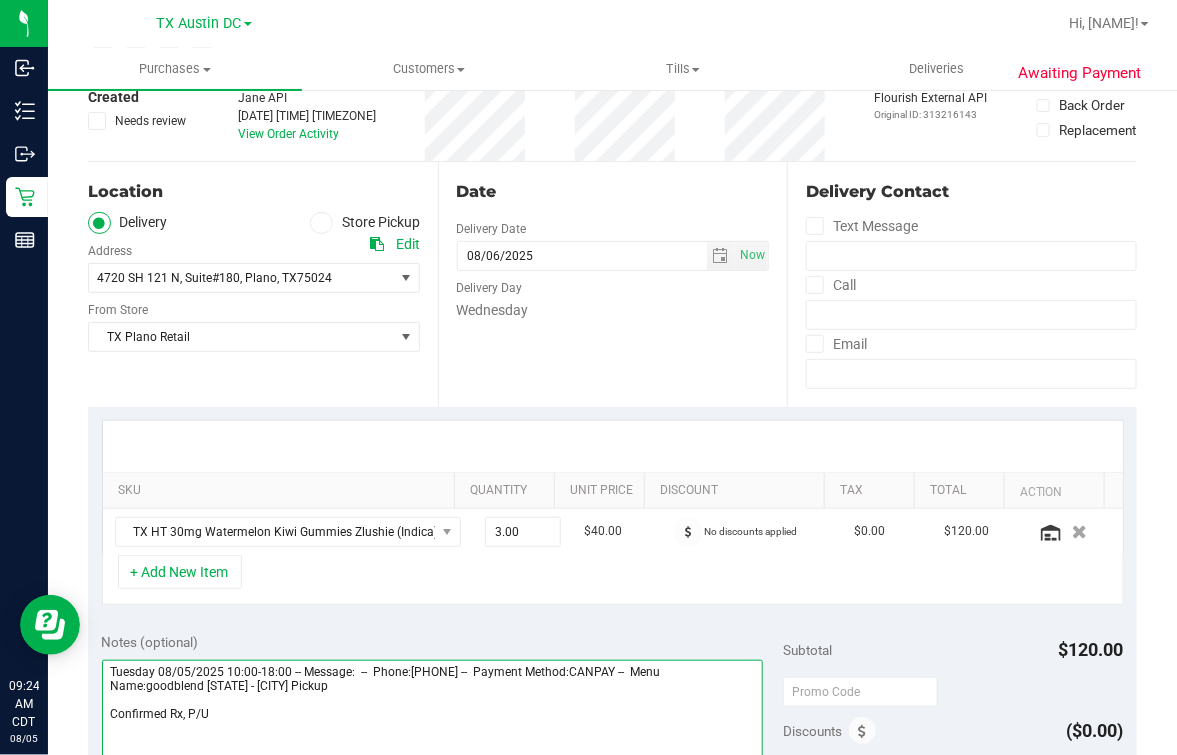 click at bounding box center [432, 756] 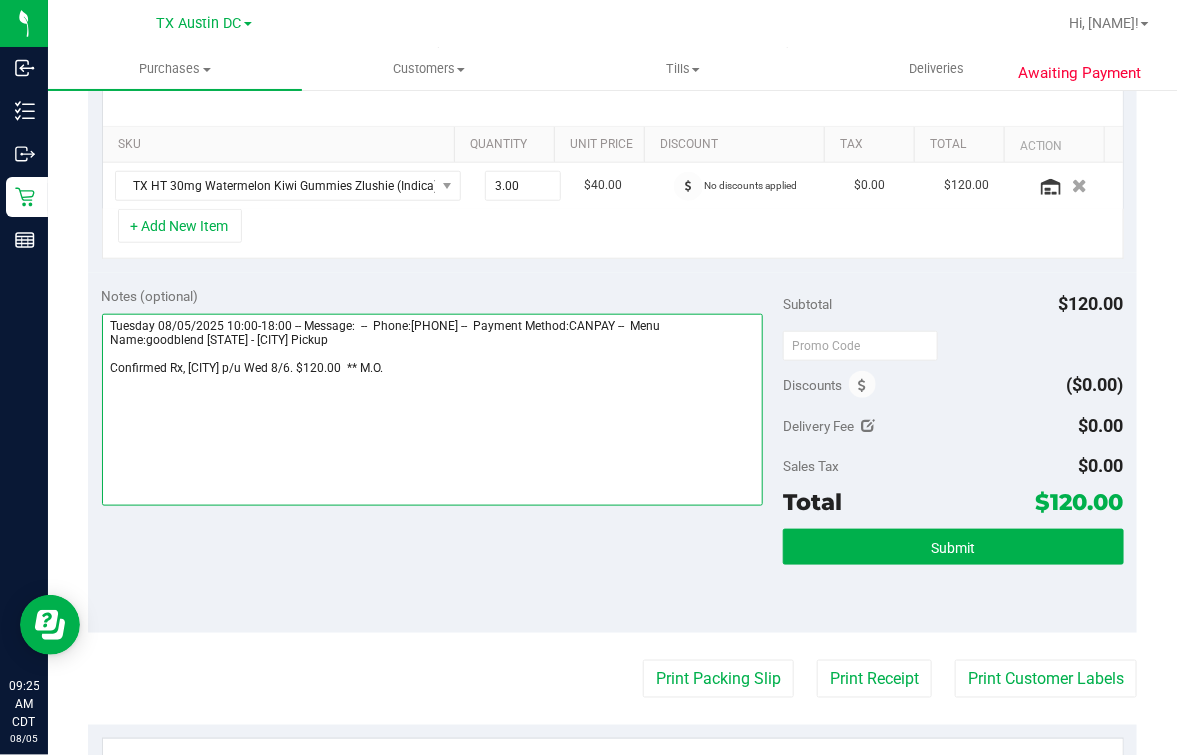 scroll, scrollTop: 591, scrollLeft: 0, axis: vertical 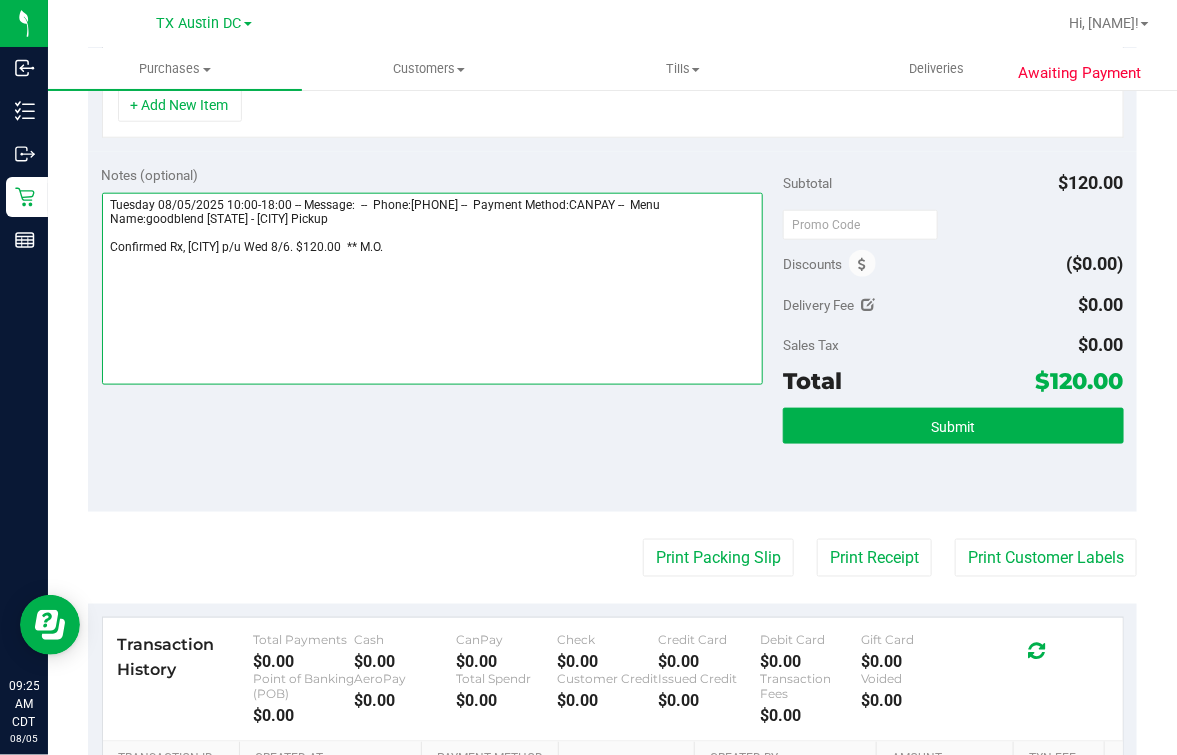 click at bounding box center (432, 289) 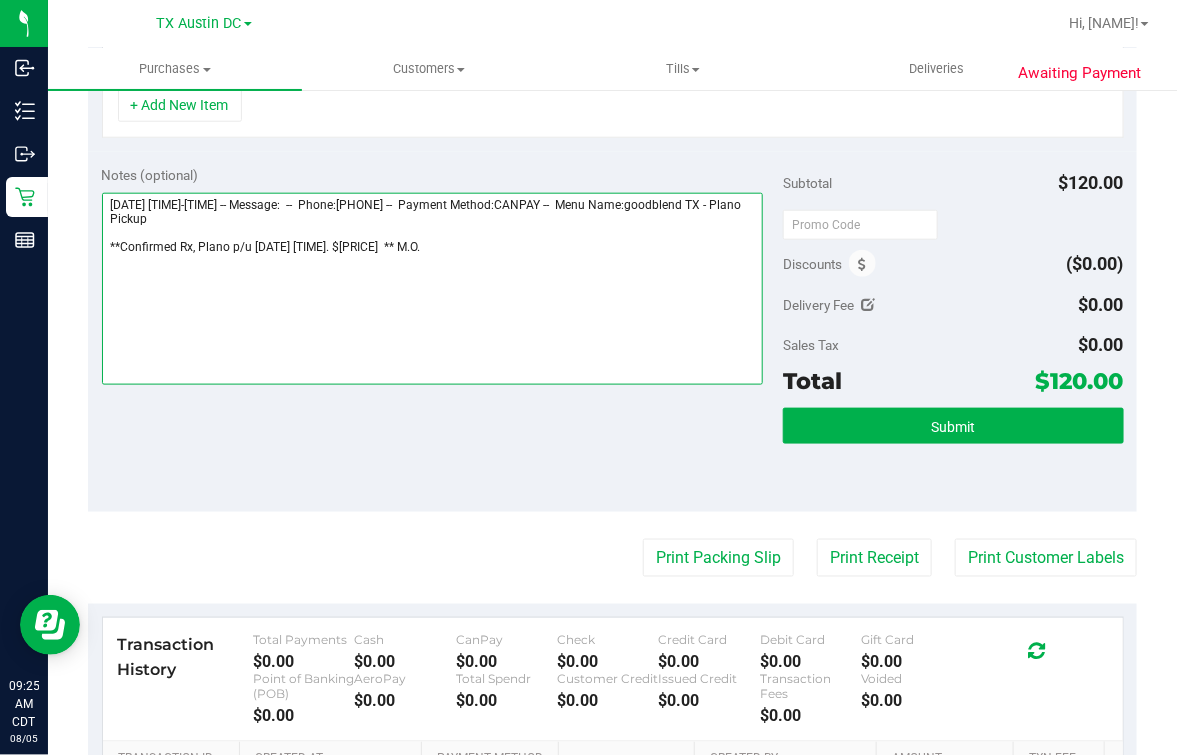 scroll, scrollTop: 0, scrollLeft: 0, axis: both 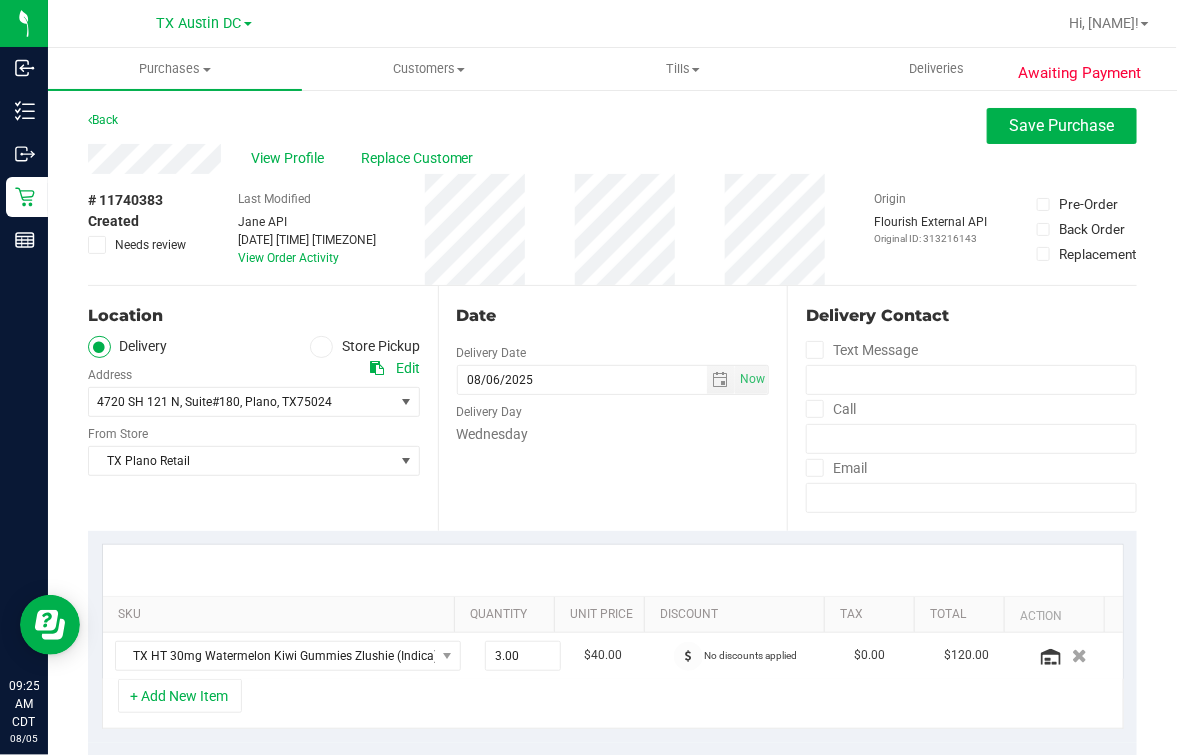 type on "[DATE] [TIME]-[TIME] -- Message:  --  Phone:[PHONE] --  Payment Method:CANPAY --  Menu Name:goodblend TX - Plano Pickup
**Confirmed Rx, Plano p/u [DATE] [TIME]. $[PRICE]  ** M.O." 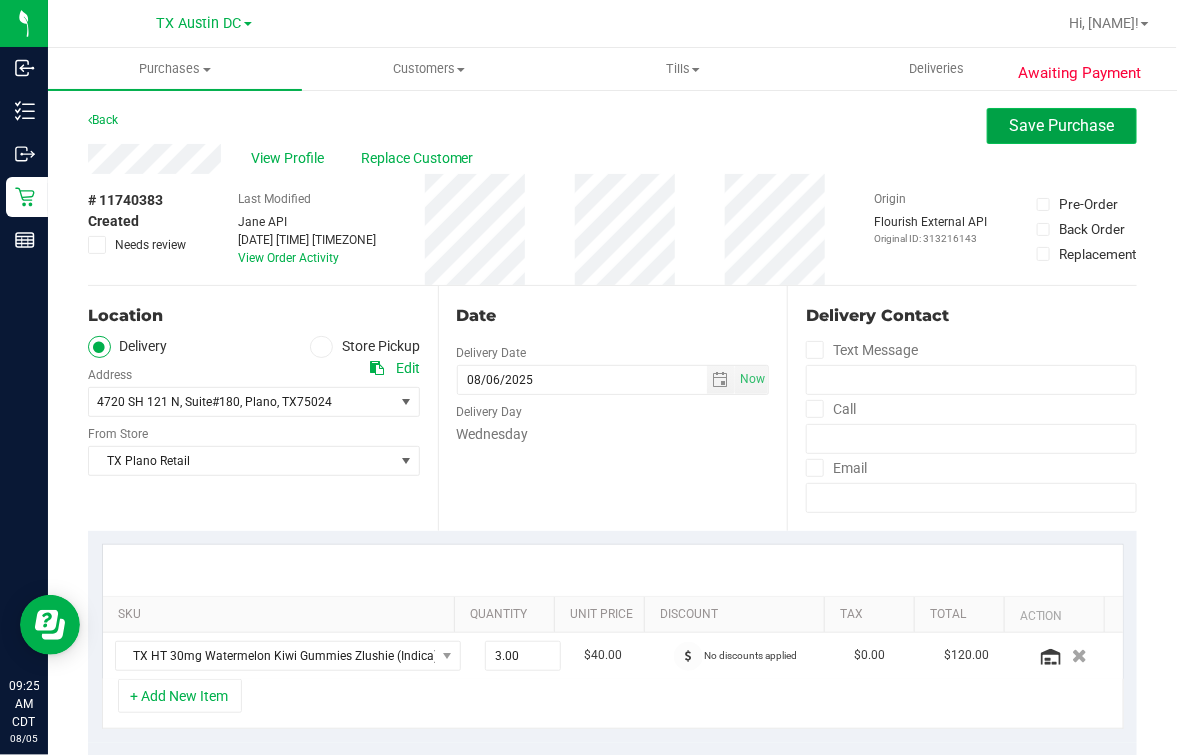 click on "Save Purchase" at bounding box center (1062, 125) 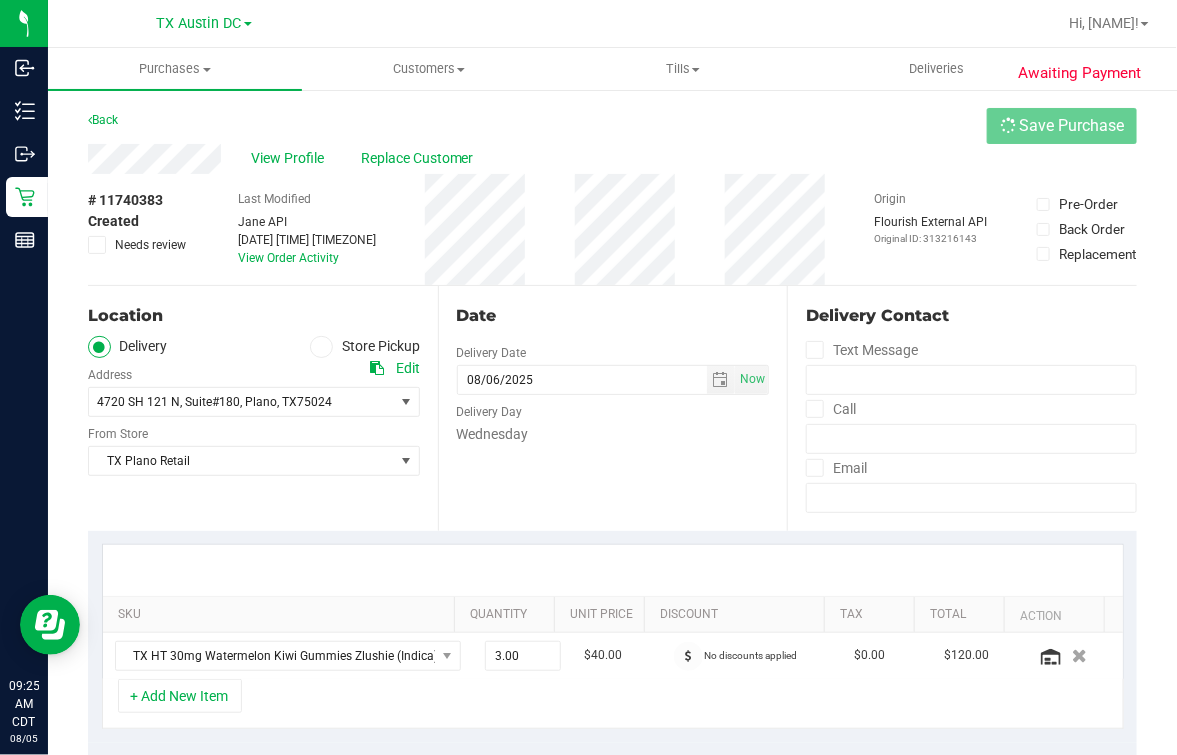 click on "Back
Save Purchase" at bounding box center [612, 126] 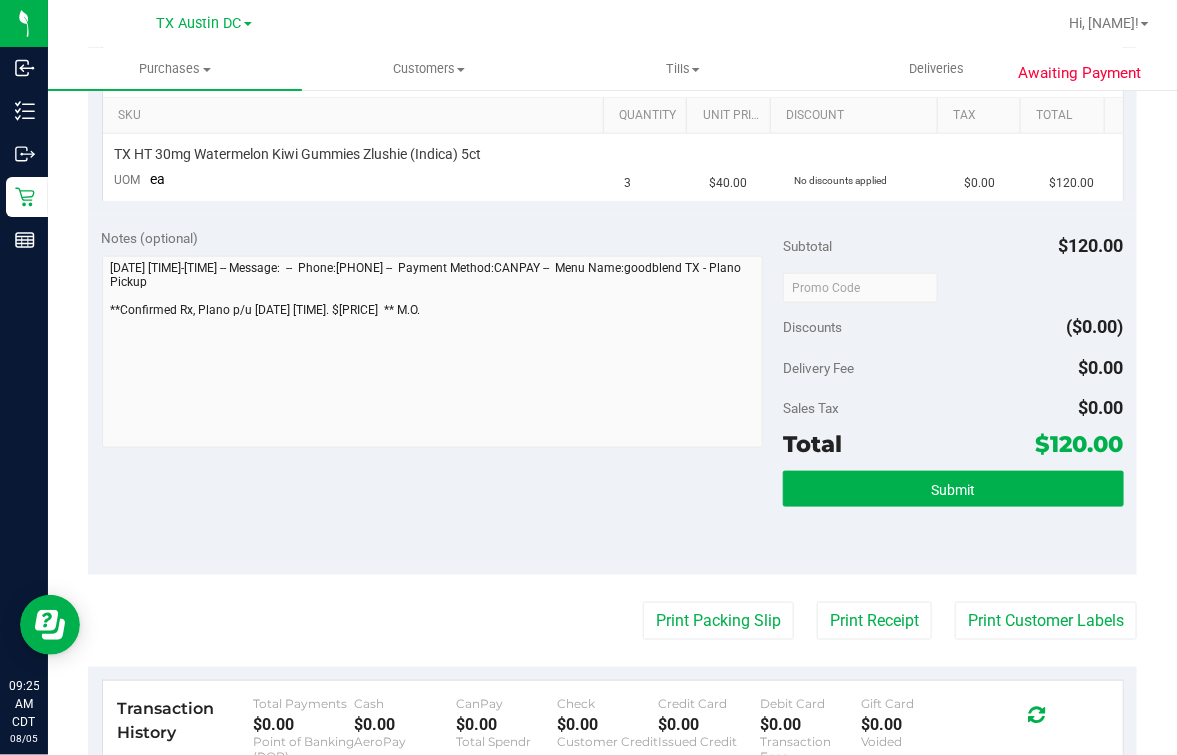 click on "Submit" at bounding box center [953, 516] 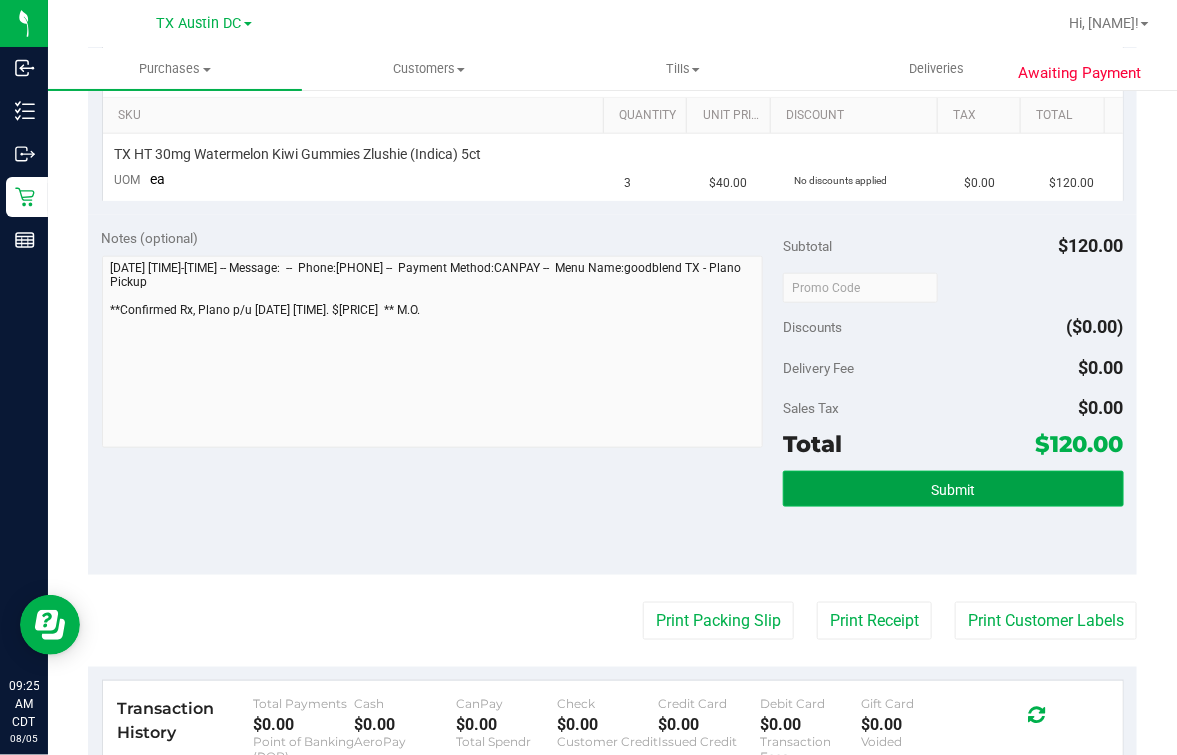 click on "Submit" at bounding box center [953, 489] 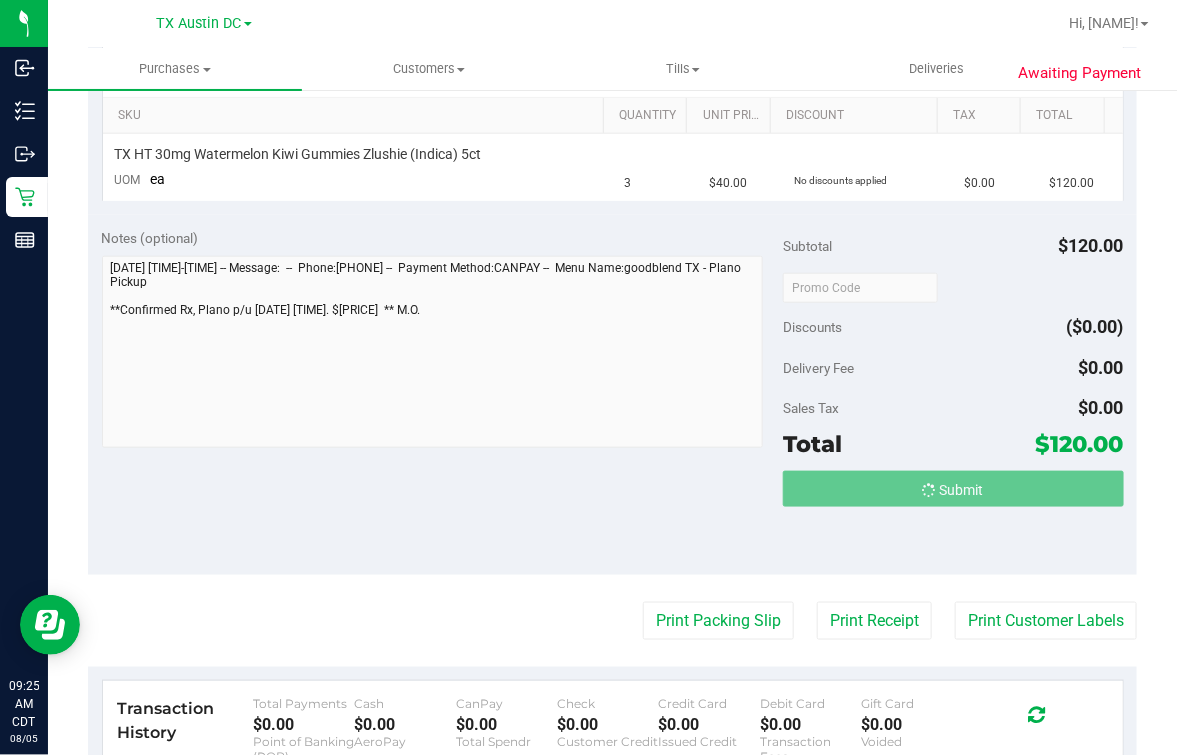 scroll, scrollTop: 0, scrollLeft: 0, axis: both 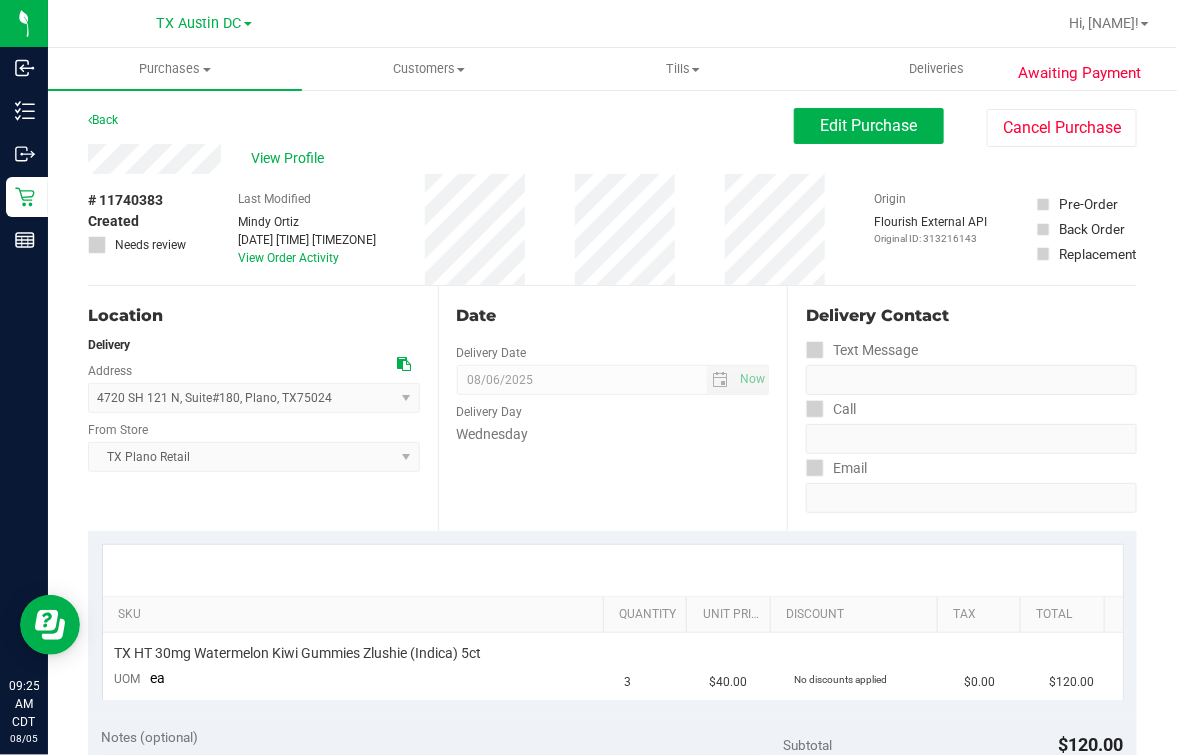 click on "# [ORDER_ID]
Created
Needs review
Last Modified
[NAME]
[DATE] [TIME] CDT
View Order Activity
Origin
Flourish External API
Original ID: [ID]
Pre-Order
Back Order" at bounding box center [612, 229] 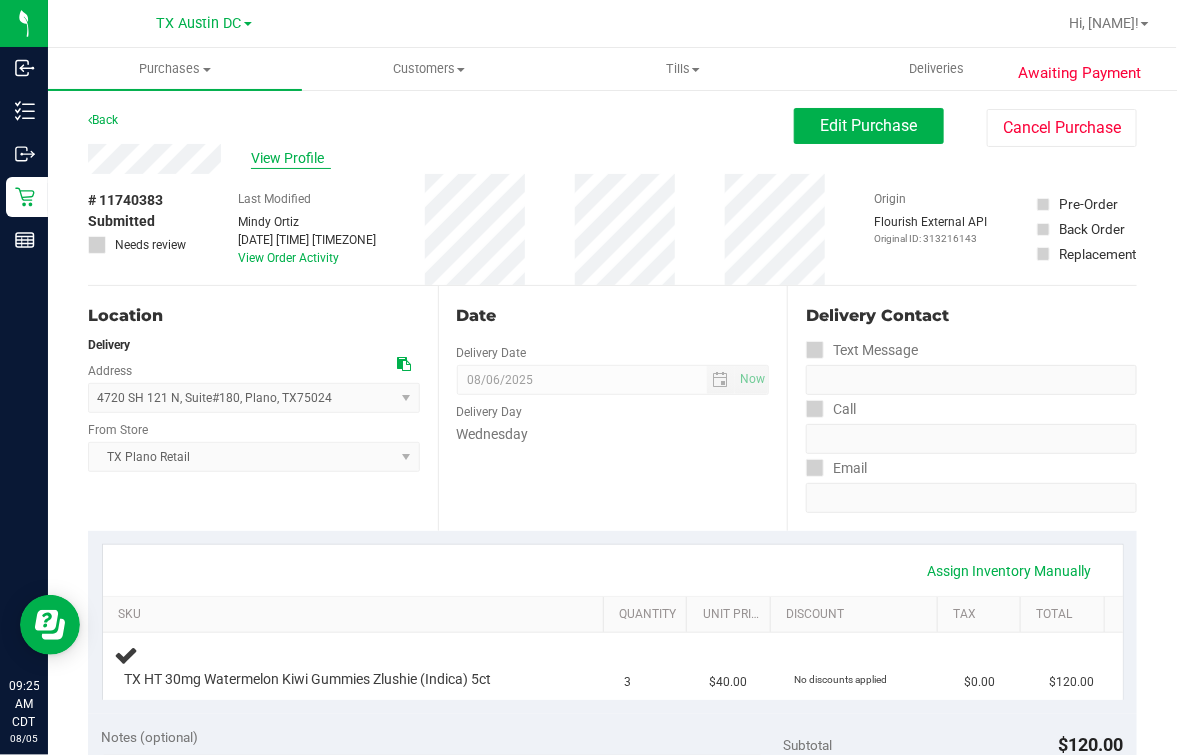 click on "View Profile" at bounding box center [291, 158] 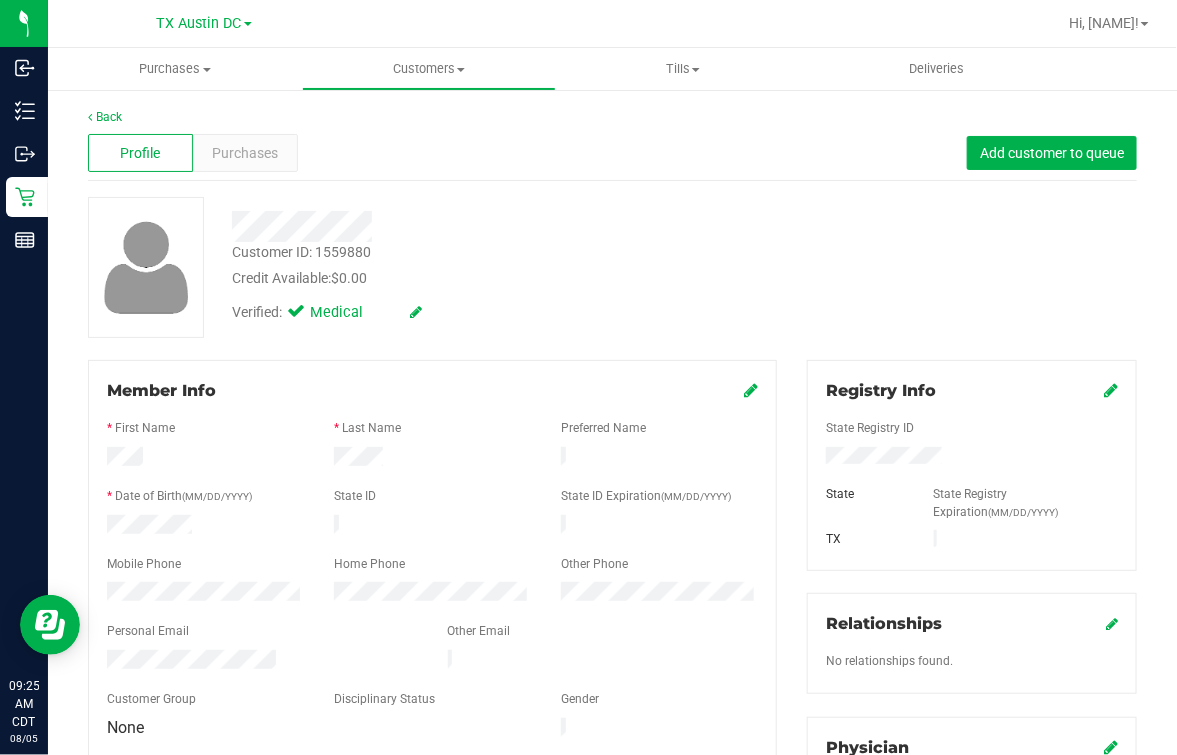 click on "Customer ID: [CUSTOMER_ID]
Credit Available:
$[PRICE]
Verified:
Medical" at bounding box center (612, 267) 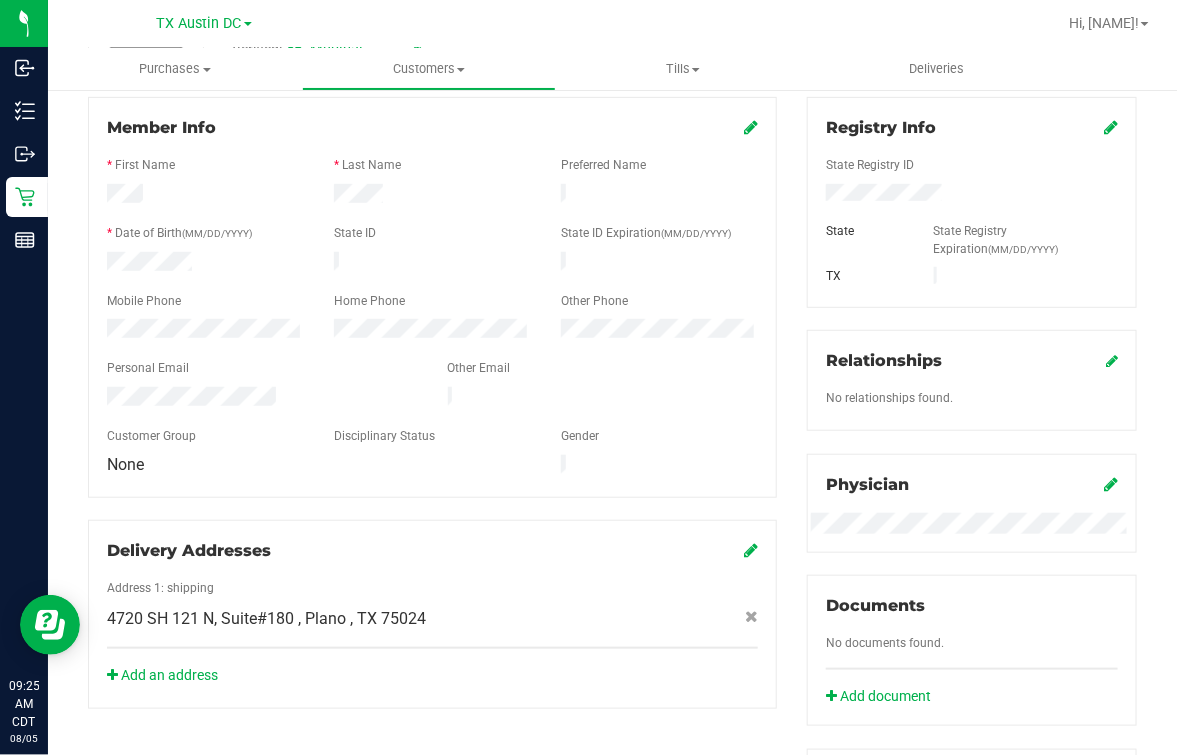 scroll, scrollTop: 375, scrollLeft: 0, axis: vertical 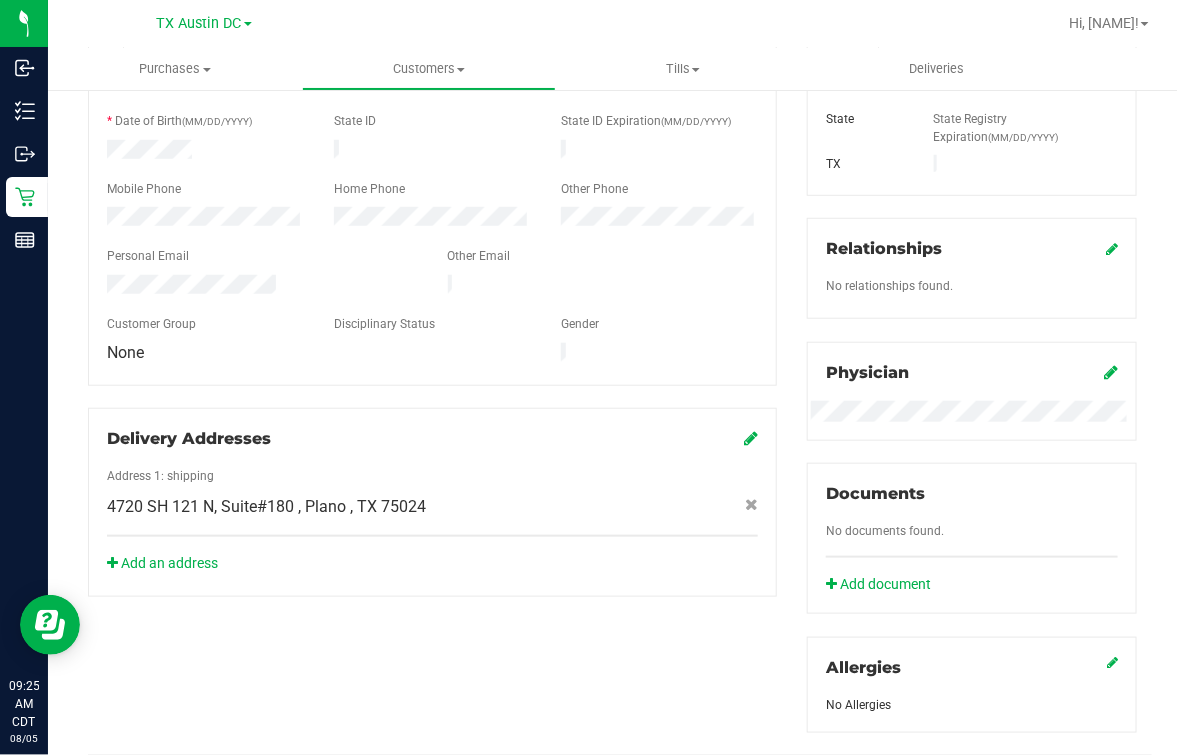 click on "Personal Email" at bounding box center [262, 258] 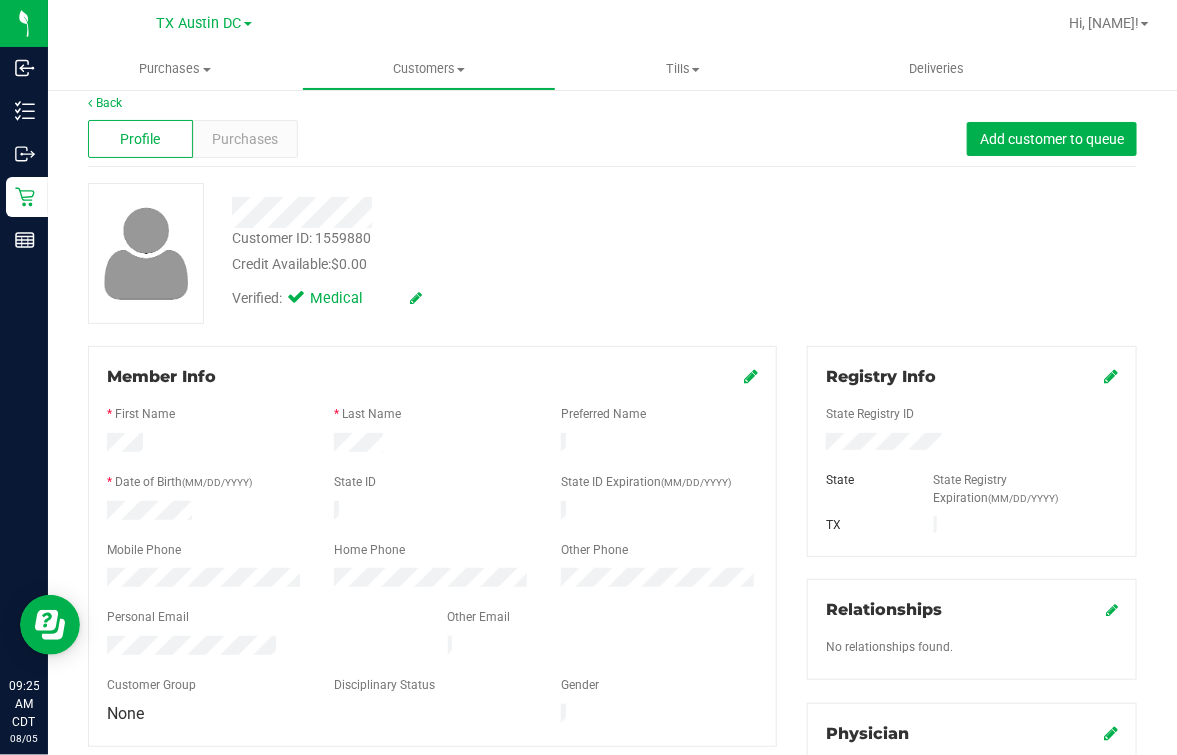 scroll, scrollTop: 0, scrollLeft: 0, axis: both 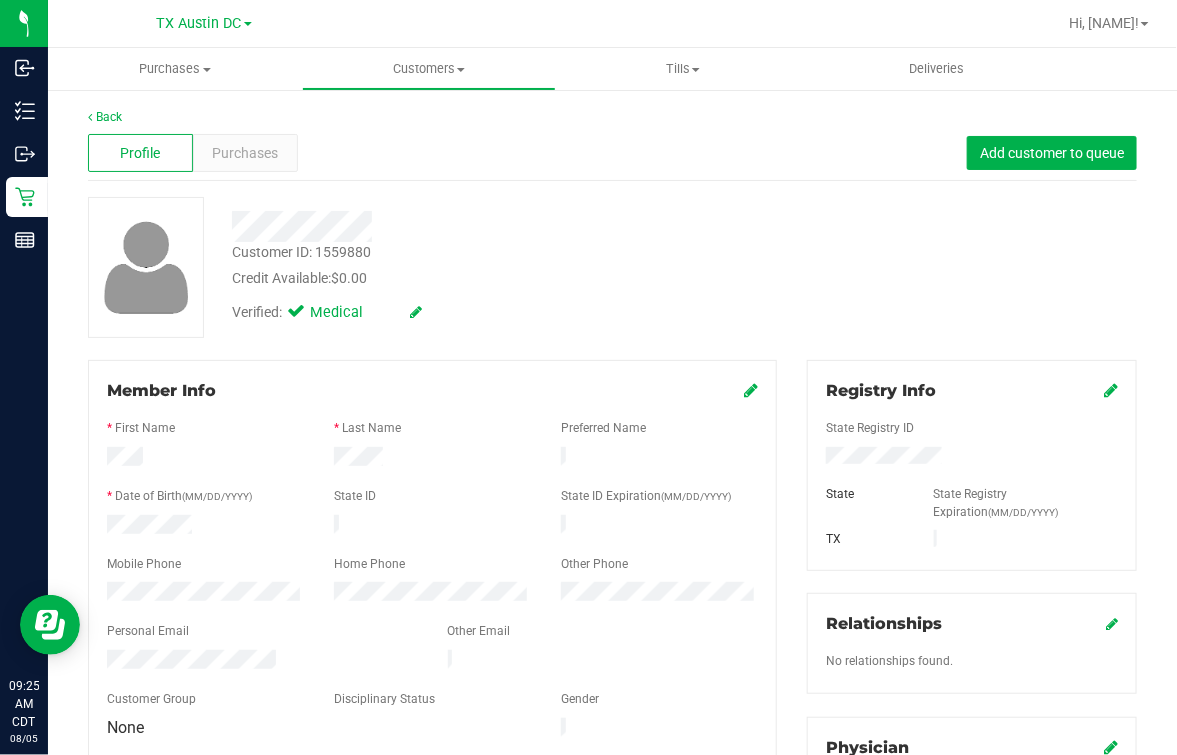 click on "Credit Available:
$0.00" at bounding box center [487, 278] 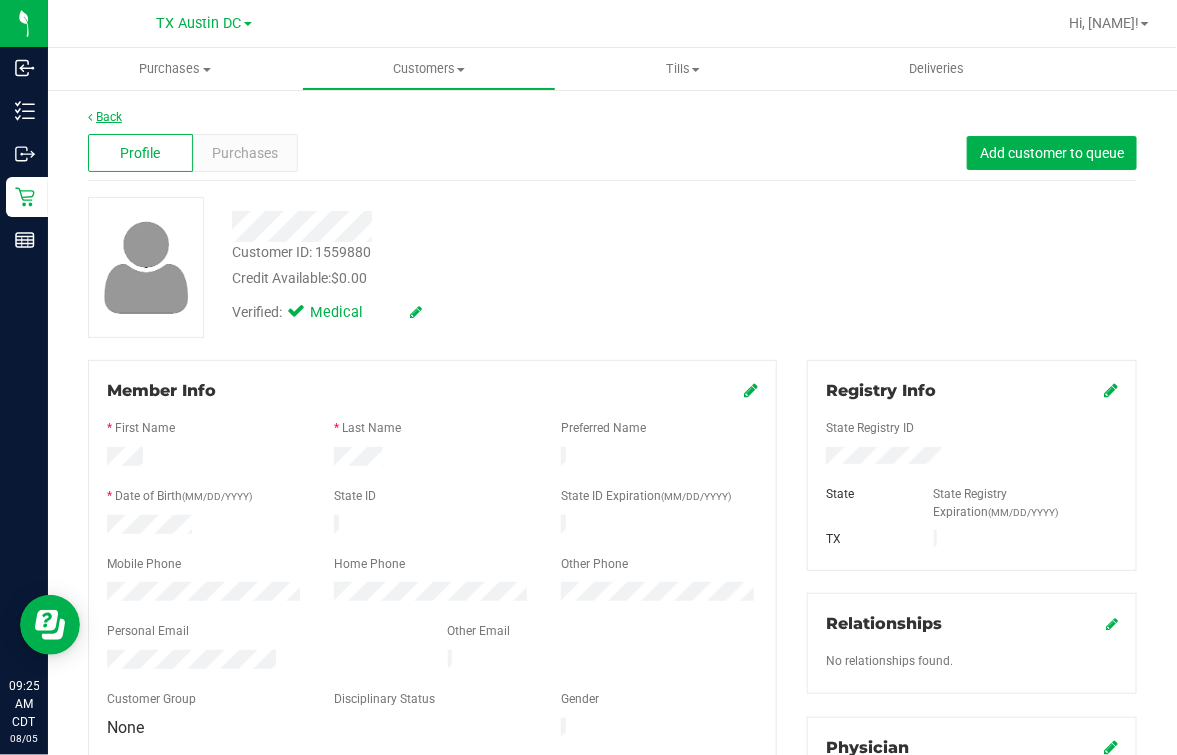 click on "Back" at bounding box center (105, 117) 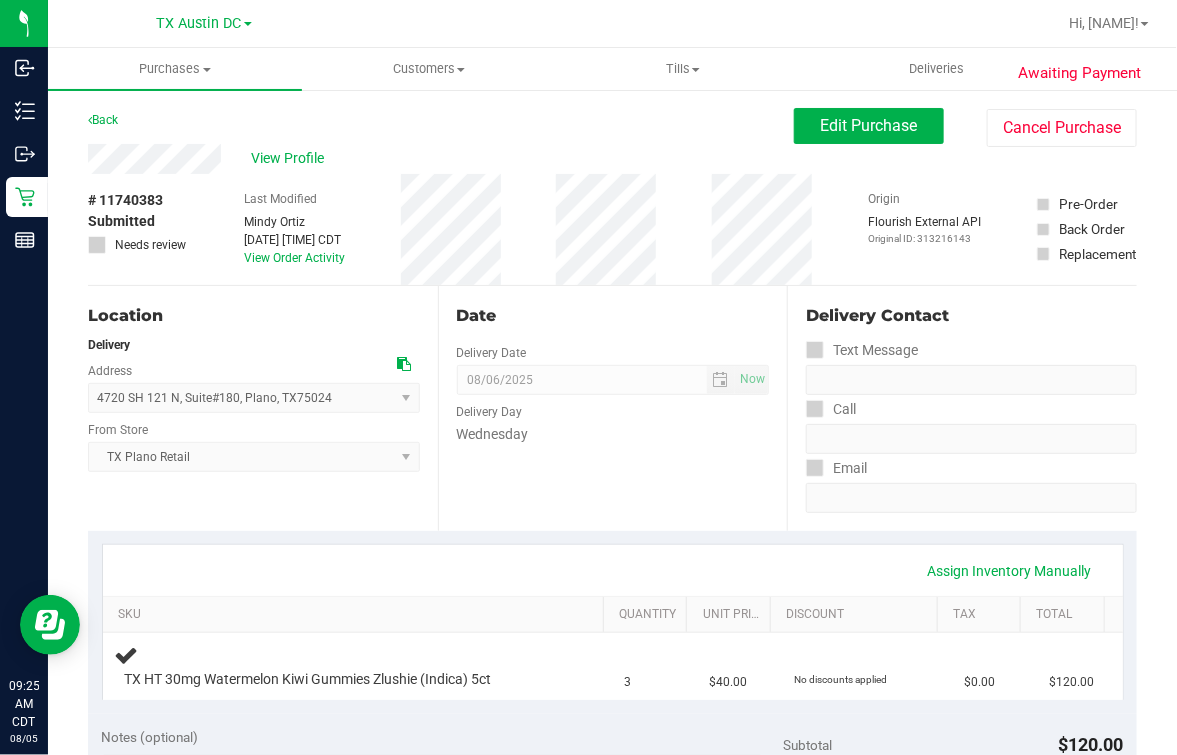 scroll, scrollTop: 375, scrollLeft: 0, axis: vertical 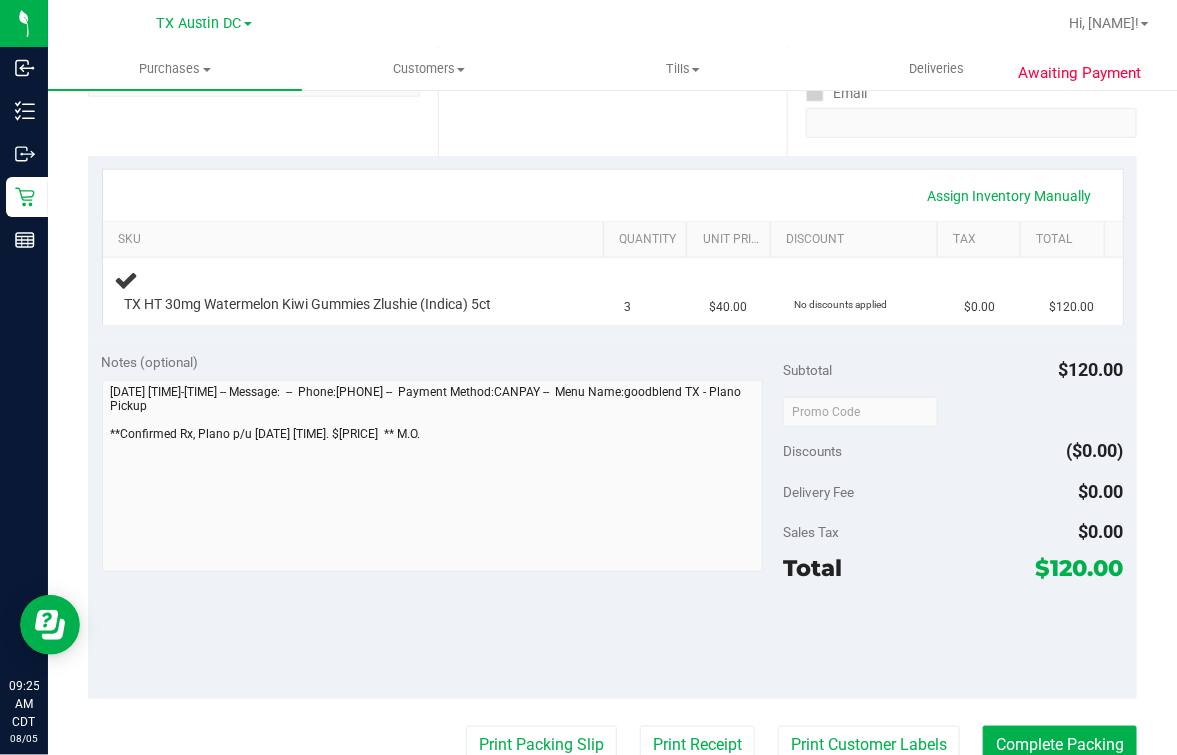 click on "Awaiting Payment
Back
Edit Purchase
Cancel Purchase
View Profile
# 11740383
Submitted
Needs review
Last Modified
Mindy Ortiz
Aug 5, 2025 9:25:26 AM CDT
View Order Activity
Origin" at bounding box center (612, 466) 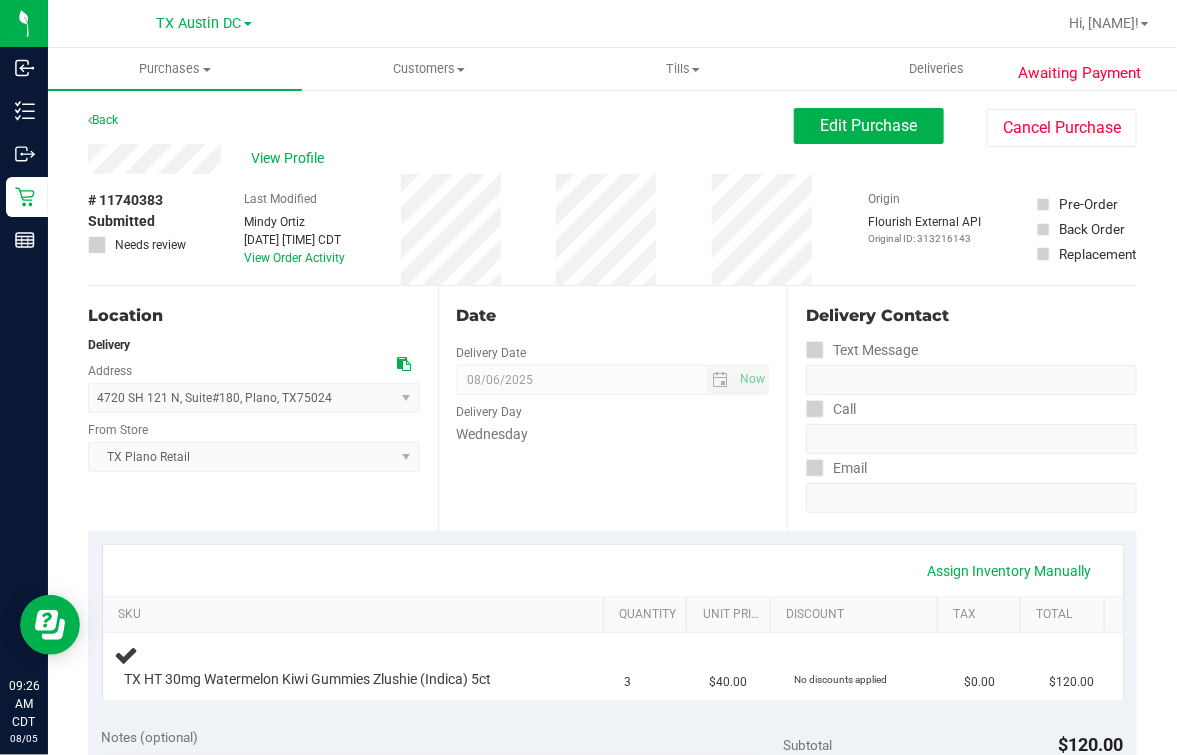 click on "Location" at bounding box center (254, 316) 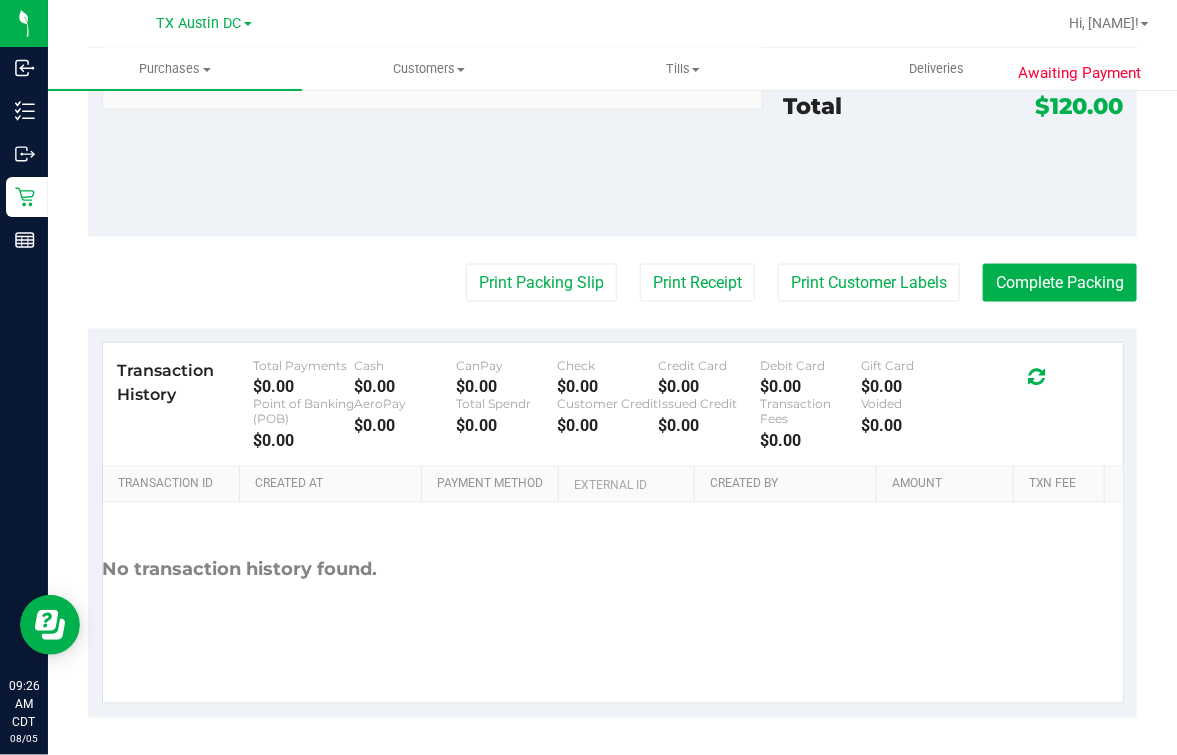 scroll, scrollTop: 0, scrollLeft: 0, axis: both 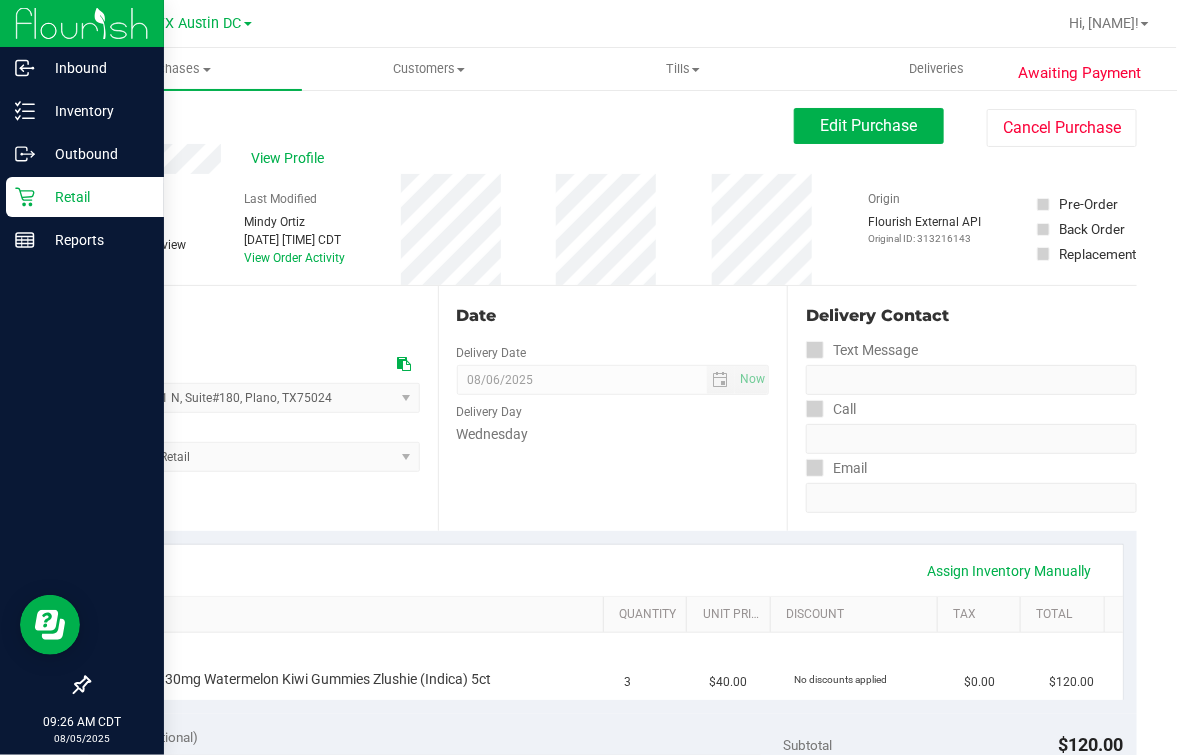 click 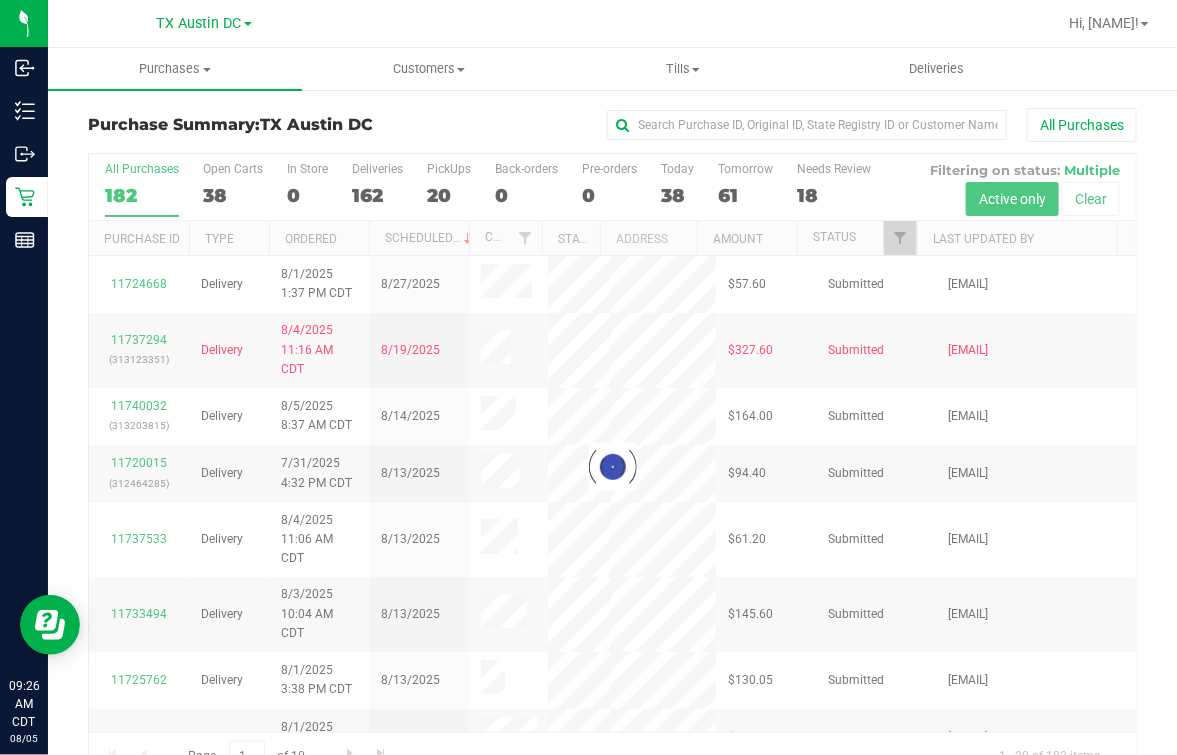 drag, startPoint x: 235, startPoint y: 200, endPoint x: 225, endPoint y: 173, distance: 28.79236 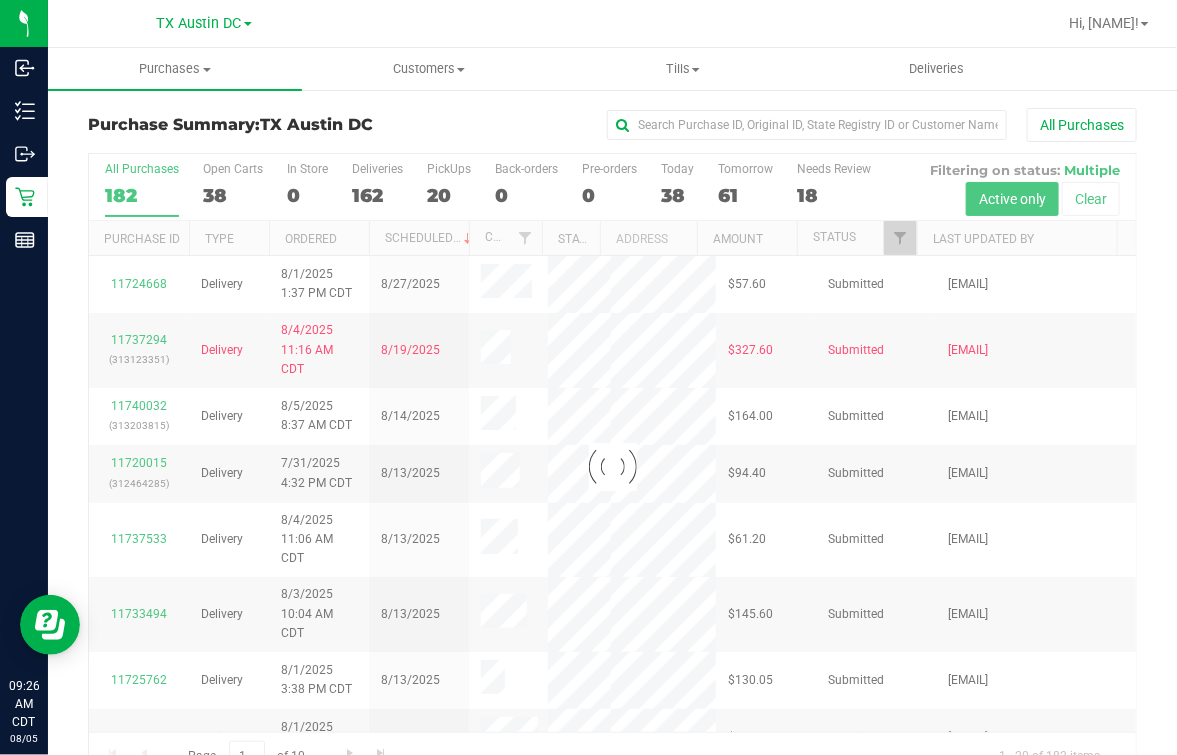 click at bounding box center [612, 467] 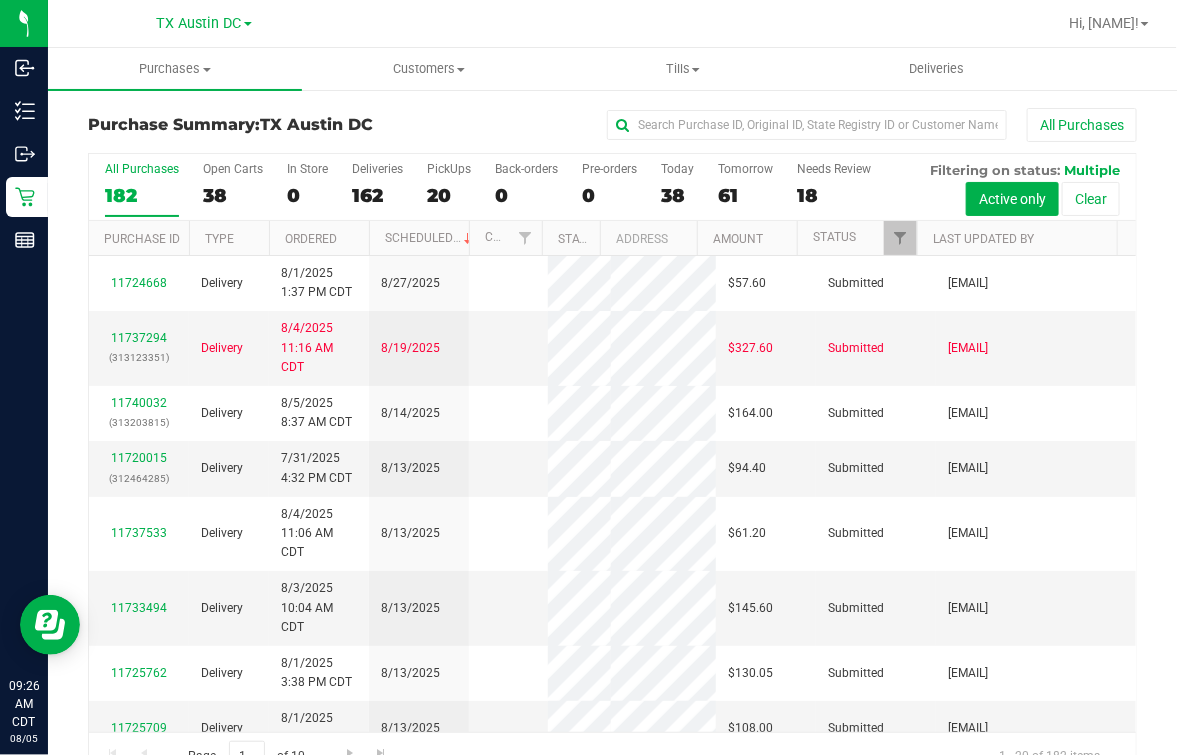 click on "Open Carts" at bounding box center (233, 169) 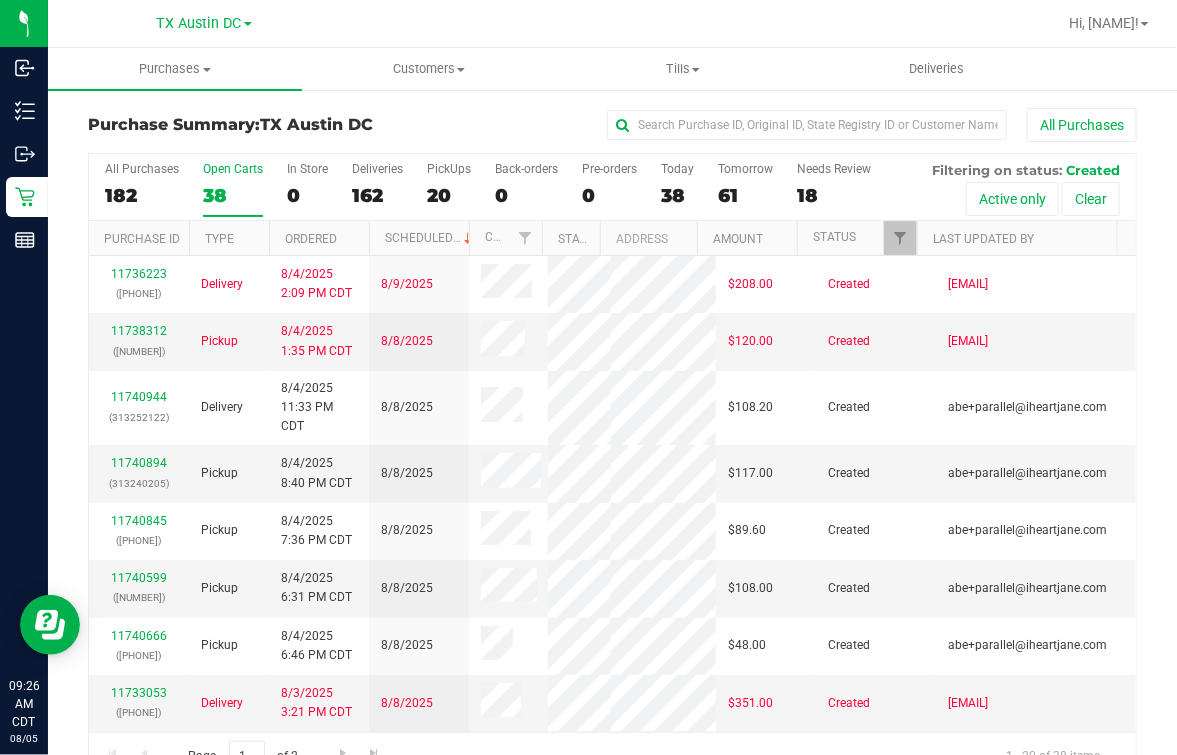 click on "Open Carts" at bounding box center [233, 169] 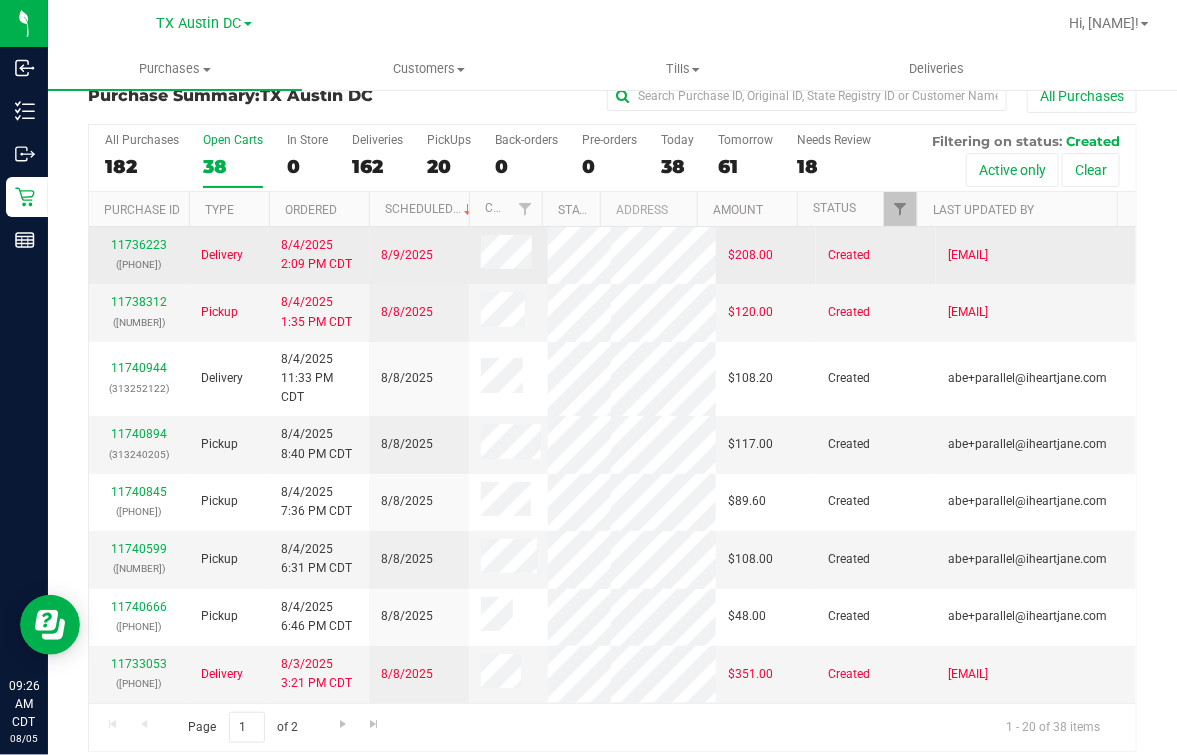 scroll, scrollTop: 44, scrollLeft: 0, axis: vertical 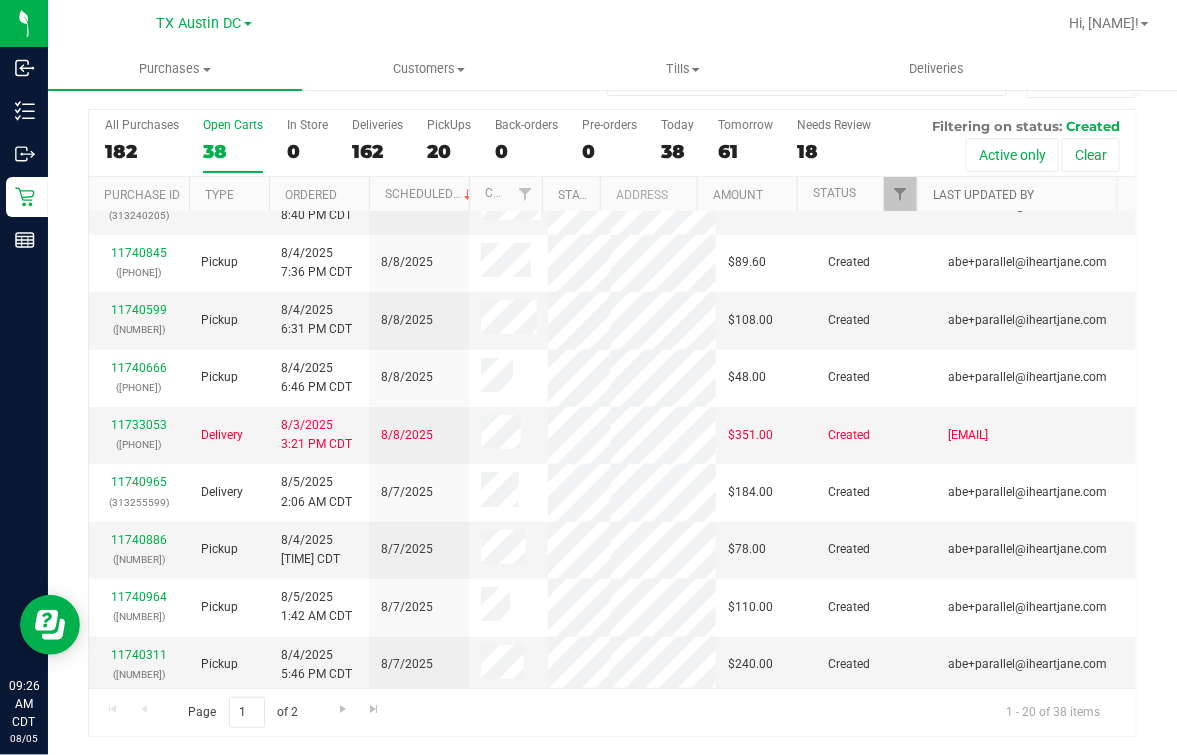 click on "Last Updated By" at bounding box center (983, 195) 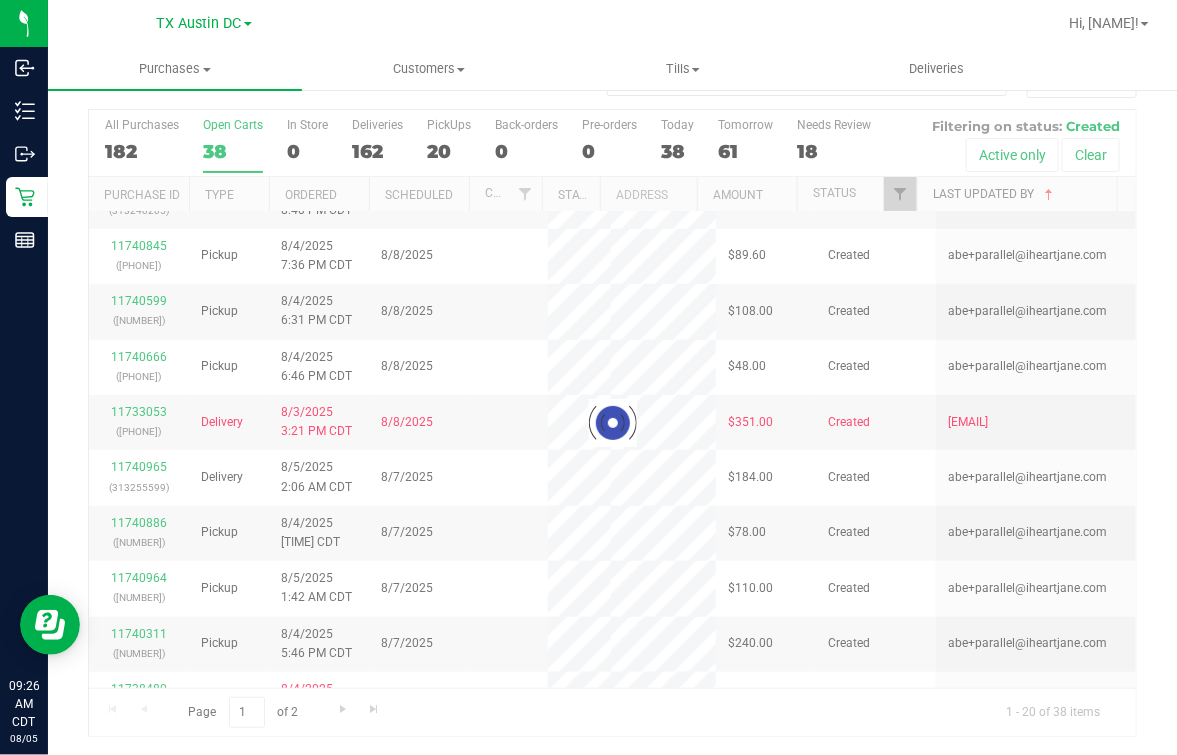 scroll, scrollTop: 0, scrollLeft: 0, axis: both 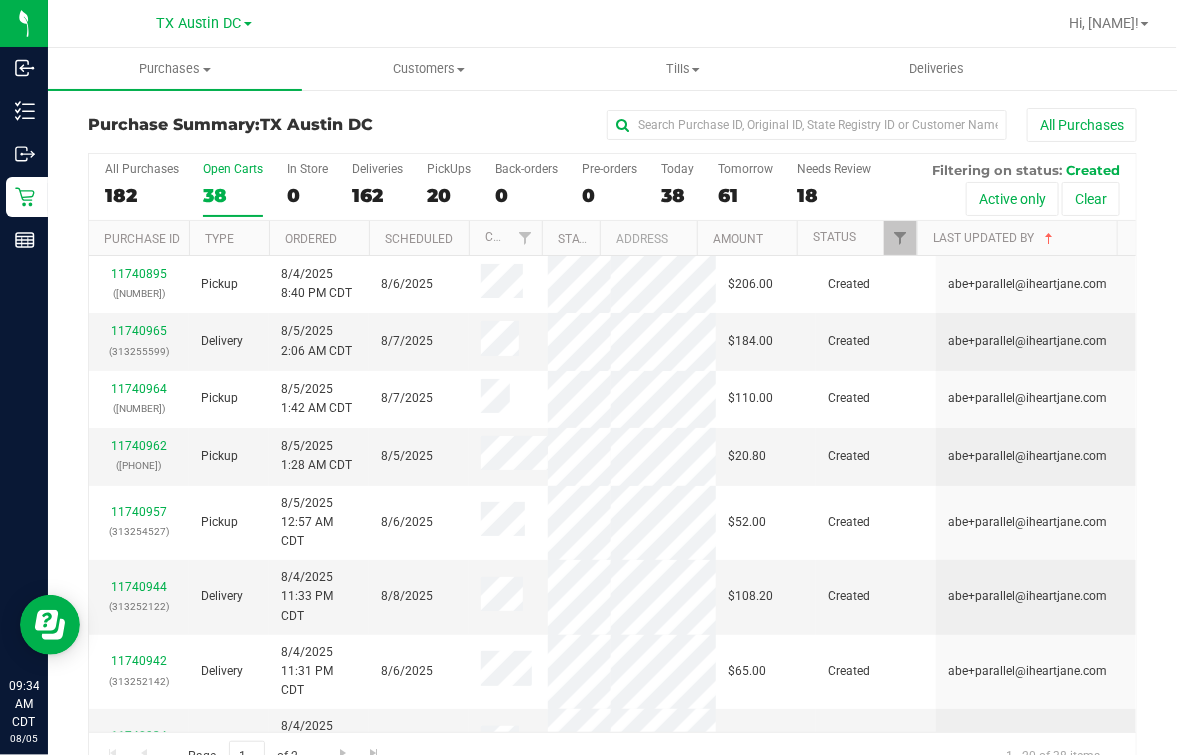 click at bounding box center (707, 23) 